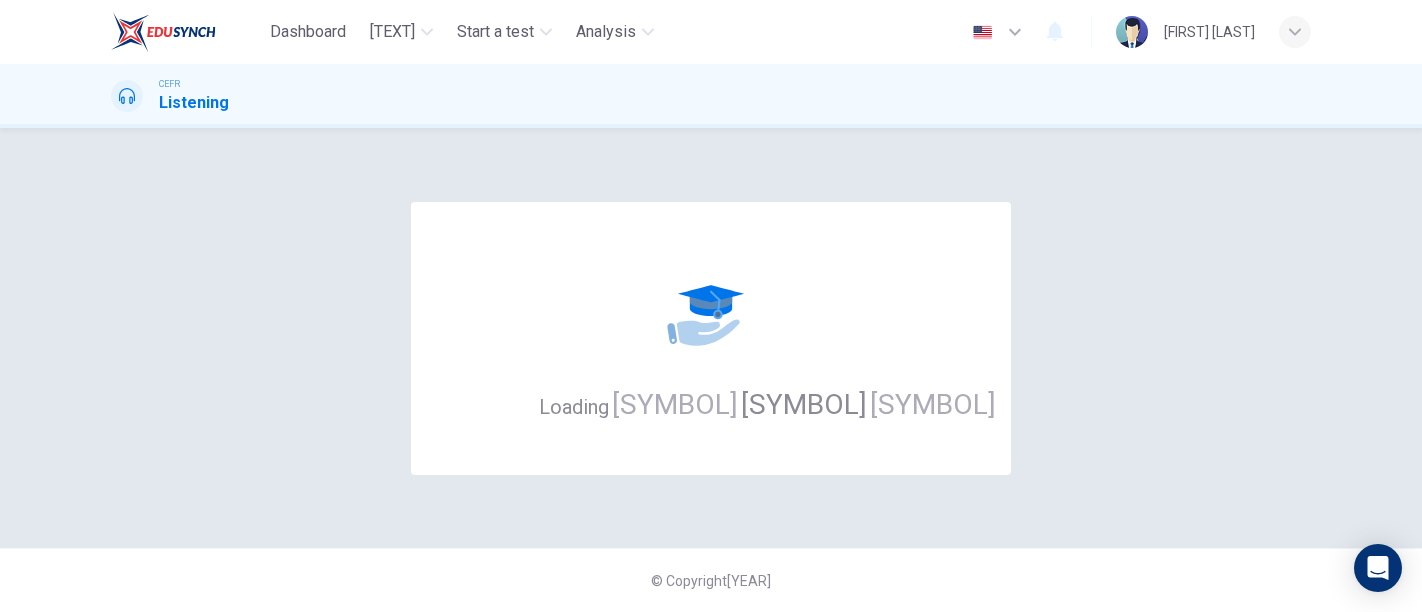 scroll, scrollTop: 0, scrollLeft: 0, axis: both 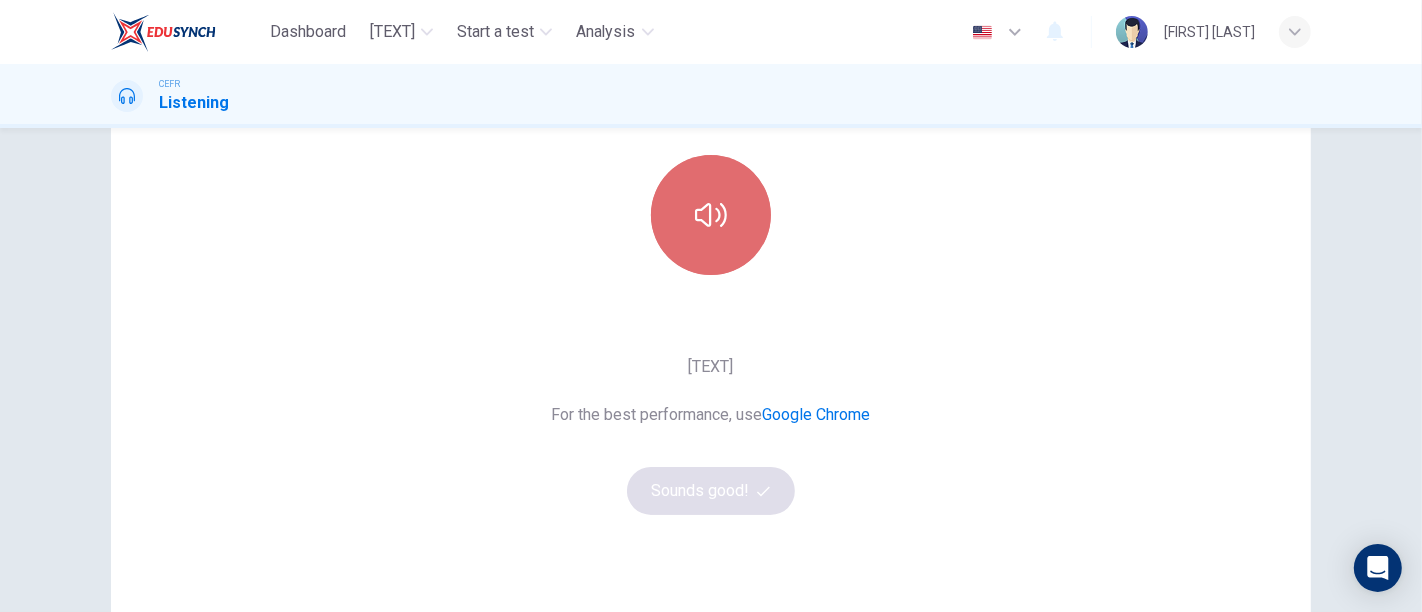 click at bounding box center [711, 215] 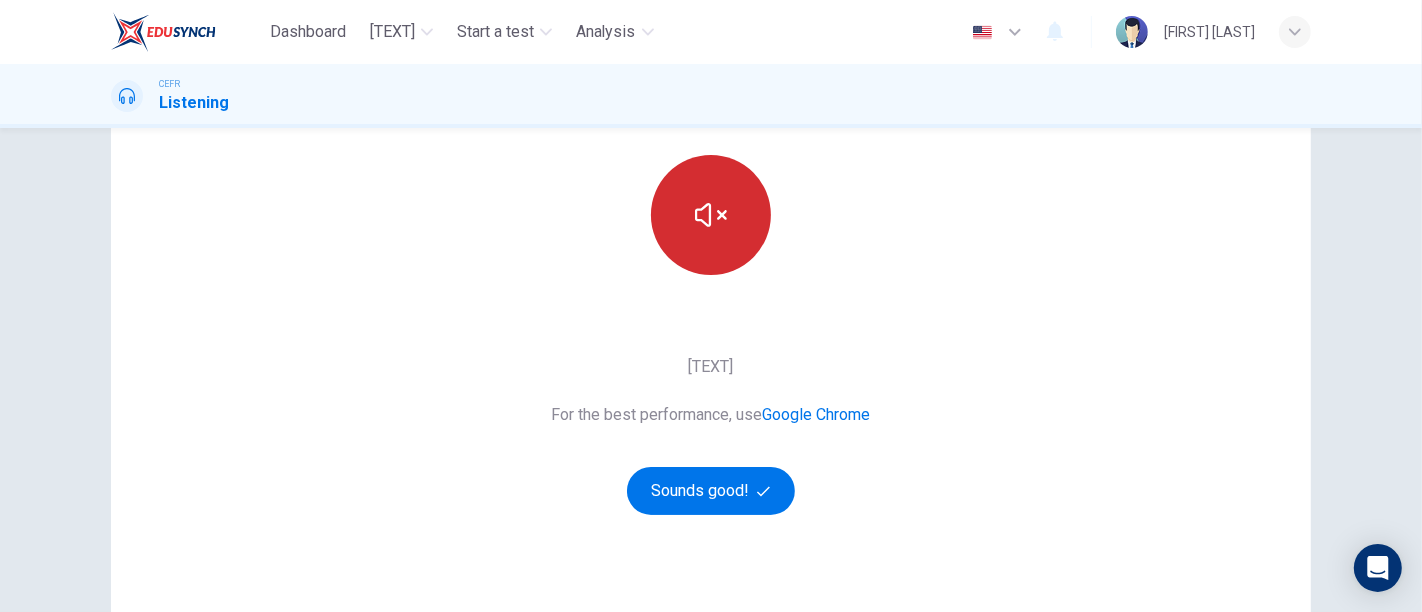 type 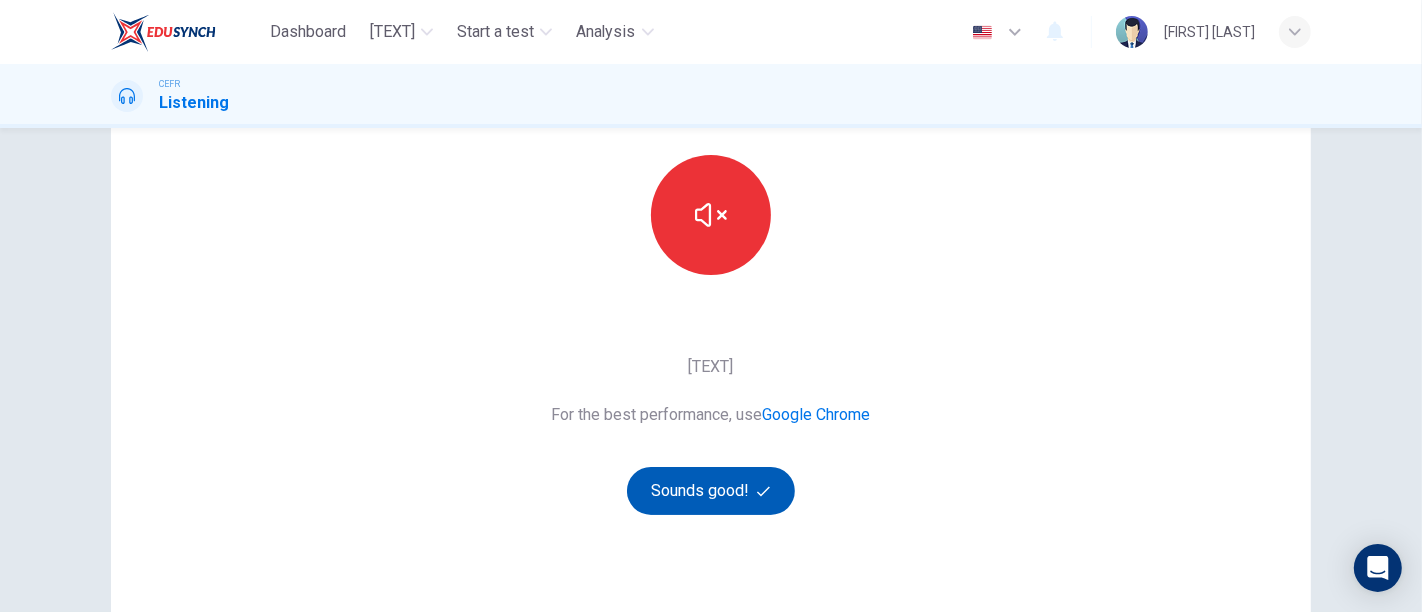 click on "Sounds good!" at bounding box center (711, 491) 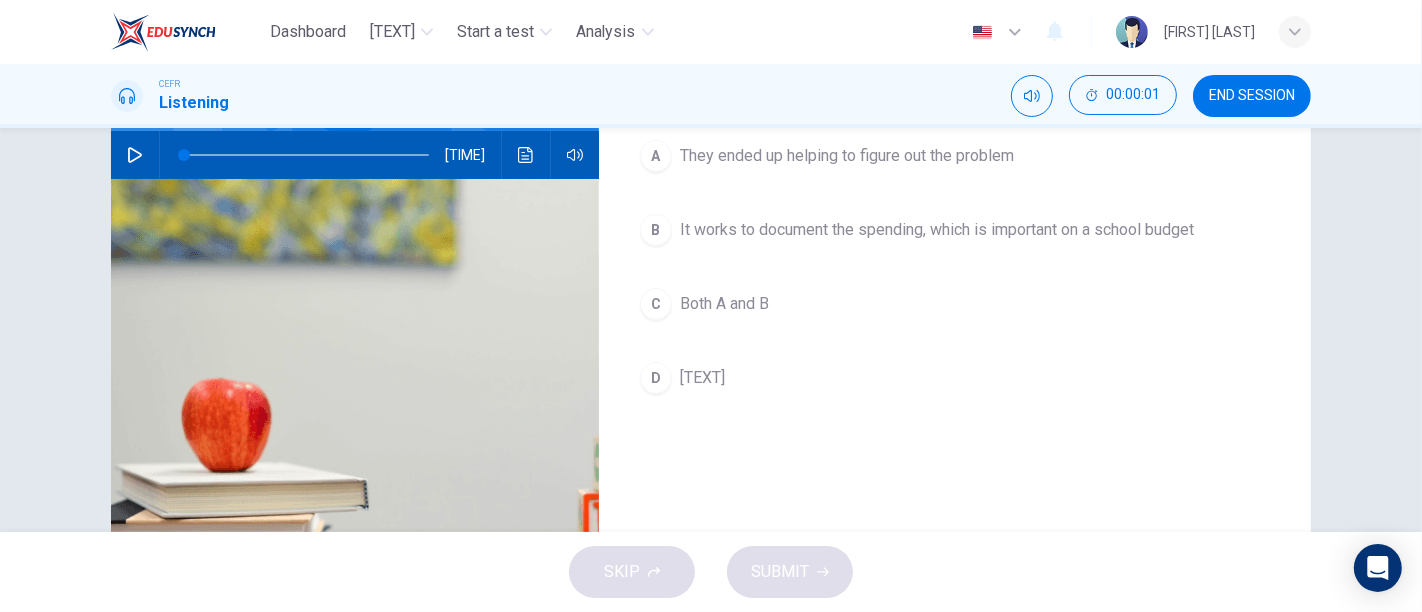 scroll, scrollTop: 42, scrollLeft: 0, axis: vertical 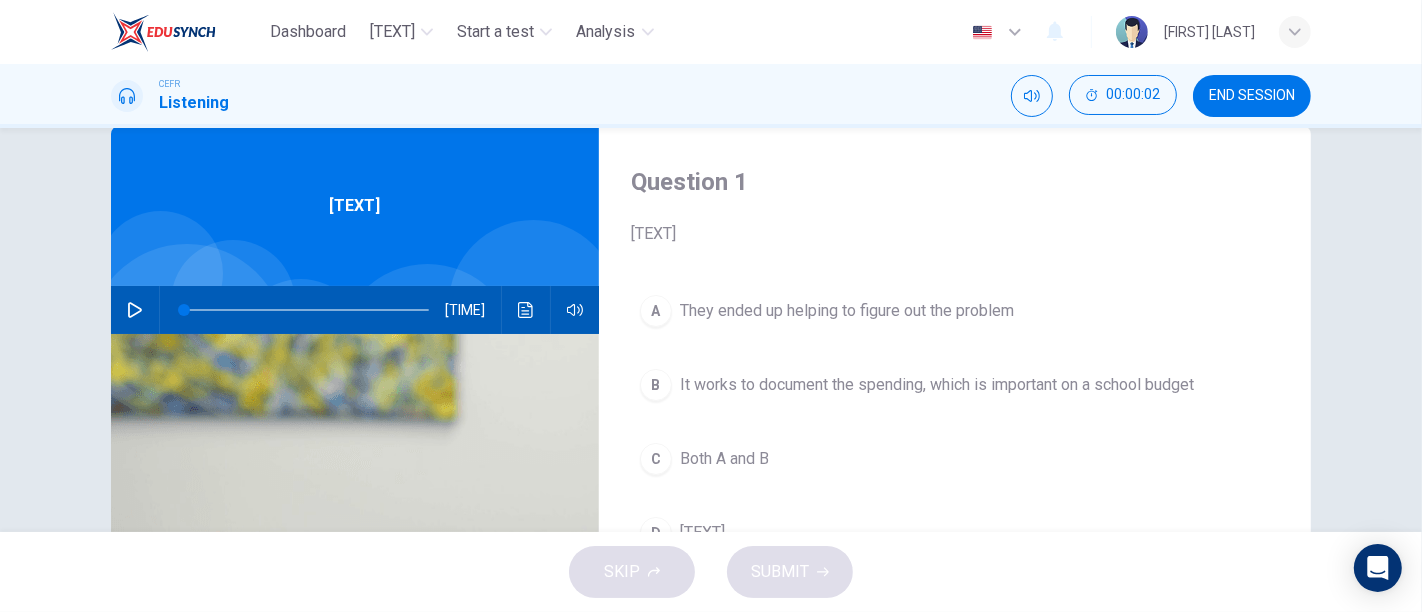 click at bounding box center [135, 310] 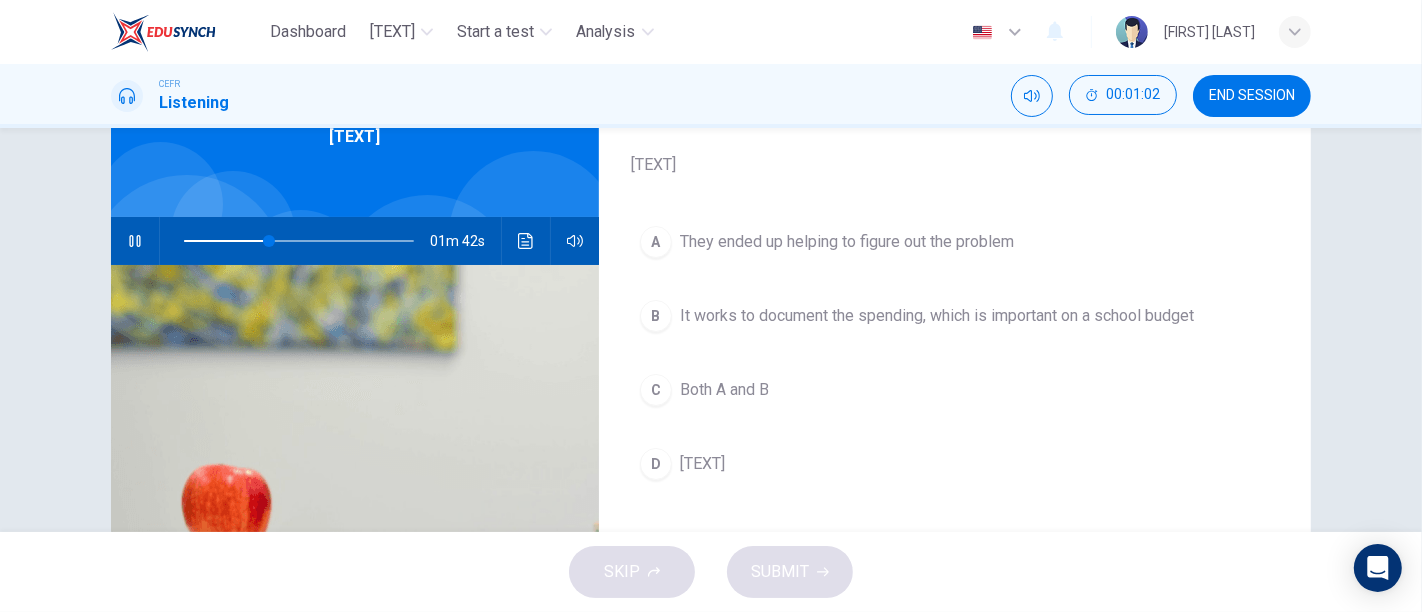 scroll, scrollTop: 112, scrollLeft: 0, axis: vertical 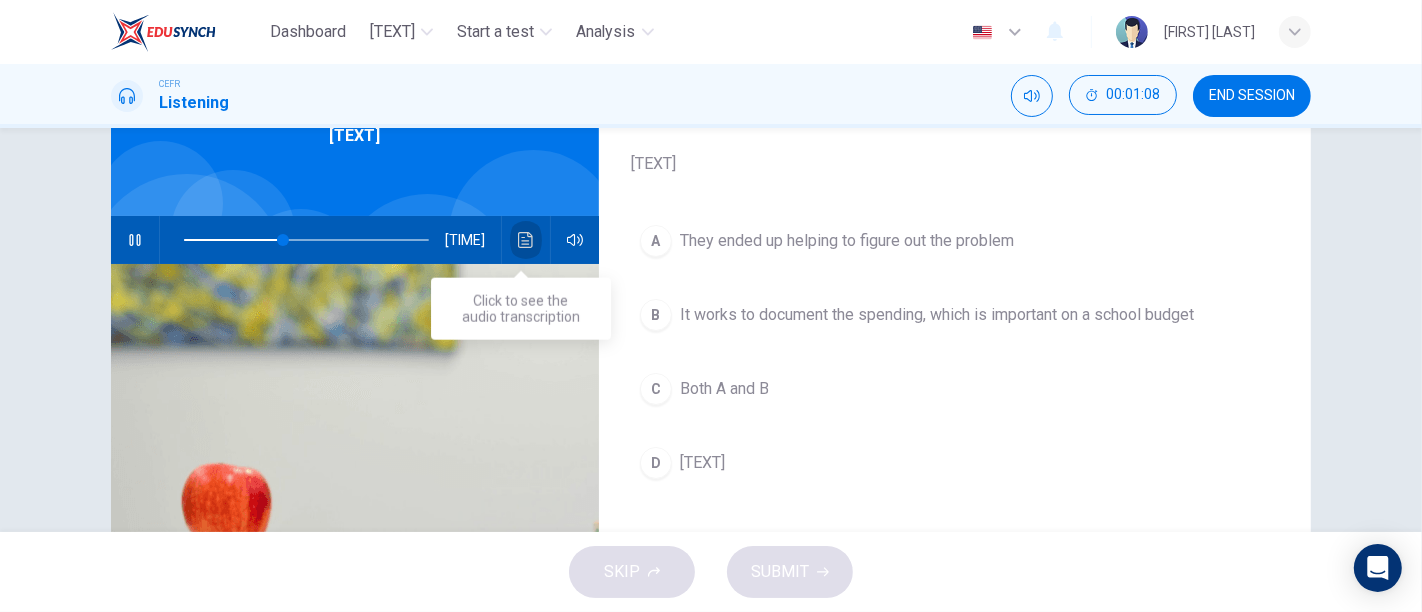 click at bounding box center (526, 240) 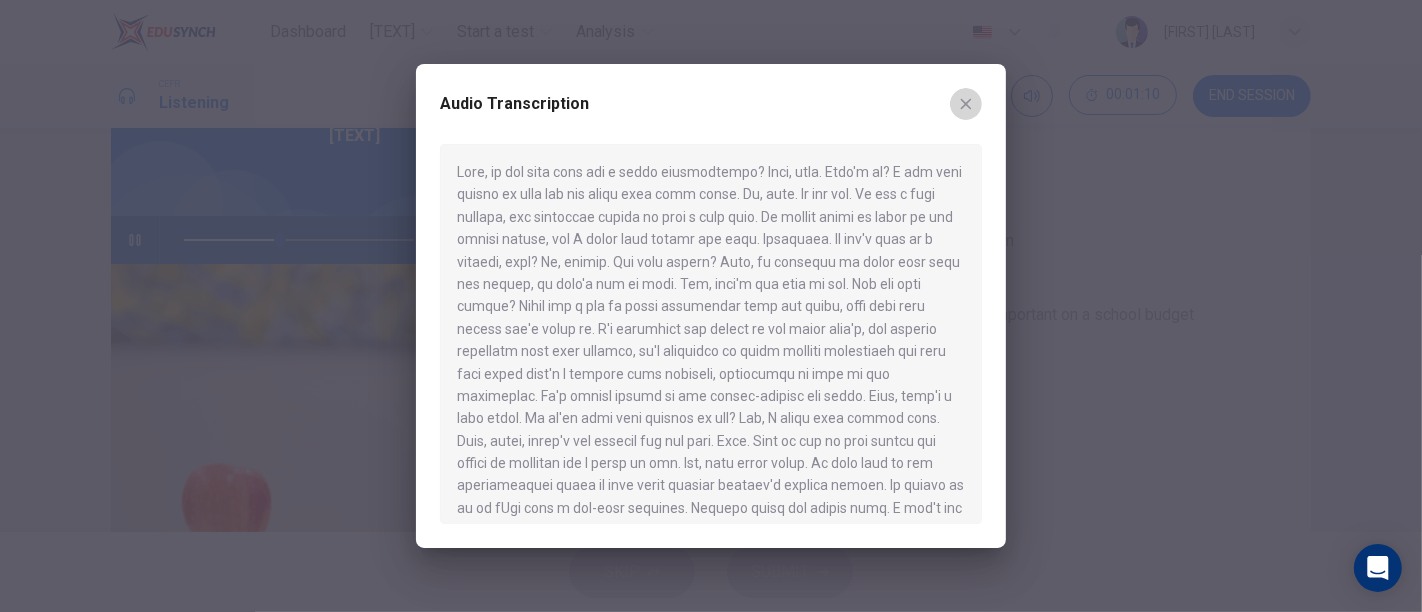 click at bounding box center [966, 104] 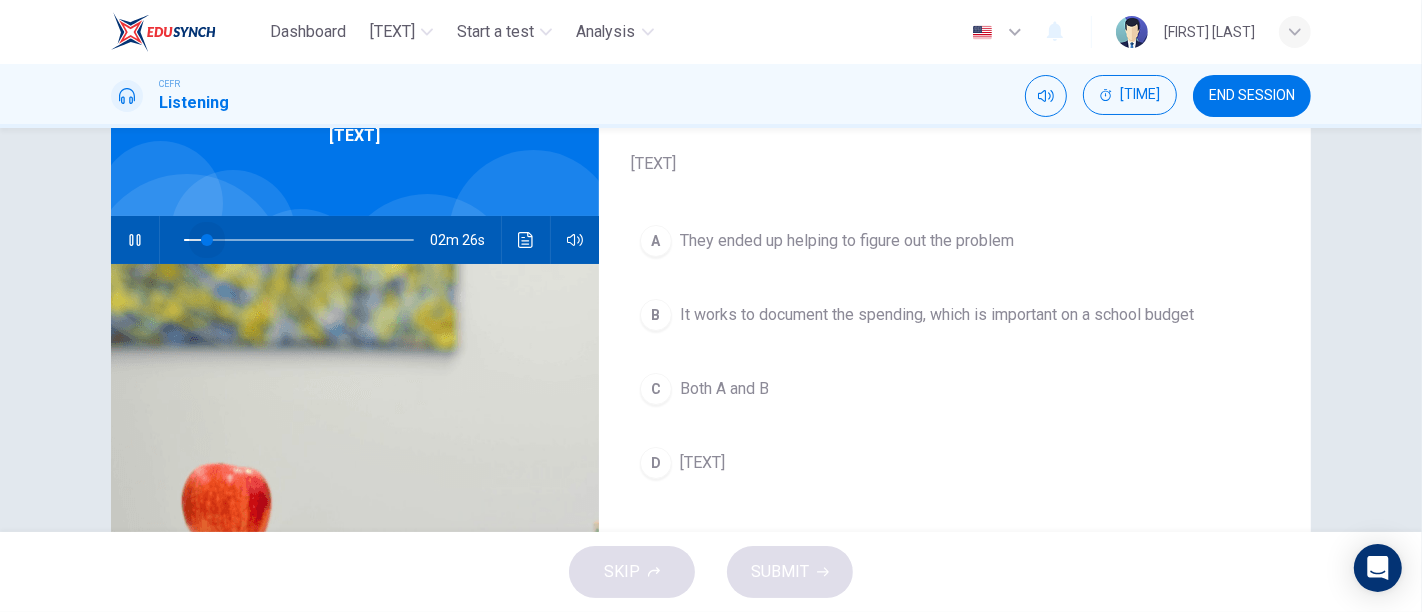 drag, startPoint x: 294, startPoint y: 240, endPoint x: 201, endPoint y: 238, distance: 93.0215 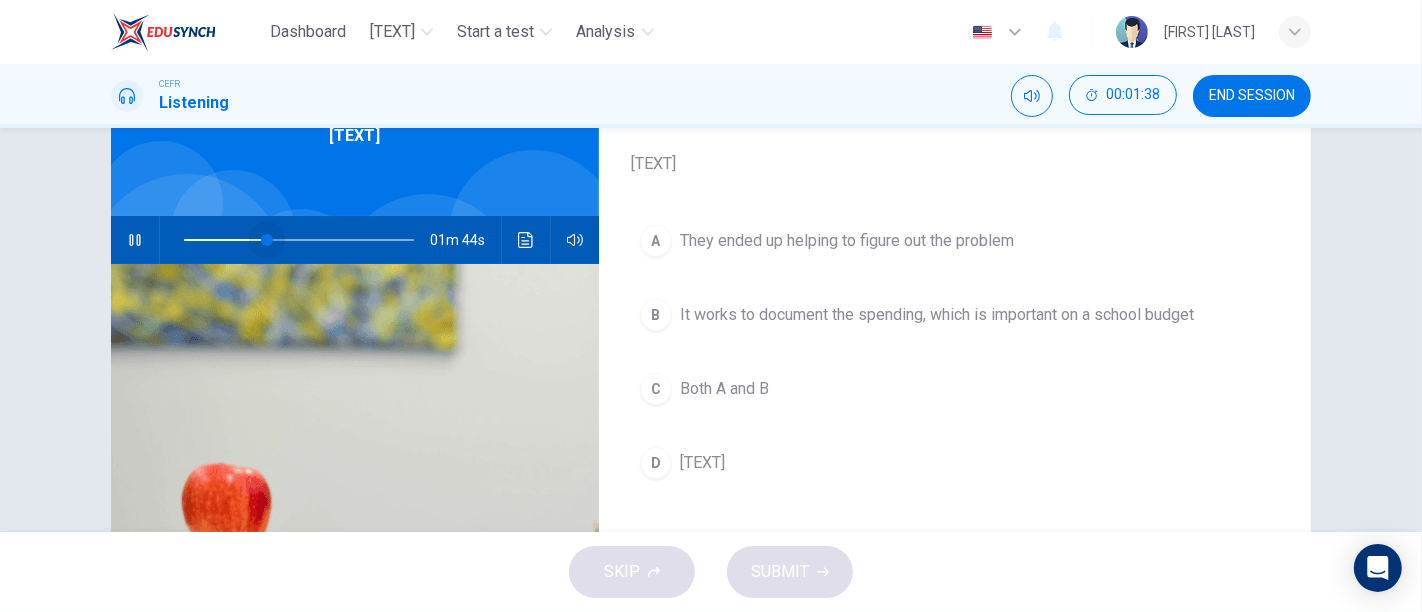 drag, startPoint x: 204, startPoint y: 238, endPoint x: 273, endPoint y: 239, distance: 69.00725 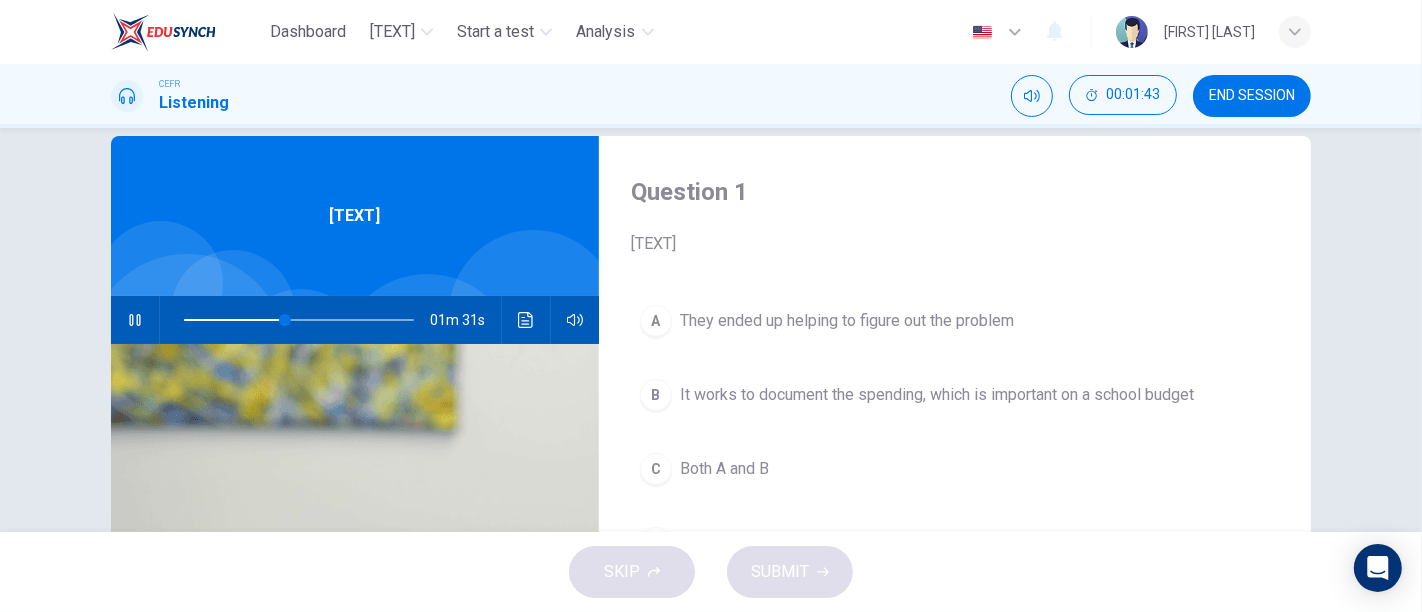 scroll, scrollTop: 0, scrollLeft: 0, axis: both 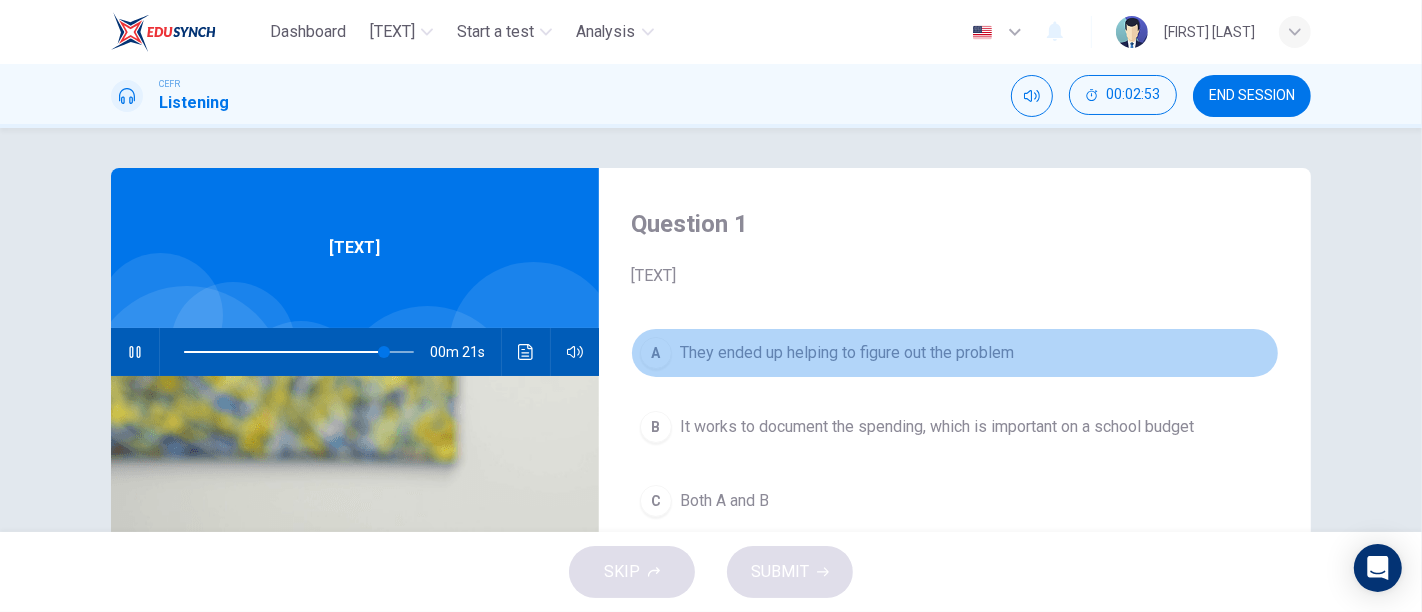 click on "A" at bounding box center [656, 353] 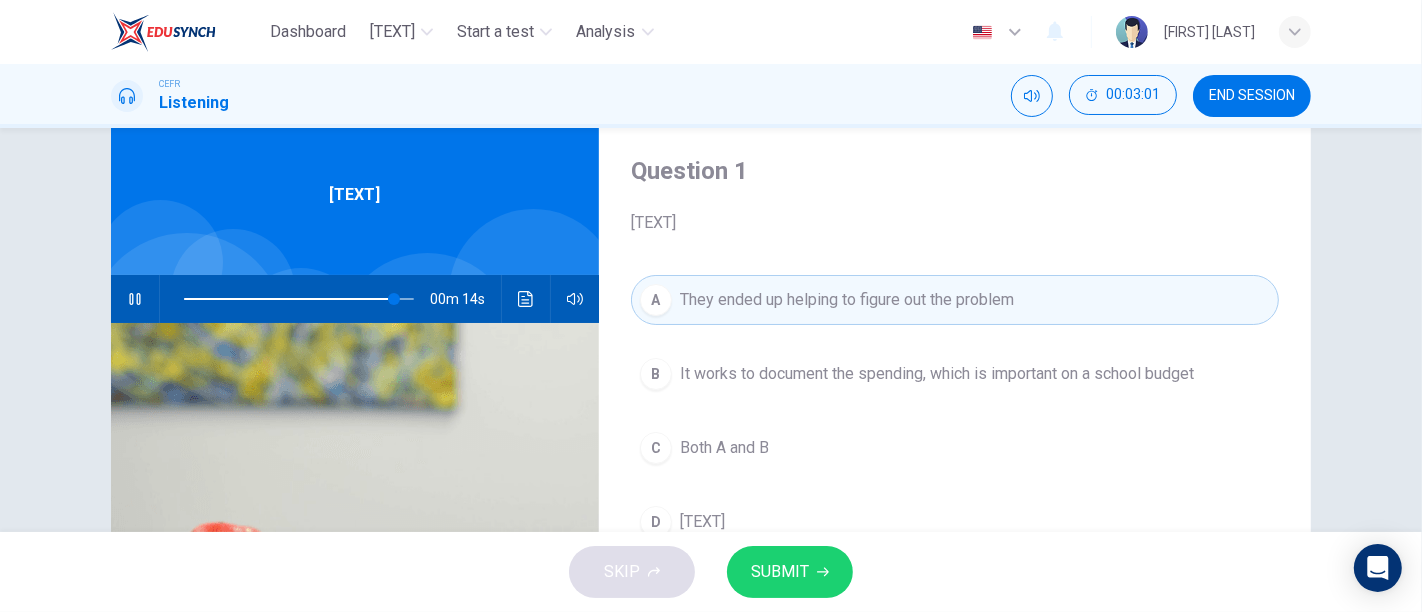 scroll, scrollTop: 113, scrollLeft: 0, axis: vertical 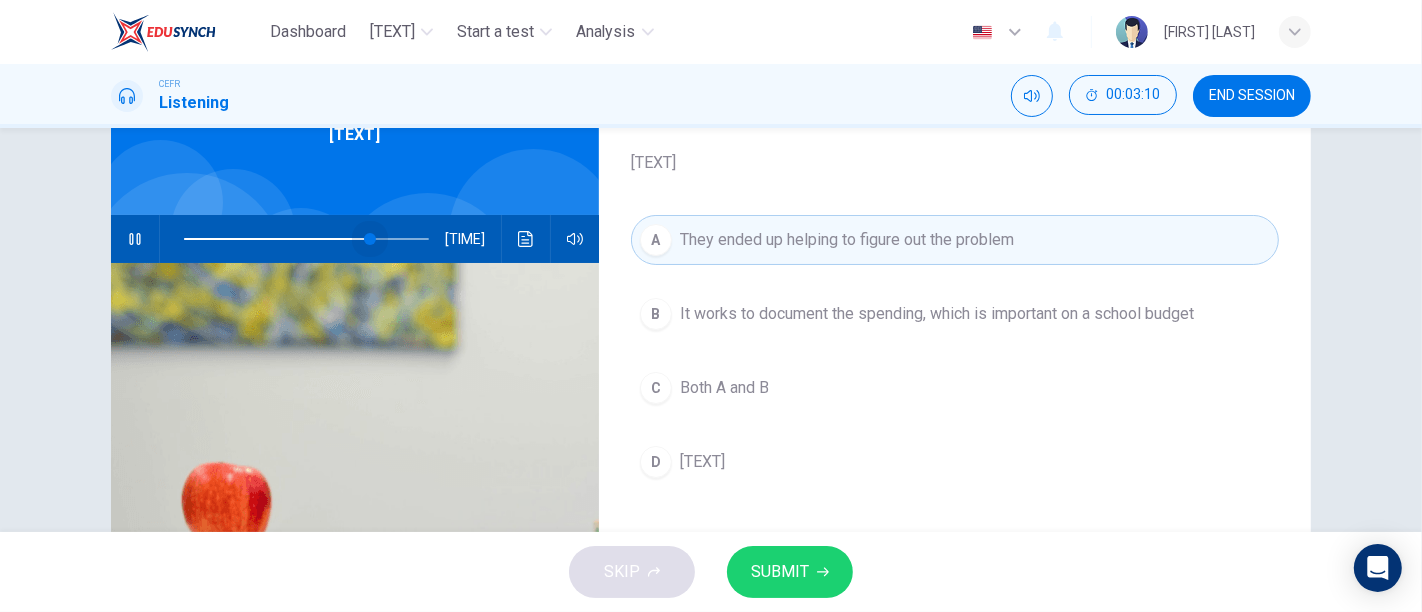 click at bounding box center (306, 239) 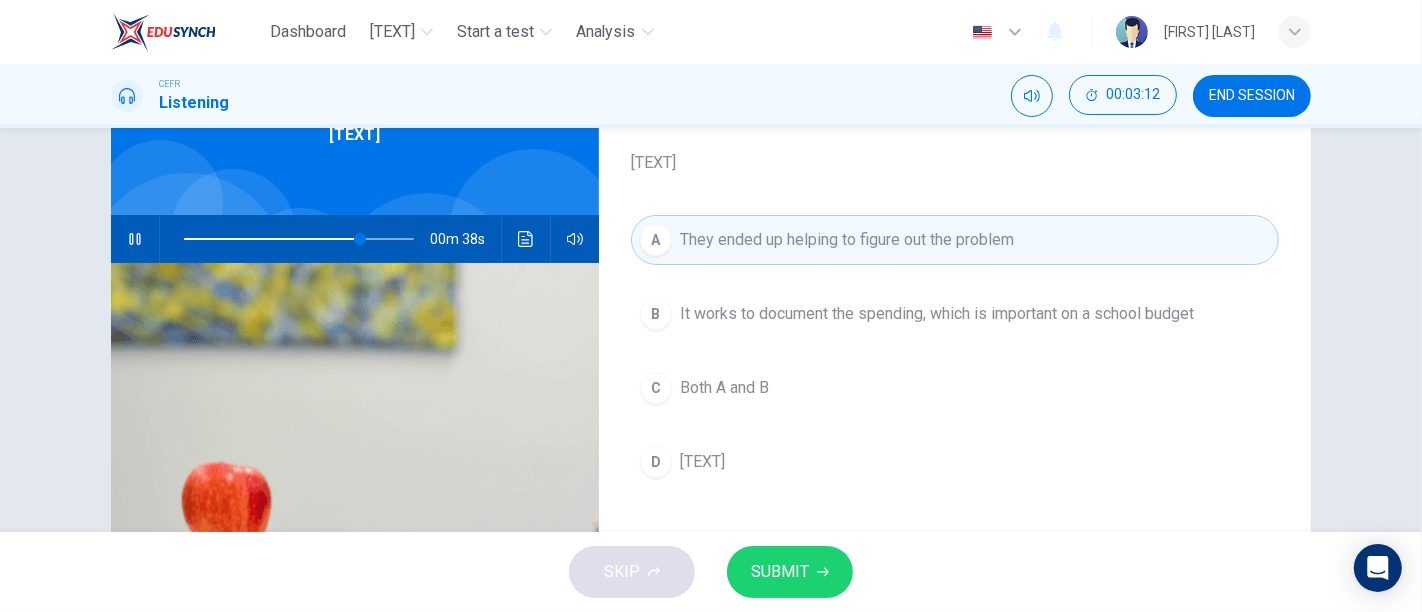 click at bounding box center (299, 239) 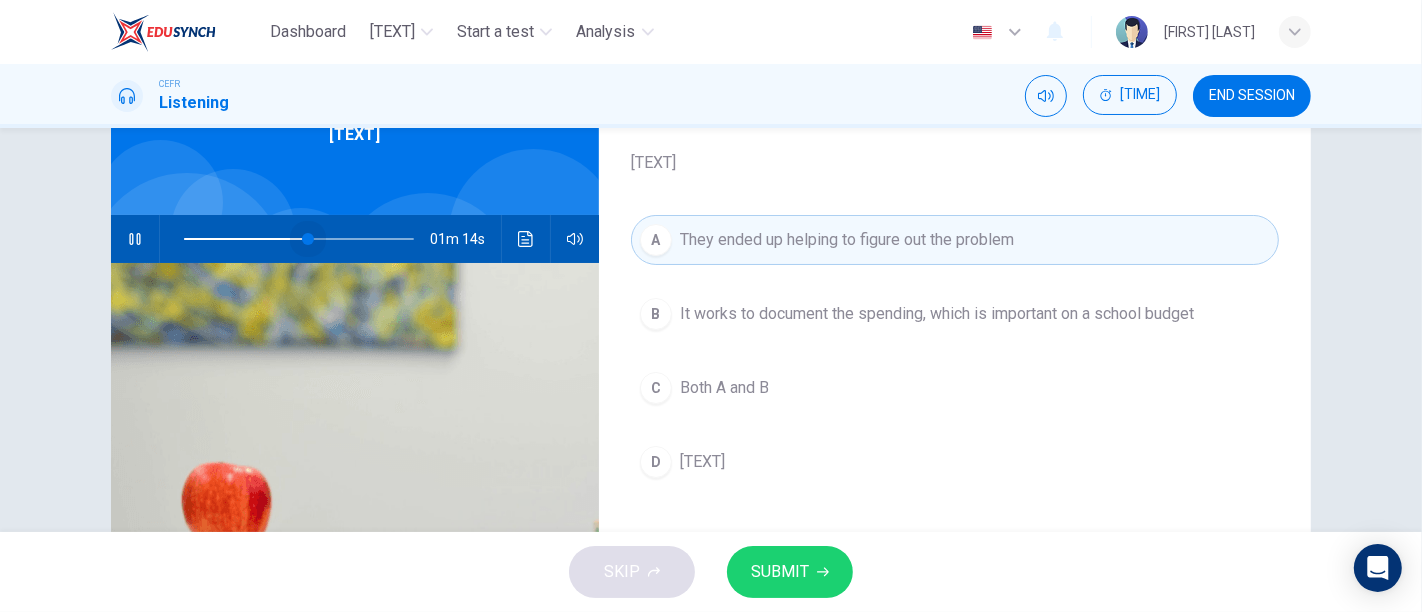 click at bounding box center [308, 239] 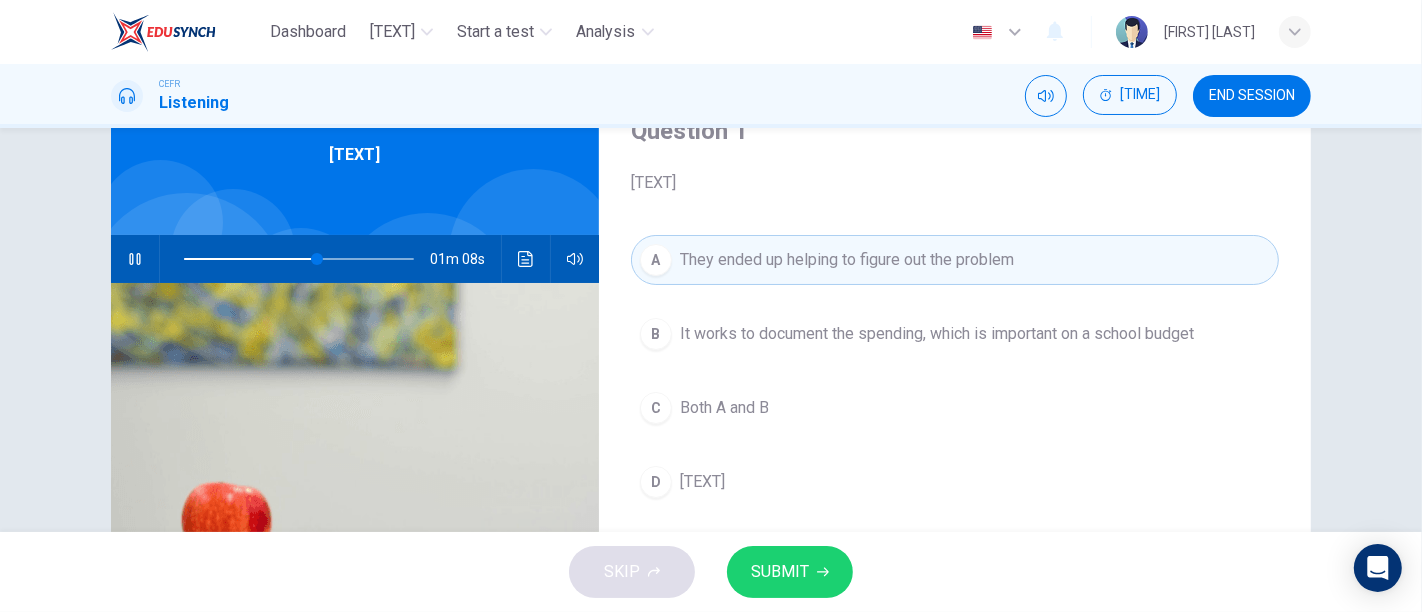 scroll, scrollTop: 97, scrollLeft: 0, axis: vertical 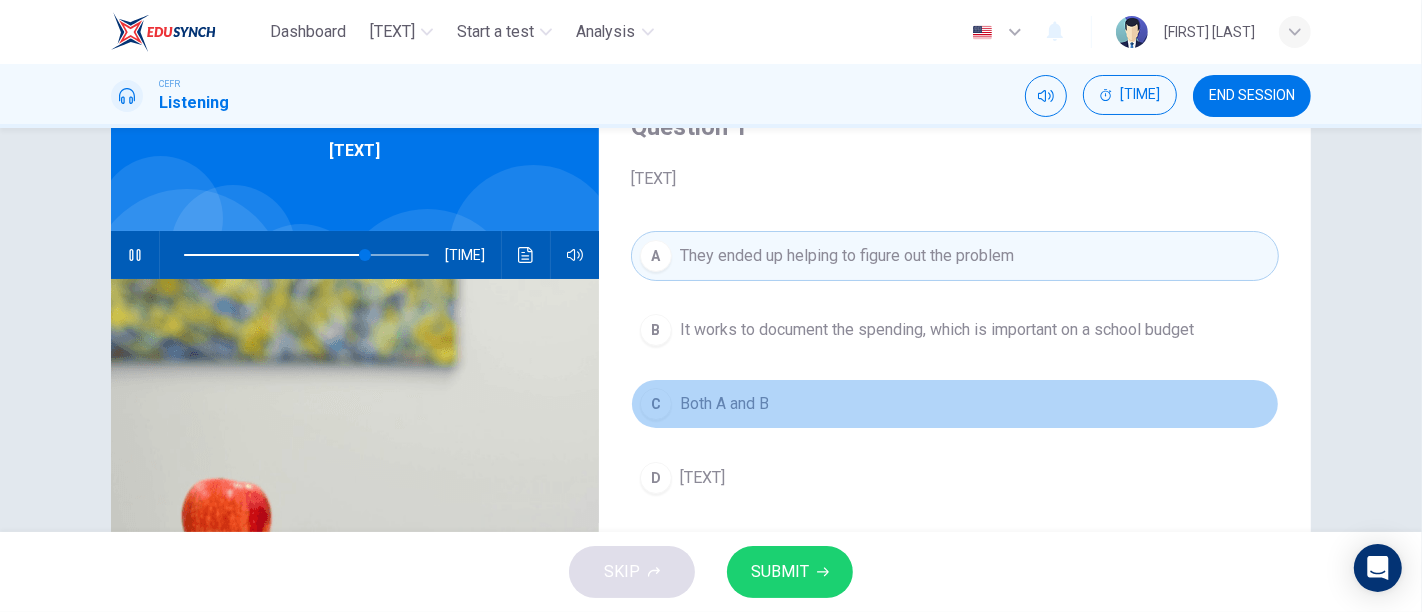 click on "C Both A and B" at bounding box center (955, 404) 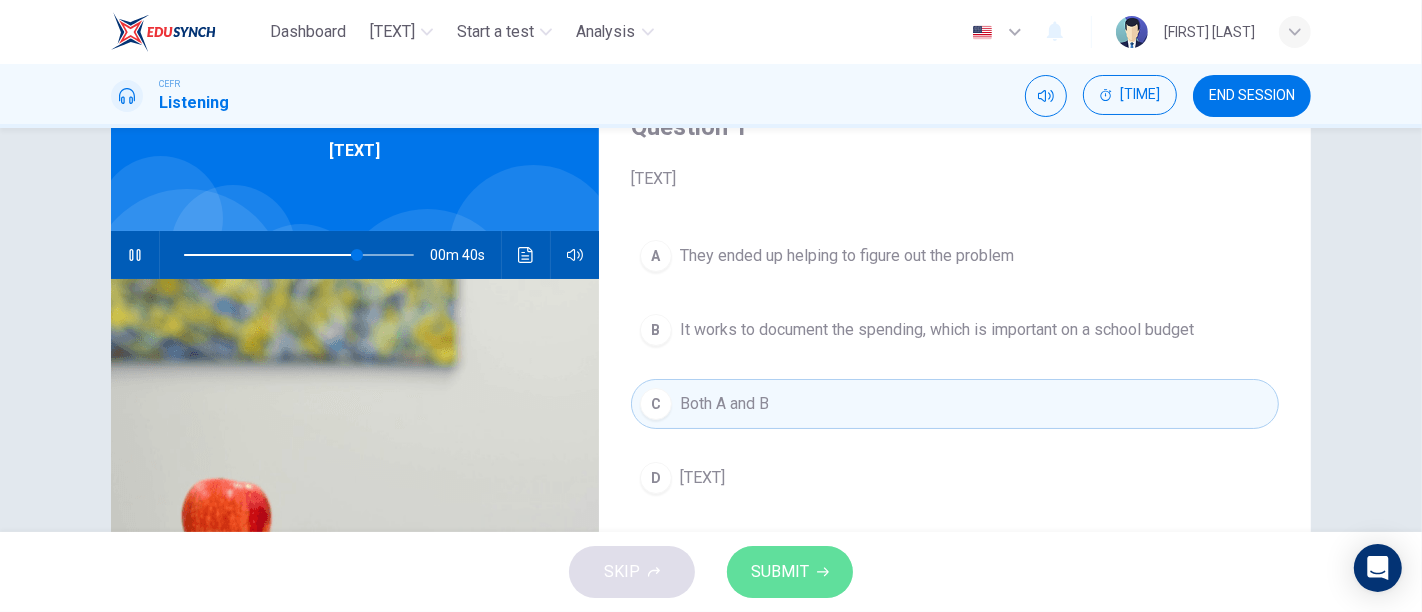 click on "SUBMIT" at bounding box center (780, 572) 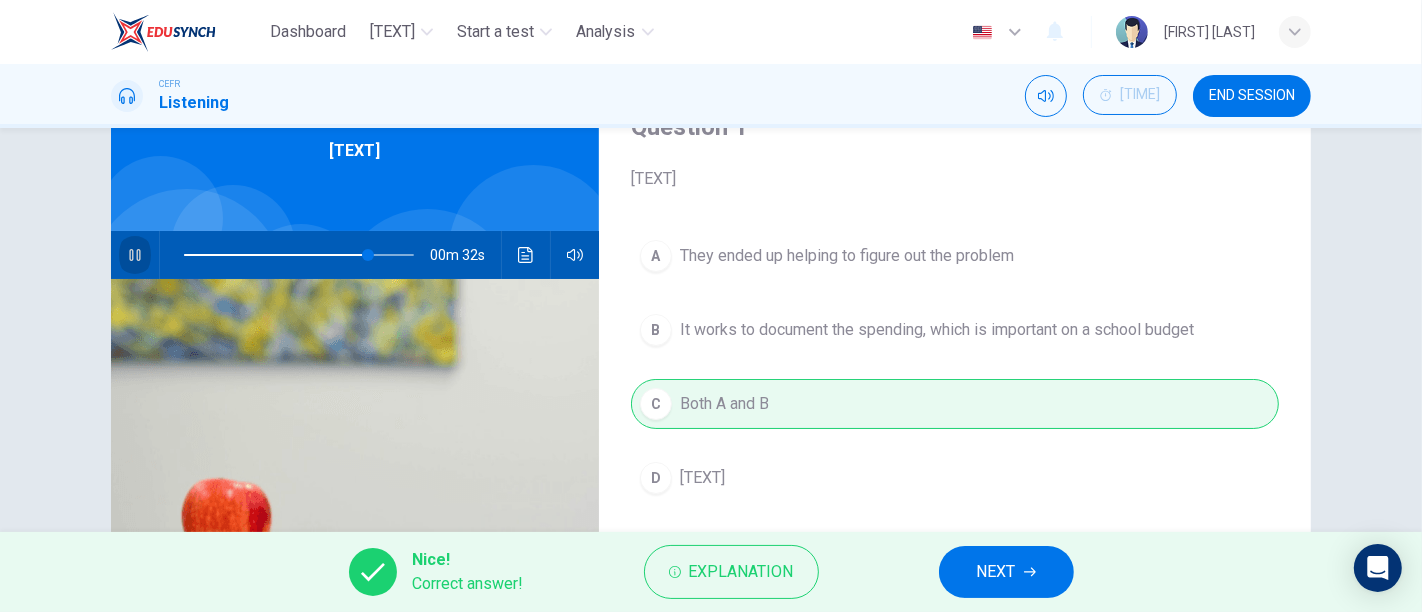 click at bounding box center [135, 255] 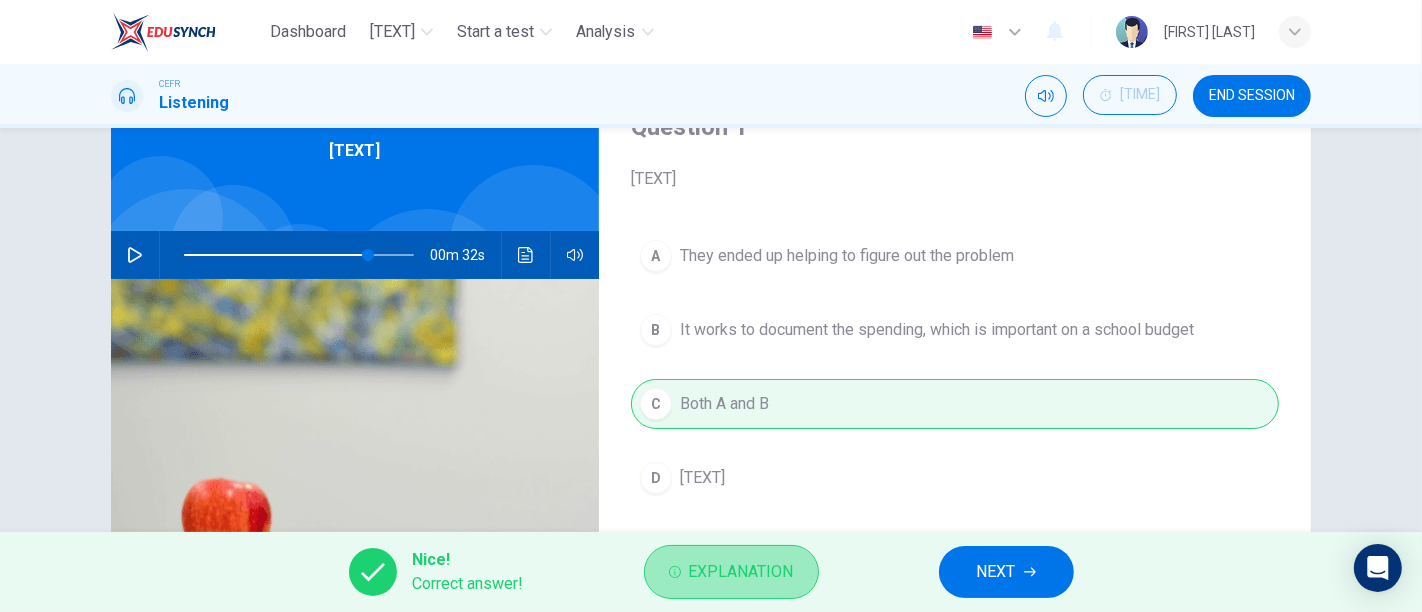 click on "Explanation" at bounding box center [741, 572] 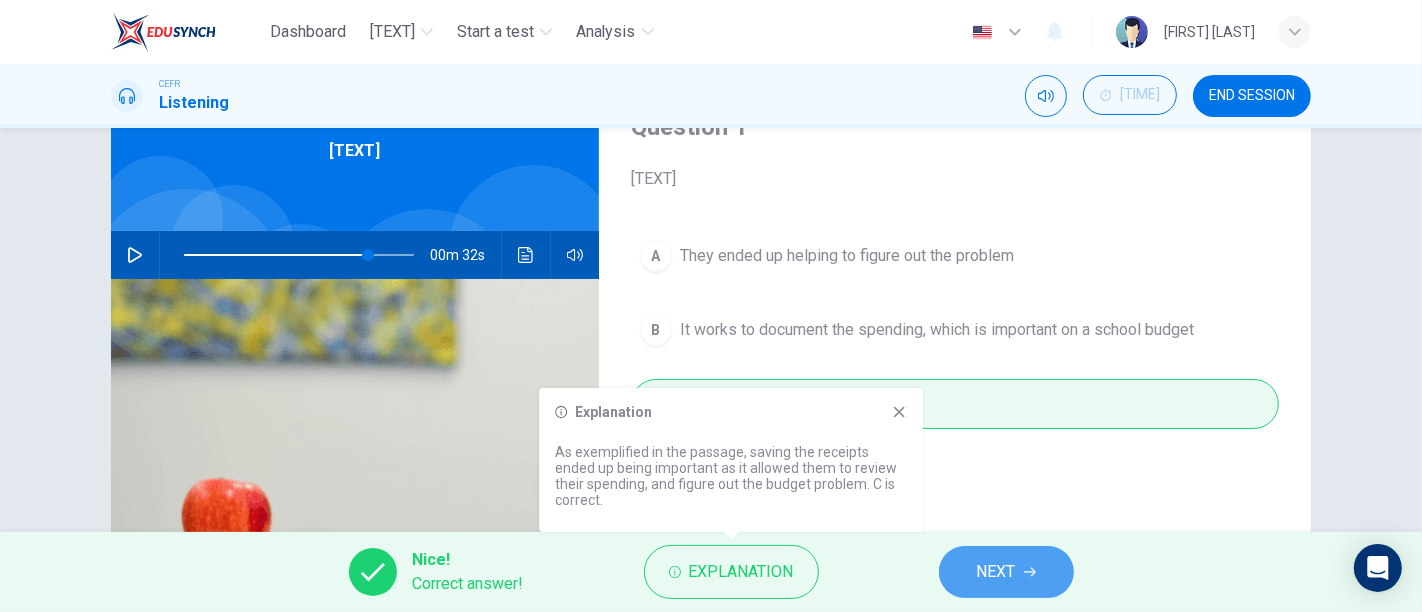 click on "NEXT" at bounding box center (996, 572) 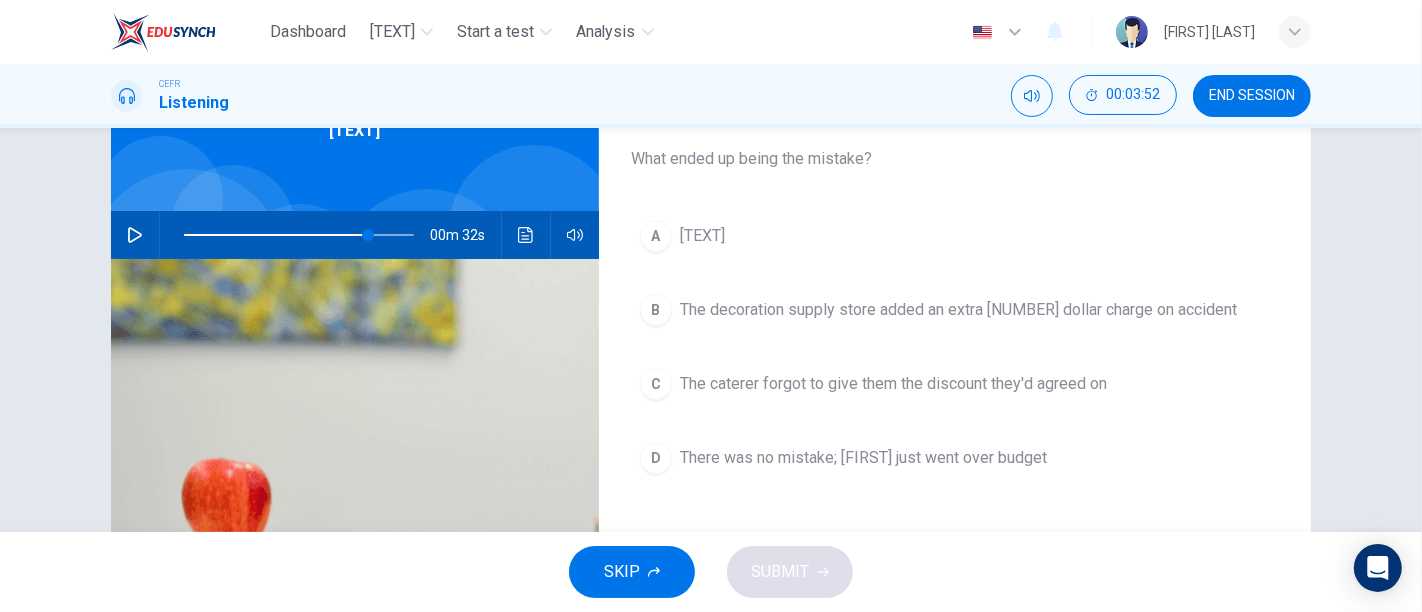 scroll, scrollTop: 117, scrollLeft: 0, axis: vertical 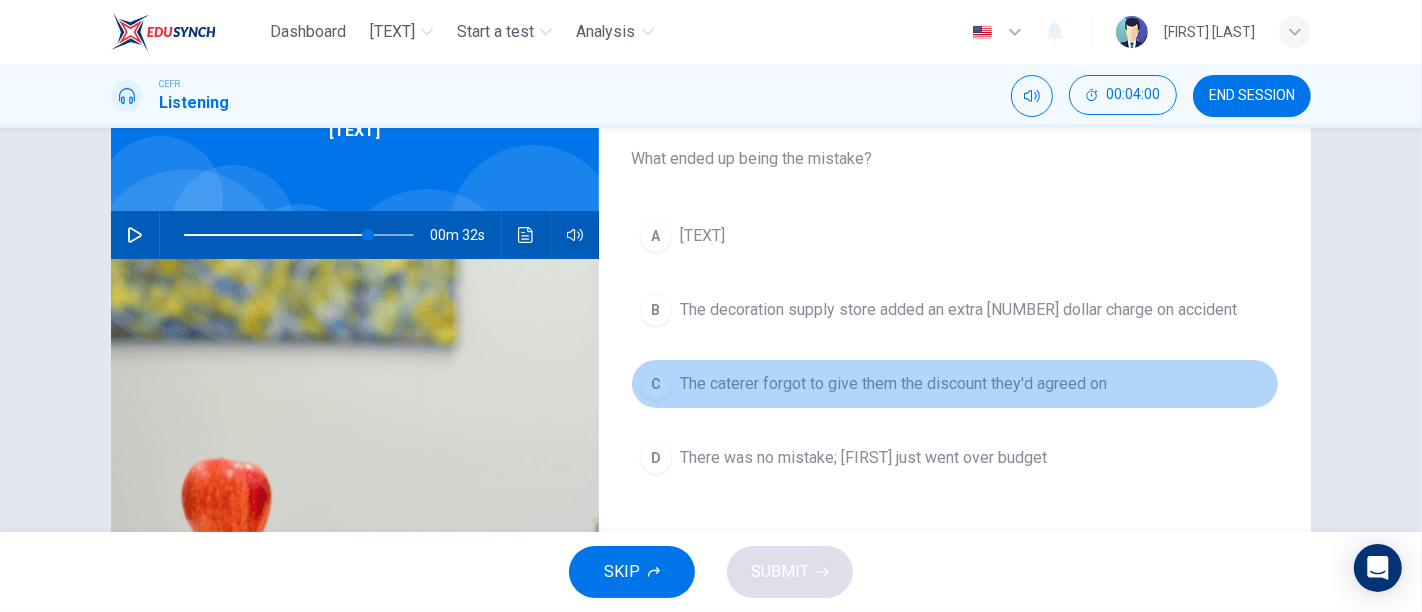 click on "C" at bounding box center (656, 236) 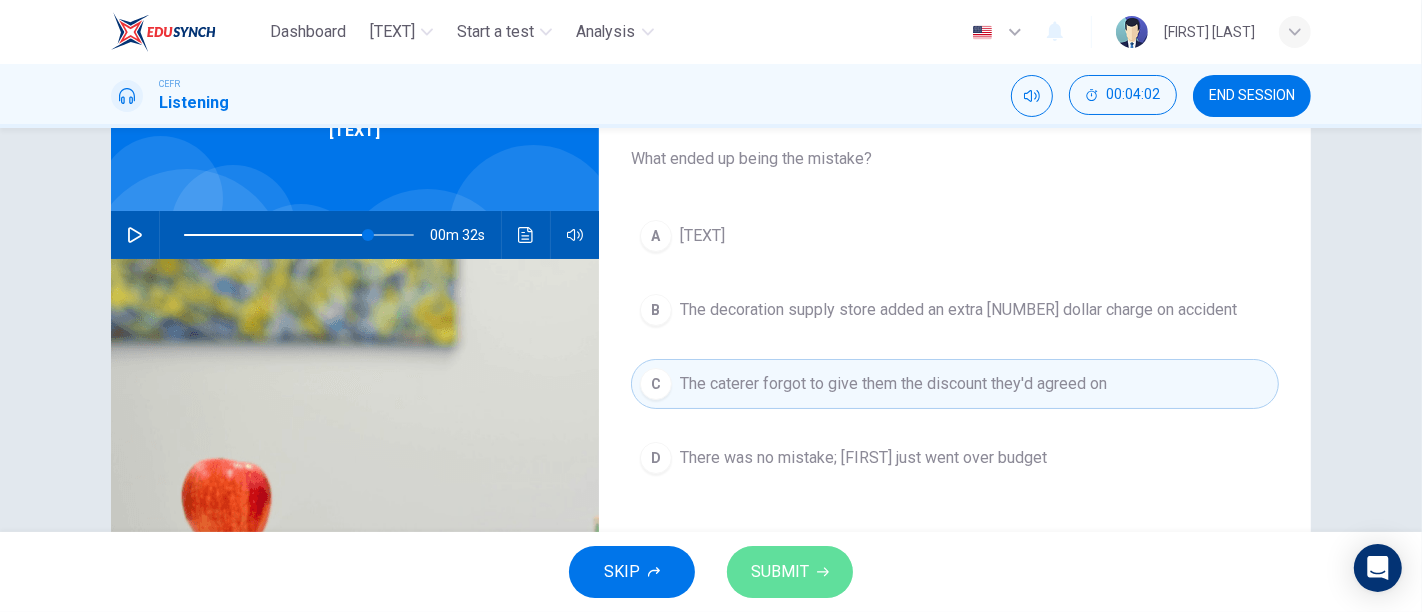 click on "SUBMIT" at bounding box center [780, 572] 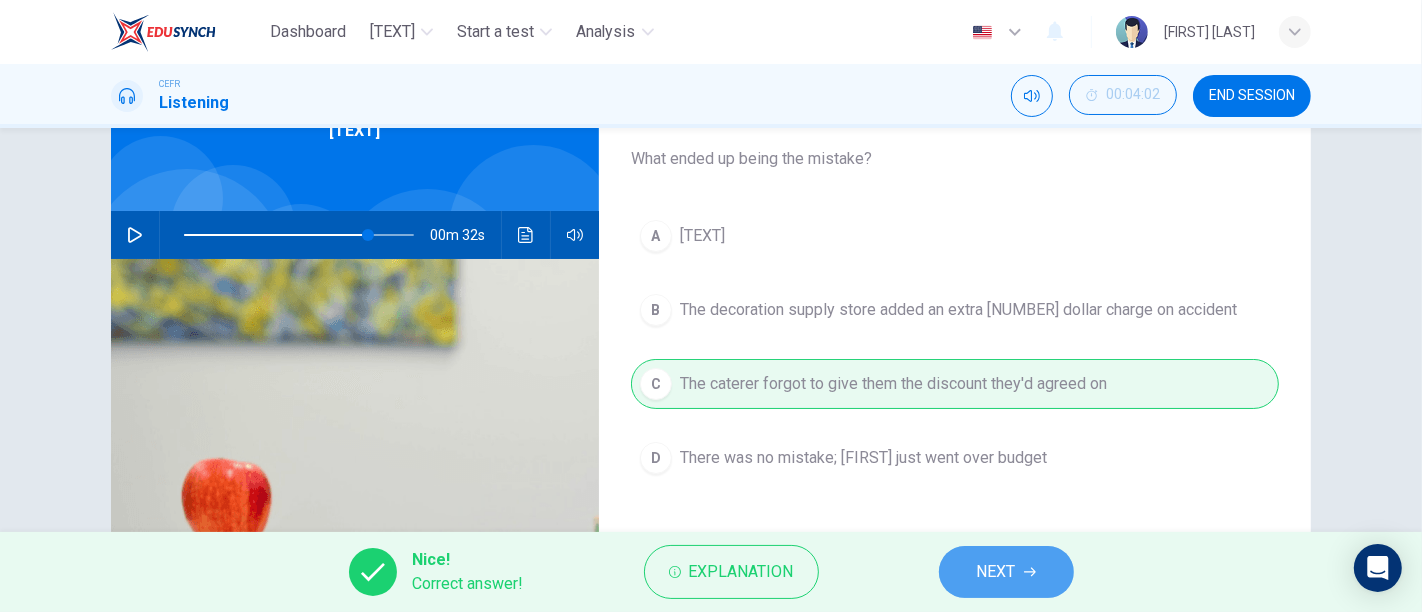 click on "NEXT" at bounding box center (996, 572) 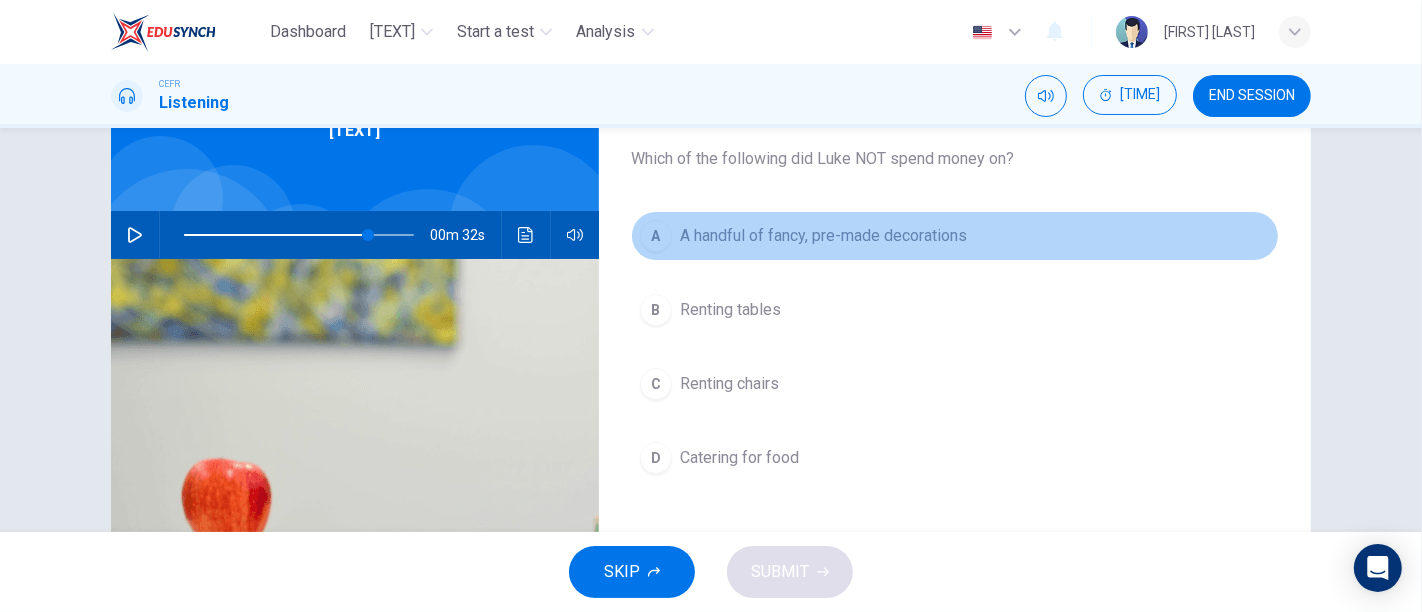 click on "A" at bounding box center (656, 236) 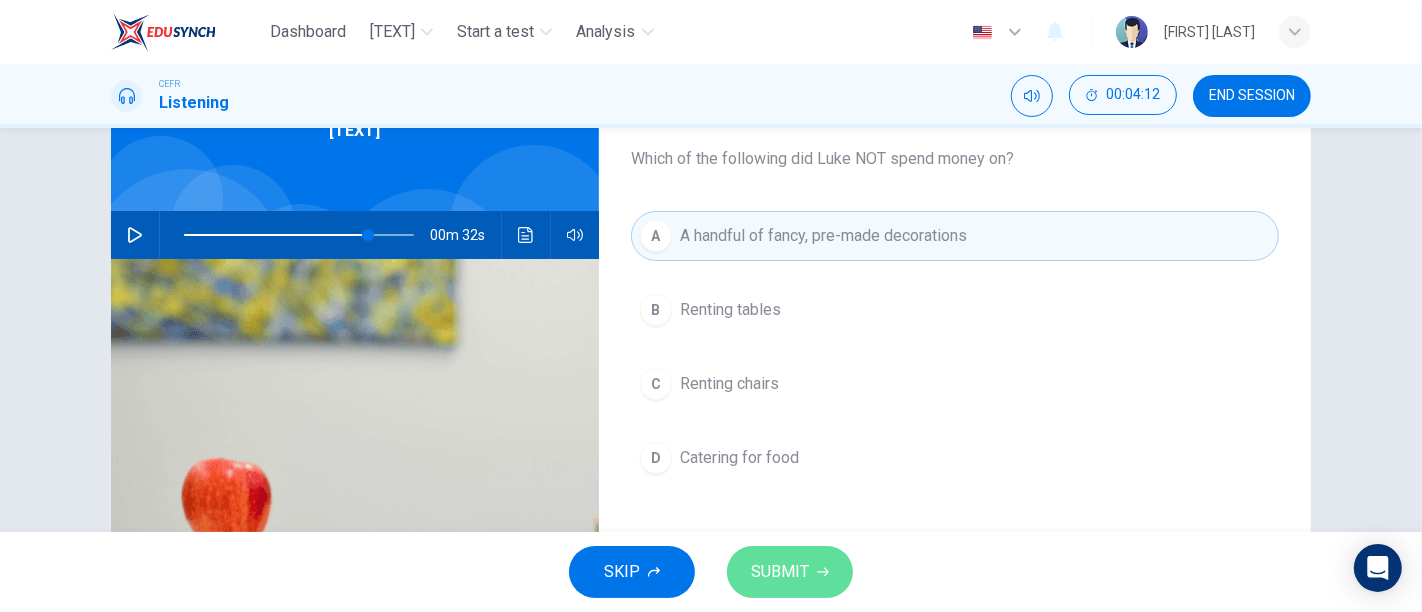 click on "SUBMIT" at bounding box center (780, 572) 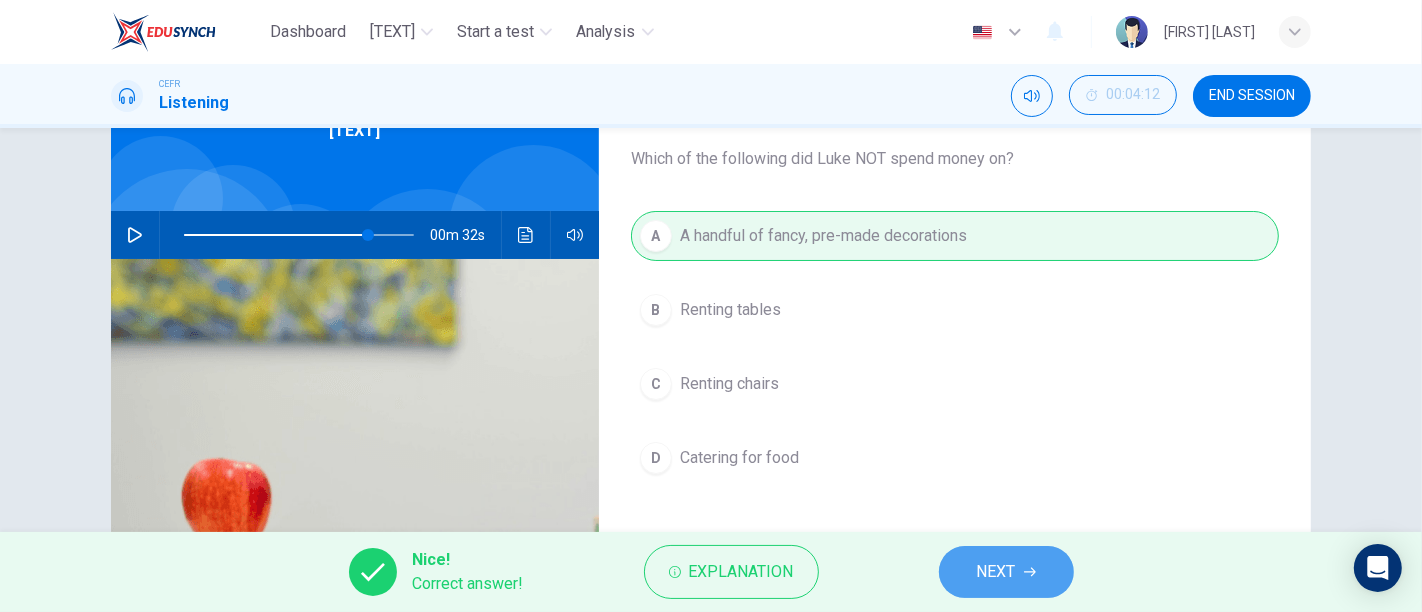 click on "NEXT" at bounding box center [1006, 572] 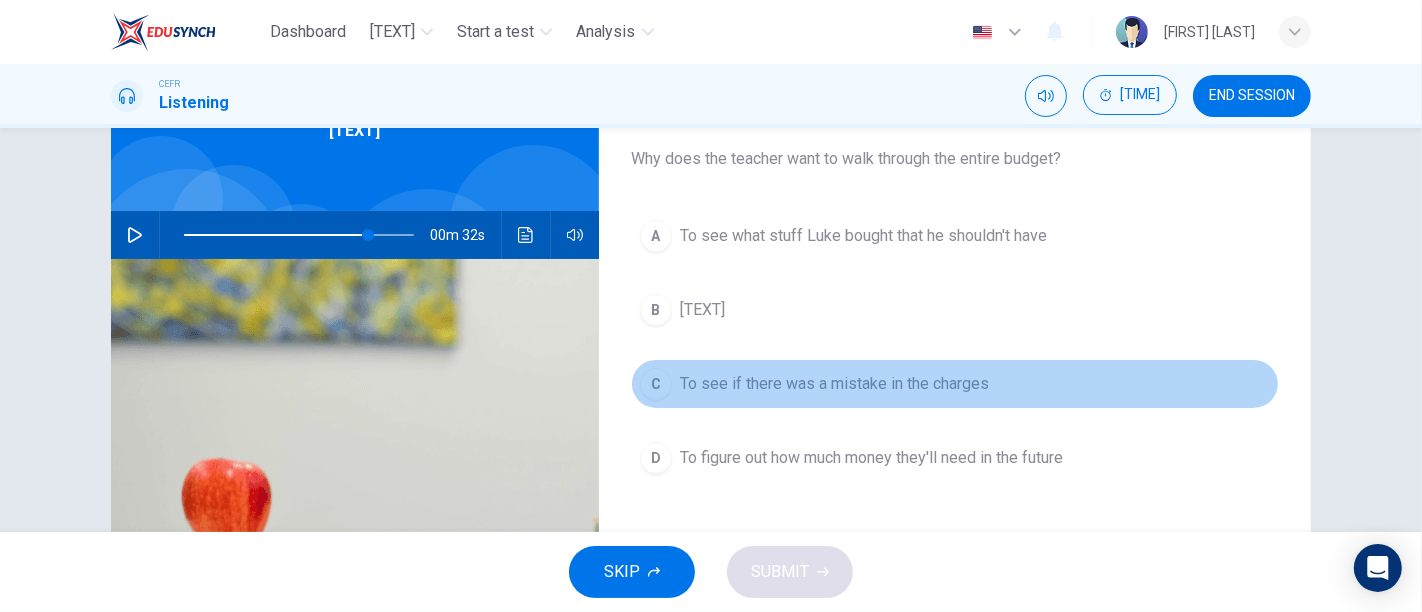 click on "To see if there was a mistake in the charges" at bounding box center [863, 236] 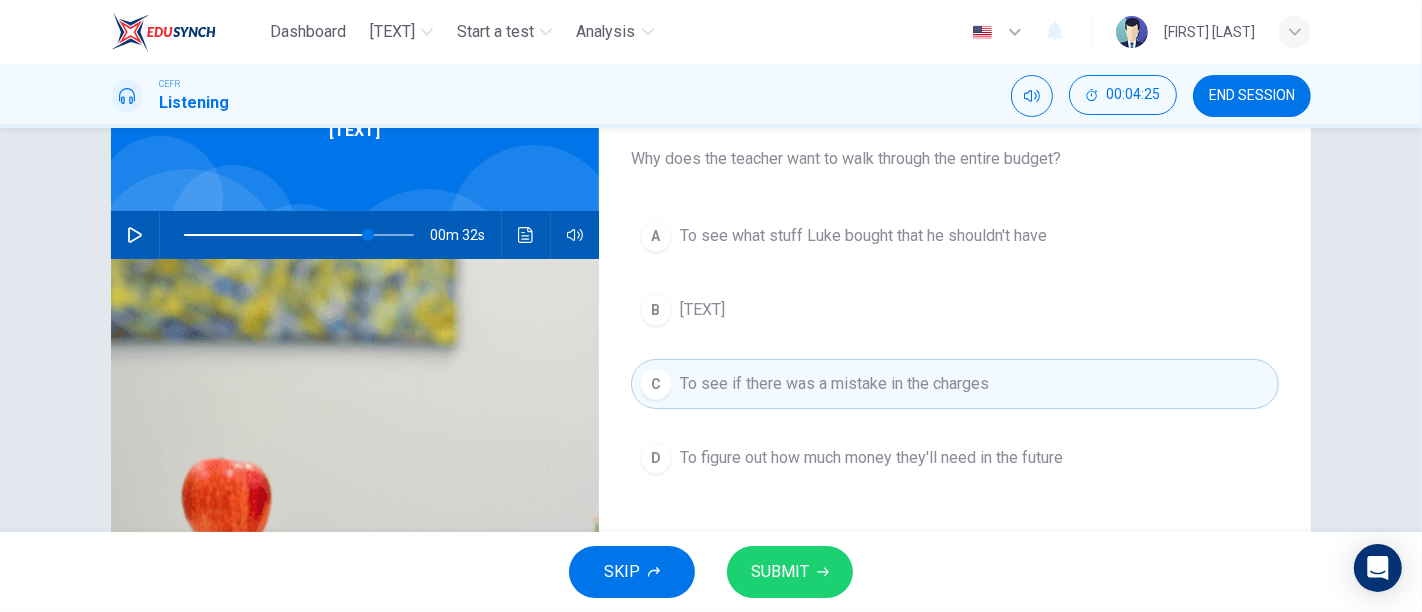 click at bounding box center (135, 235) 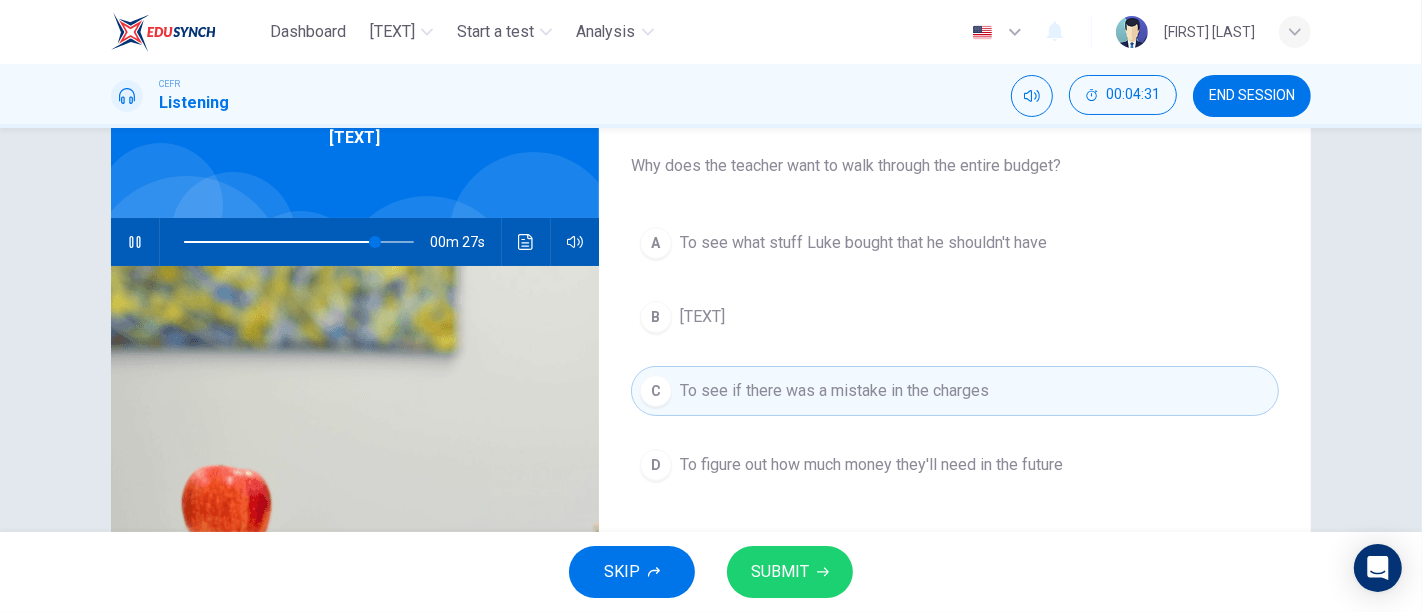 scroll, scrollTop: 115, scrollLeft: 0, axis: vertical 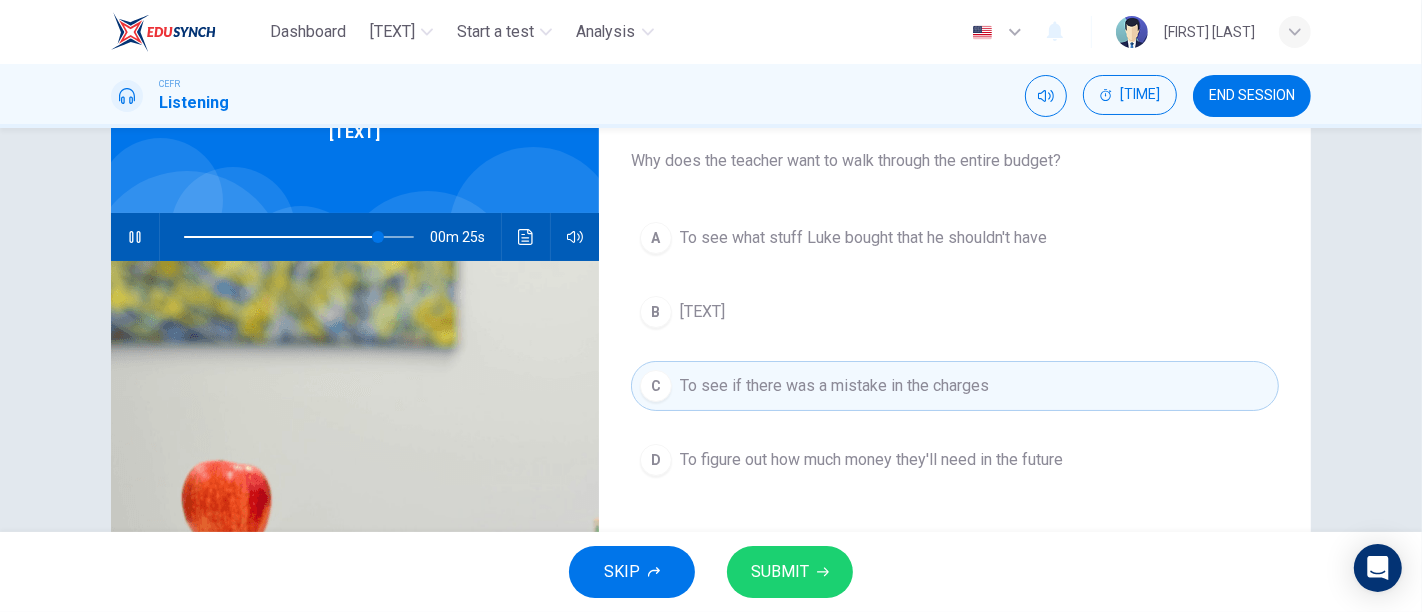 click at bounding box center (299, 237) 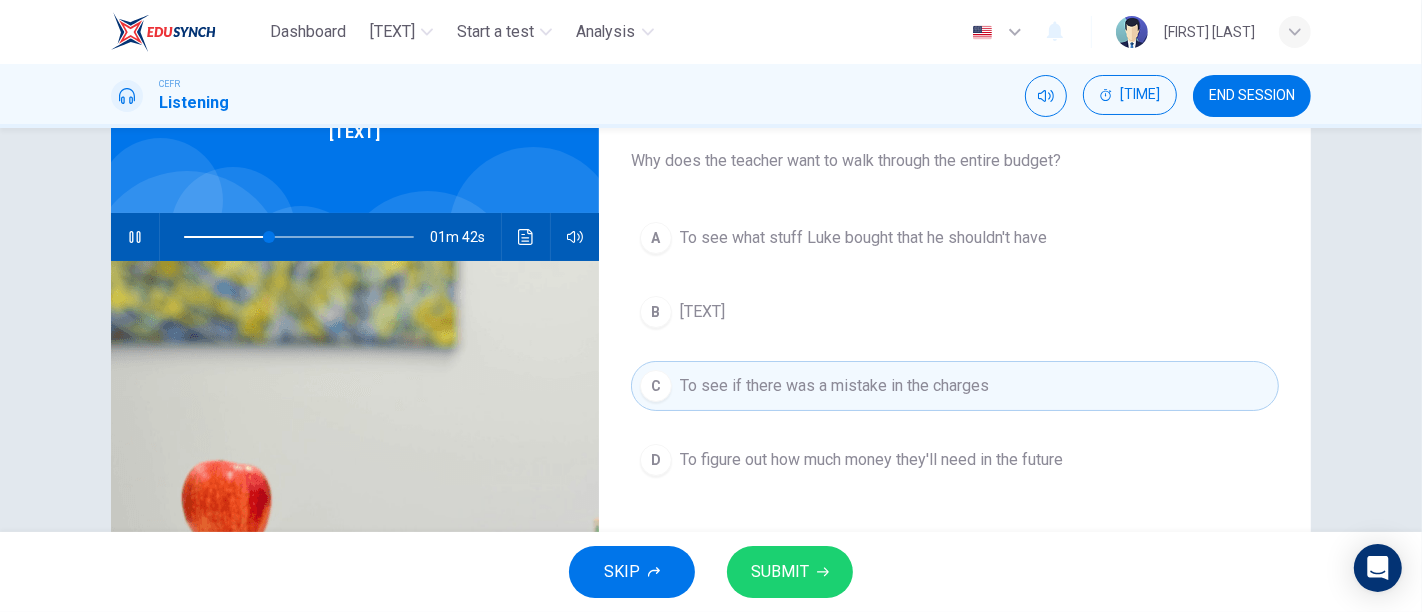 click at bounding box center (299, 237) 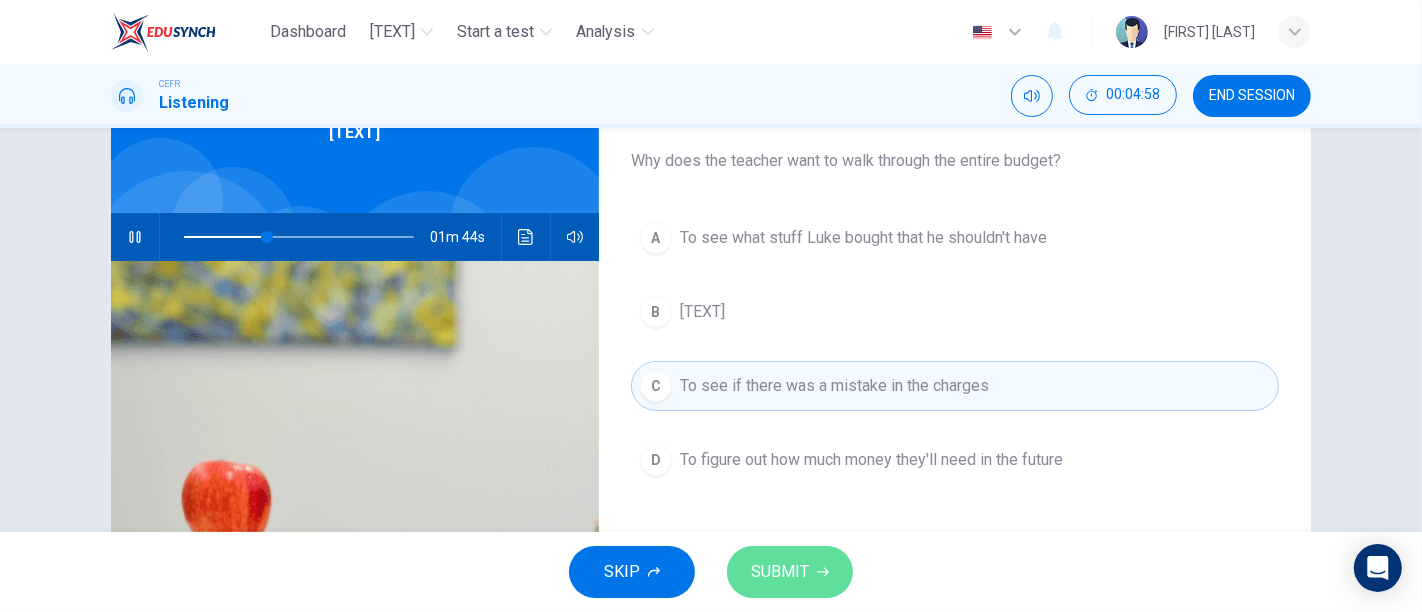 click on "SUBMIT" at bounding box center (790, 572) 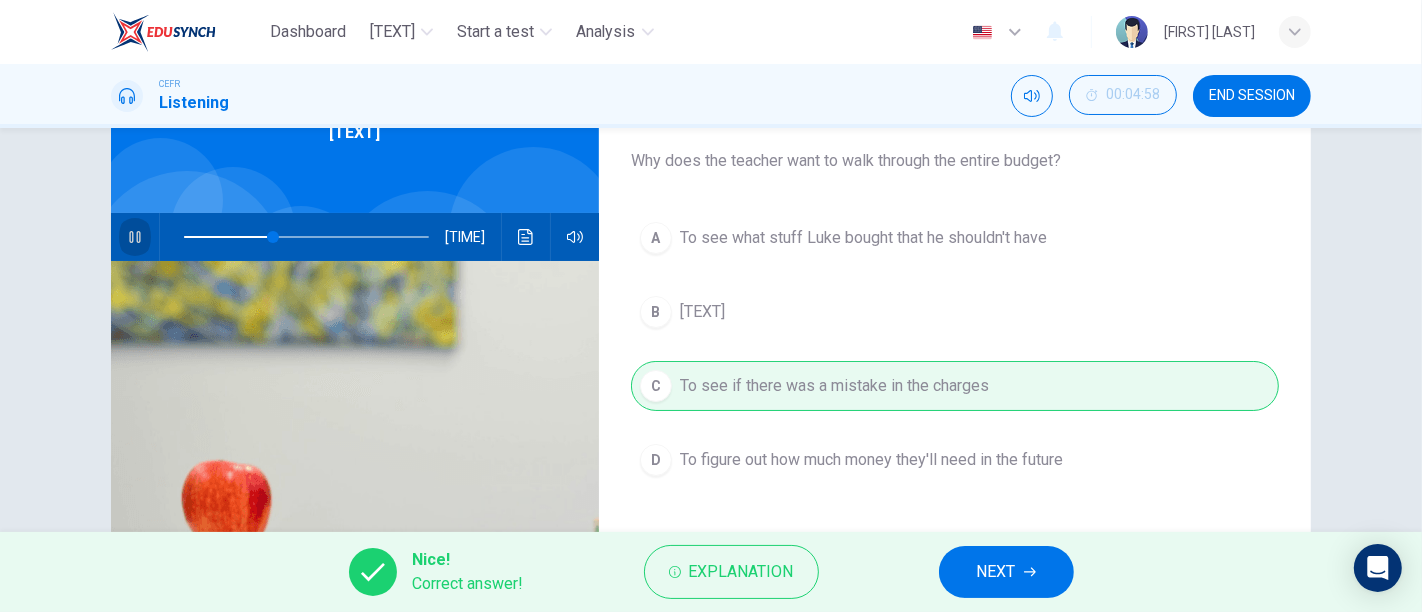 click at bounding box center [134, 237] 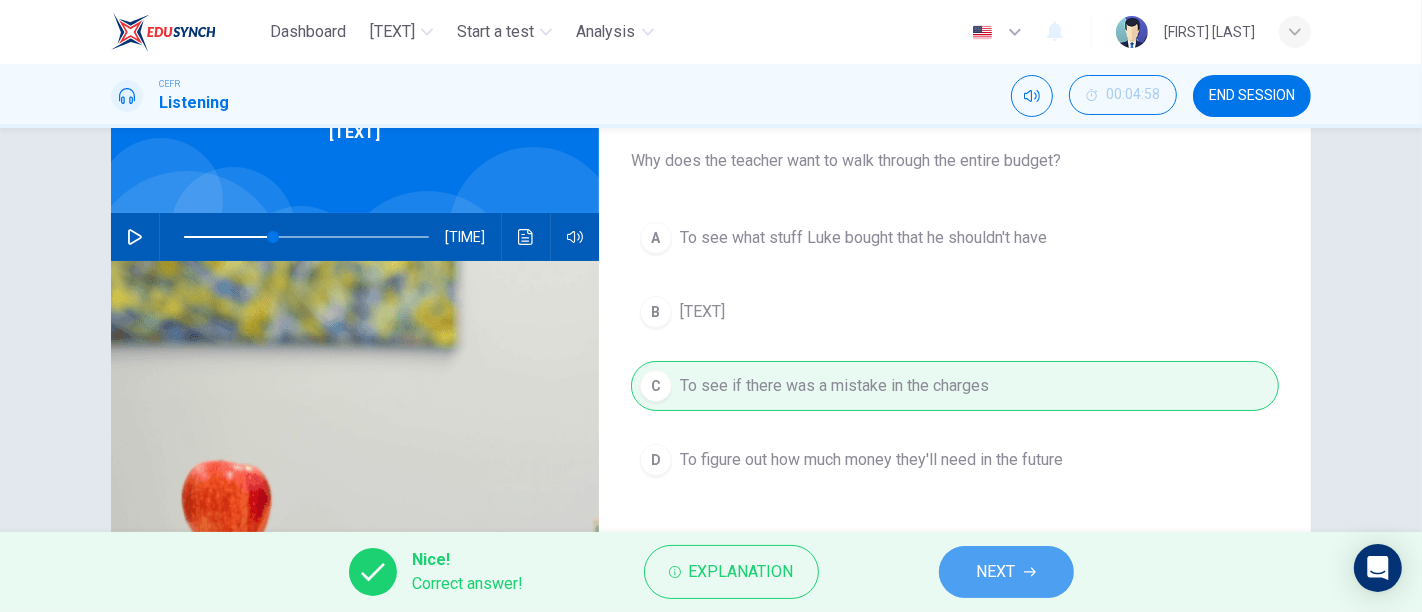 click on "NEXT" at bounding box center (1006, 572) 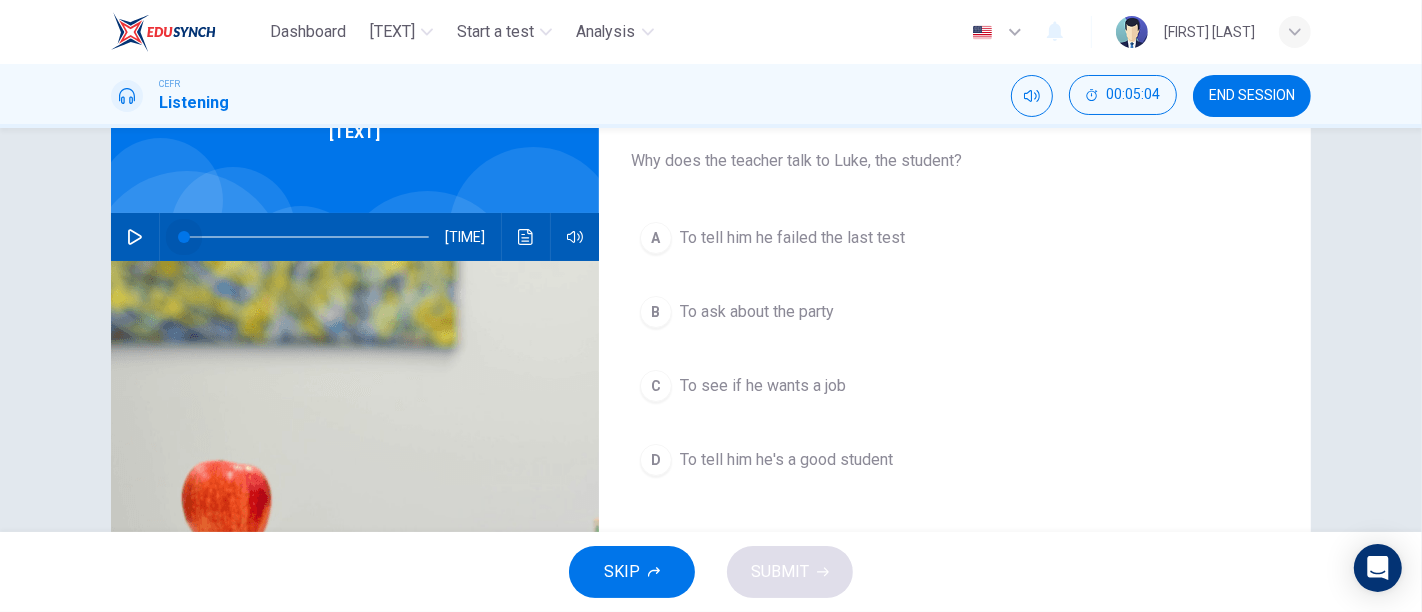 drag, startPoint x: 260, startPoint y: 239, endPoint x: 155, endPoint y: 253, distance: 105.92922 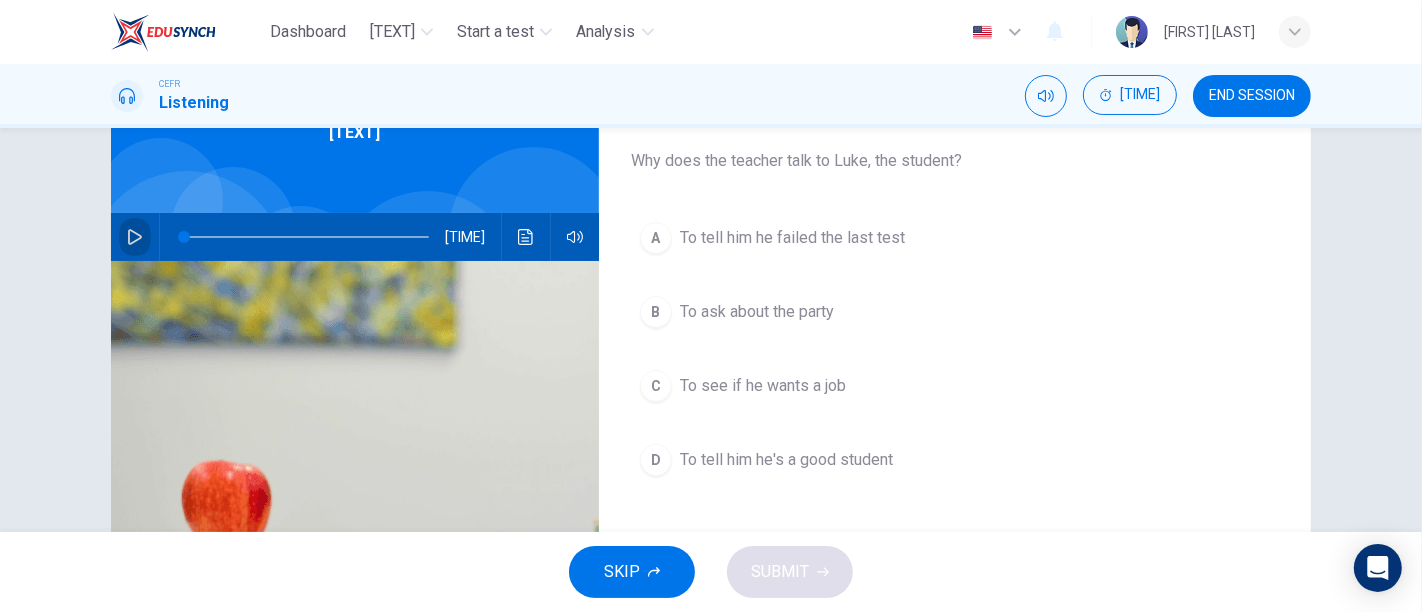 click at bounding box center (135, 237) 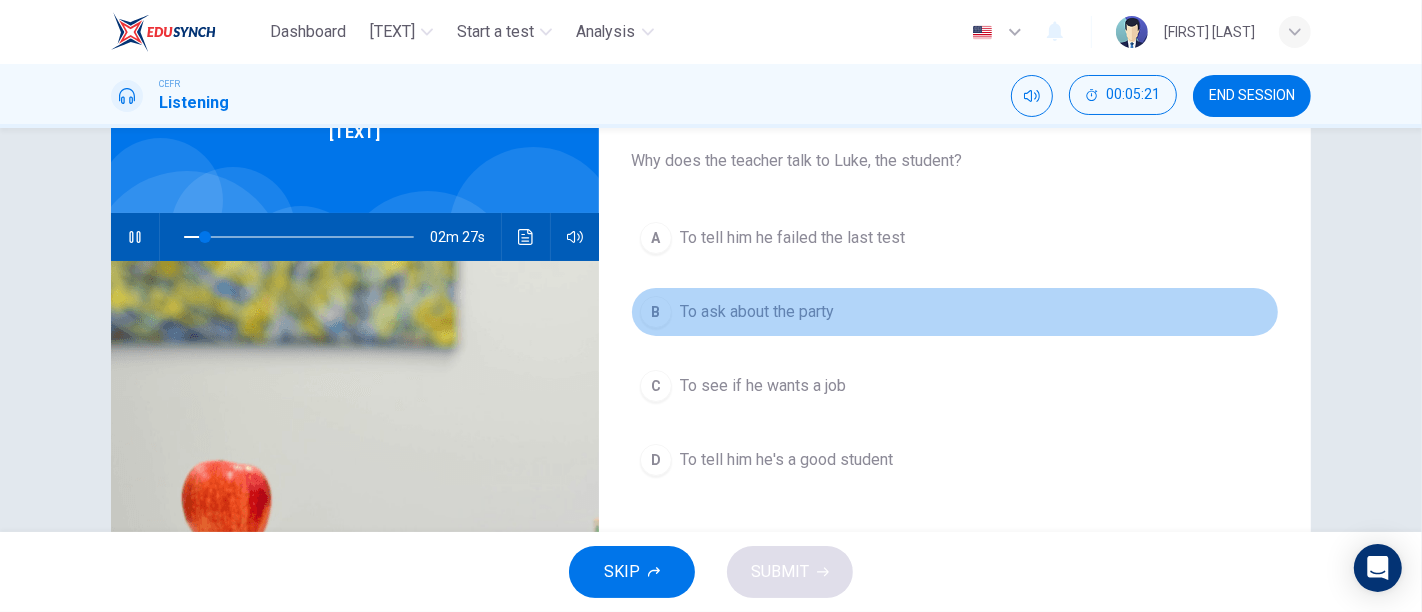 click on "B" at bounding box center [656, 238] 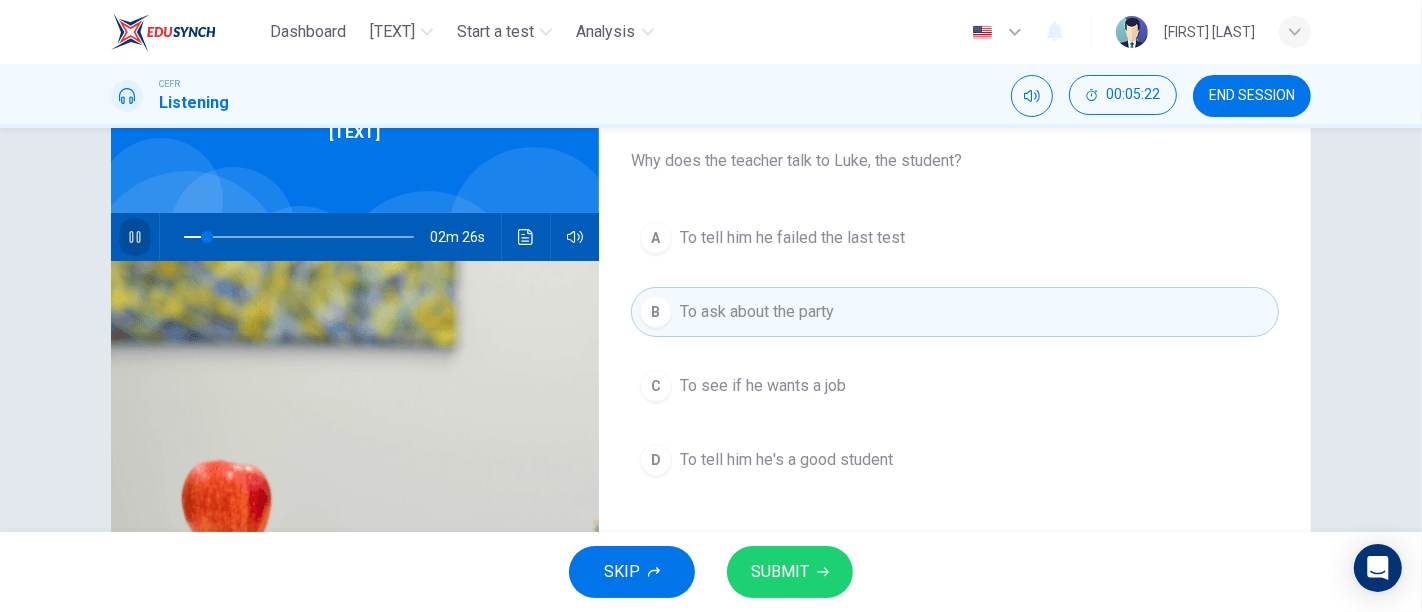 click at bounding box center [135, 237] 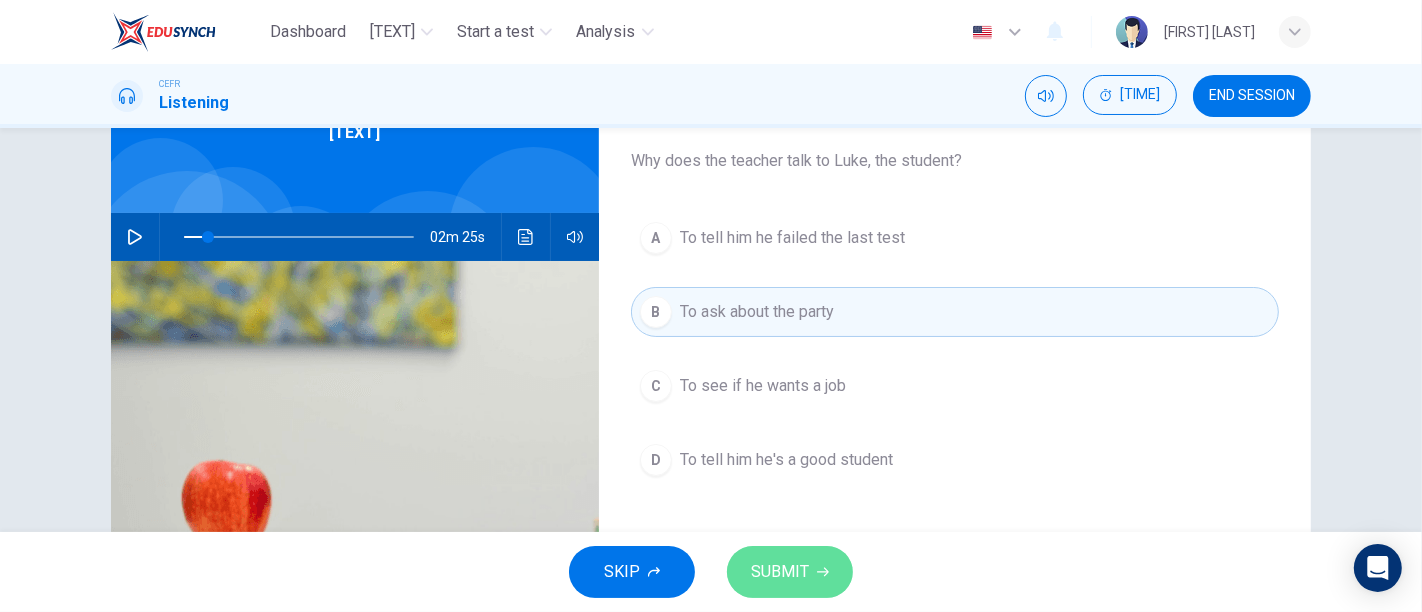 click on "SUBMIT" at bounding box center (790, 572) 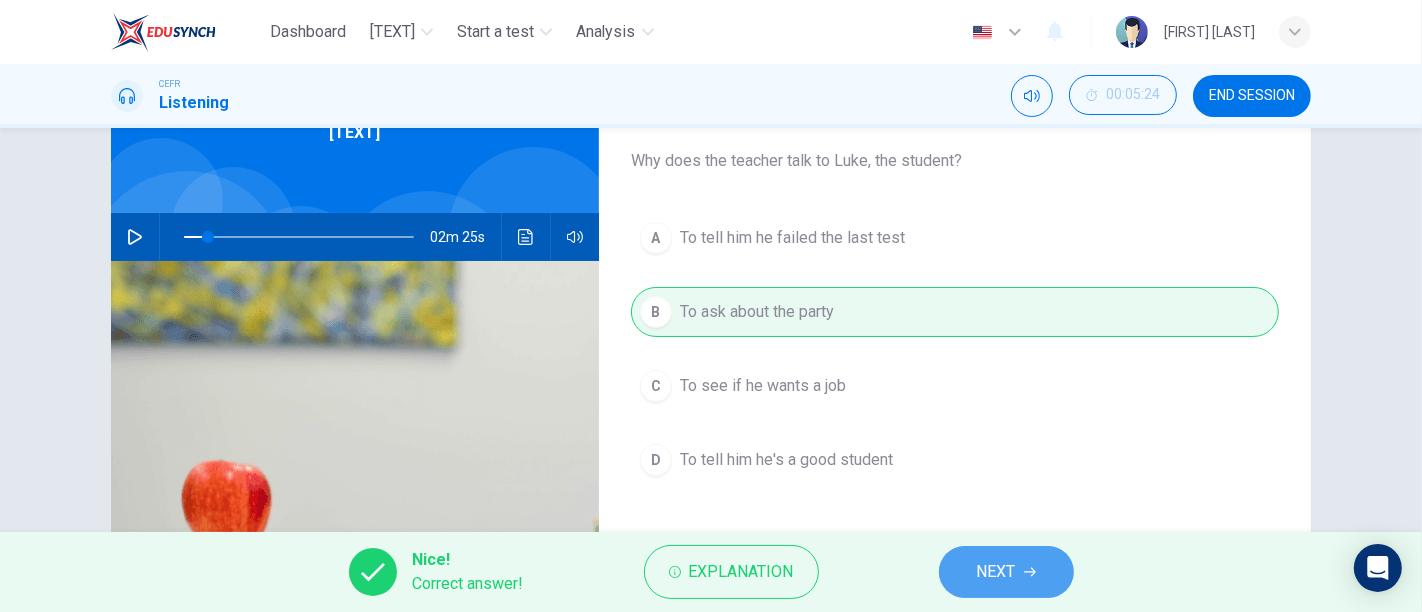 click on "NEXT" at bounding box center (996, 572) 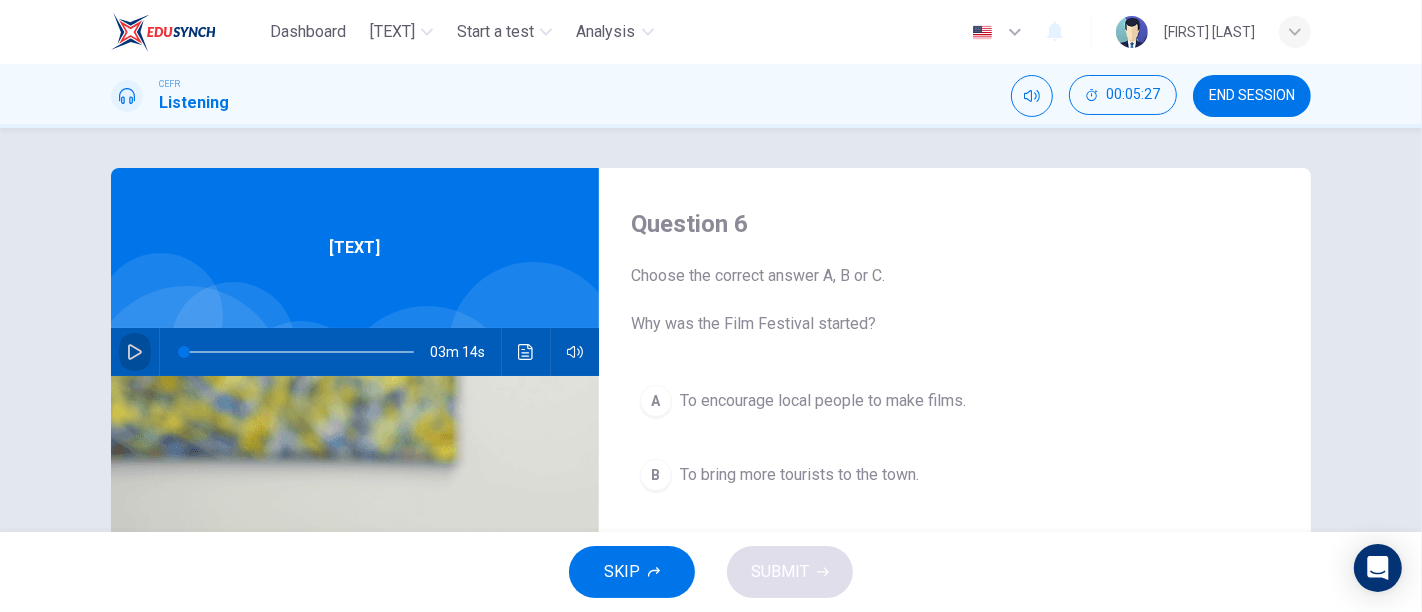click at bounding box center (135, 352) 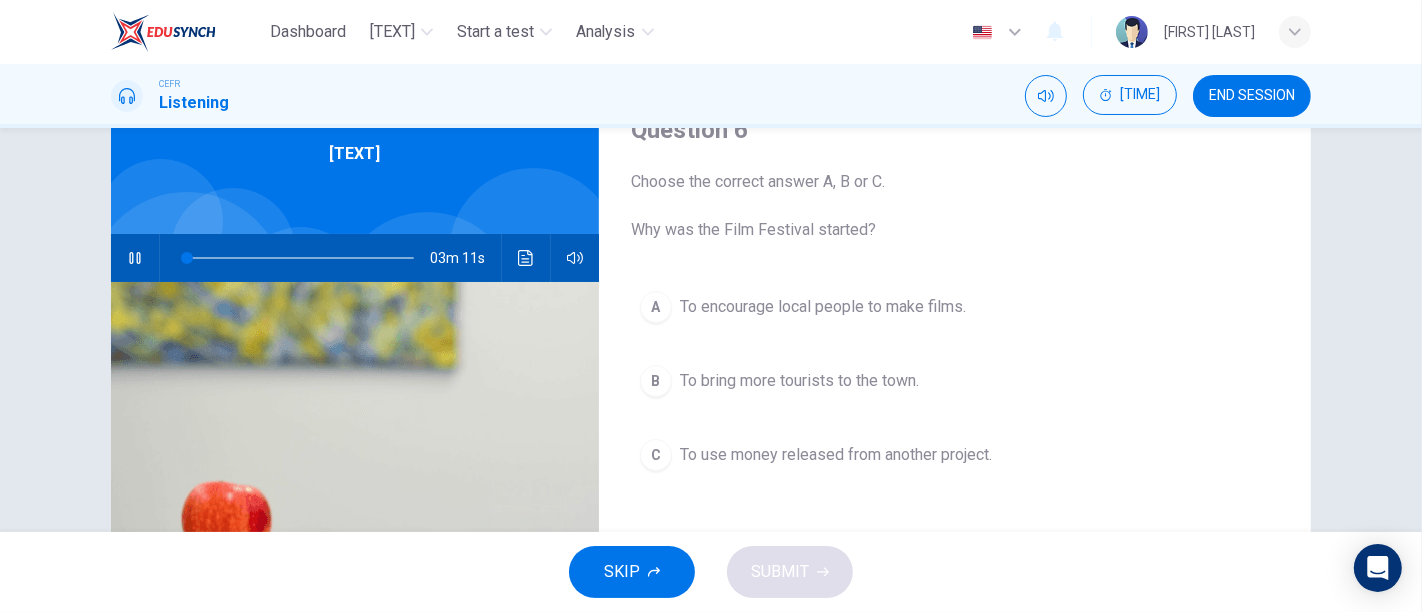 scroll, scrollTop: 95, scrollLeft: 0, axis: vertical 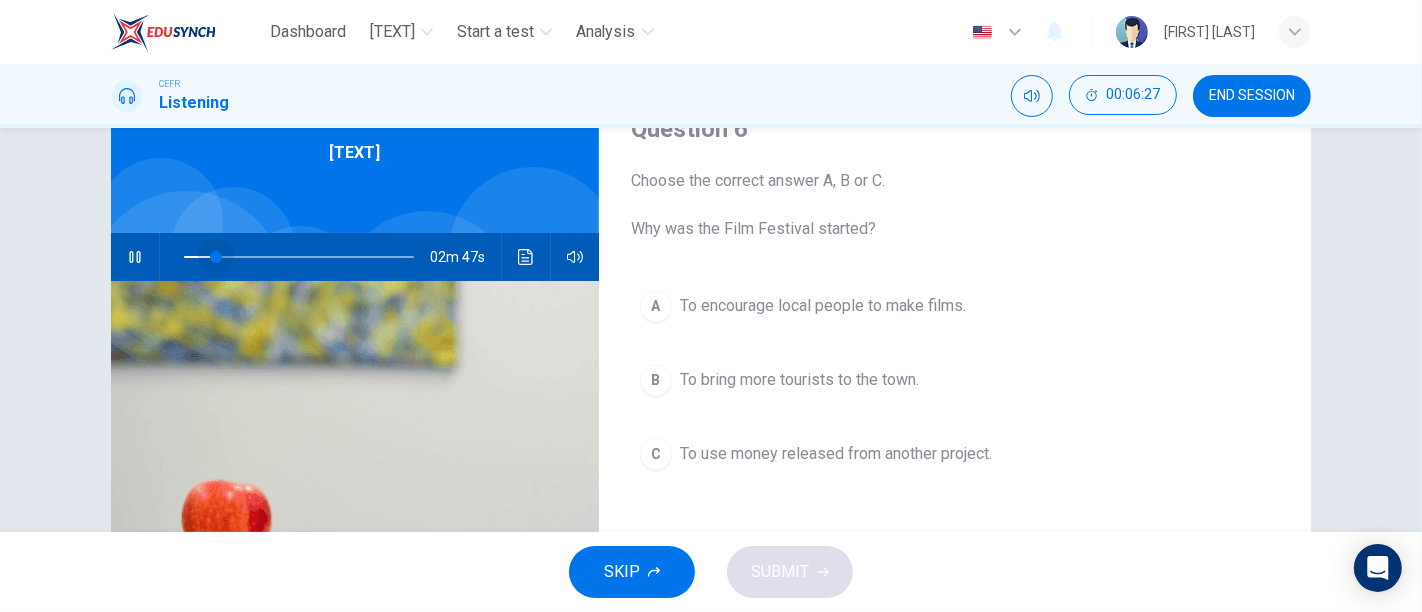 click at bounding box center [299, 257] 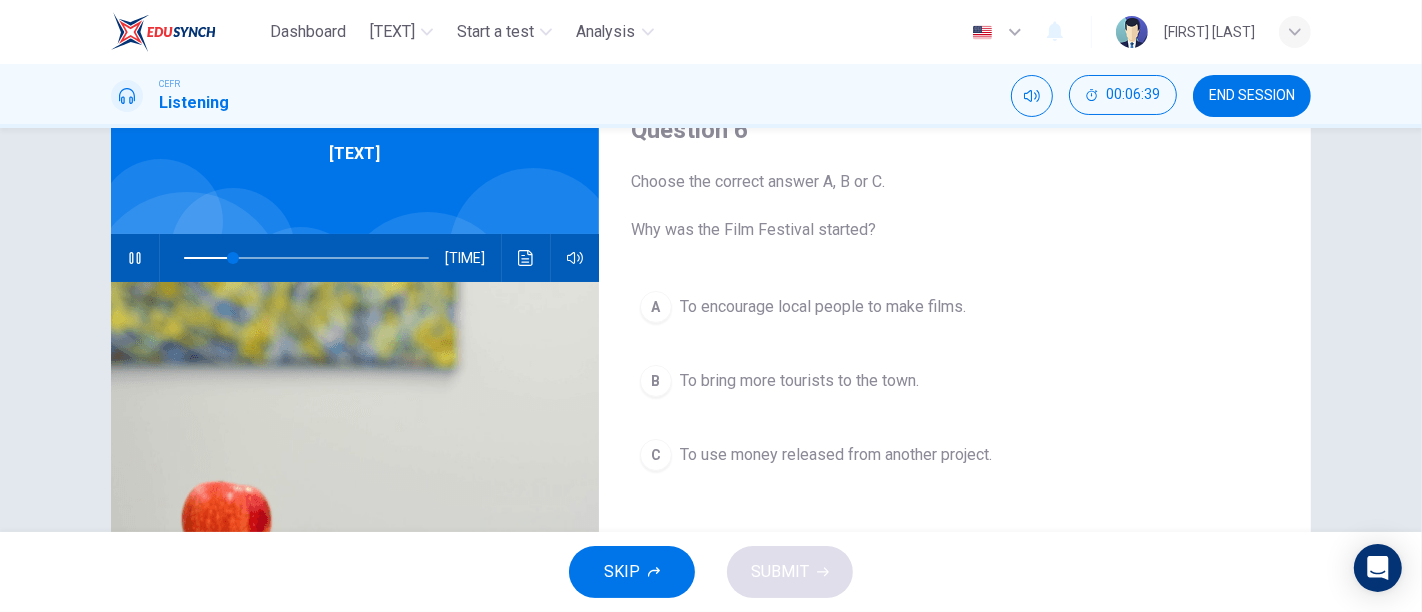 scroll, scrollTop: 95, scrollLeft: 0, axis: vertical 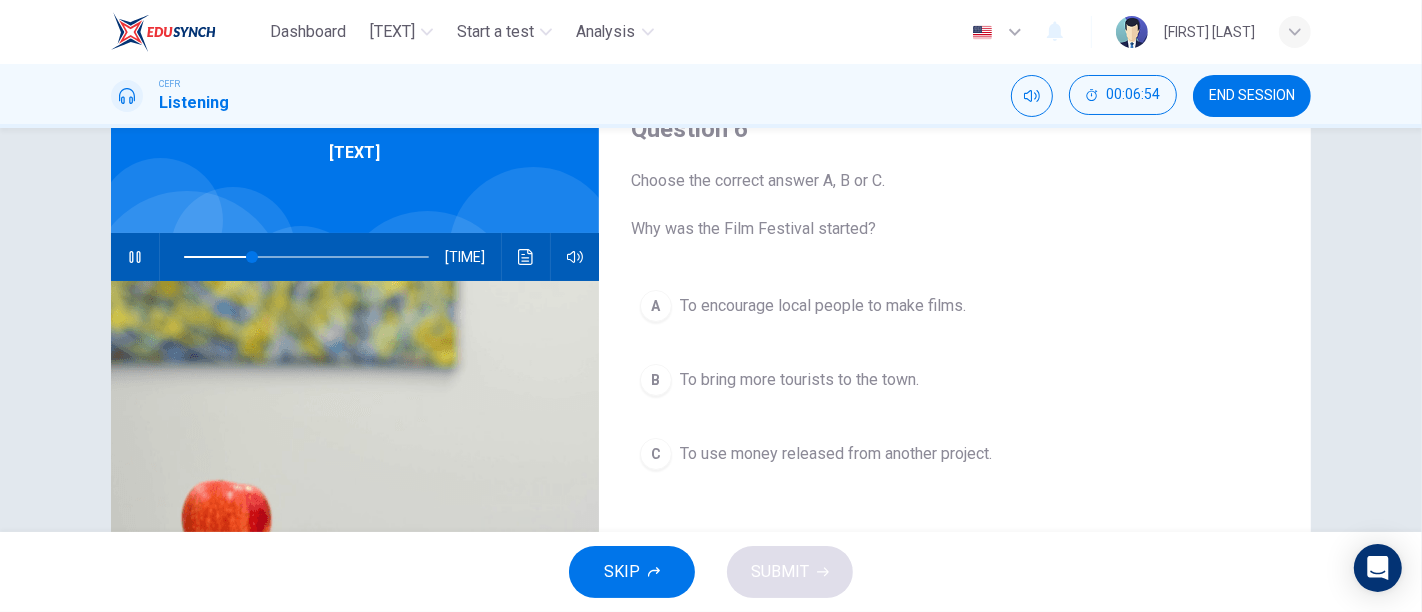 click at bounding box center [134, 257] 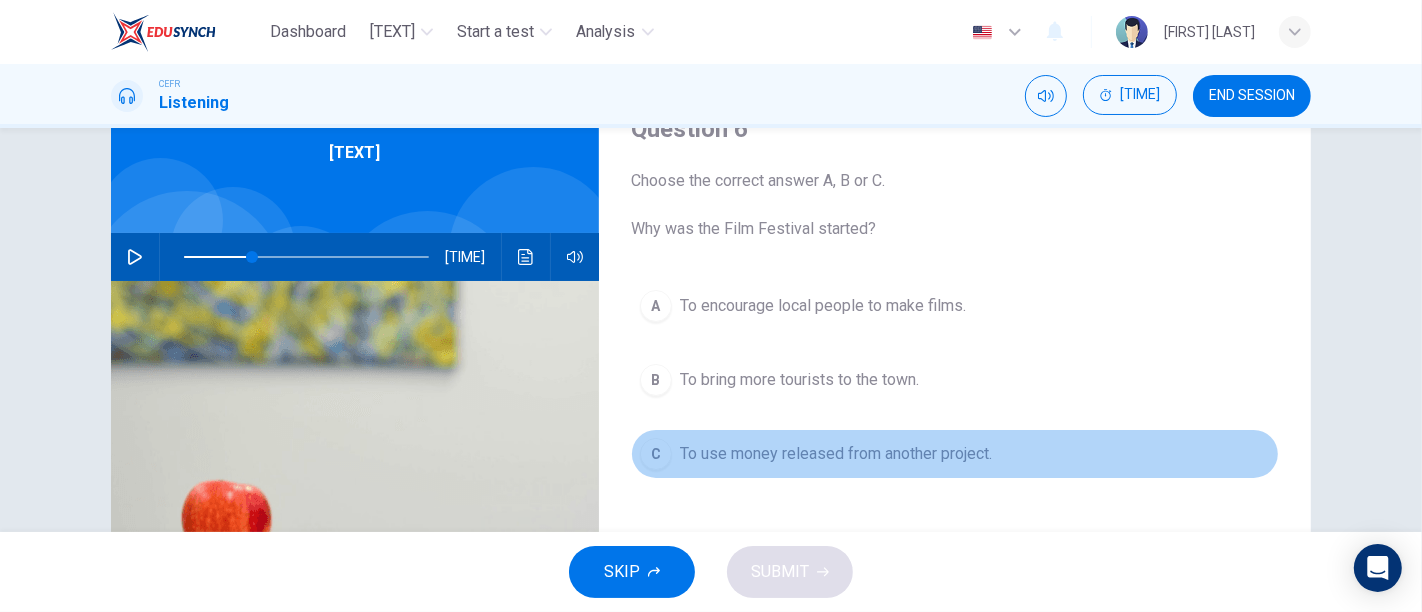 click on "To use money released from another project." at bounding box center (823, 306) 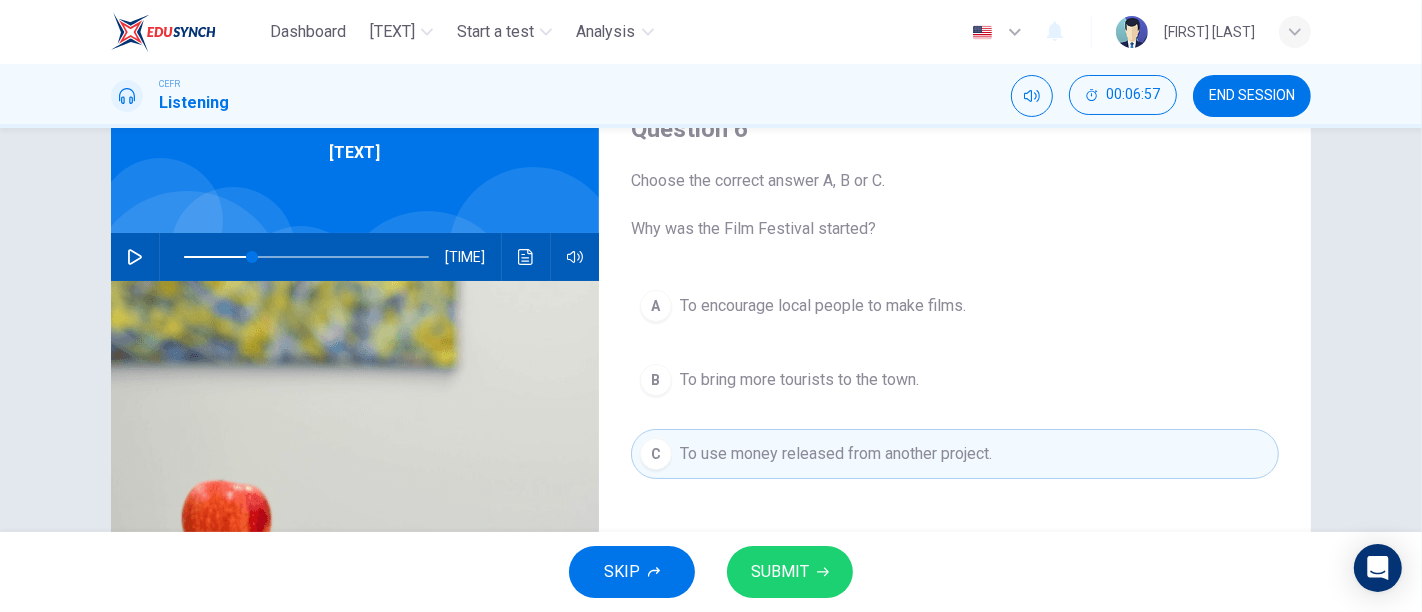 click on "SUBMIT" at bounding box center (780, 572) 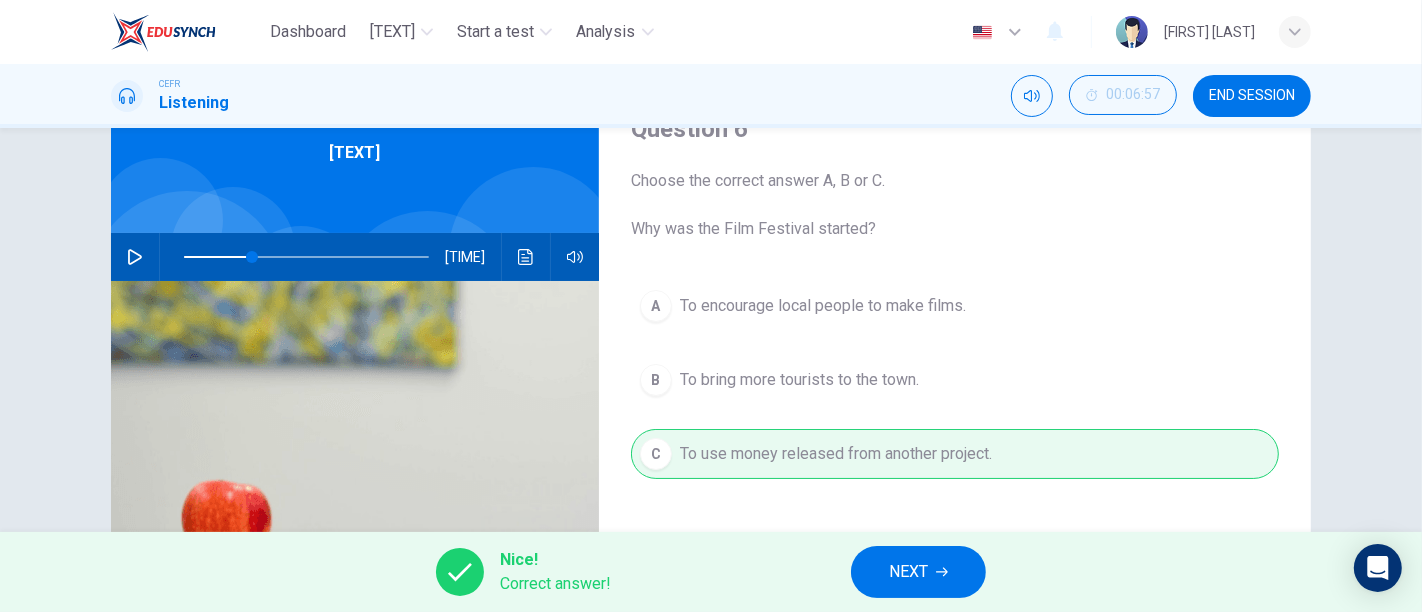 click on "NEXT" at bounding box center (908, 572) 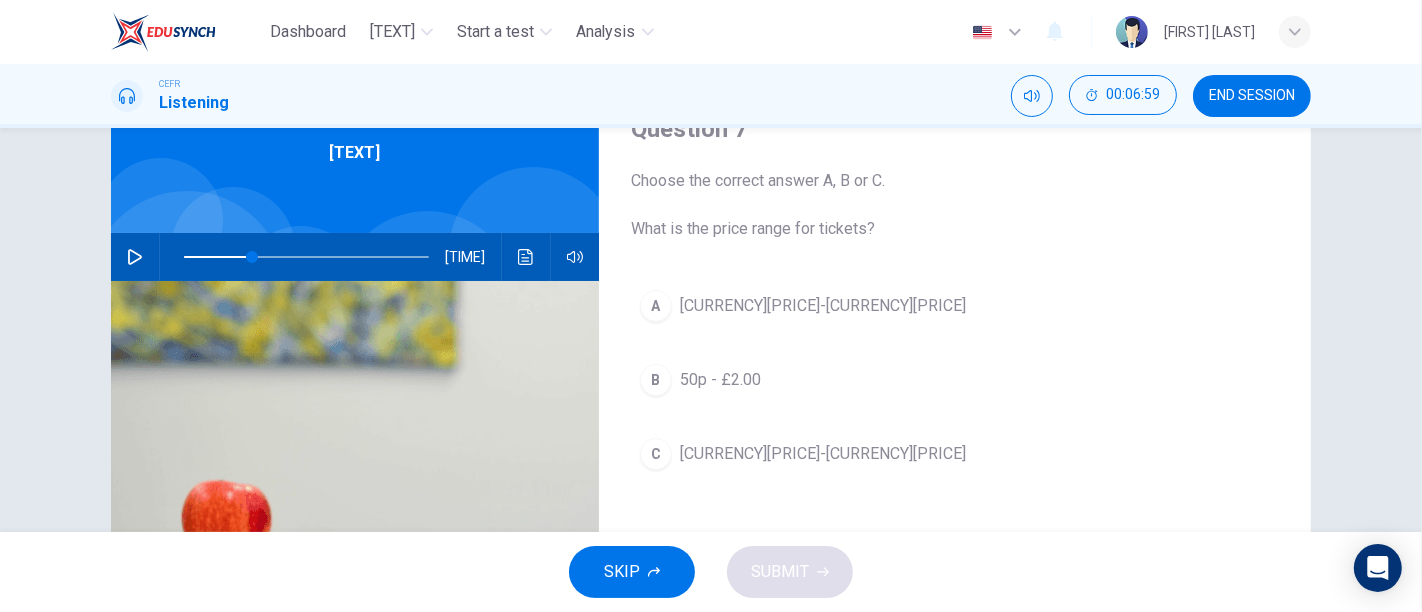 click at bounding box center [135, 257] 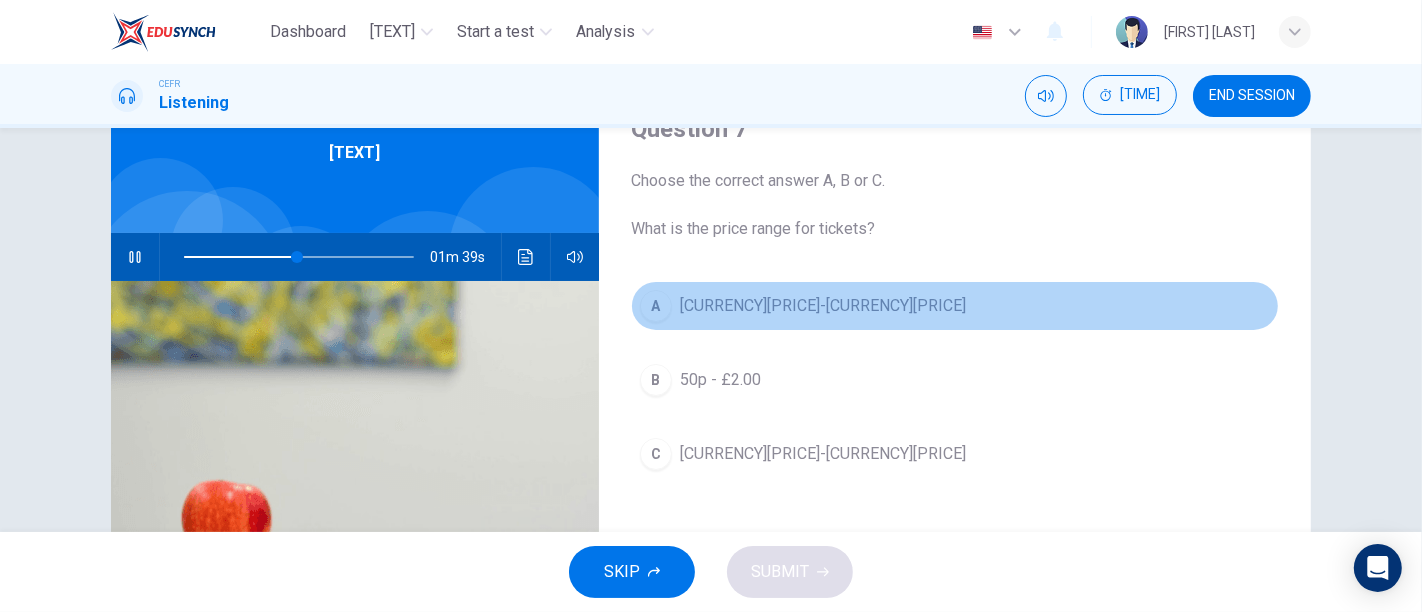 click on "A" at bounding box center [656, 306] 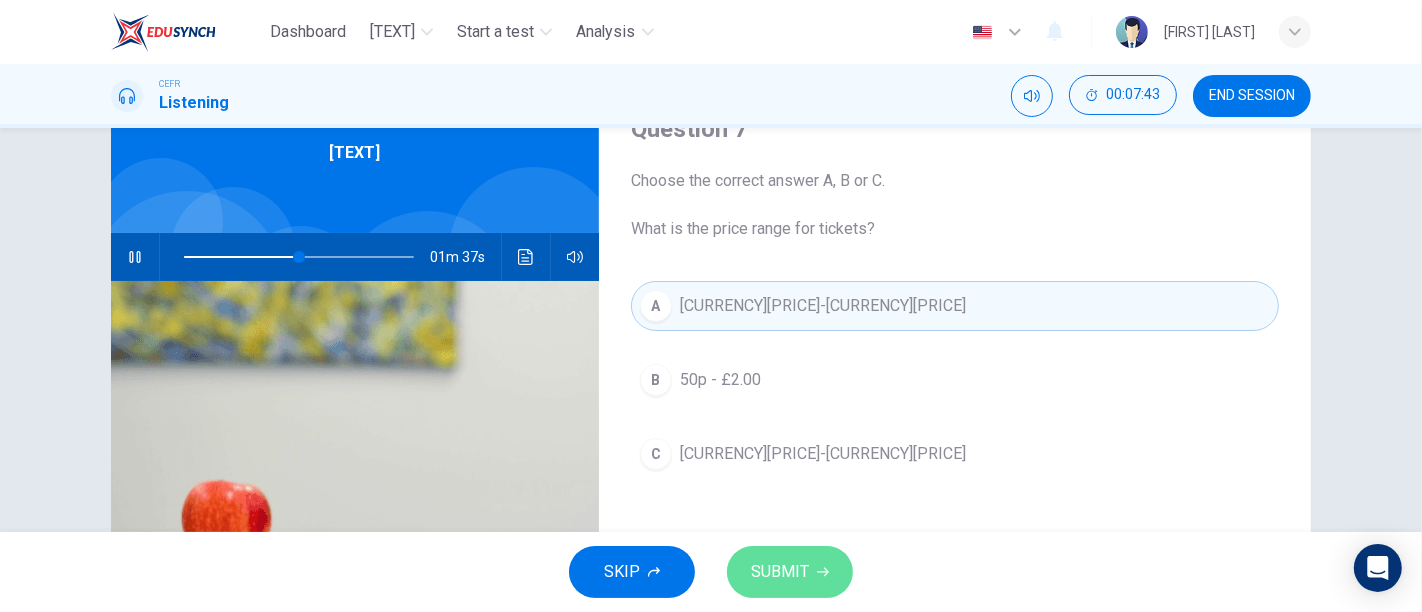 click on "SUBMIT" at bounding box center [790, 572] 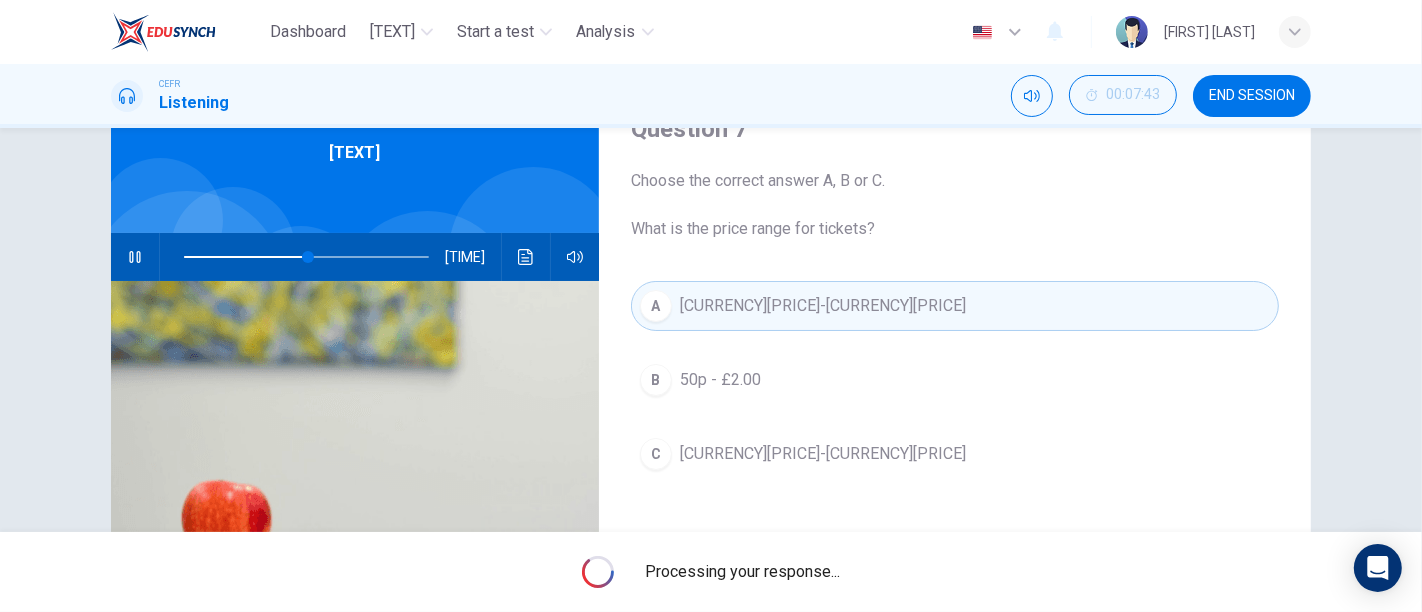 click at bounding box center (135, 257) 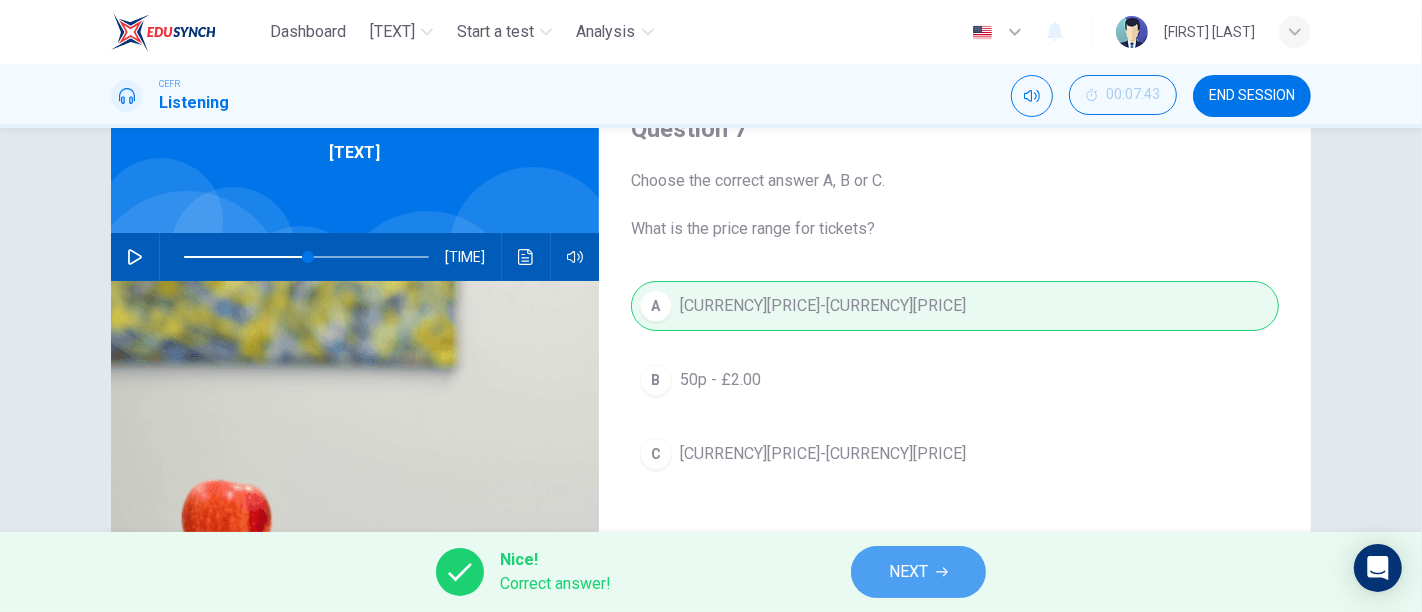 click at bounding box center [942, 572] 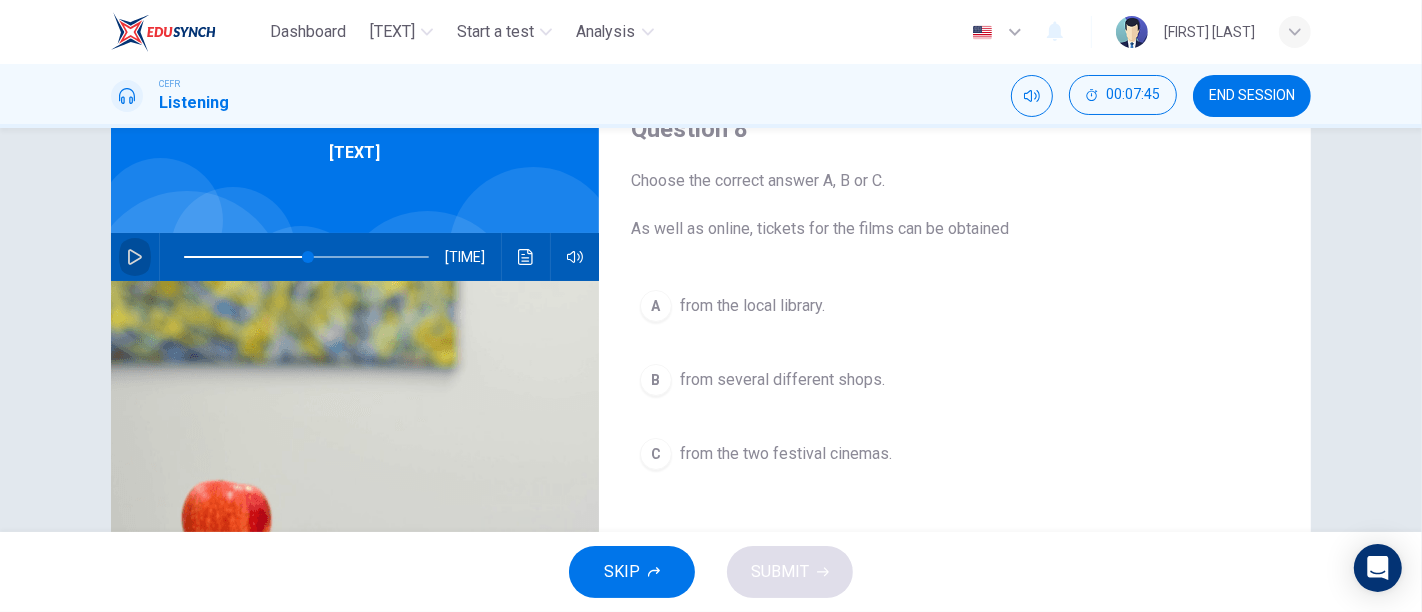 click at bounding box center (135, 257) 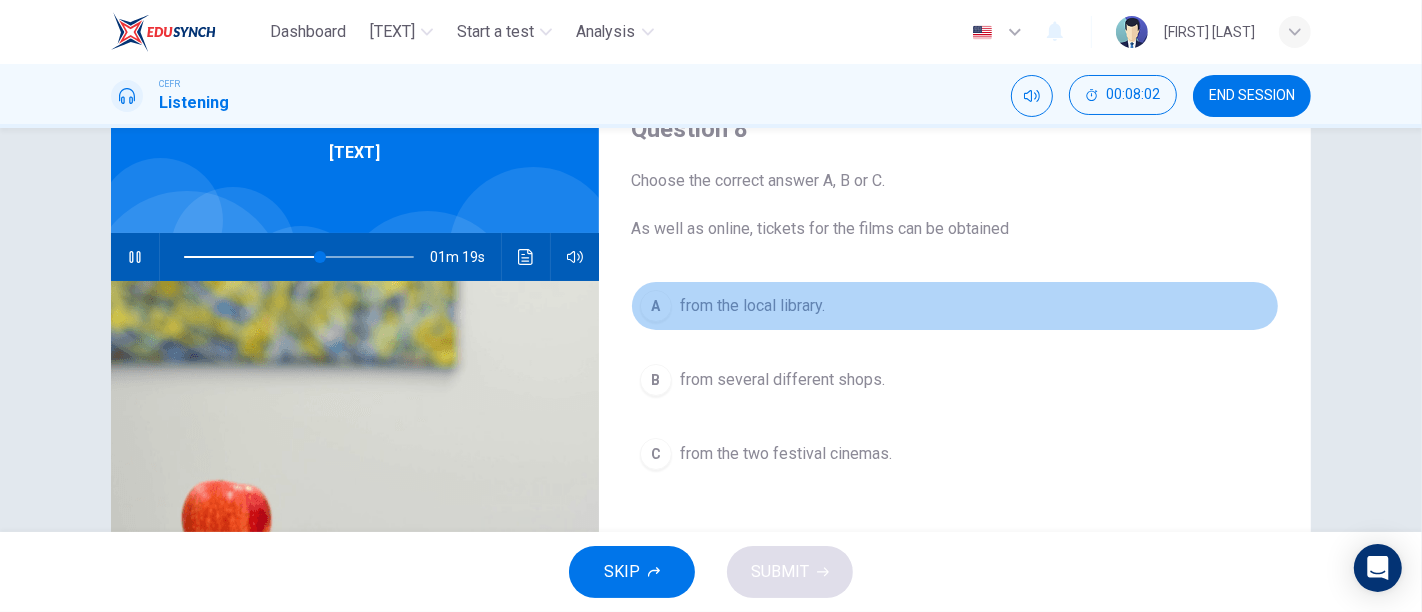 click on "from the local library." at bounding box center (752, 306) 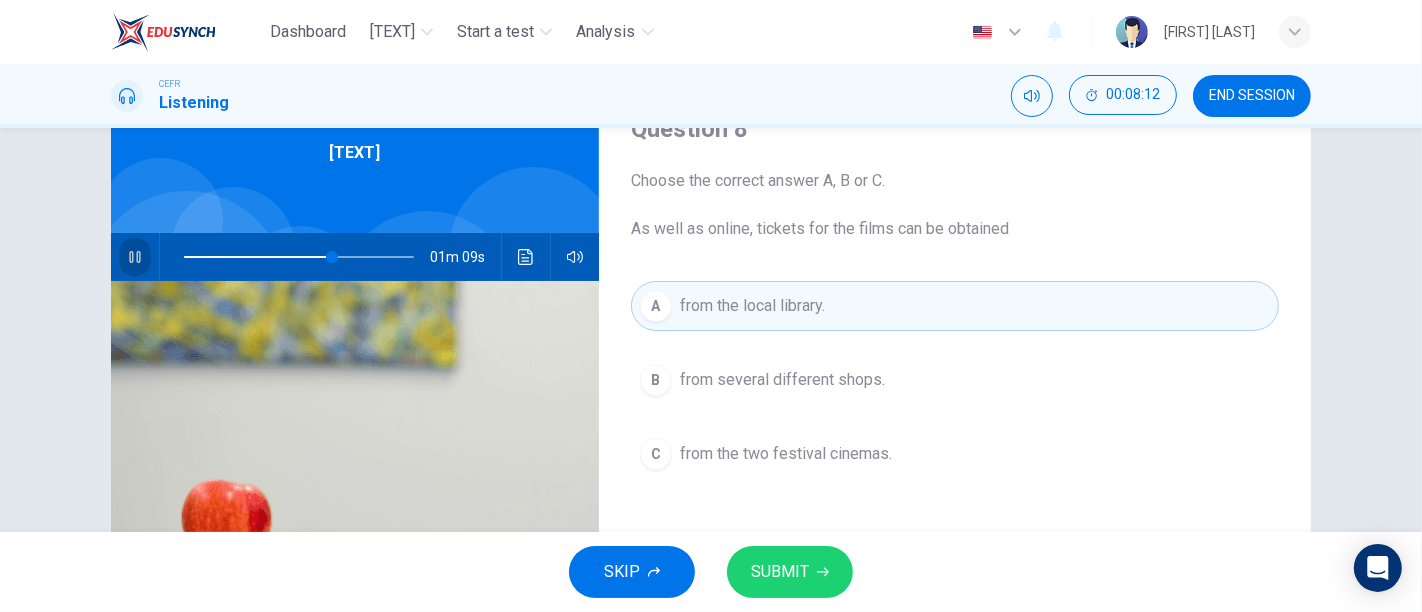 click at bounding box center [135, 257] 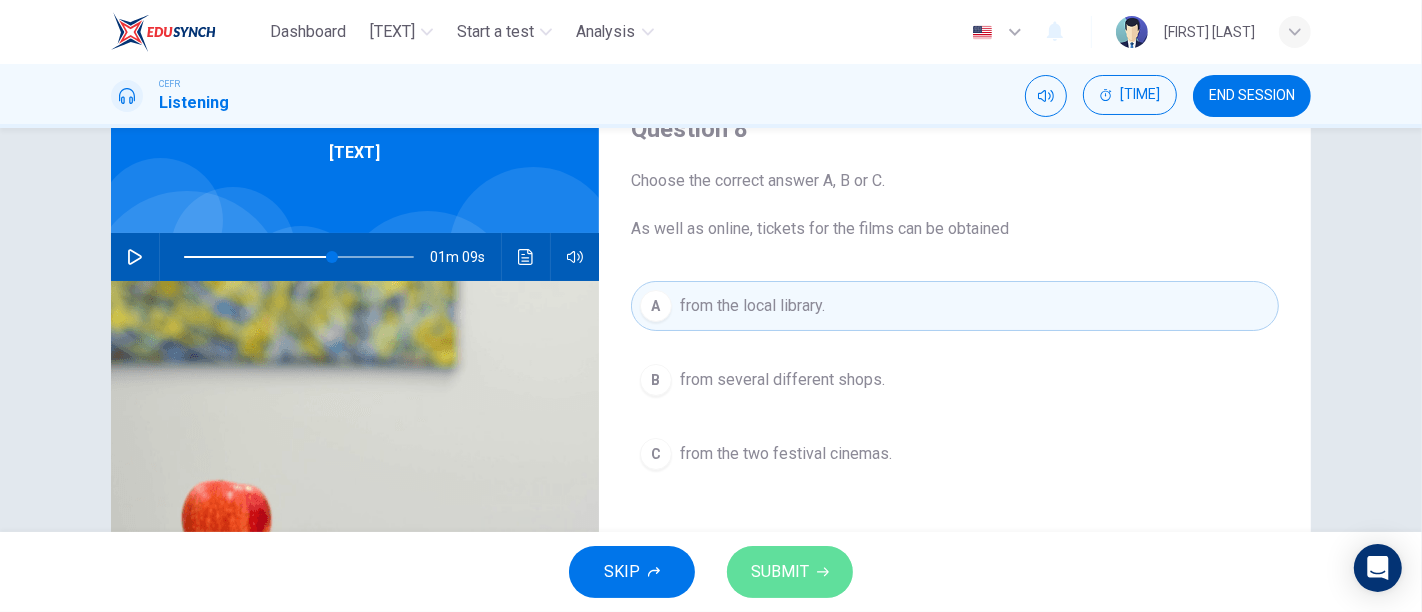 click on "SUBMIT" at bounding box center [790, 572] 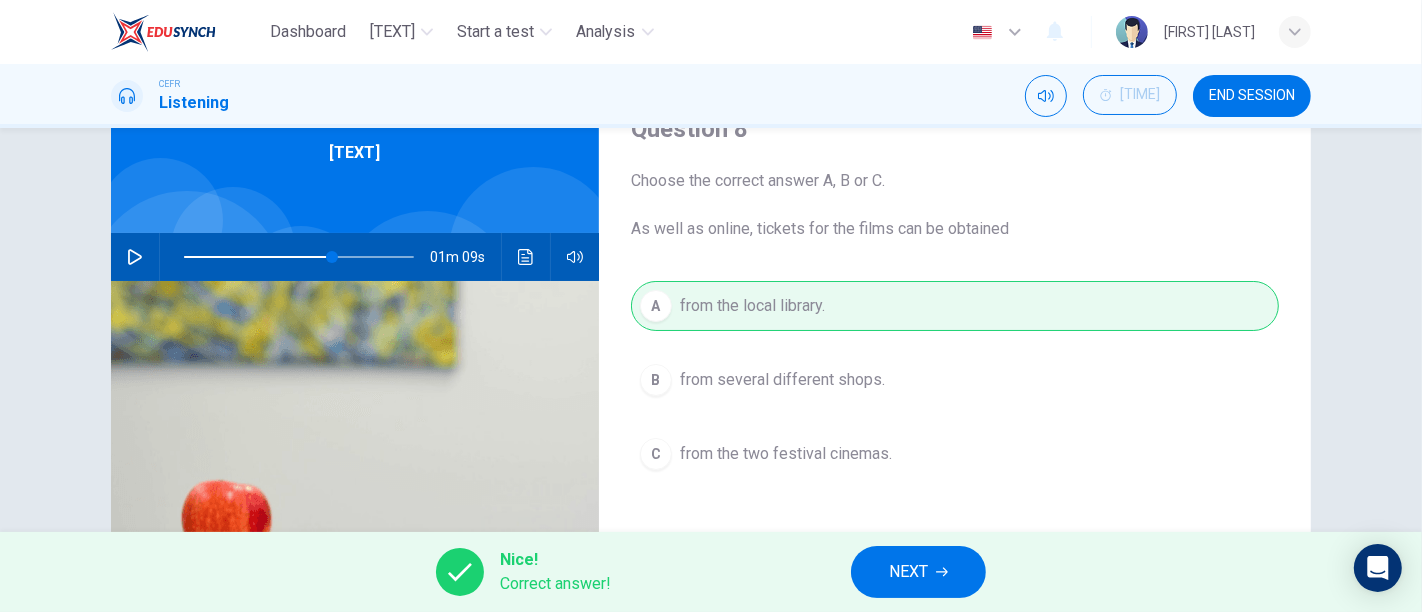 click on "NEXT" at bounding box center (908, 572) 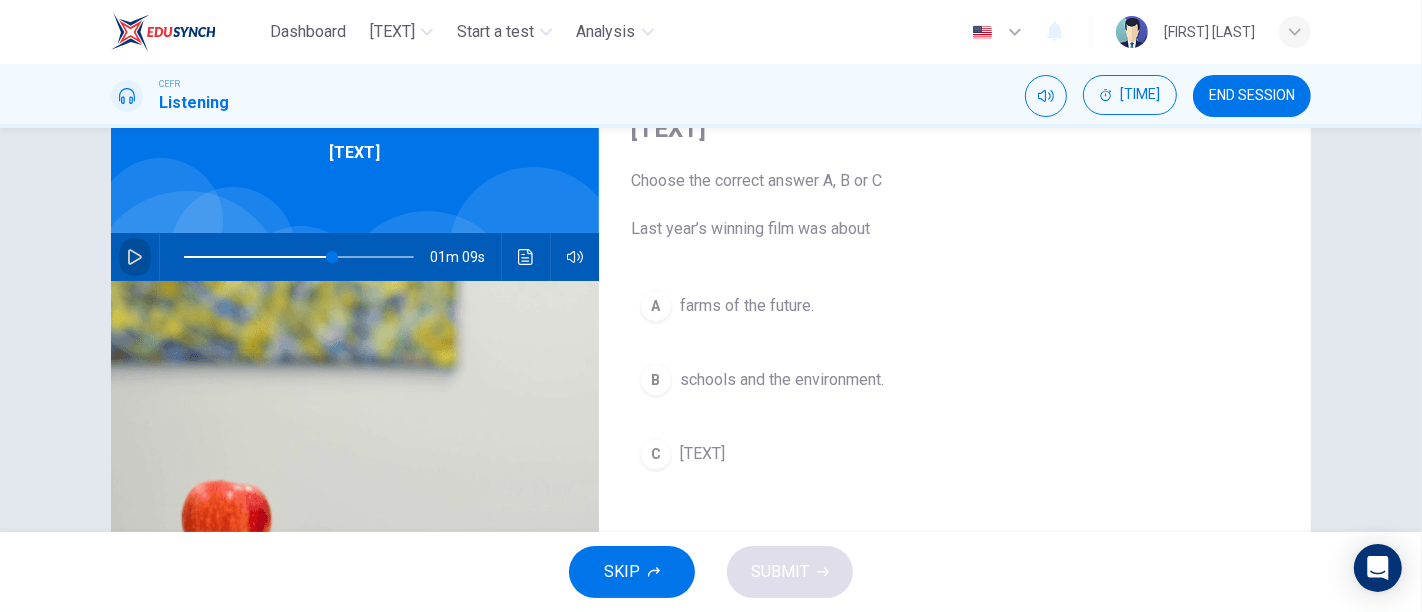 click at bounding box center [135, 257] 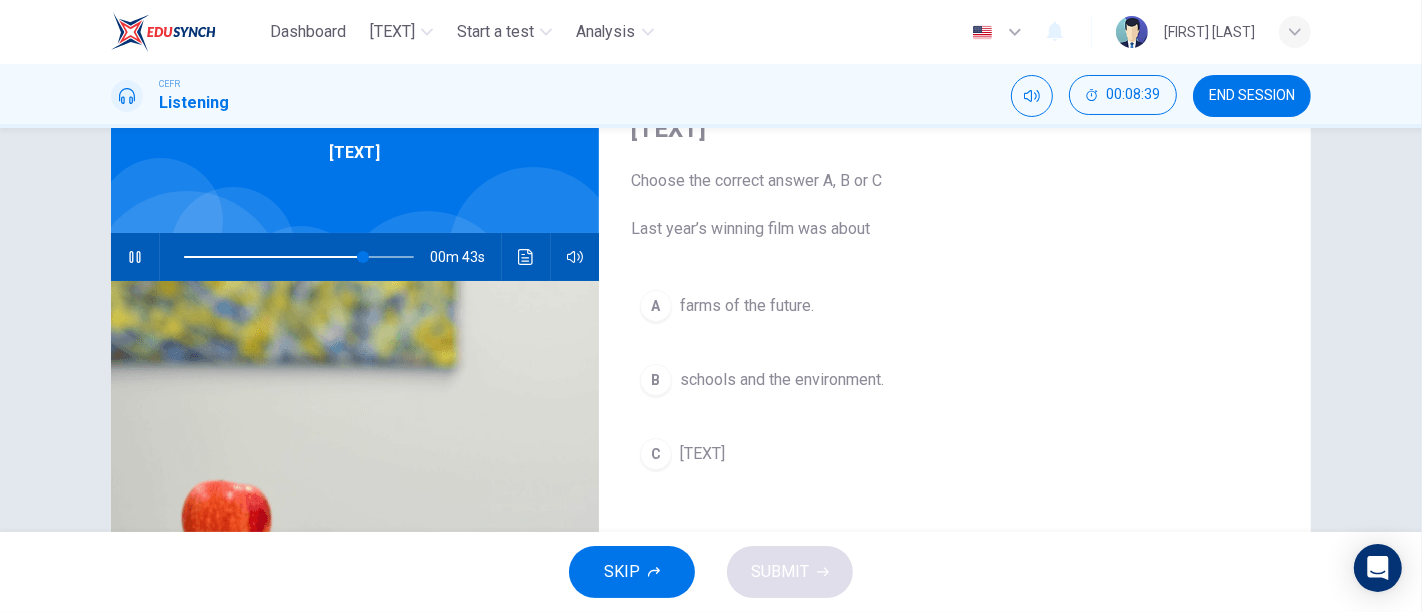 click at bounding box center (135, 257) 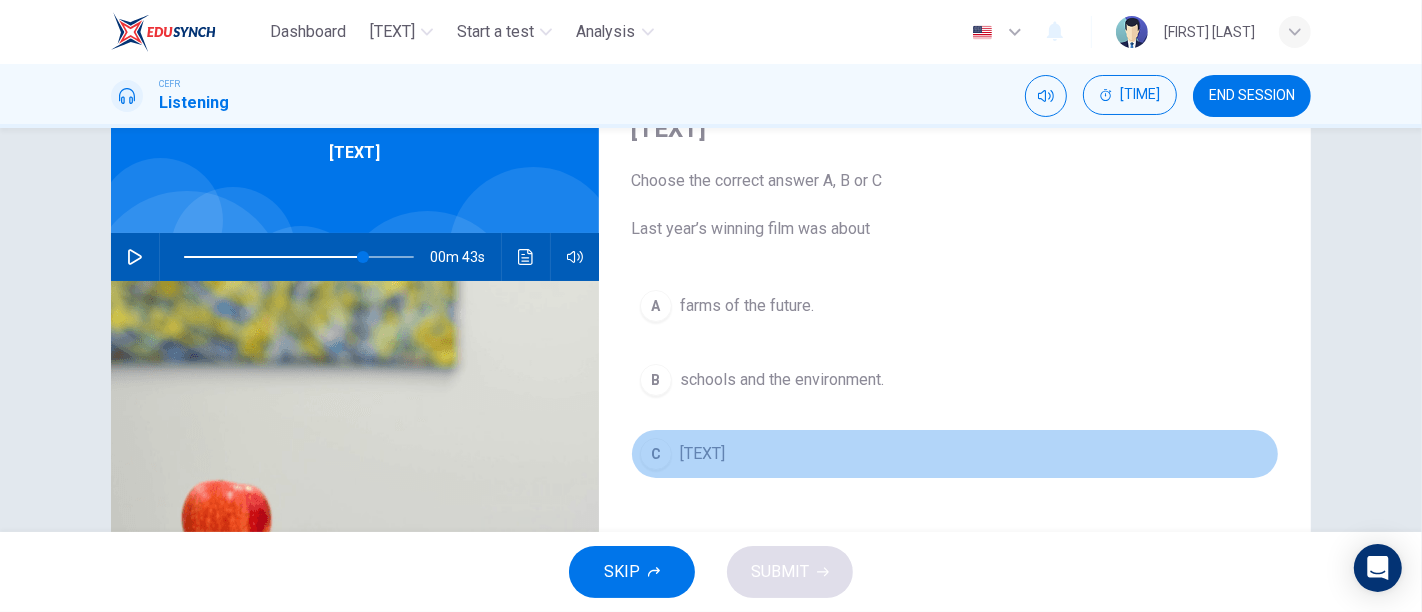 click on "[TEXT]" at bounding box center [747, 306] 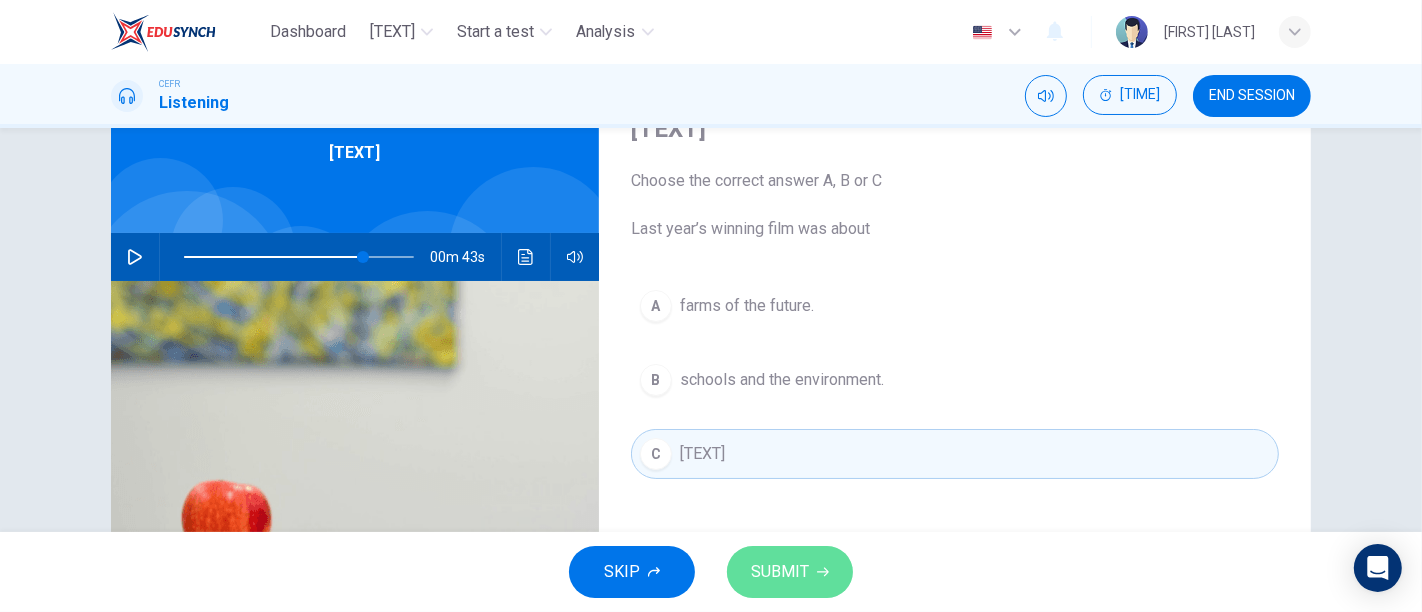click on "SUBMIT" at bounding box center [780, 572] 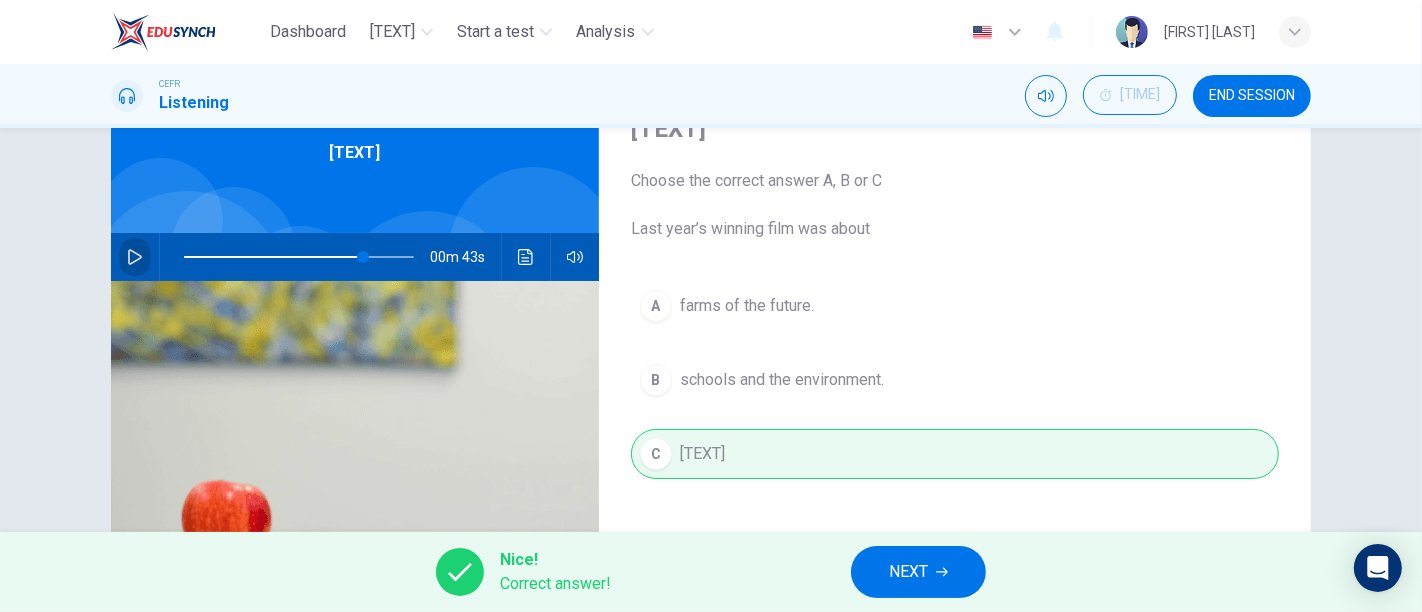 click at bounding box center [135, 257] 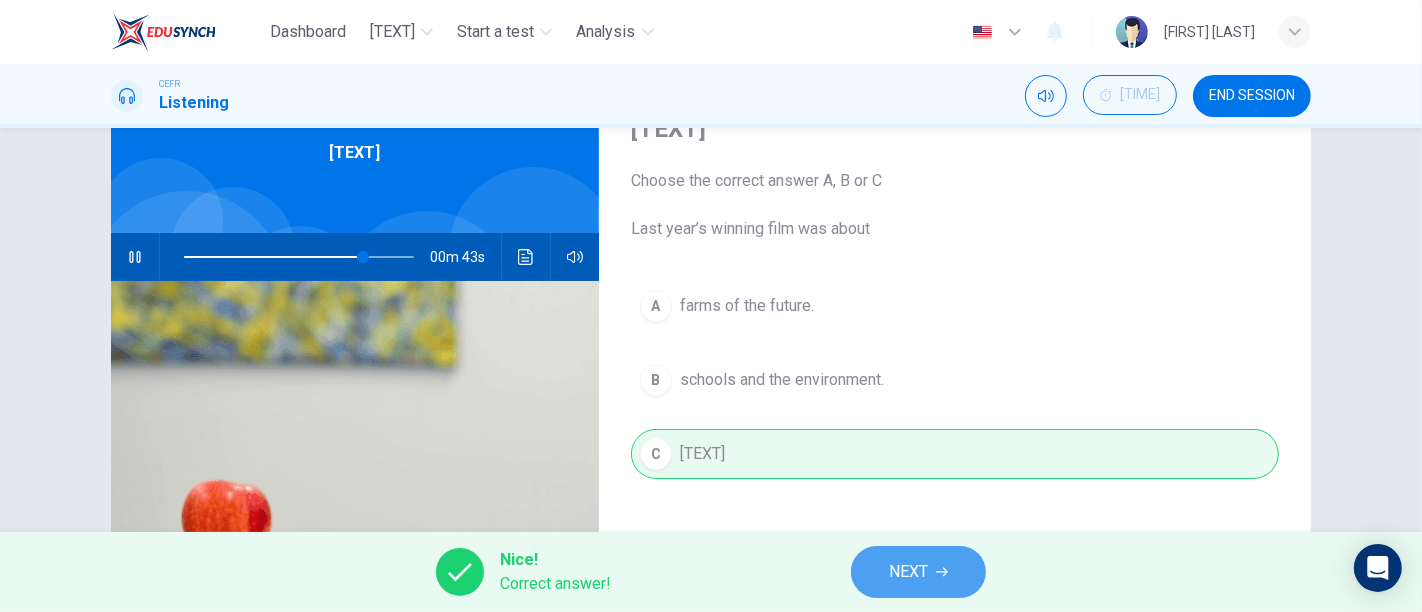 click on "NEXT" at bounding box center [918, 572] 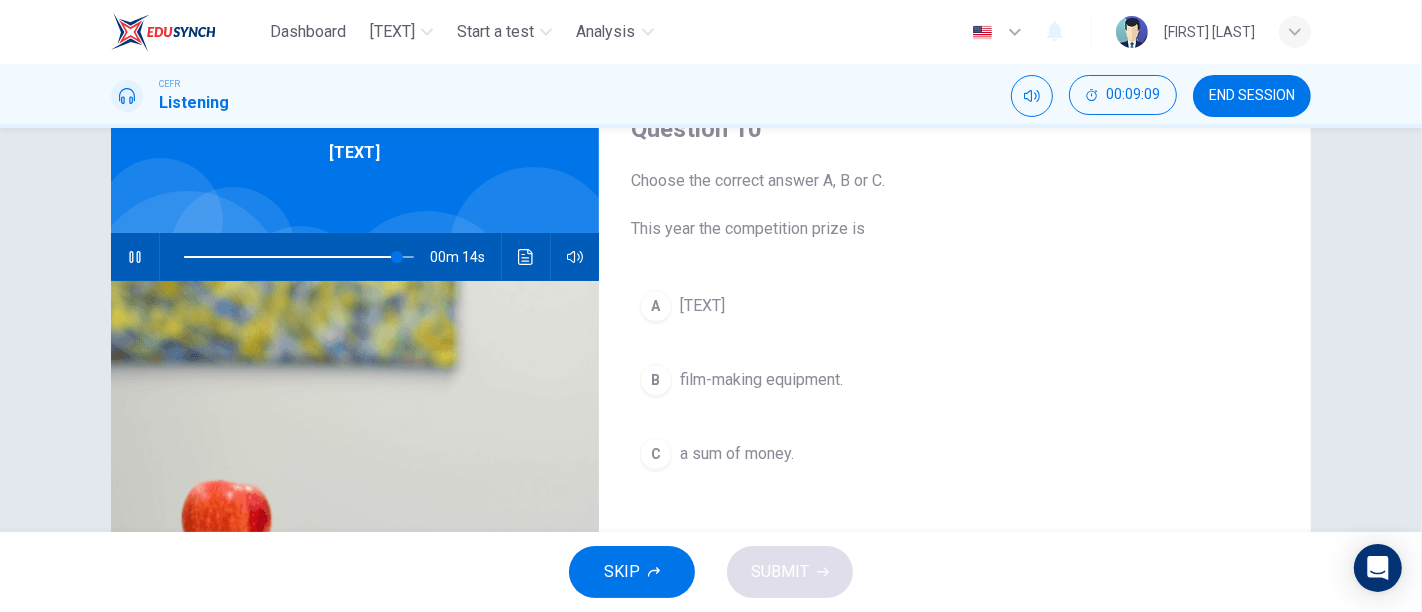 click on "film-making equipment." at bounding box center [702, 306] 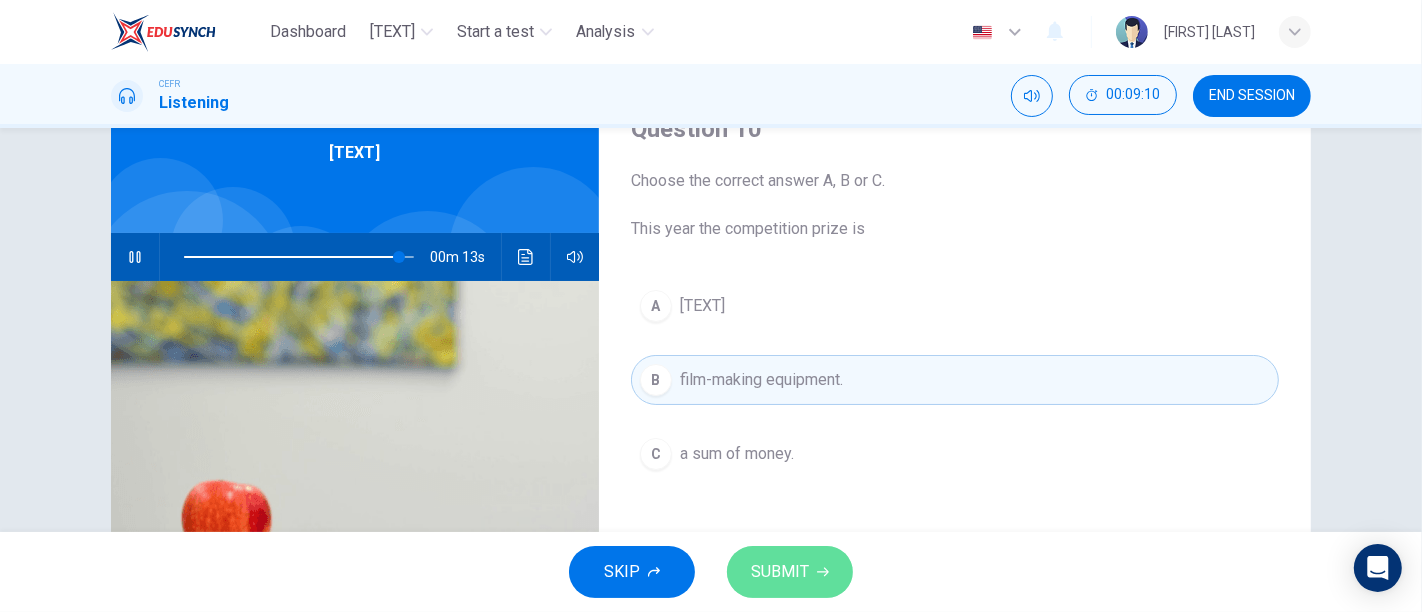 click on "SUBMIT" at bounding box center (790, 572) 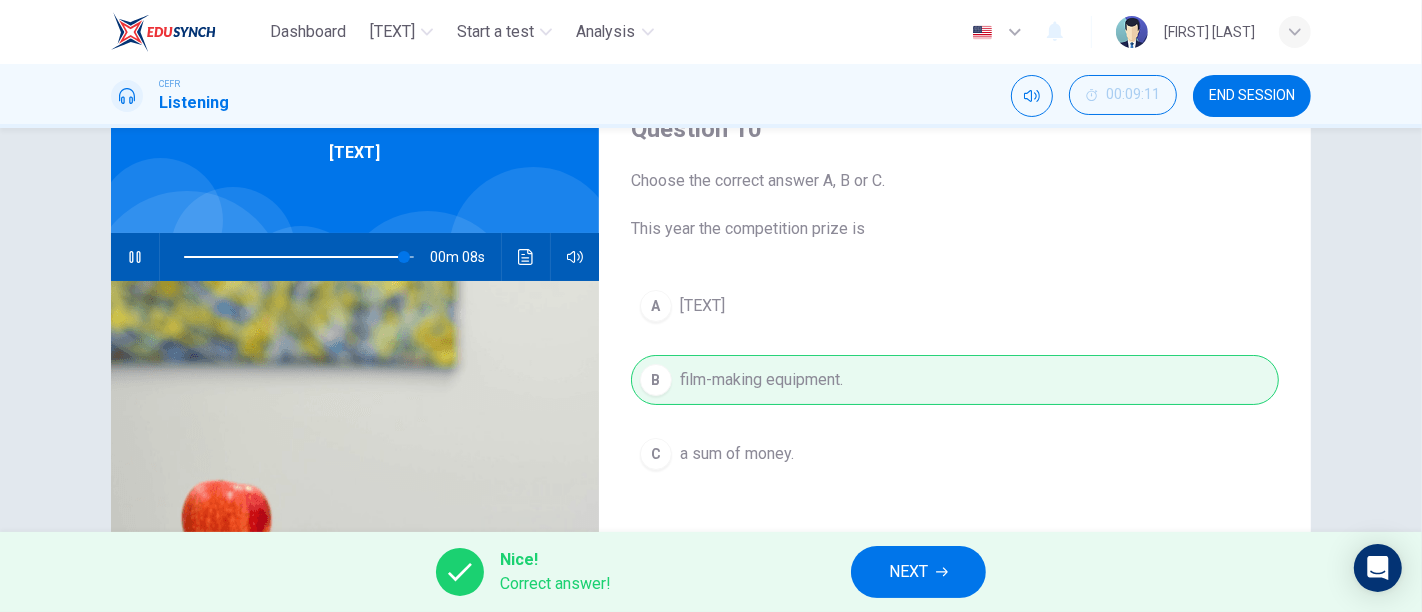 click at bounding box center [135, 257] 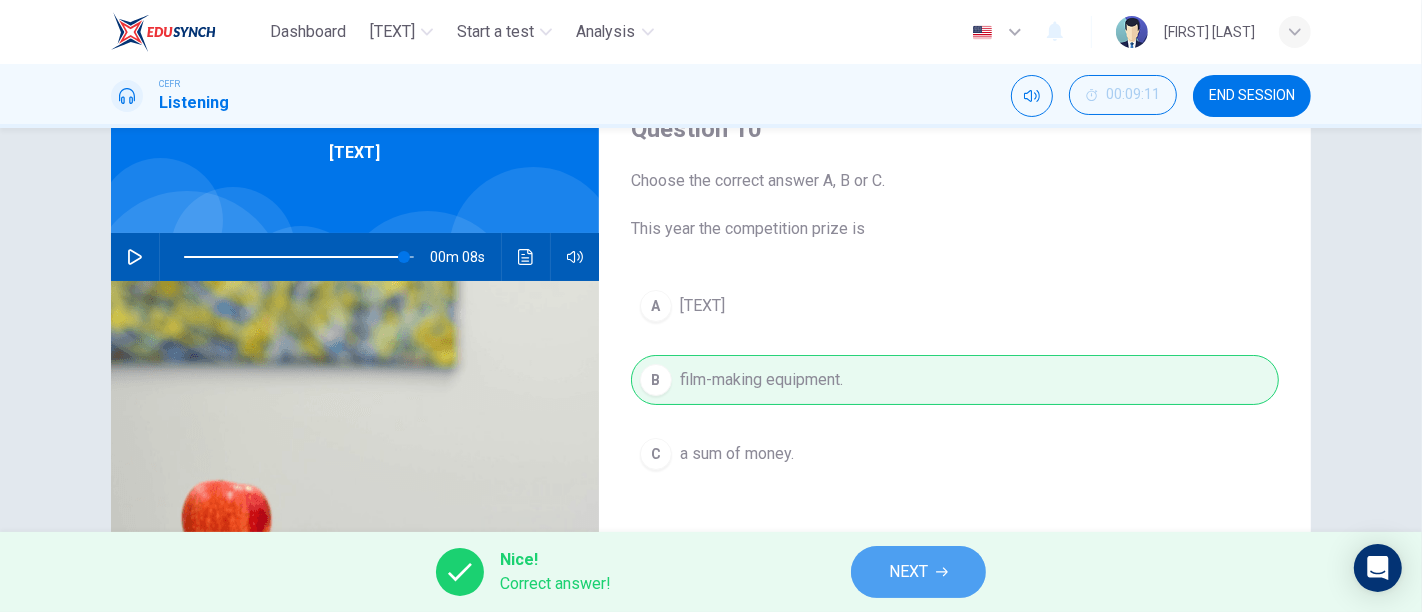 click on "NEXT" at bounding box center (918, 572) 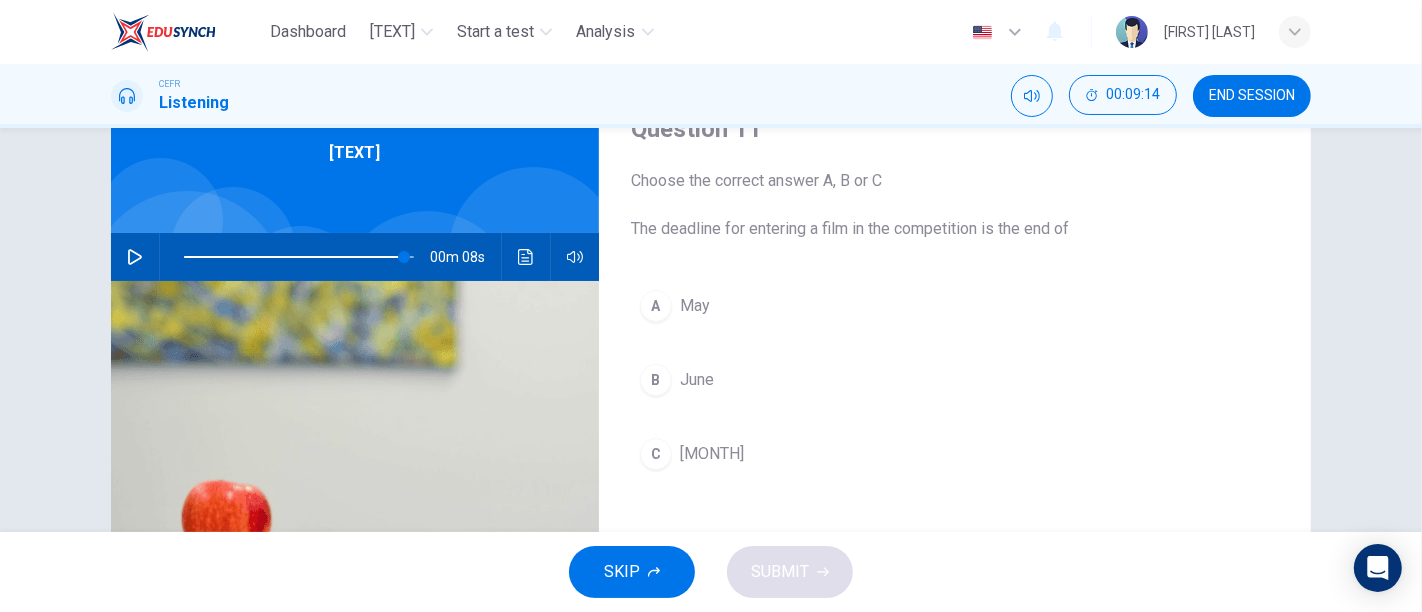click at bounding box center (135, 257) 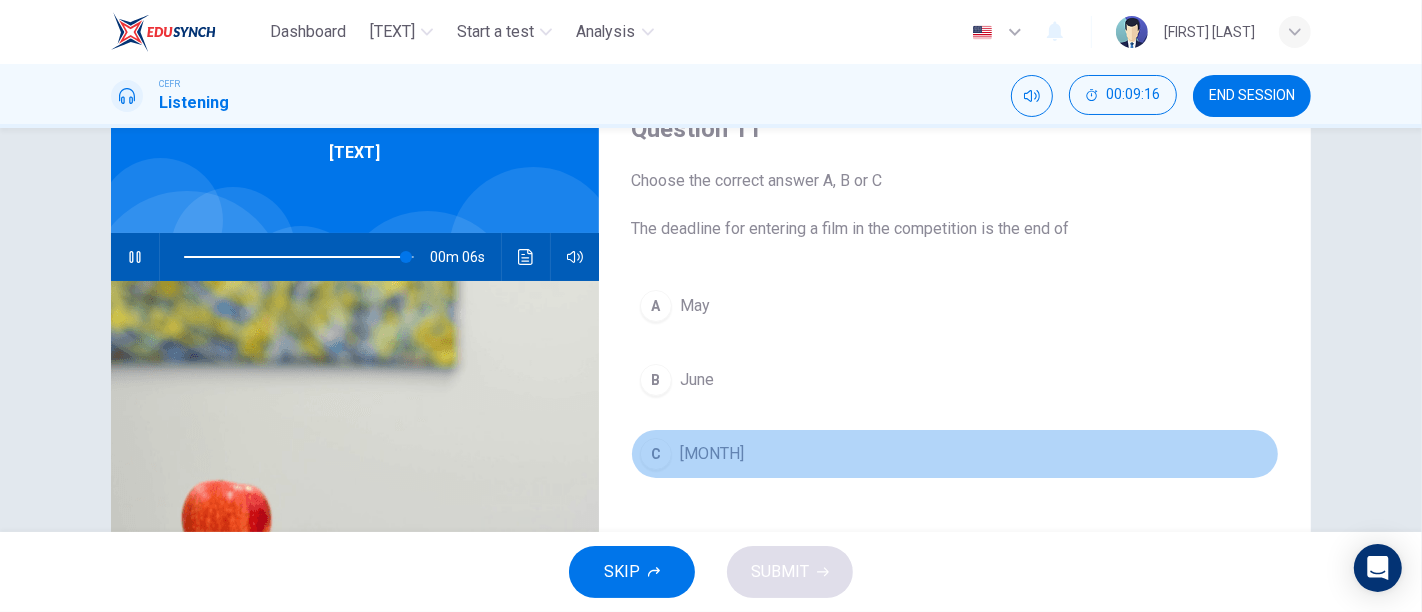 click on "[MONTH]" at bounding box center (695, 306) 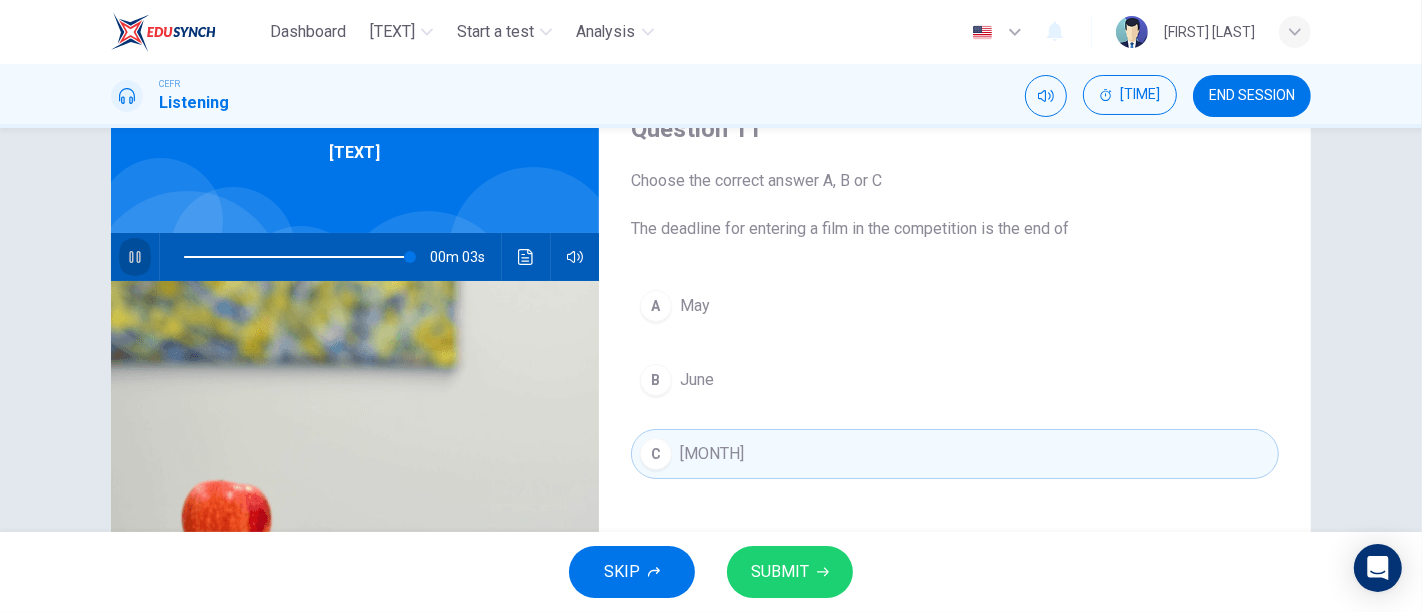 click at bounding box center [135, 257] 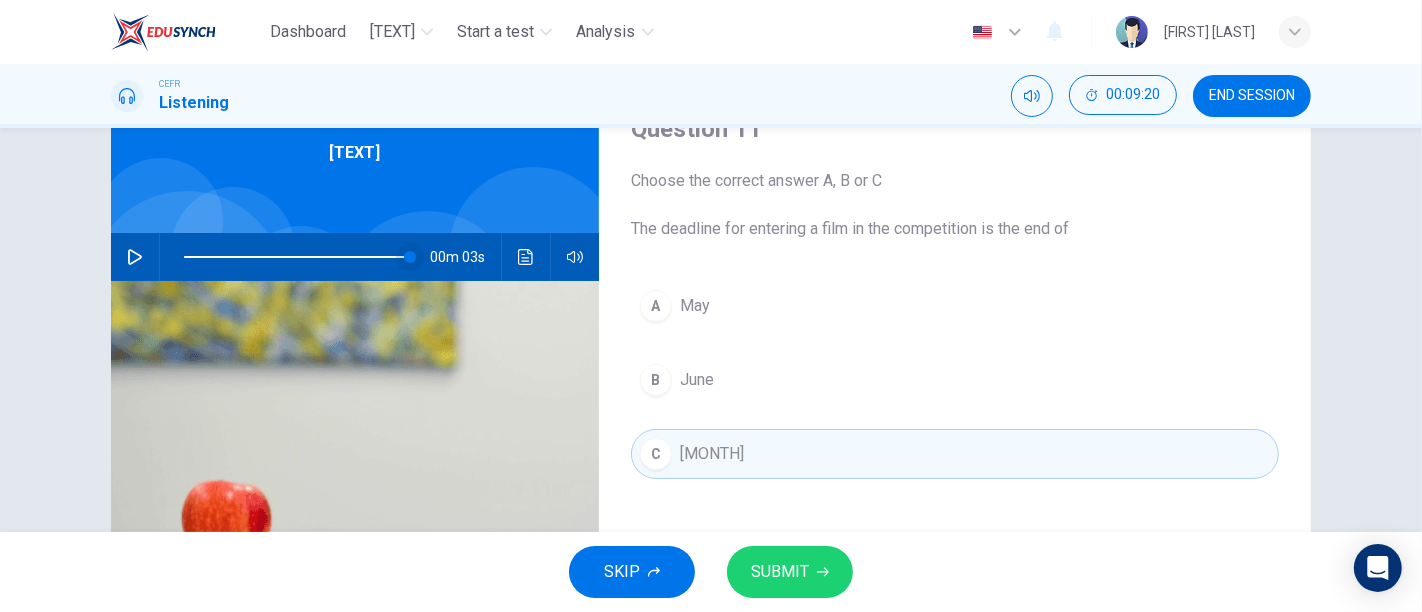 click at bounding box center [410, 257] 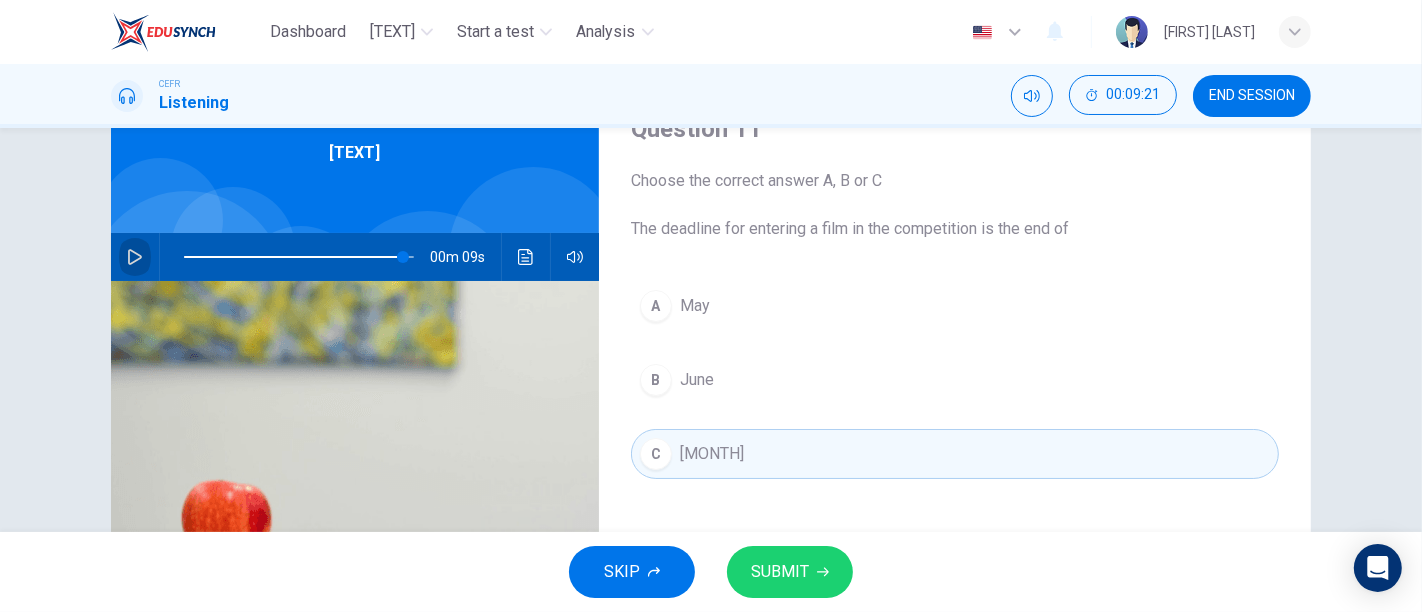 click at bounding box center (135, 257) 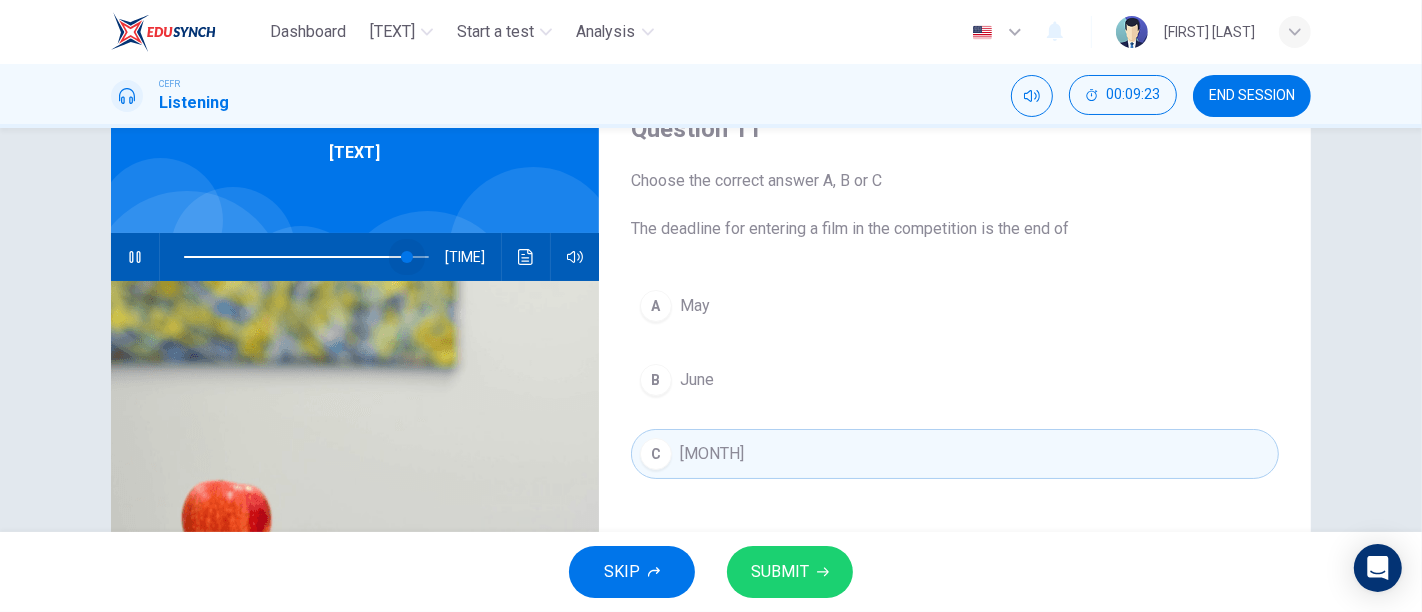 click at bounding box center (407, 257) 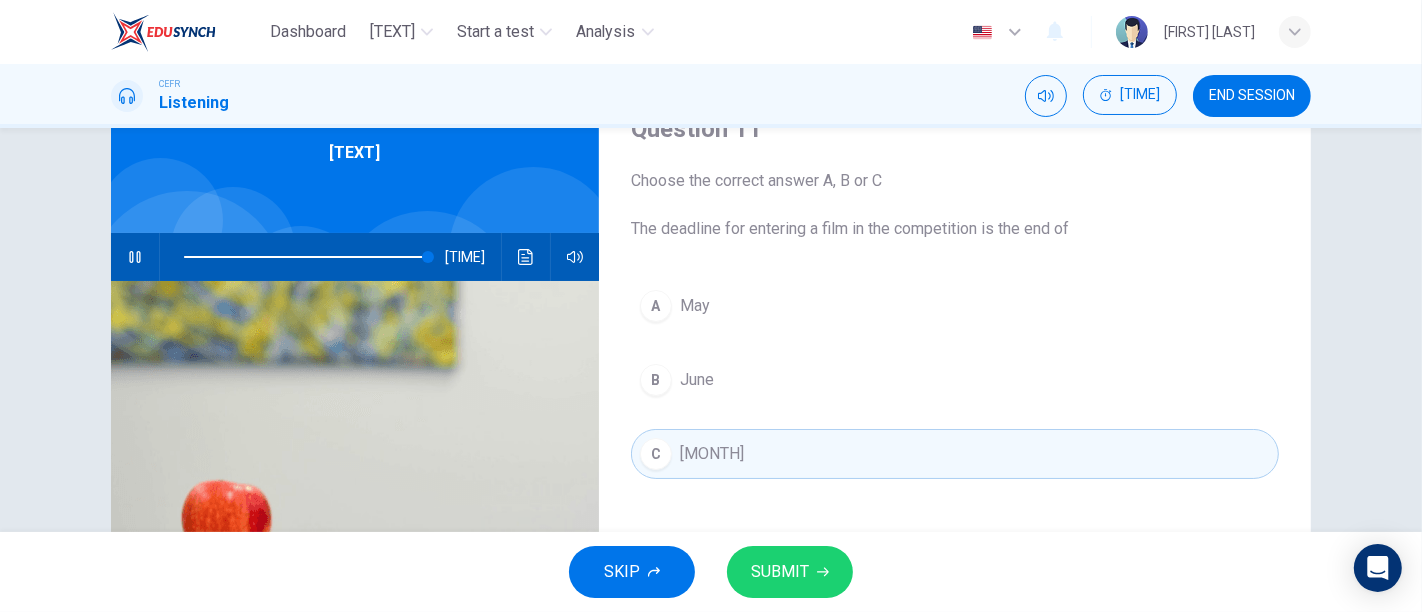 click at bounding box center (135, 257) 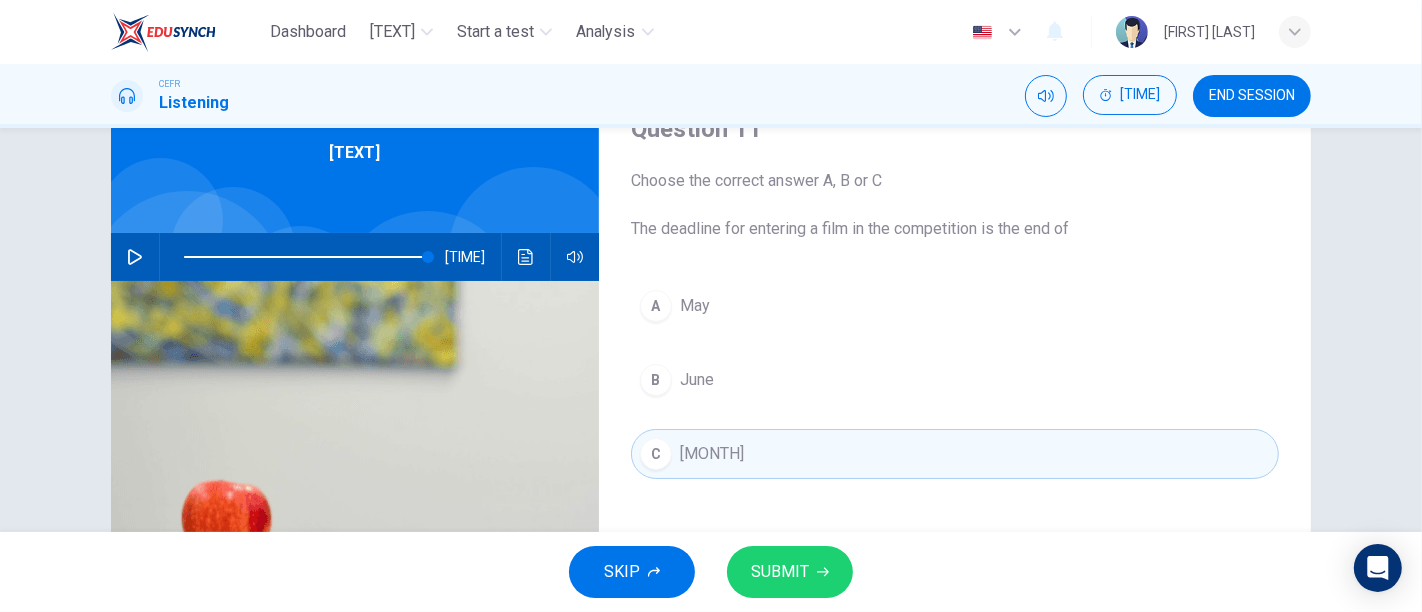 click on "SUBMIT" at bounding box center (780, 572) 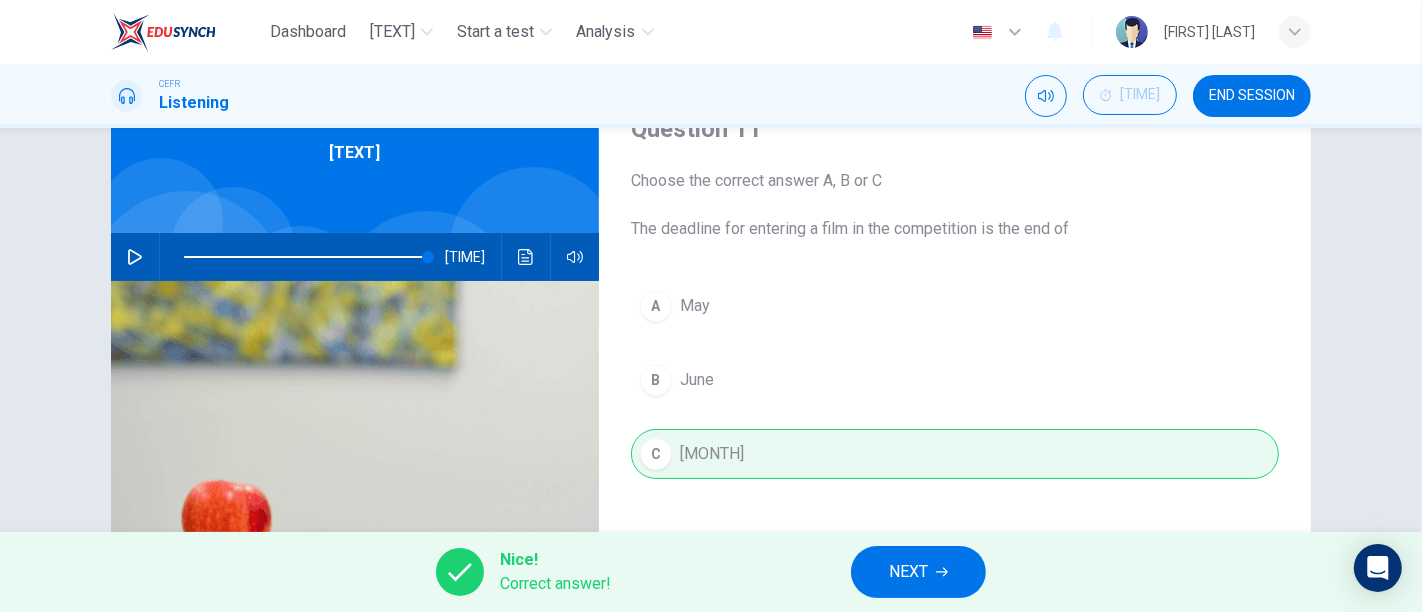 click on "NEXT" at bounding box center [918, 572] 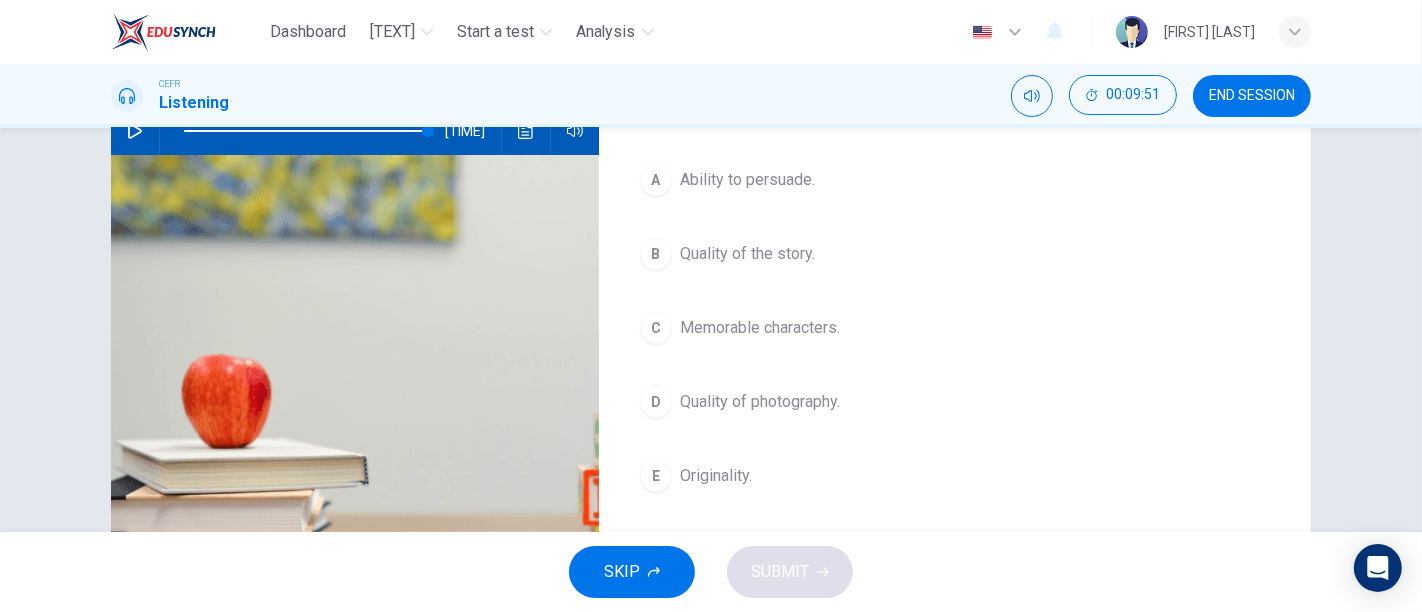 scroll, scrollTop: 205, scrollLeft: 0, axis: vertical 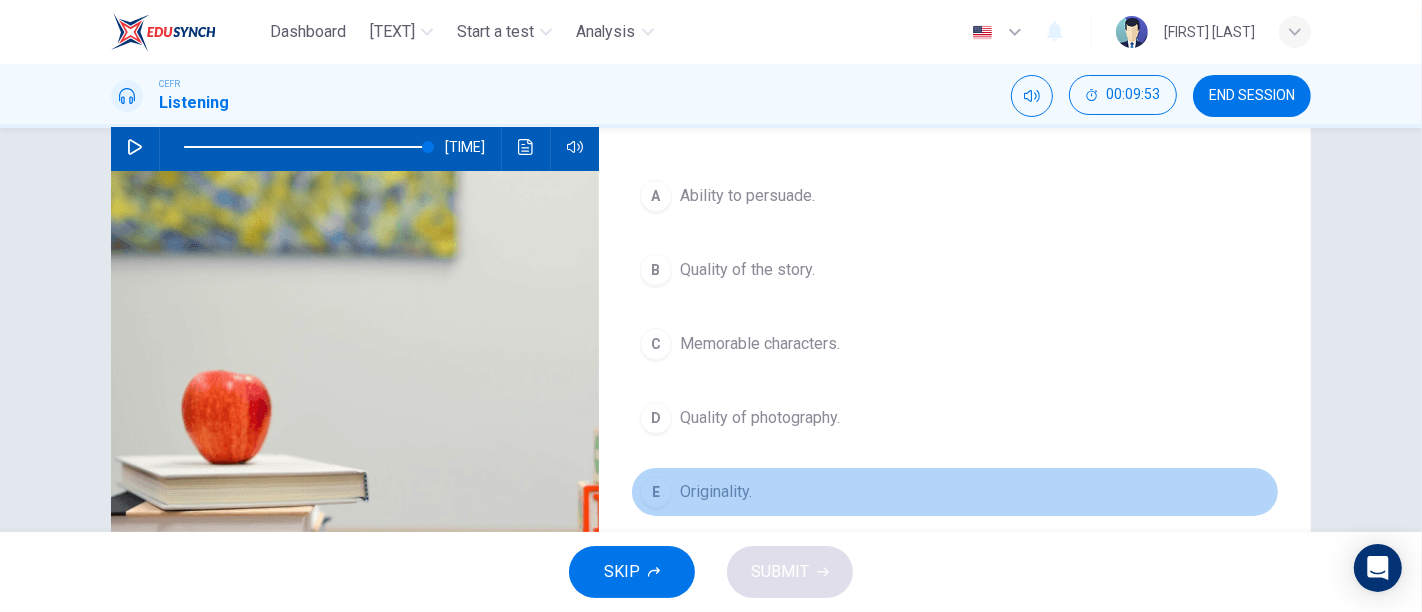 click on "E Originality." at bounding box center (955, 492) 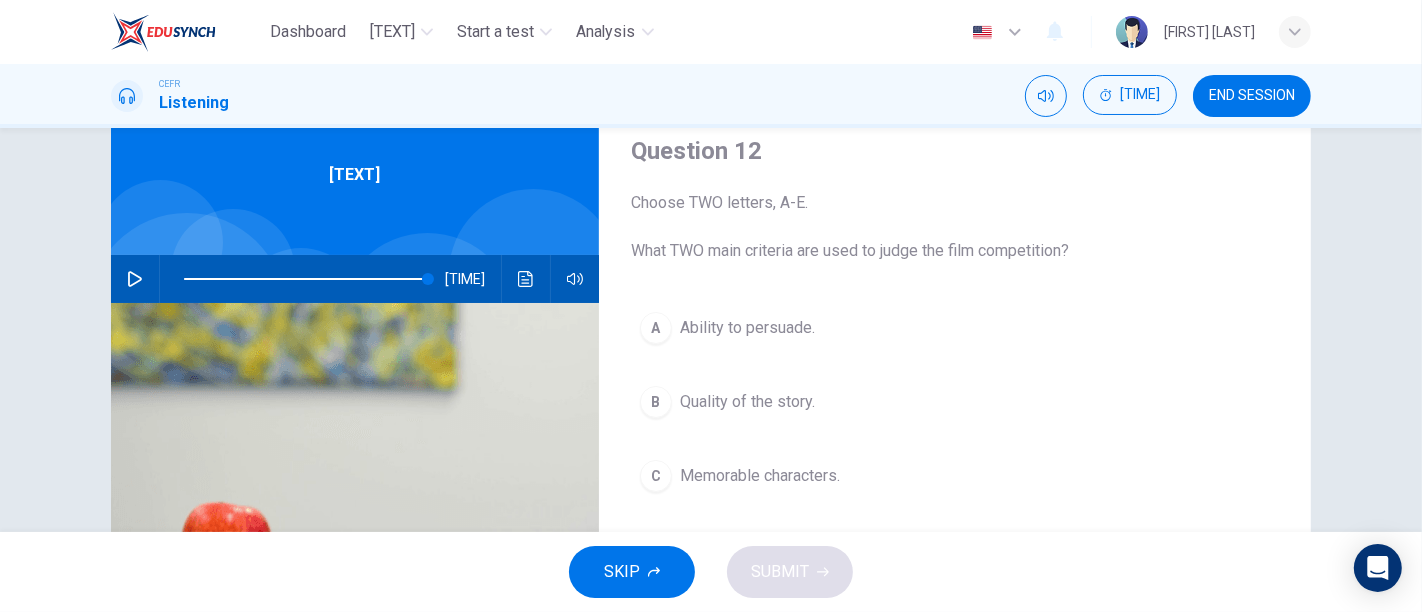 scroll, scrollTop: 348, scrollLeft: 0, axis: vertical 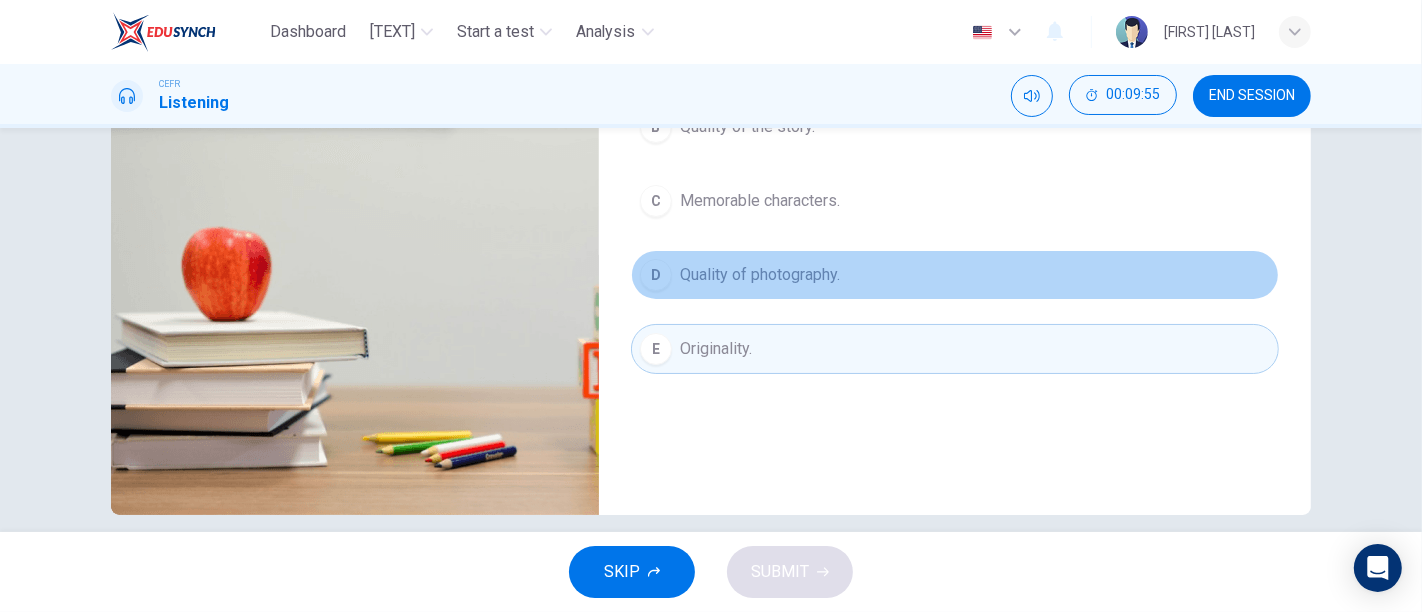 click on "D Quality of photography." at bounding box center (955, 275) 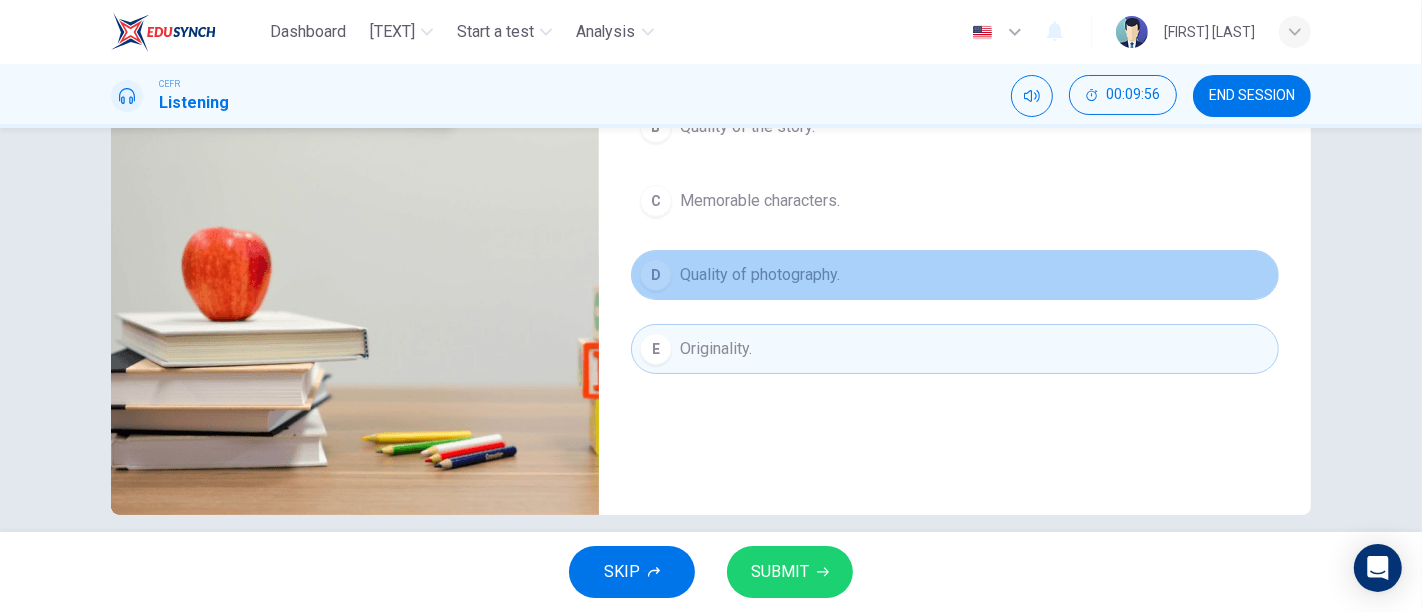 click on "Quality of photography." at bounding box center (760, 275) 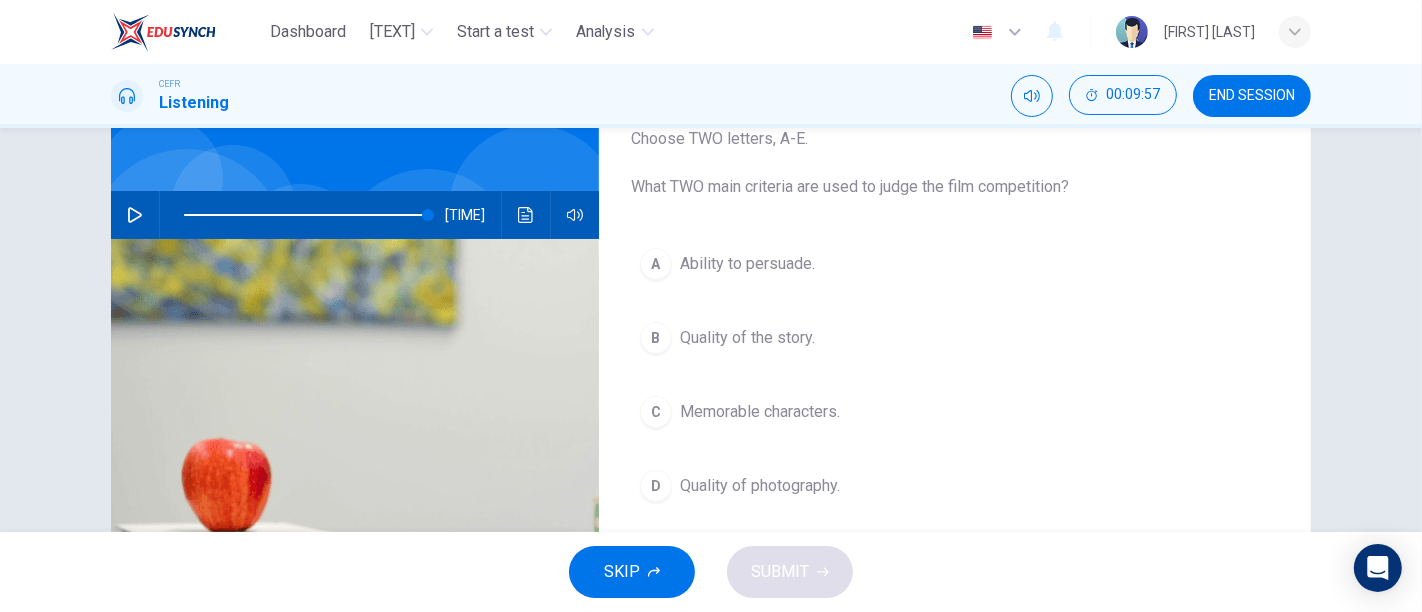 scroll, scrollTop: 111, scrollLeft: 0, axis: vertical 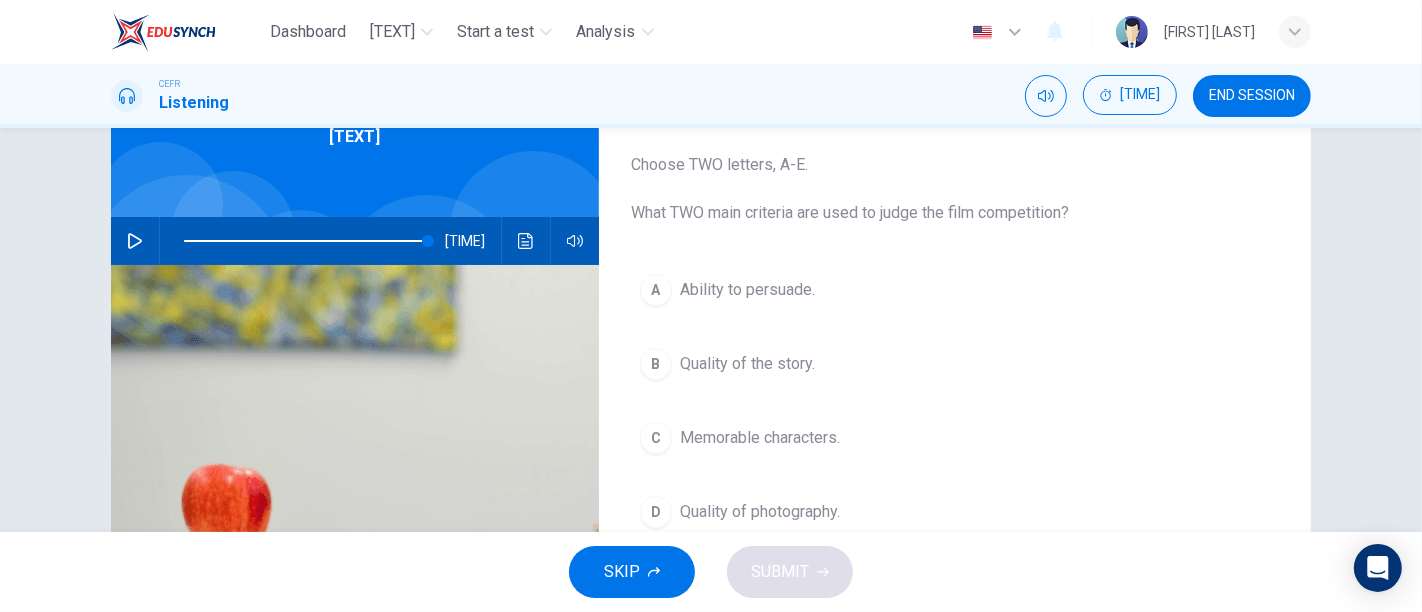click at bounding box center (306, 241) 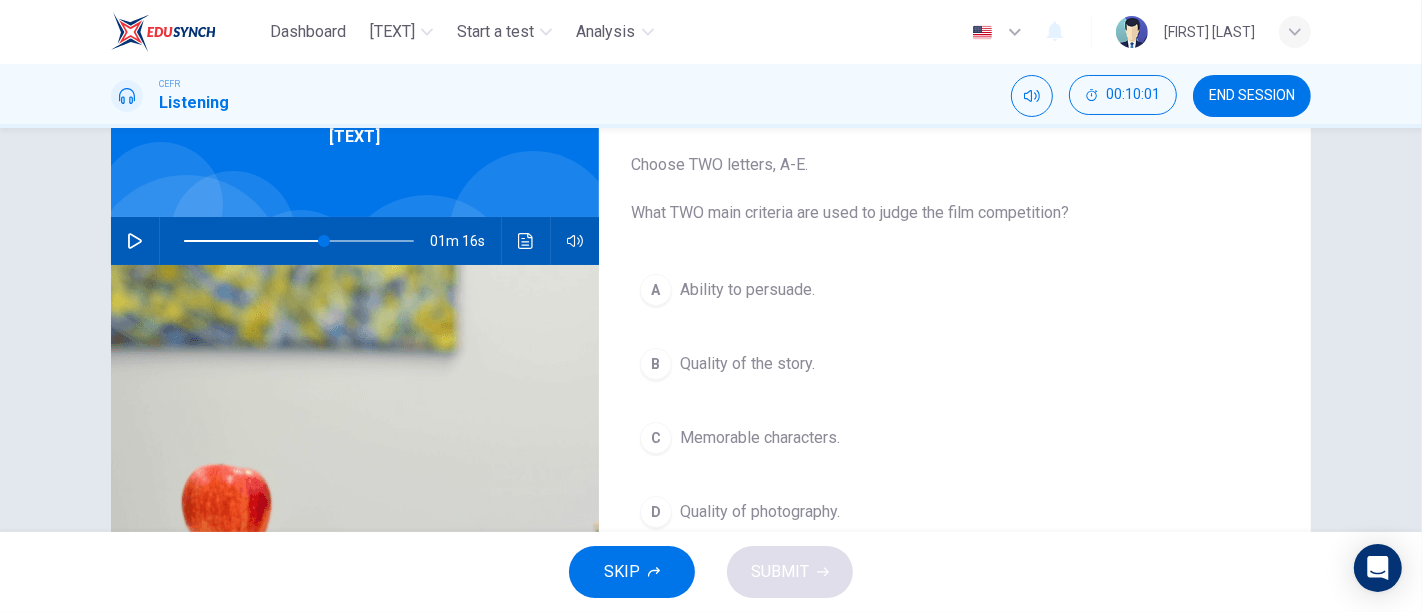click at bounding box center [135, 241] 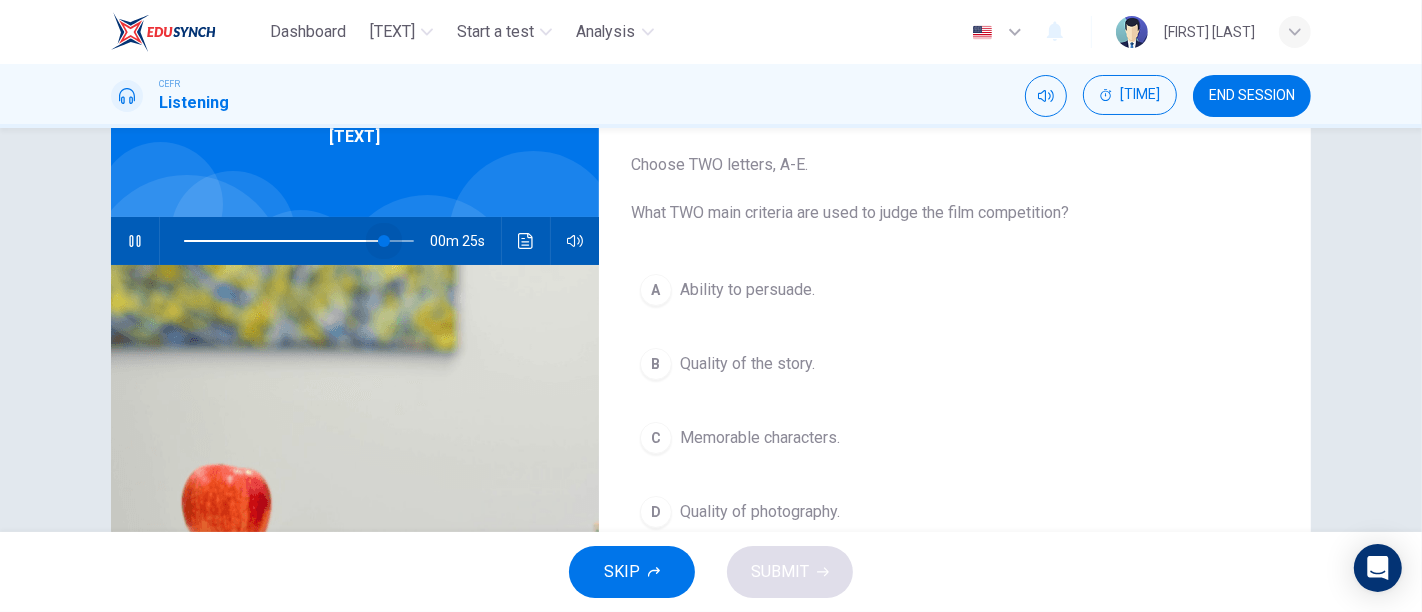 click at bounding box center [299, 241] 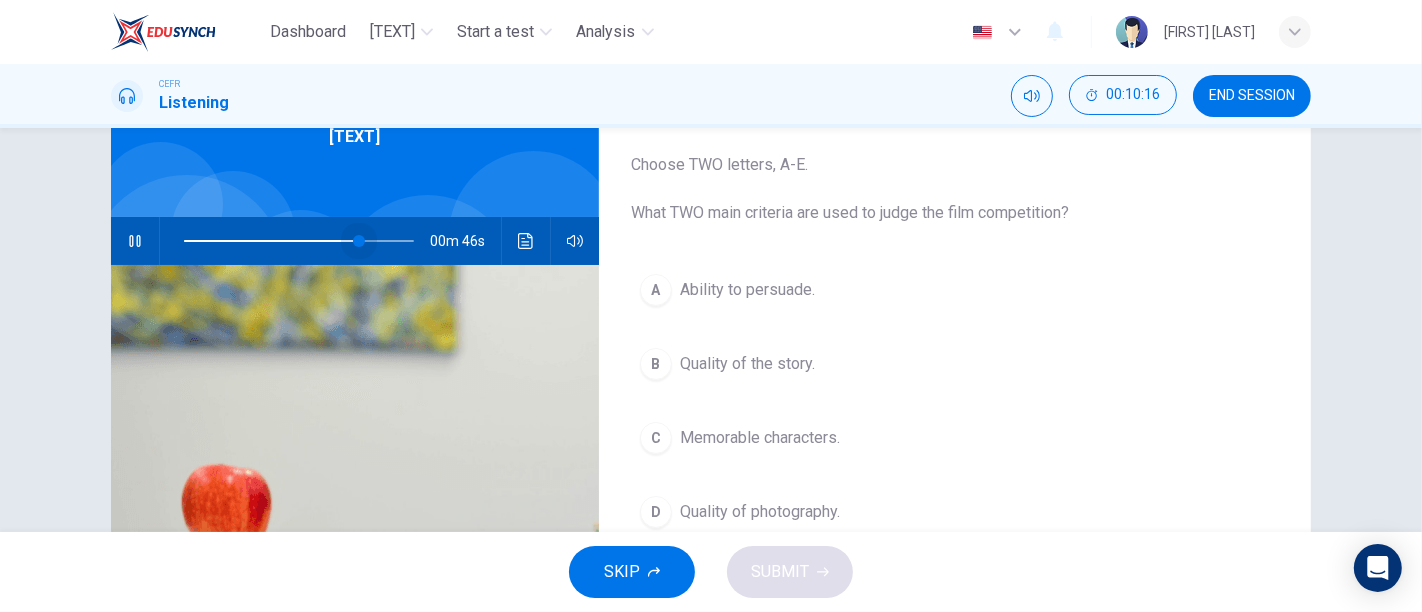 click at bounding box center [299, 241] 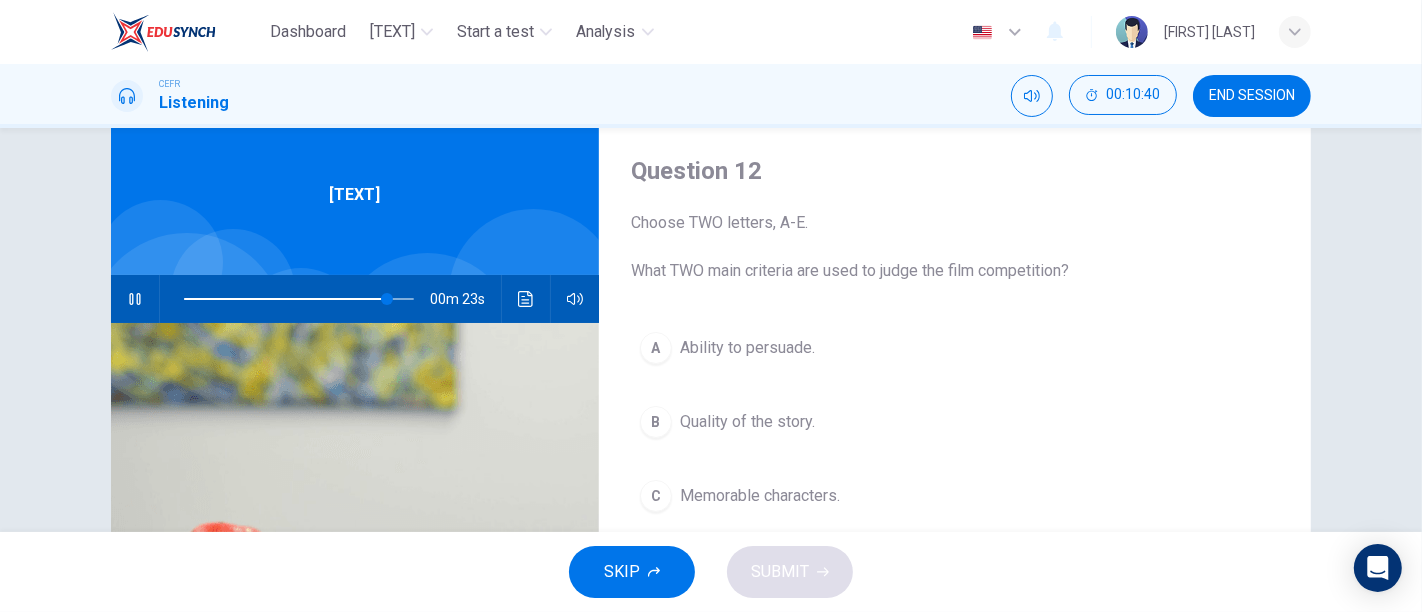 scroll, scrollTop: 151, scrollLeft: 0, axis: vertical 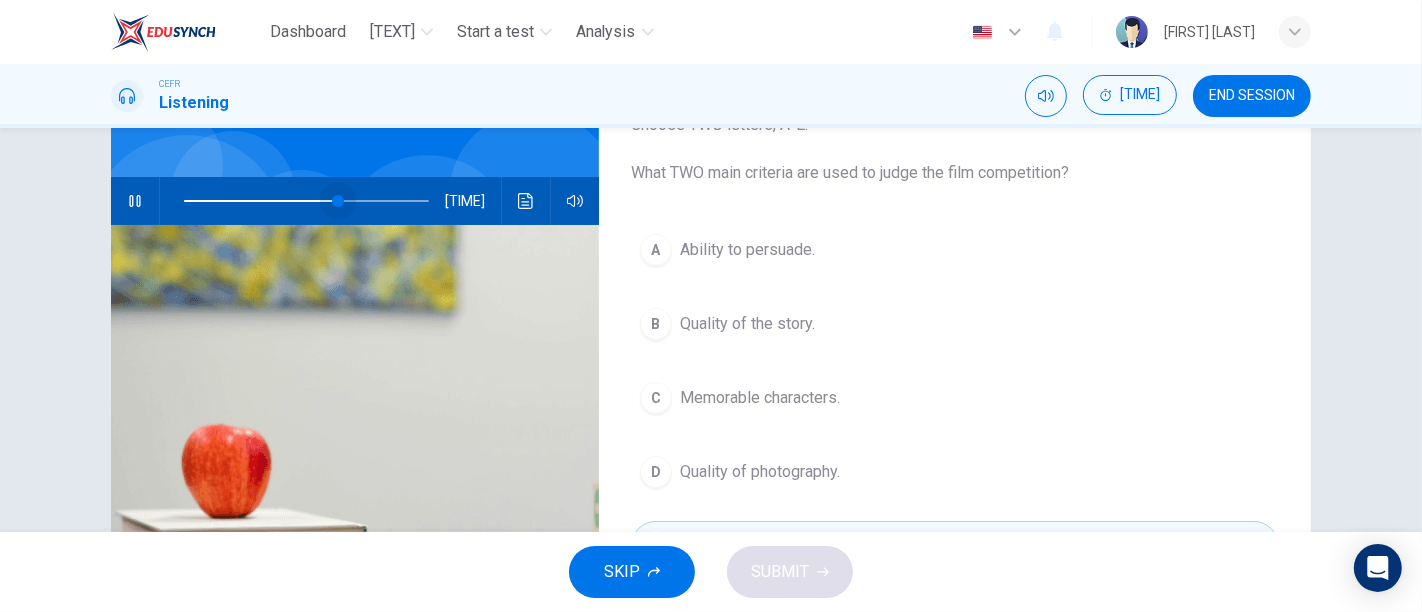 click at bounding box center (306, 201) 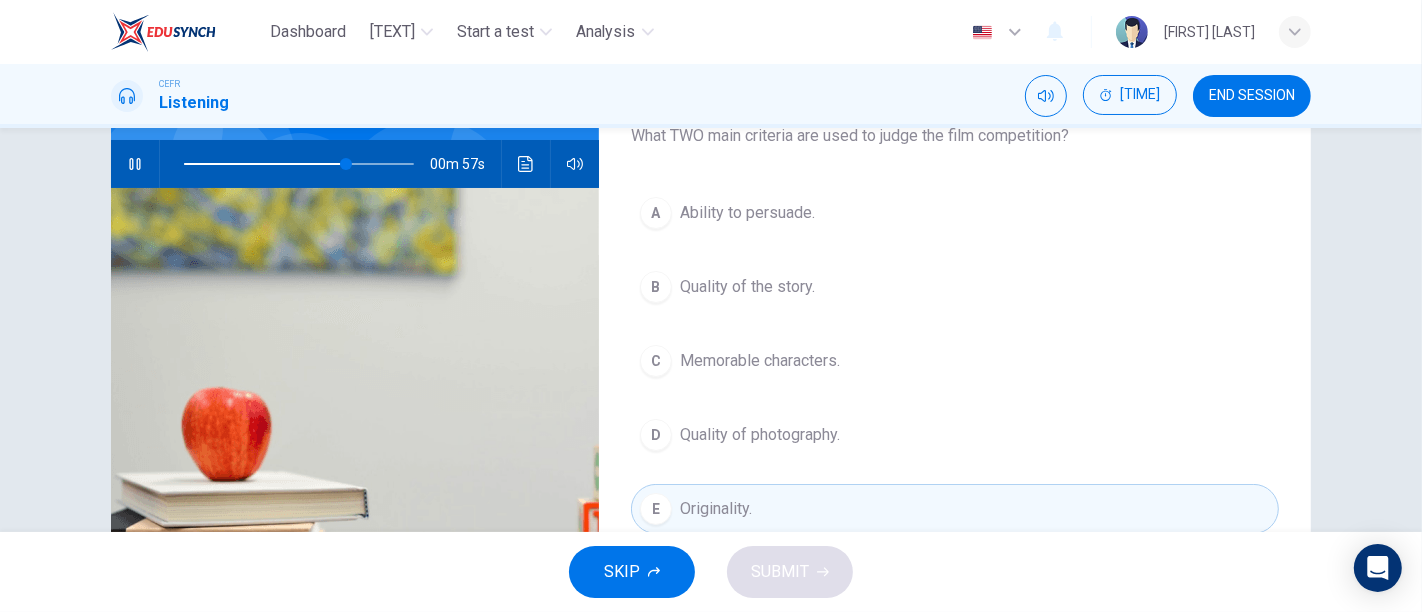 scroll, scrollTop: 190, scrollLeft: 0, axis: vertical 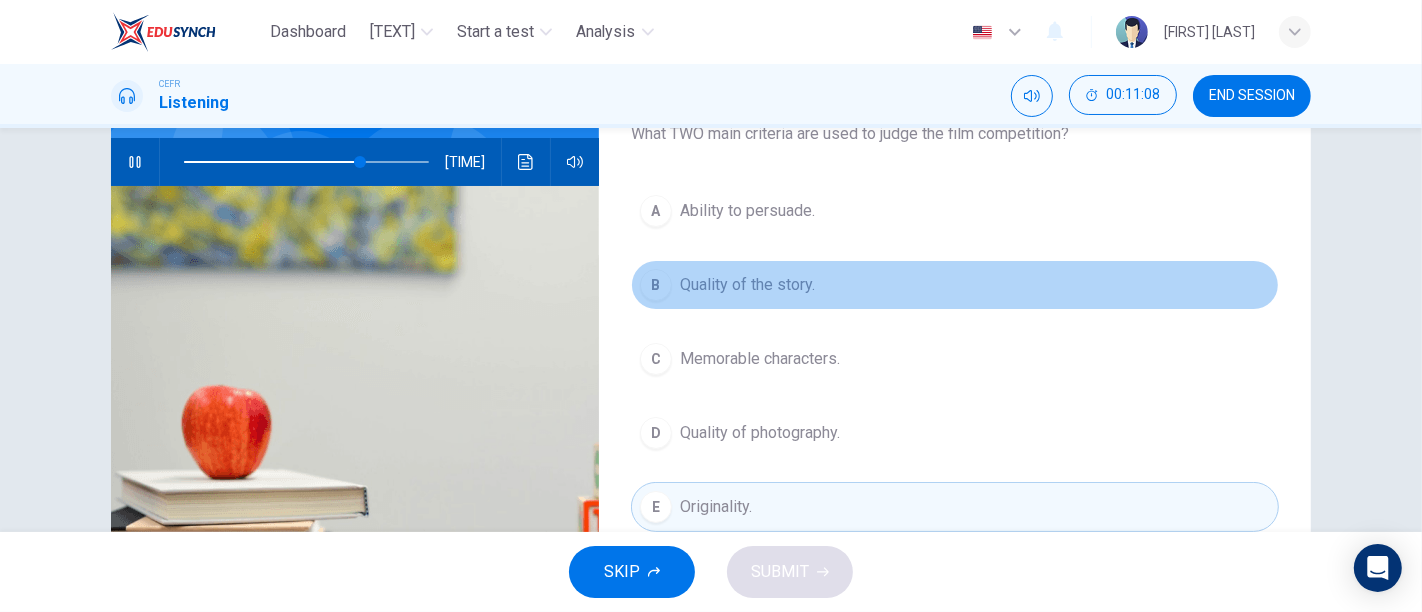 click on "B Quality of the story." at bounding box center [955, 285] 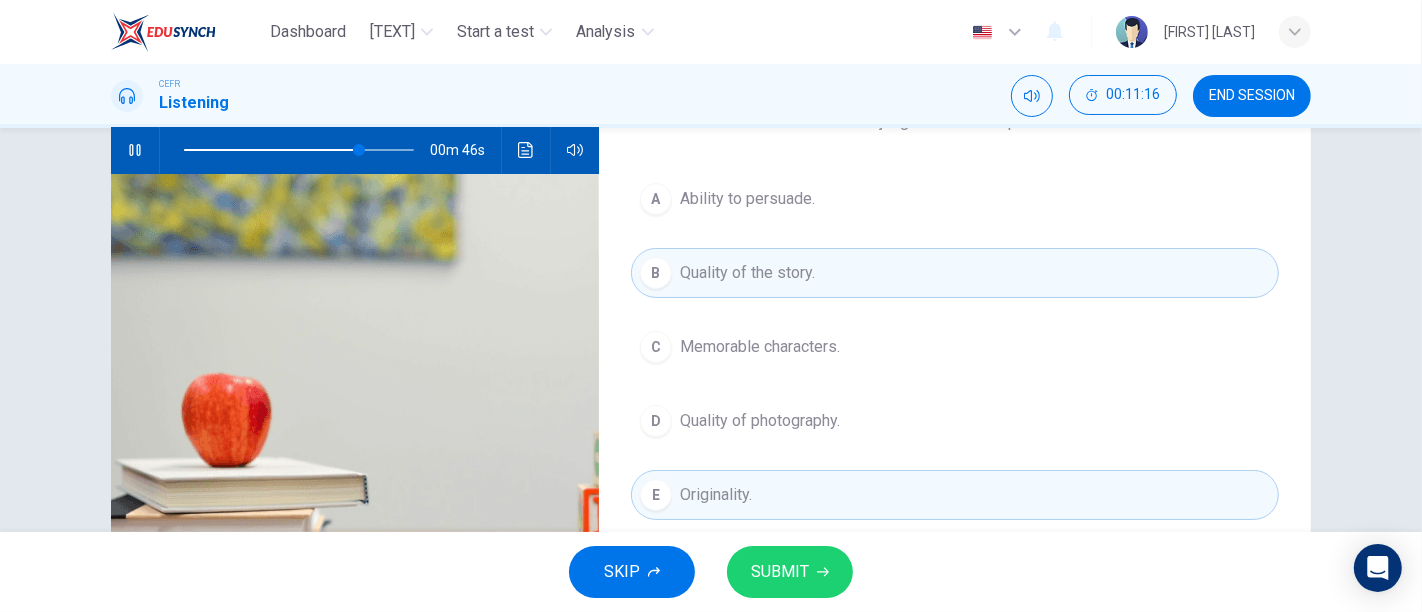 scroll, scrollTop: 197, scrollLeft: 0, axis: vertical 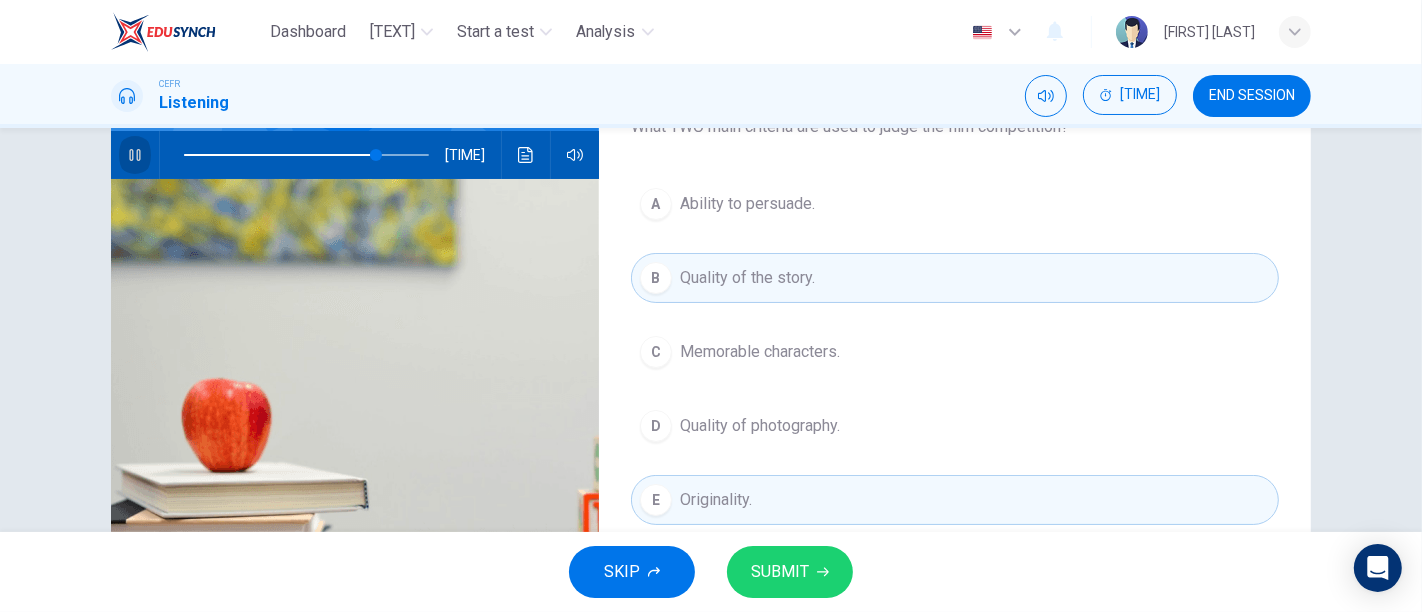 click at bounding box center [134, 155] 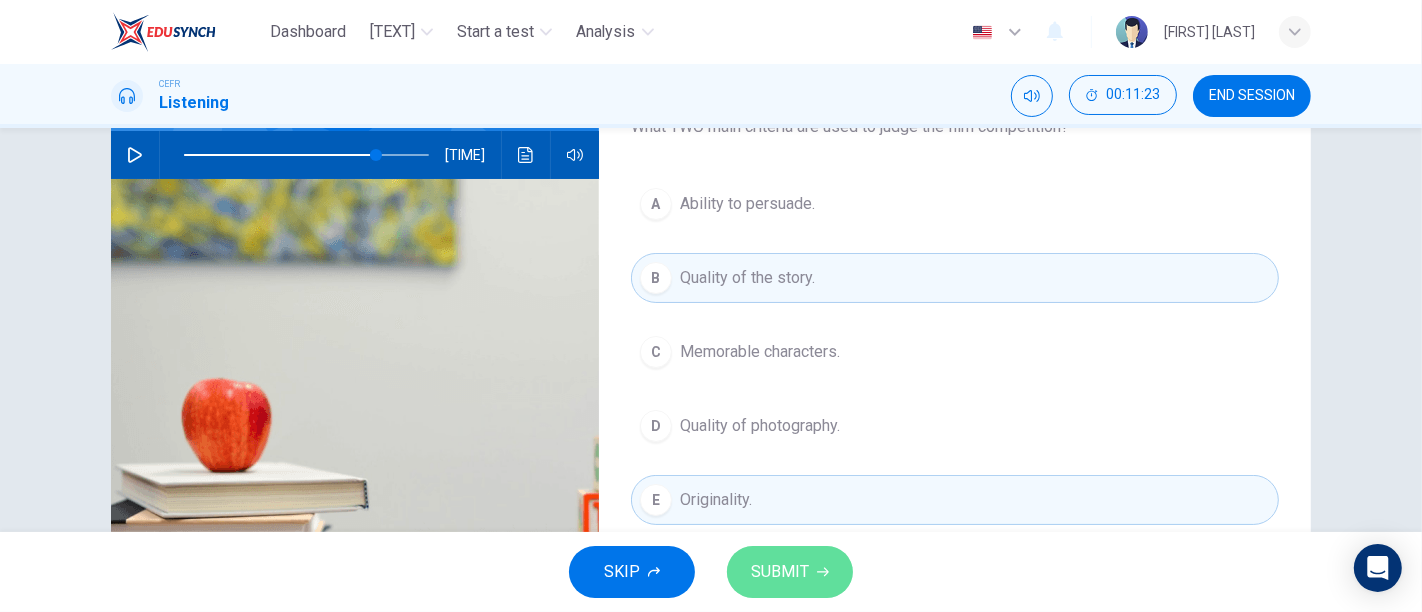 click at bounding box center (823, 572) 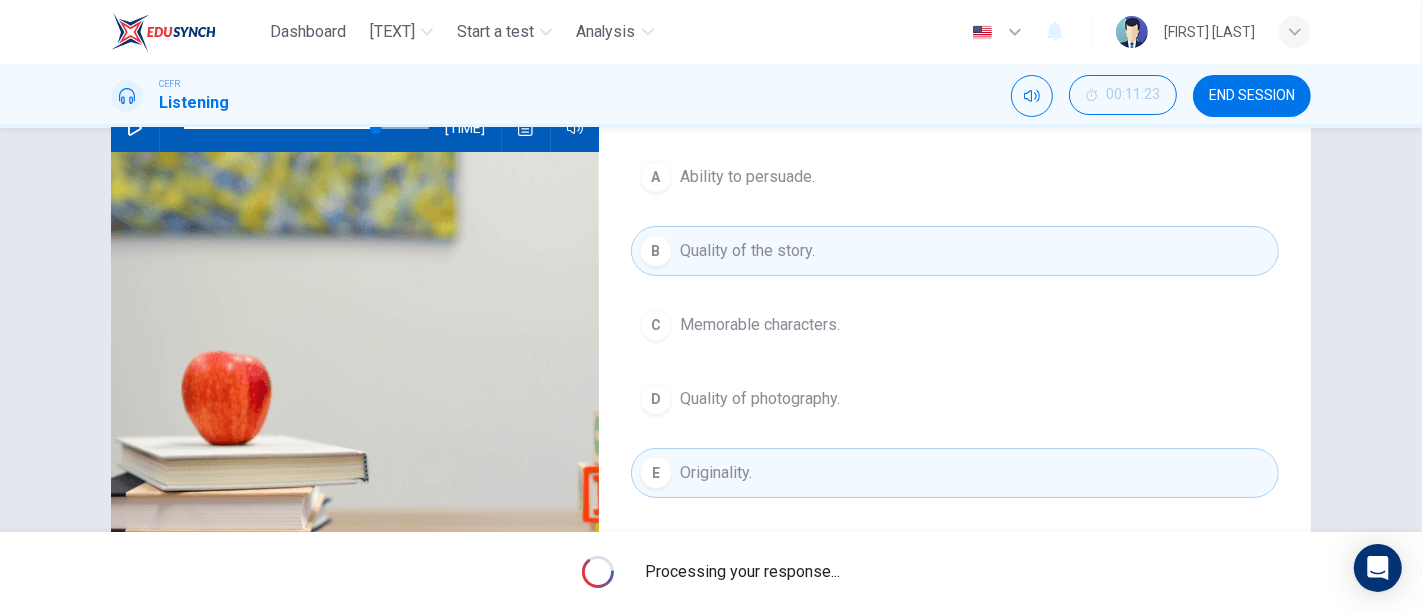scroll, scrollTop: 230, scrollLeft: 0, axis: vertical 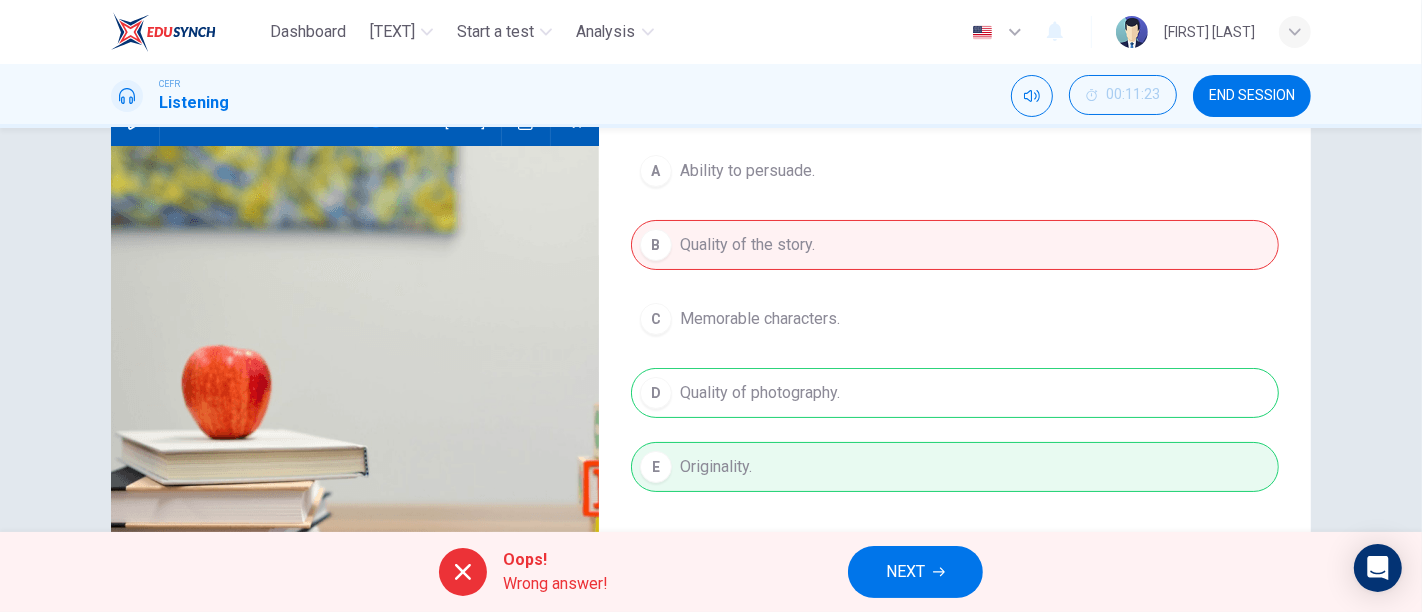 click on "[TEXT]" at bounding box center [955, 339] 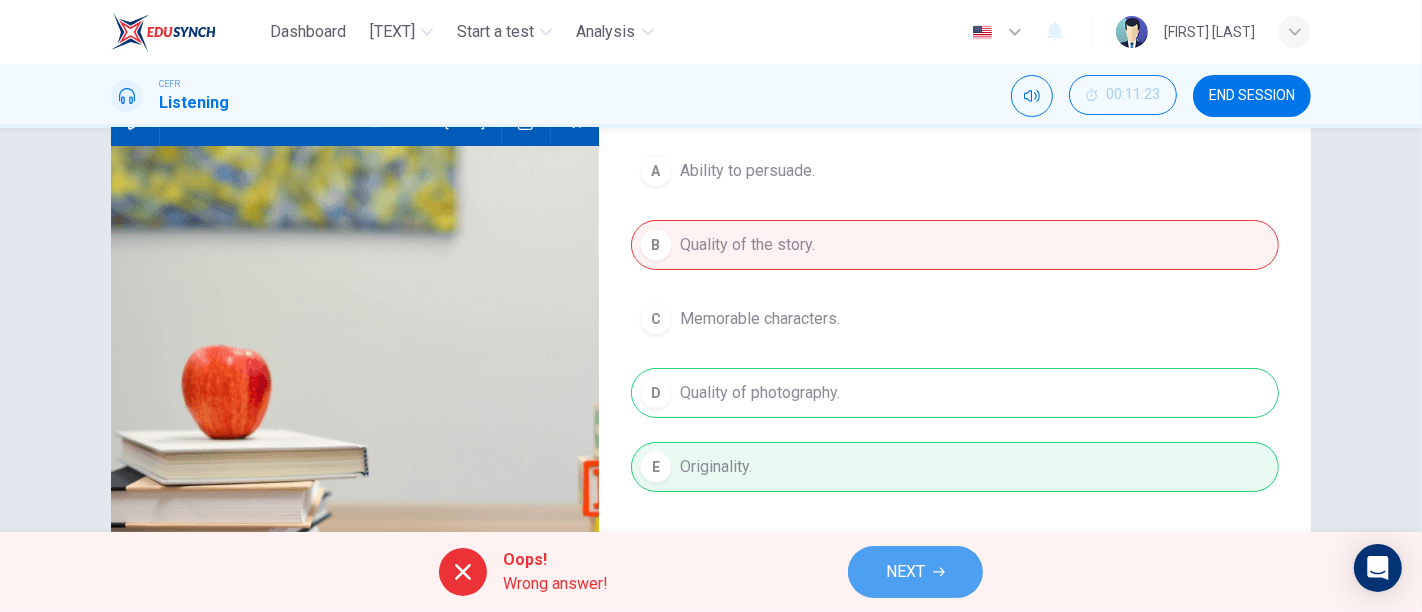 click on "NEXT" at bounding box center (915, 572) 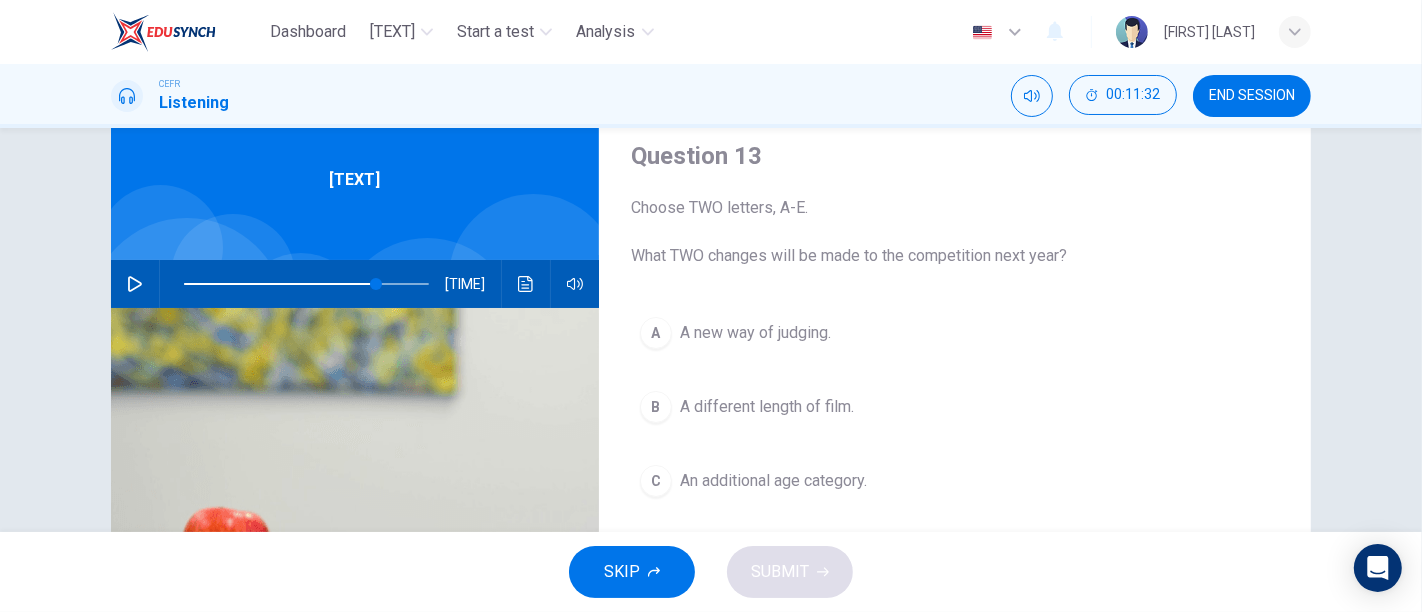 scroll, scrollTop: 47, scrollLeft: 0, axis: vertical 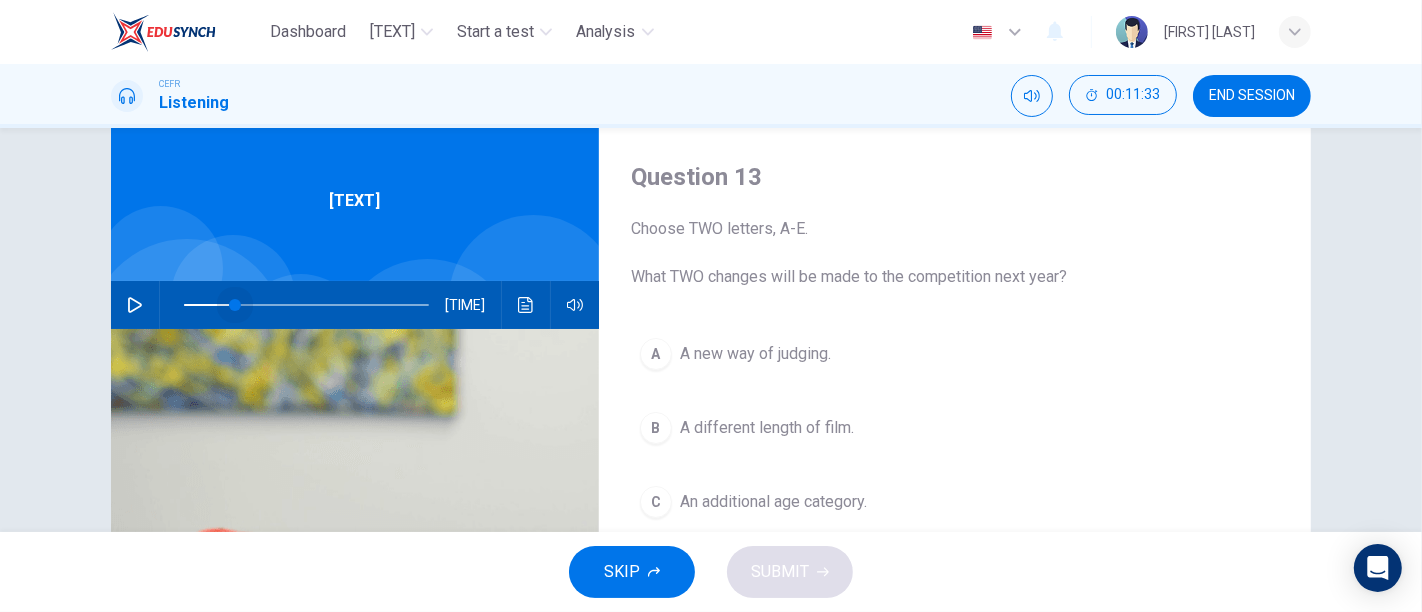 click at bounding box center (306, 305) 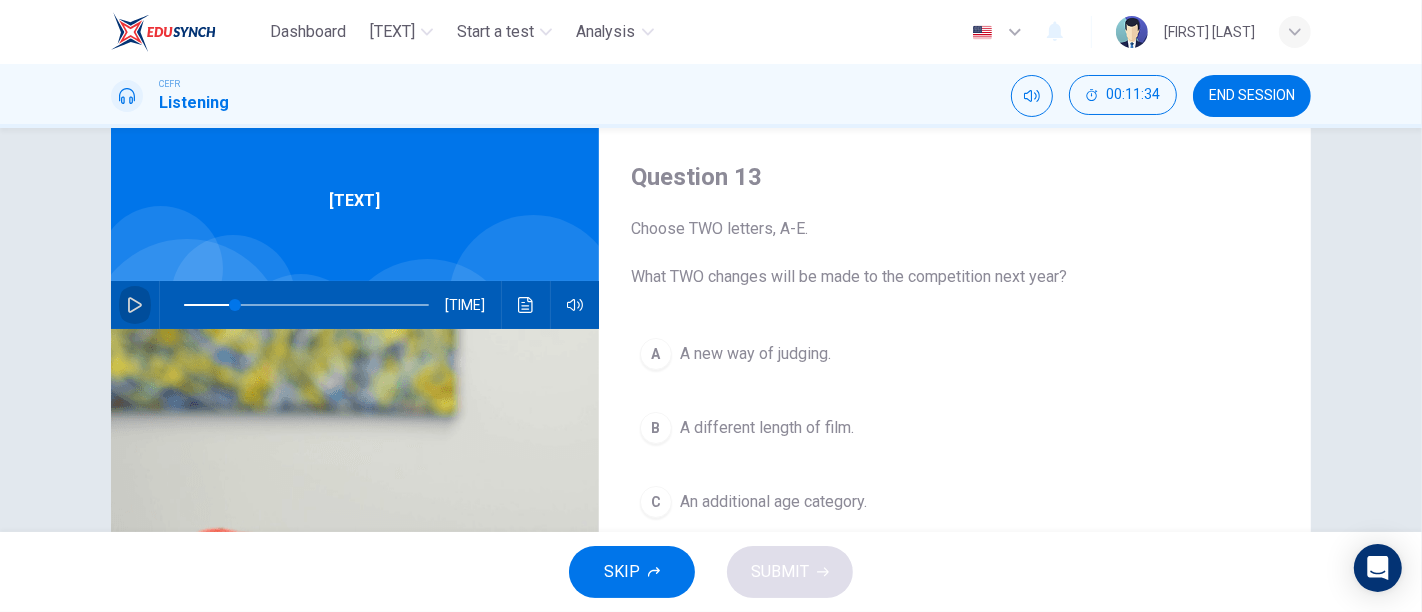 click at bounding box center [135, 305] 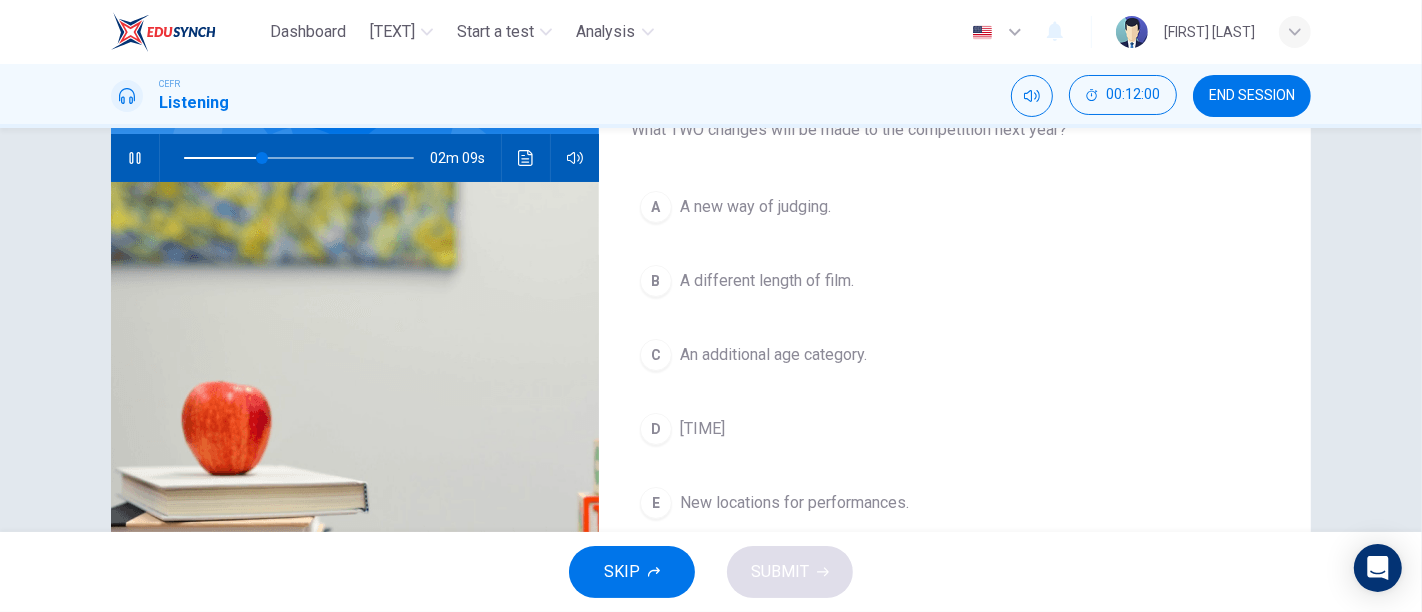 scroll, scrollTop: 192, scrollLeft: 0, axis: vertical 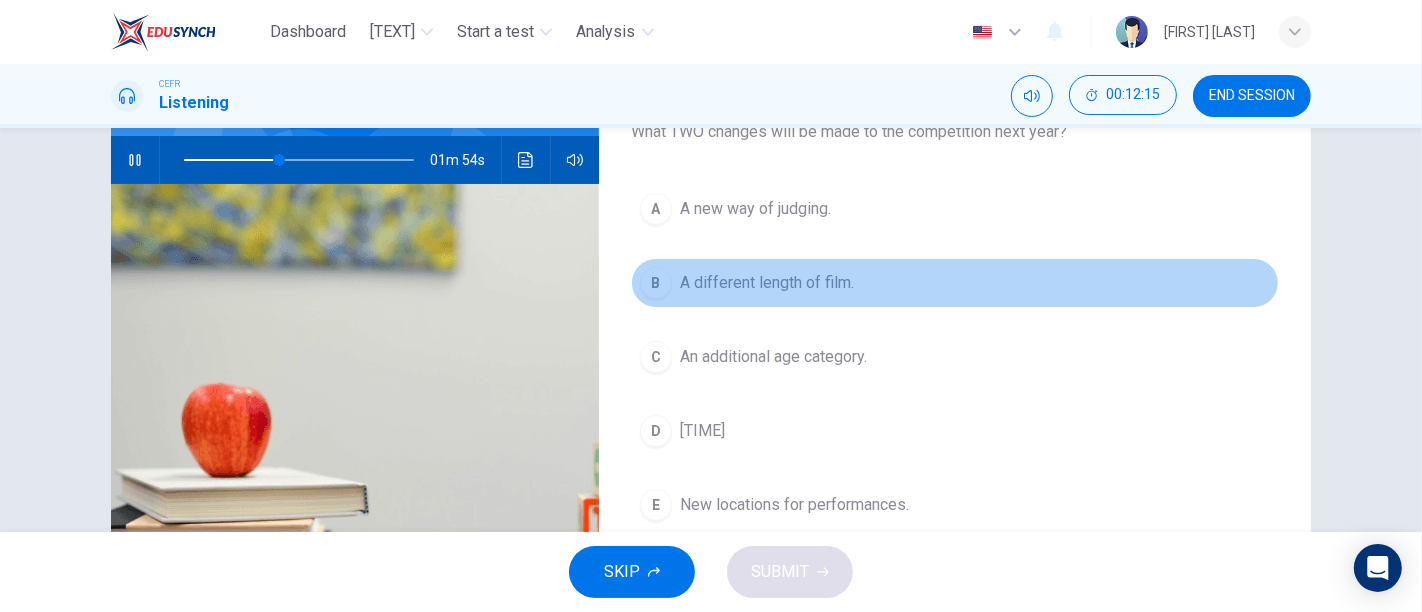 click on "B A different length of film." at bounding box center [955, 283] 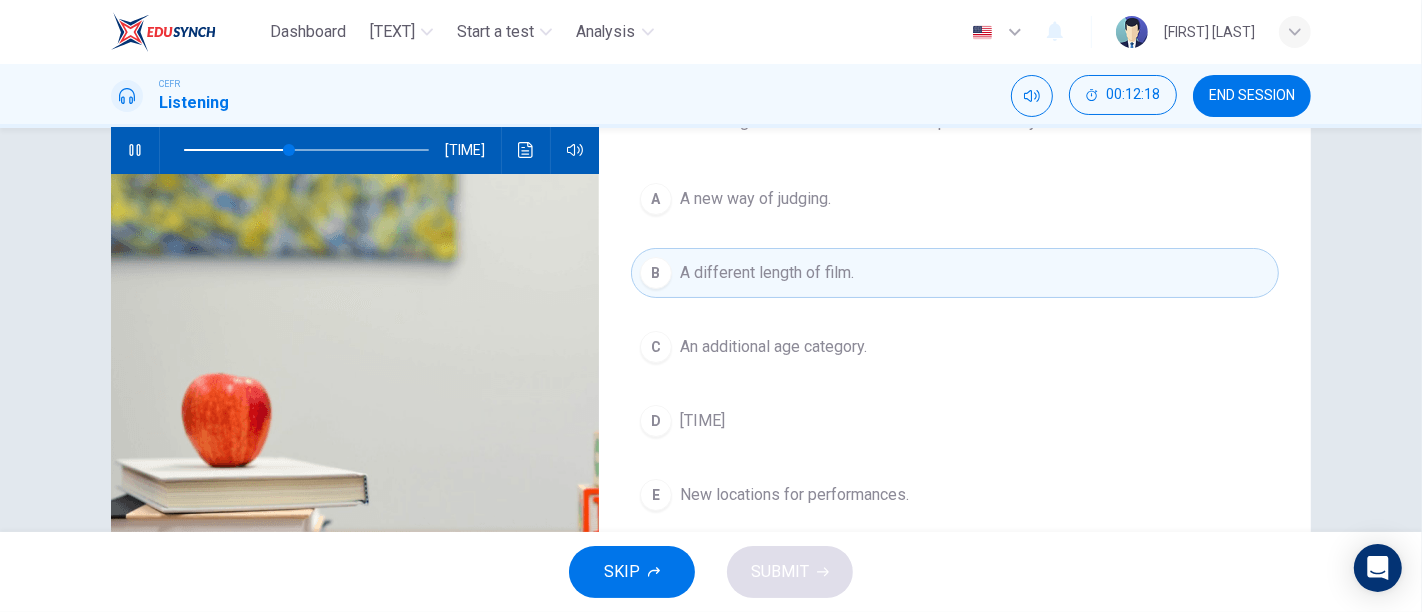 scroll, scrollTop: 201, scrollLeft: 0, axis: vertical 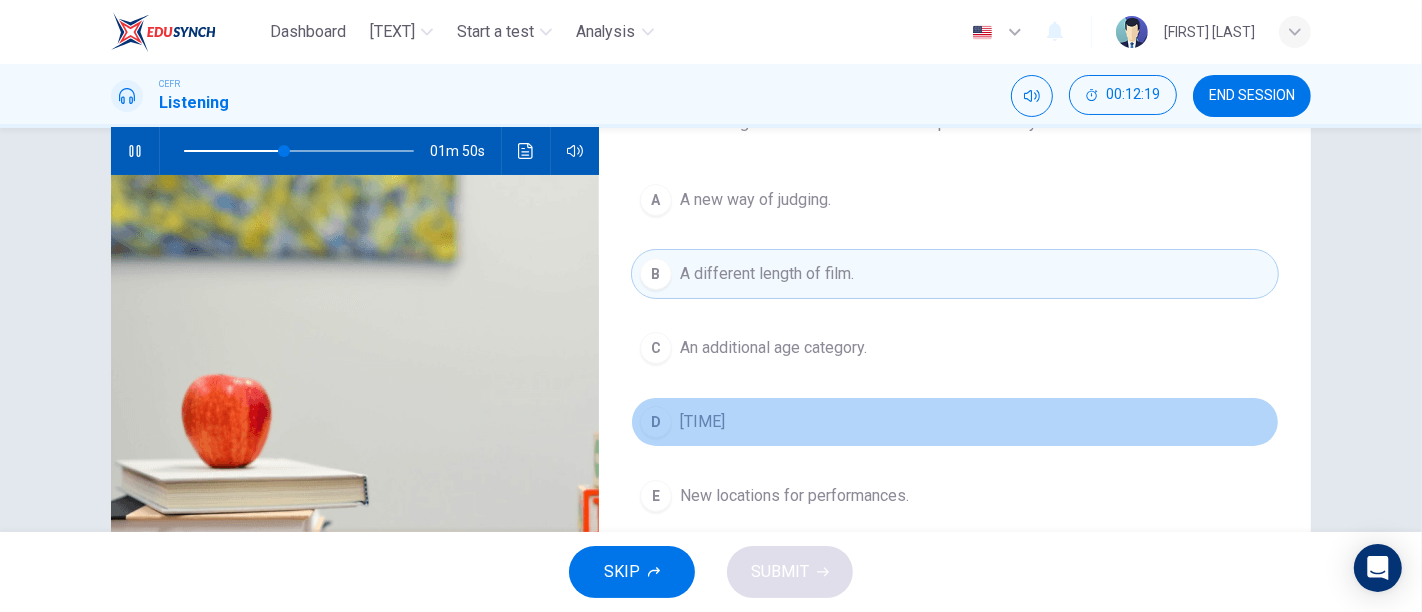 click on "D Different performance times." at bounding box center (955, 422) 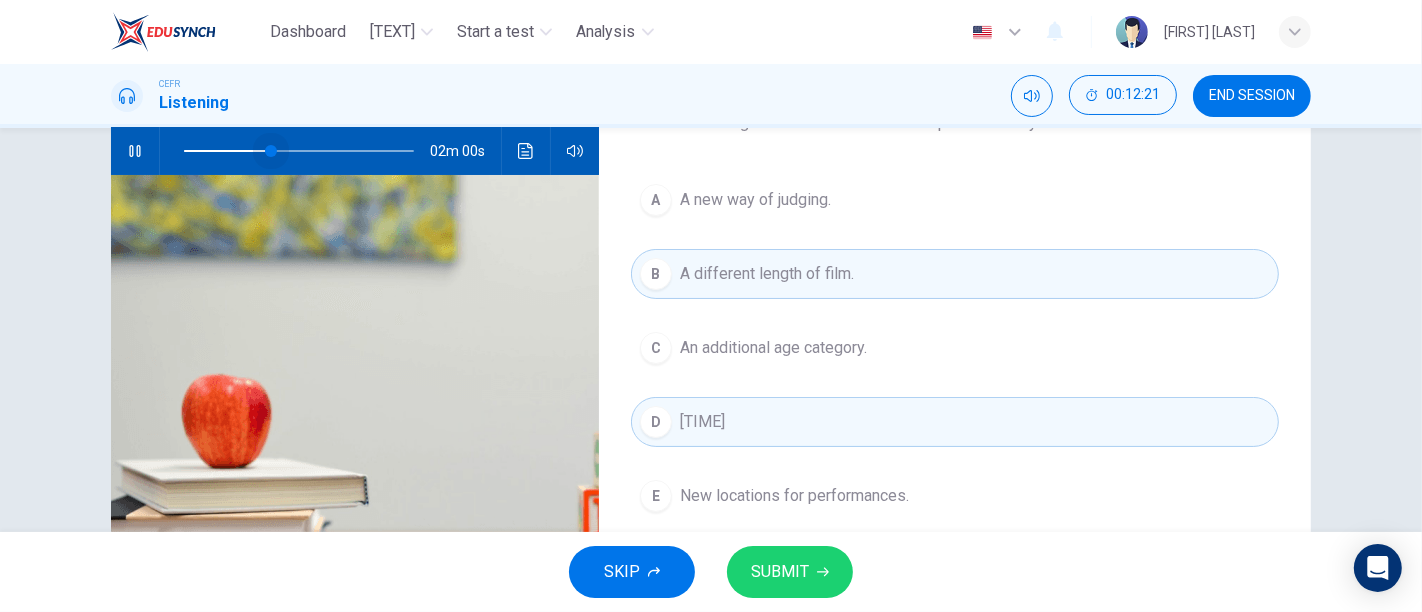 click at bounding box center (271, 151) 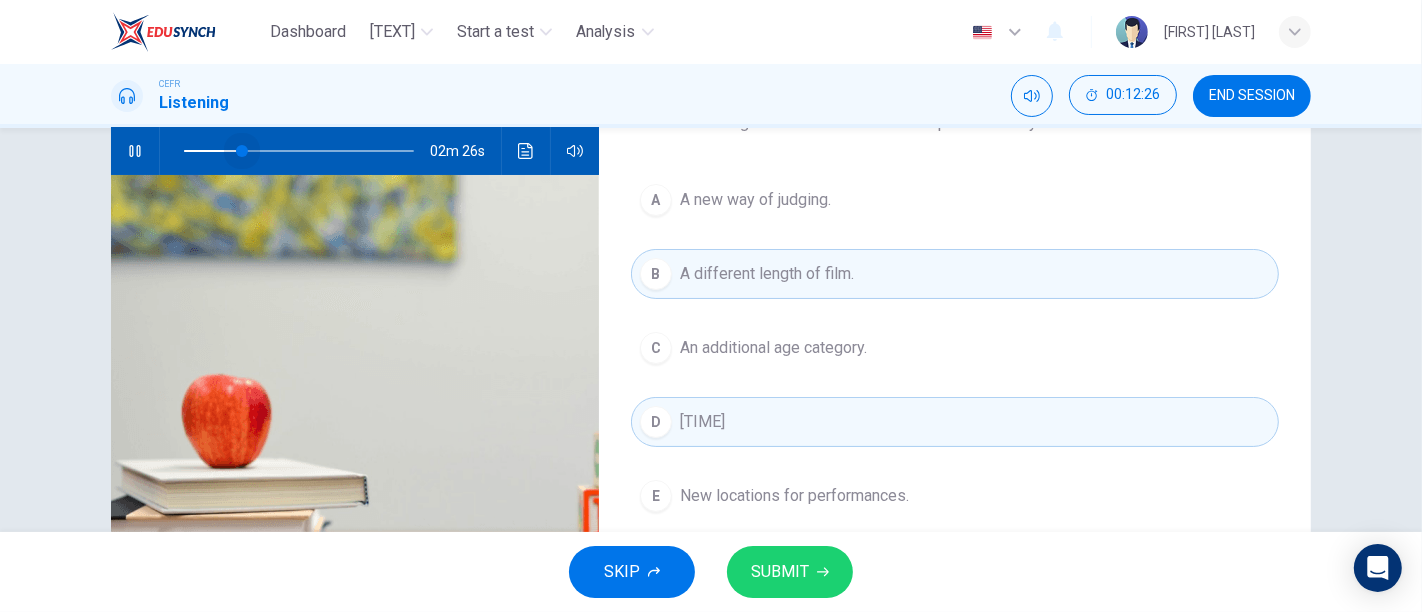 click at bounding box center [299, 151] 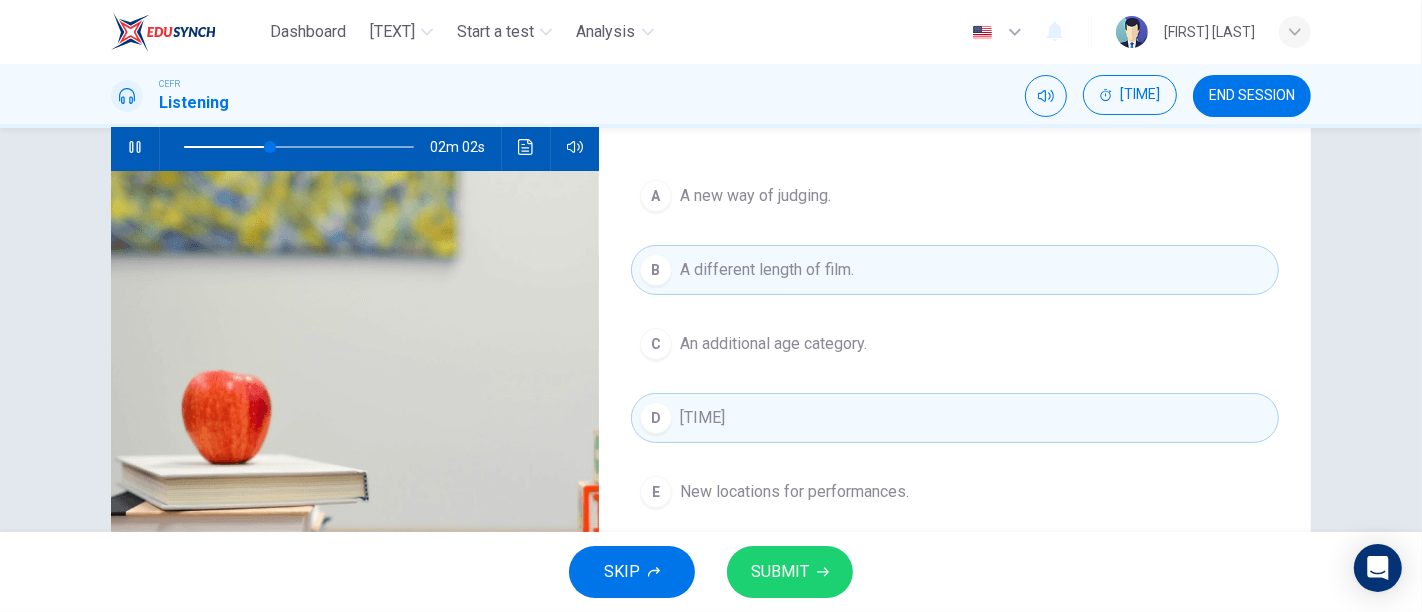 scroll, scrollTop: 203, scrollLeft: 0, axis: vertical 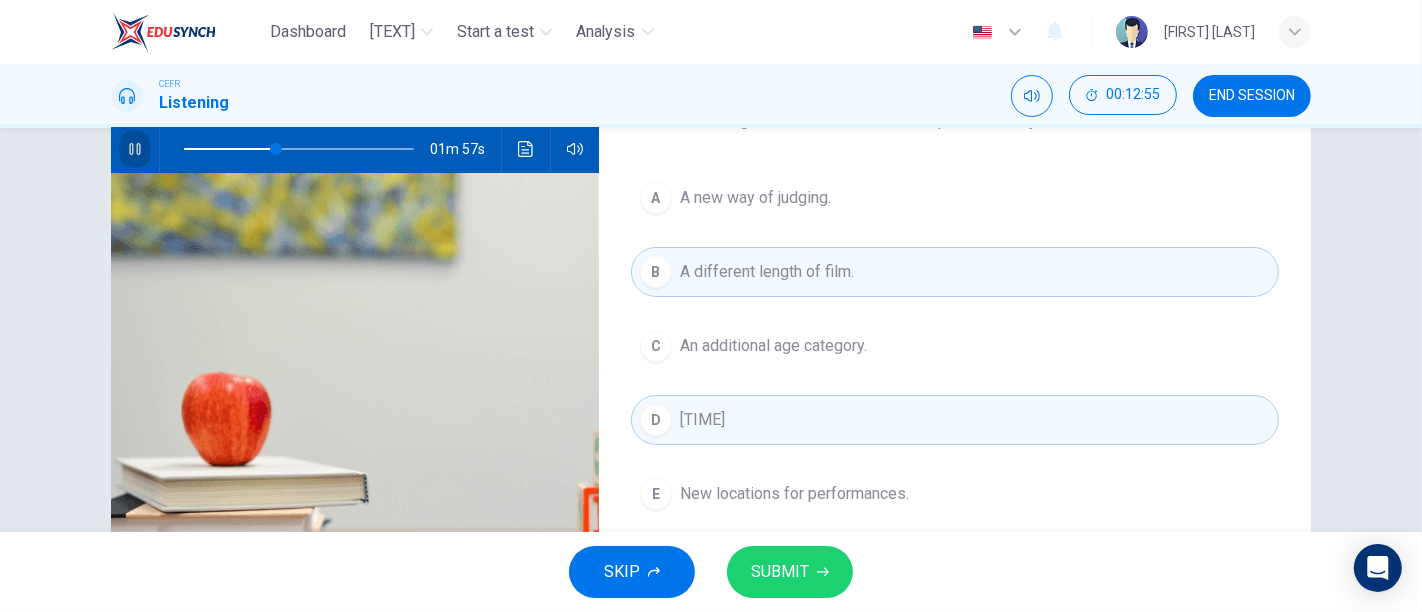 click at bounding box center [134, 149] 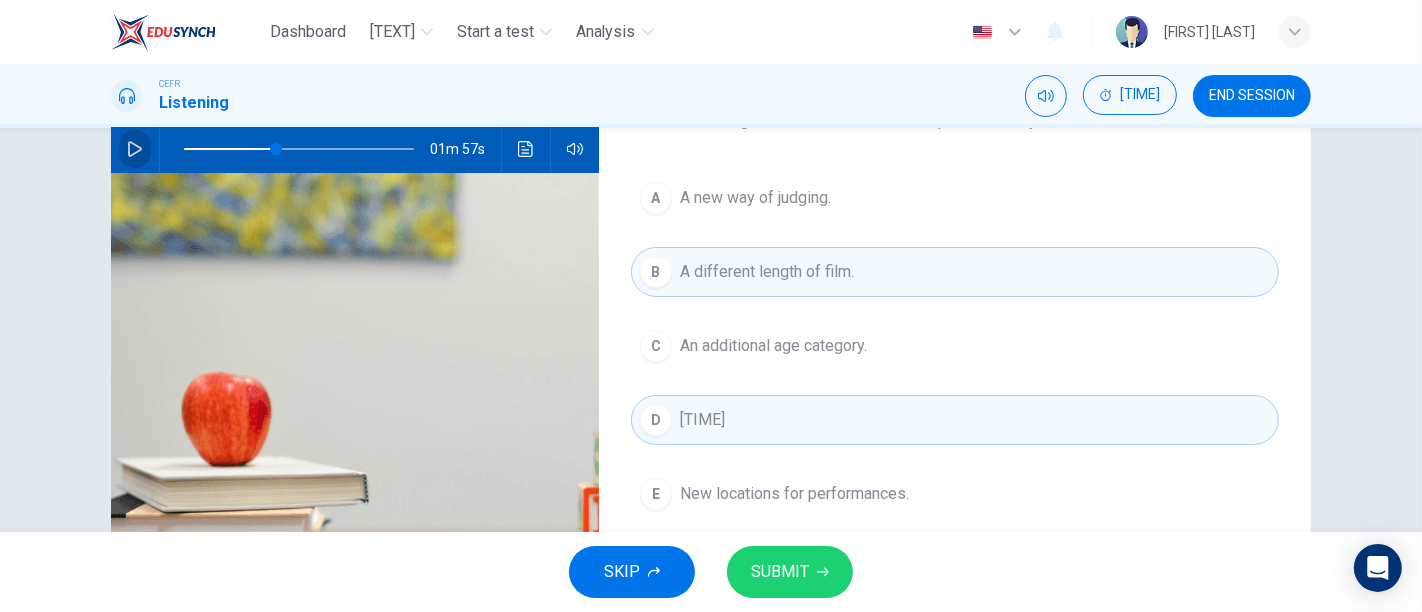 click at bounding box center (135, 149) 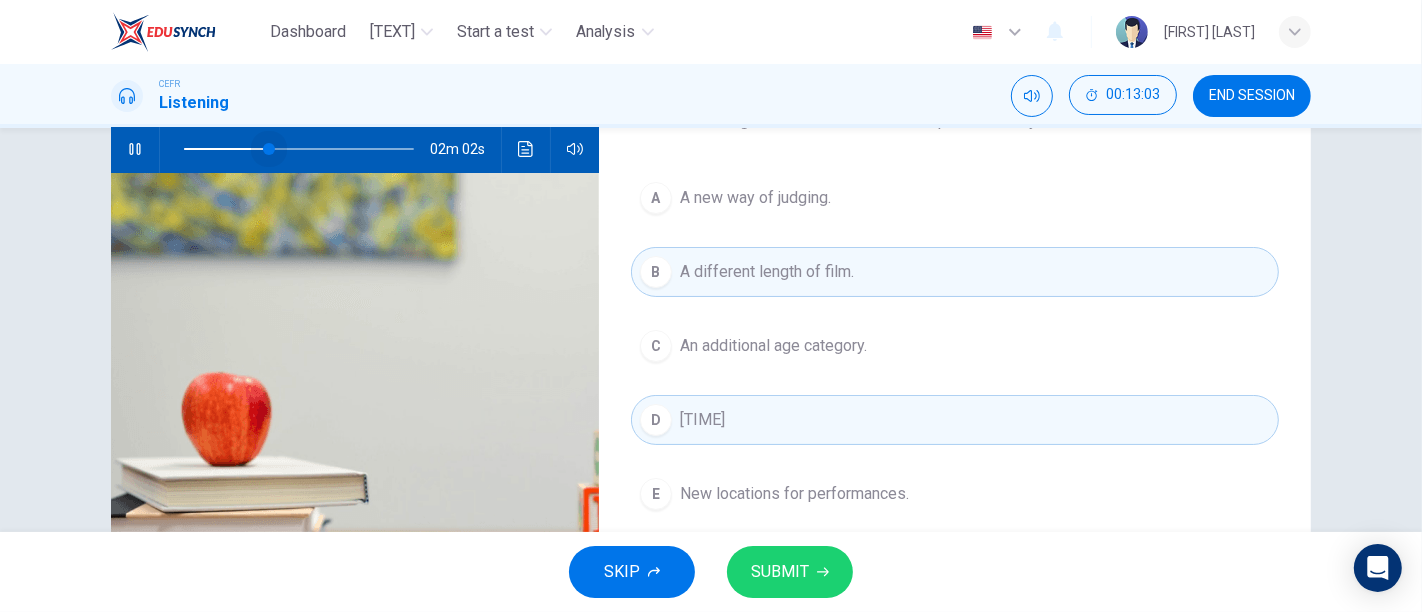 click at bounding box center [269, 149] 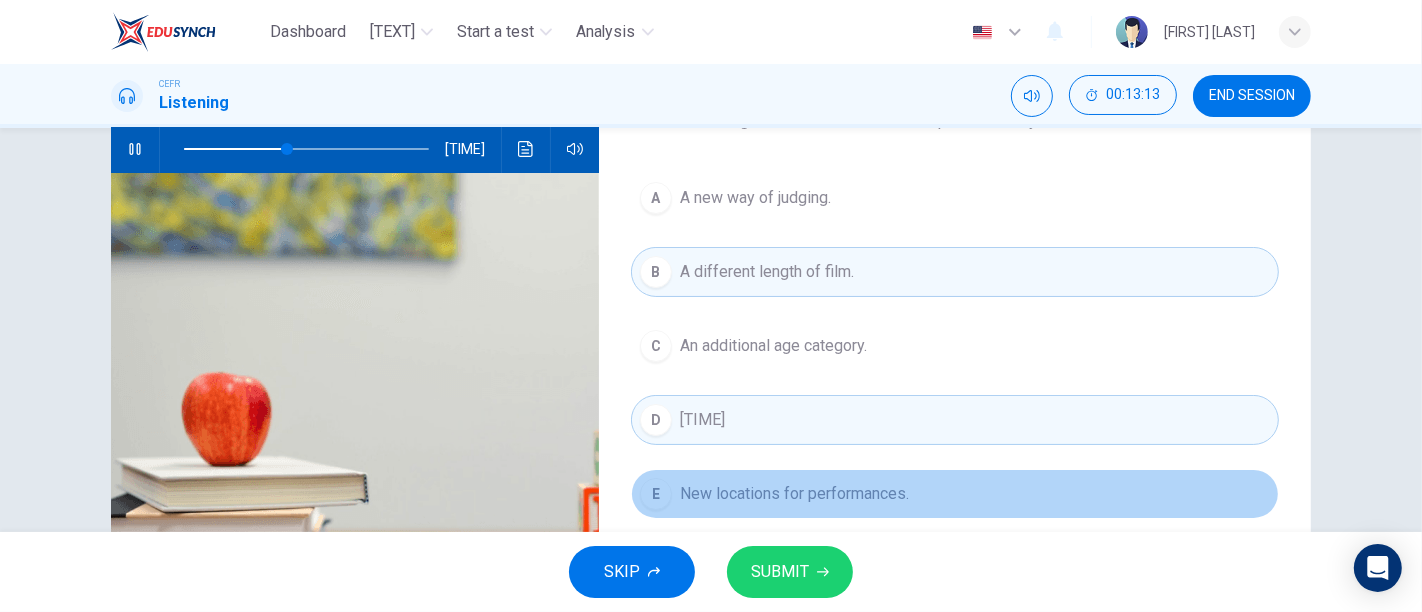 click on "New locations for performances." at bounding box center (755, 198) 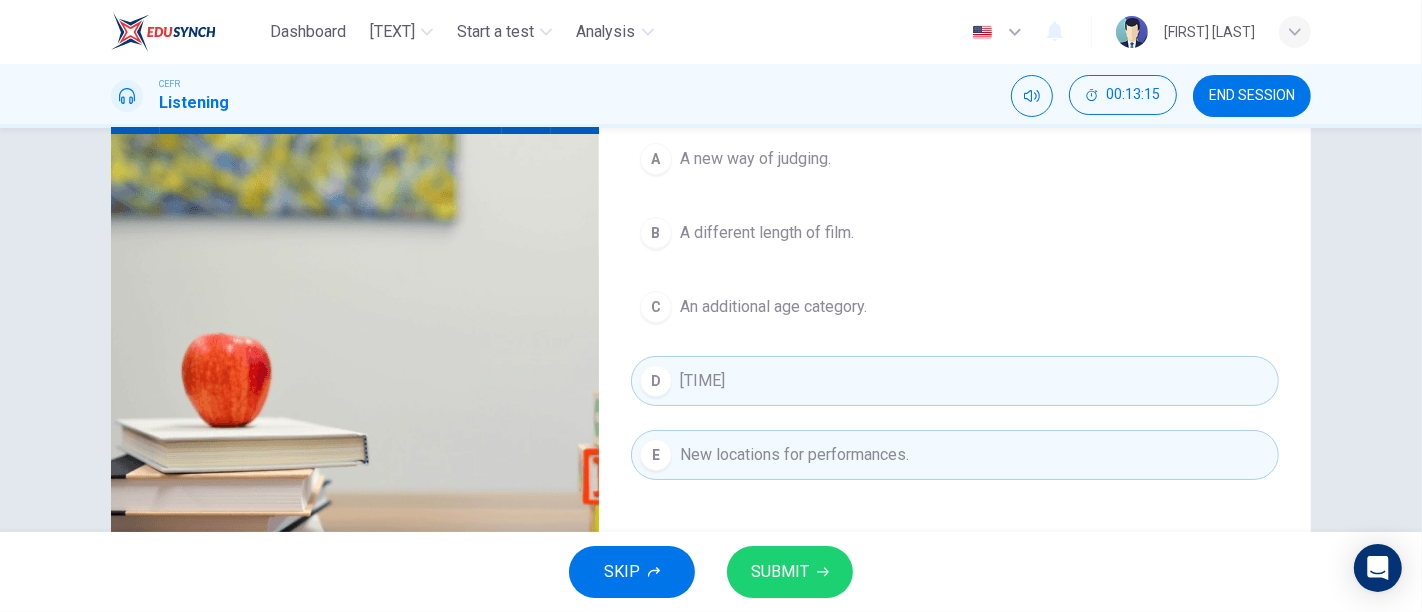scroll, scrollTop: 245, scrollLeft: 0, axis: vertical 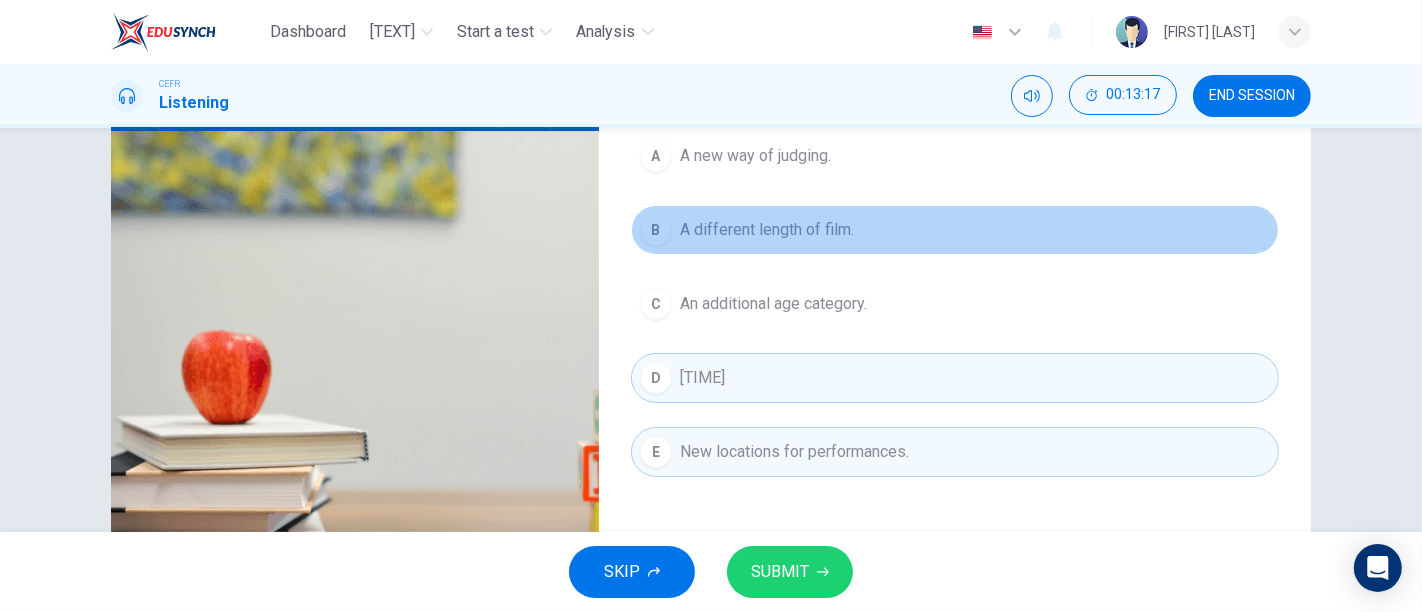click on "A different length of film." at bounding box center [755, 156] 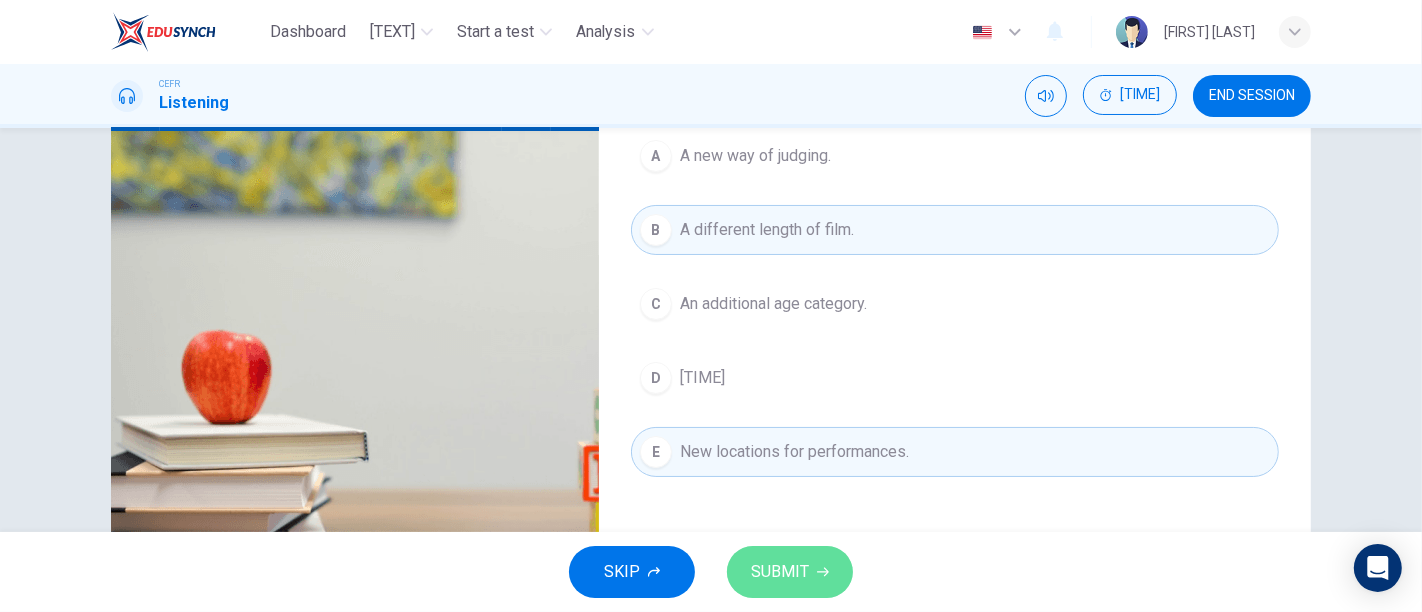 click on "SUBMIT" at bounding box center (790, 572) 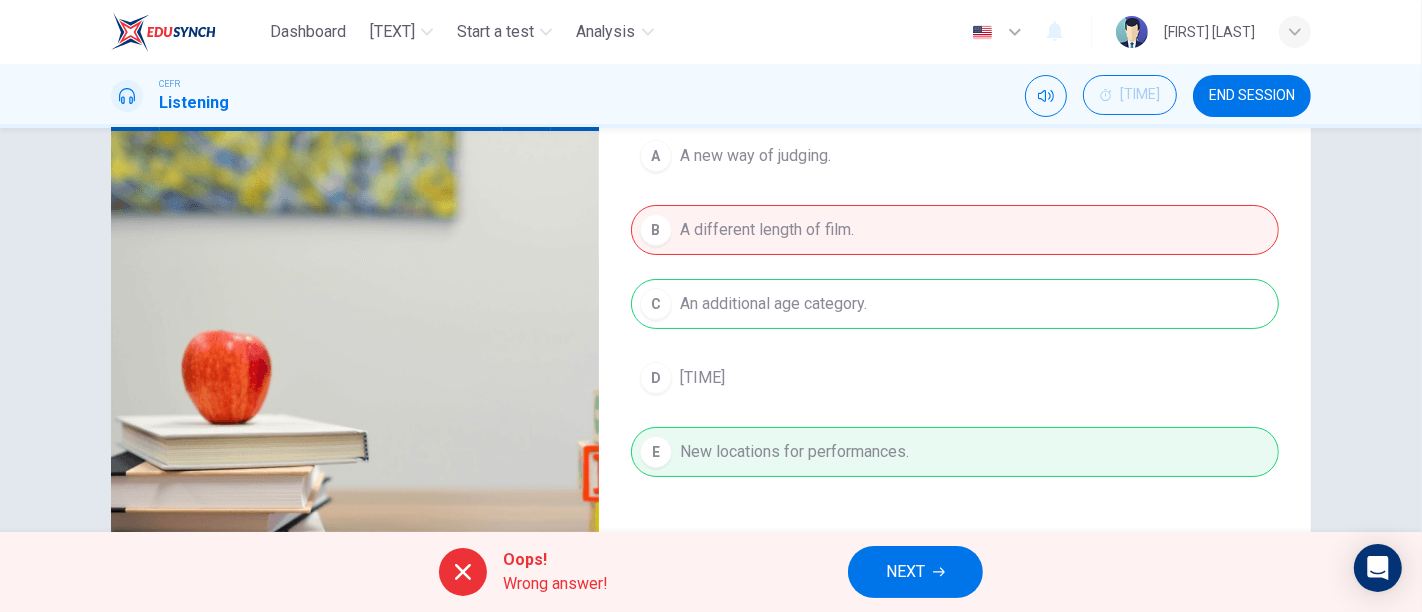 click on "Choose the correct answer A, B or C." at bounding box center [955, 324] 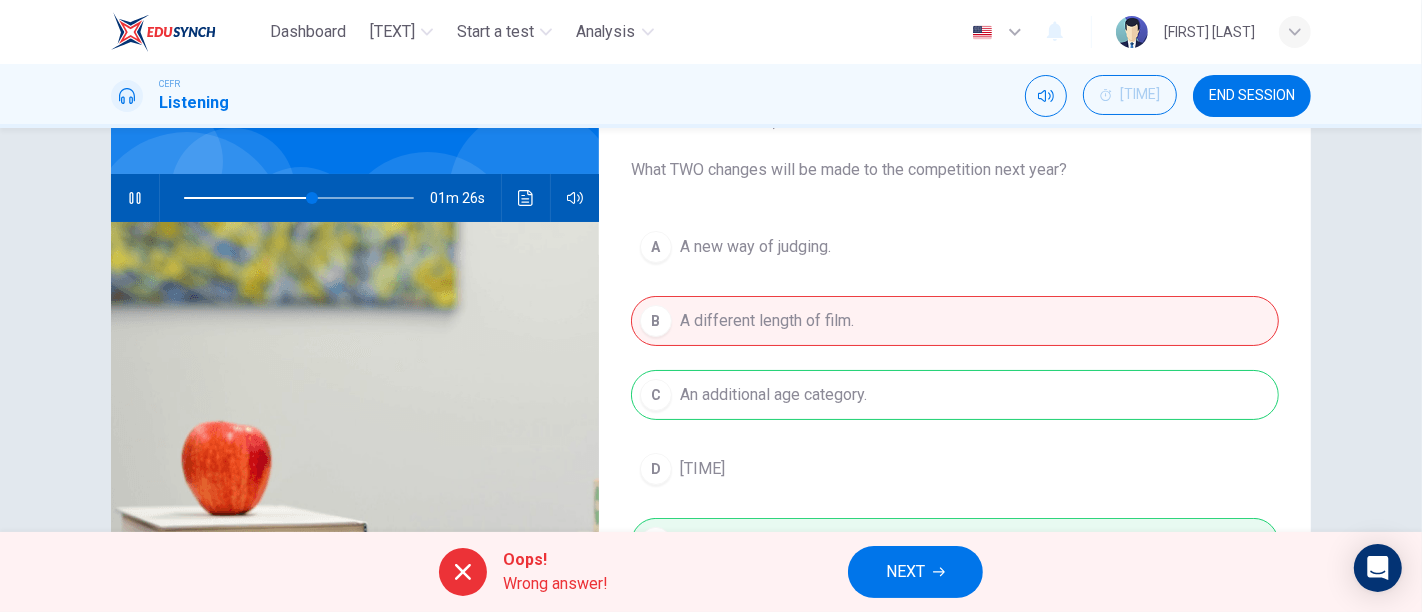 scroll, scrollTop: 230, scrollLeft: 0, axis: vertical 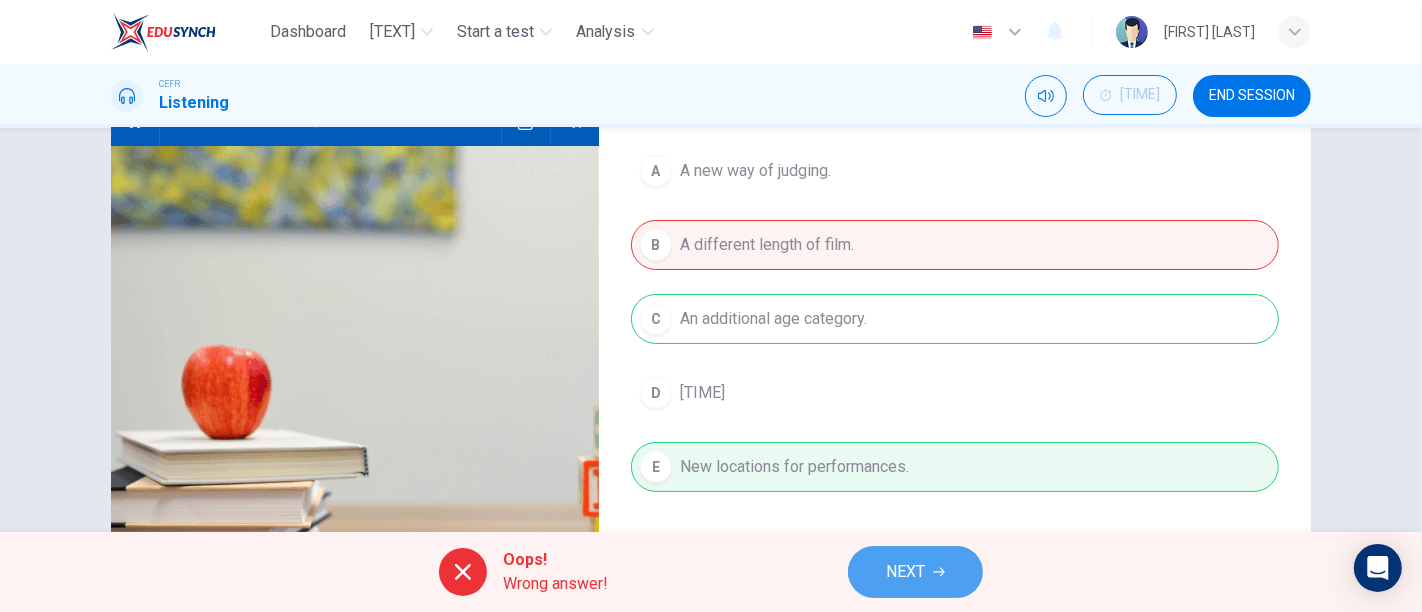 click on "NEXT" at bounding box center (915, 572) 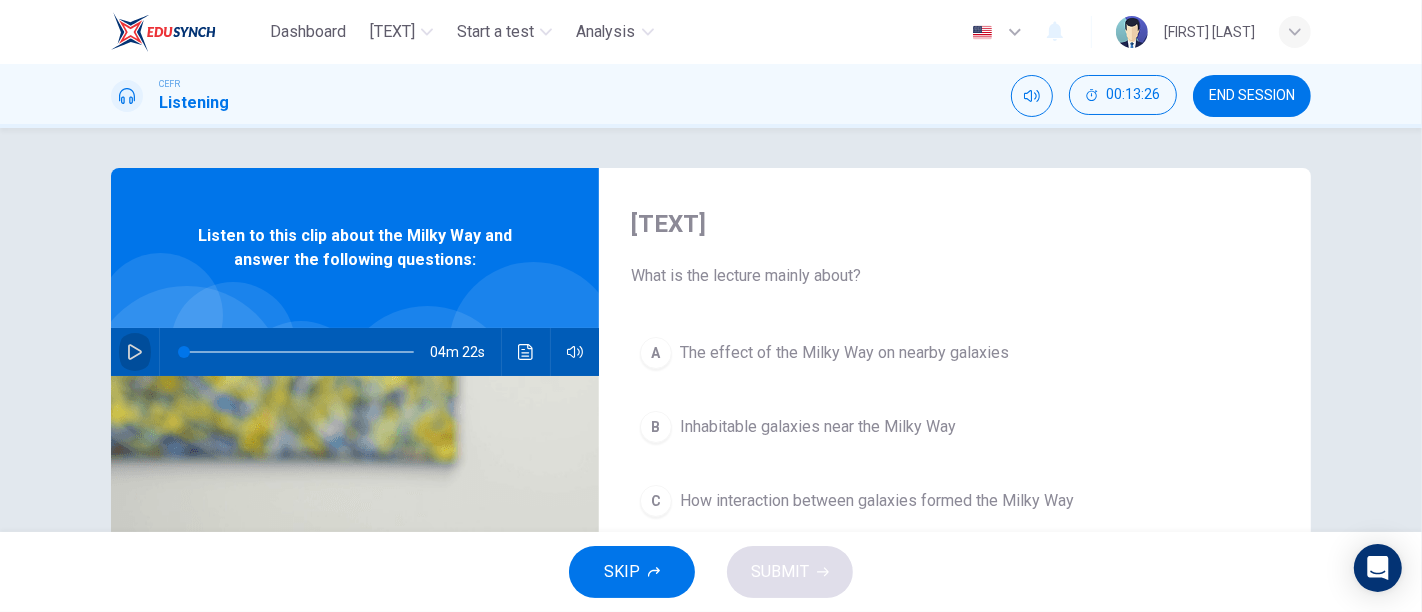 click at bounding box center [135, 352] 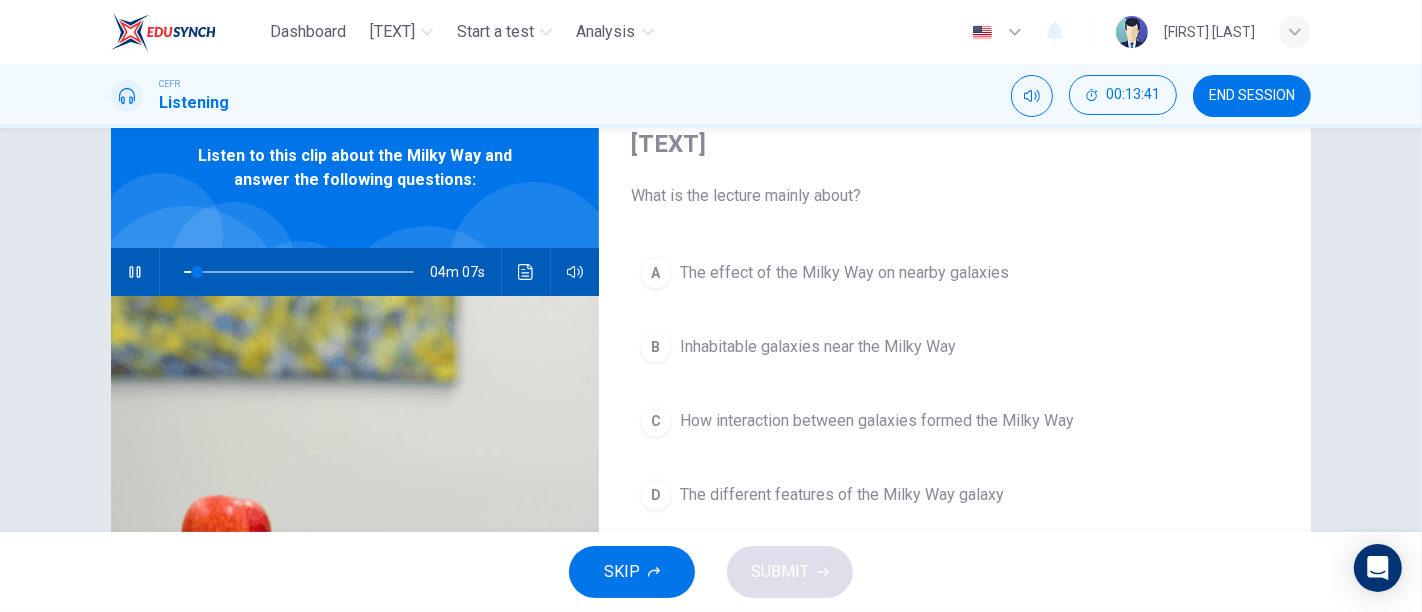 scroll, scrollTop: 115, scrollLeft: 0, axis: vertical 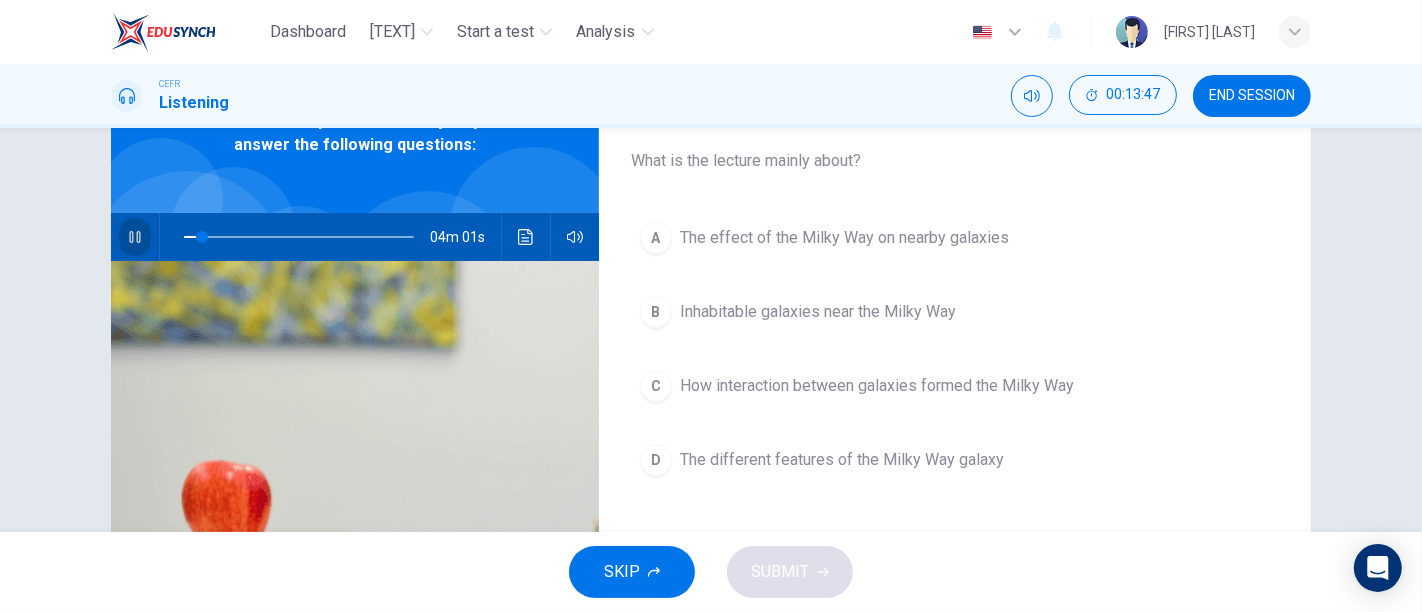 click at bounding box center (135, 237) 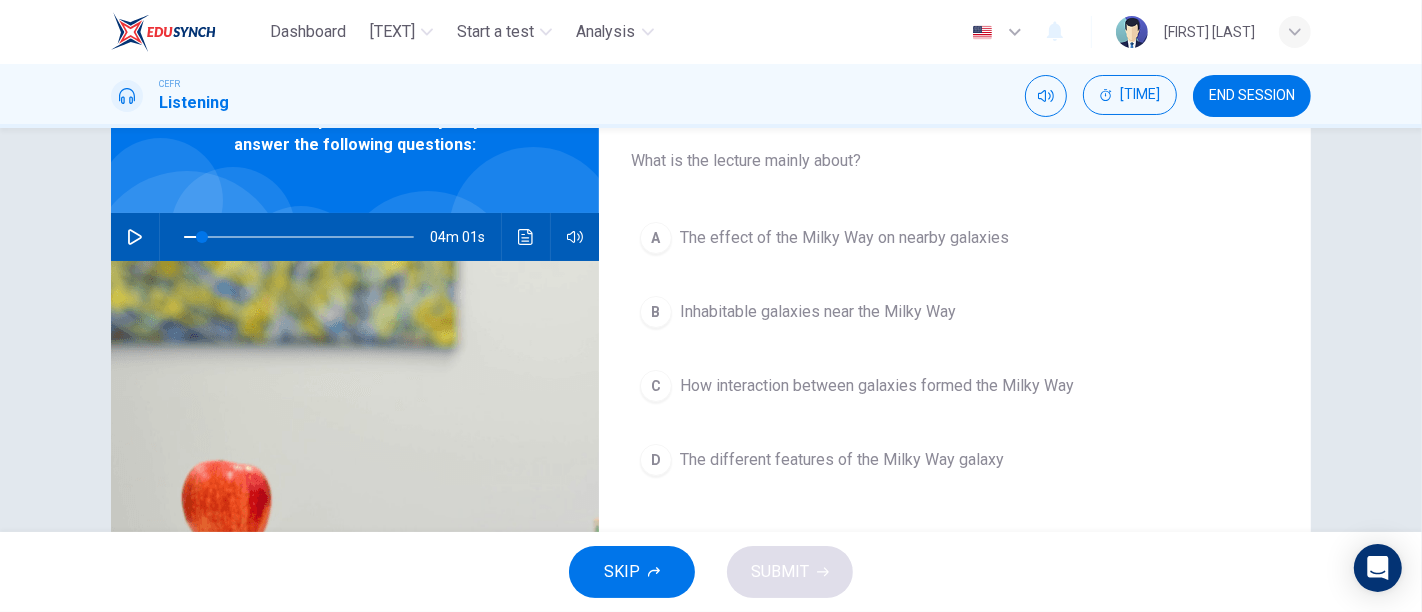 click at bounding box center (135, 237) 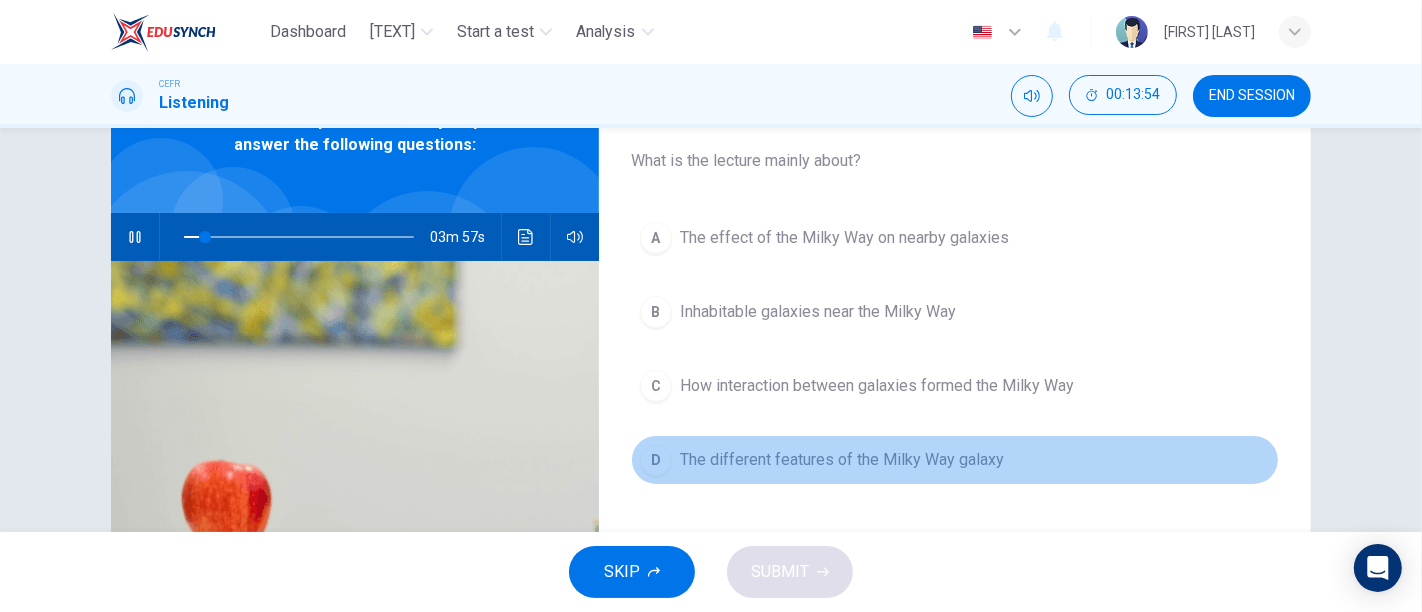 drag, startPoint x: 751, startPoint y: 458, endPoint x: 966, endPoint y: 445, distance: 215.39267 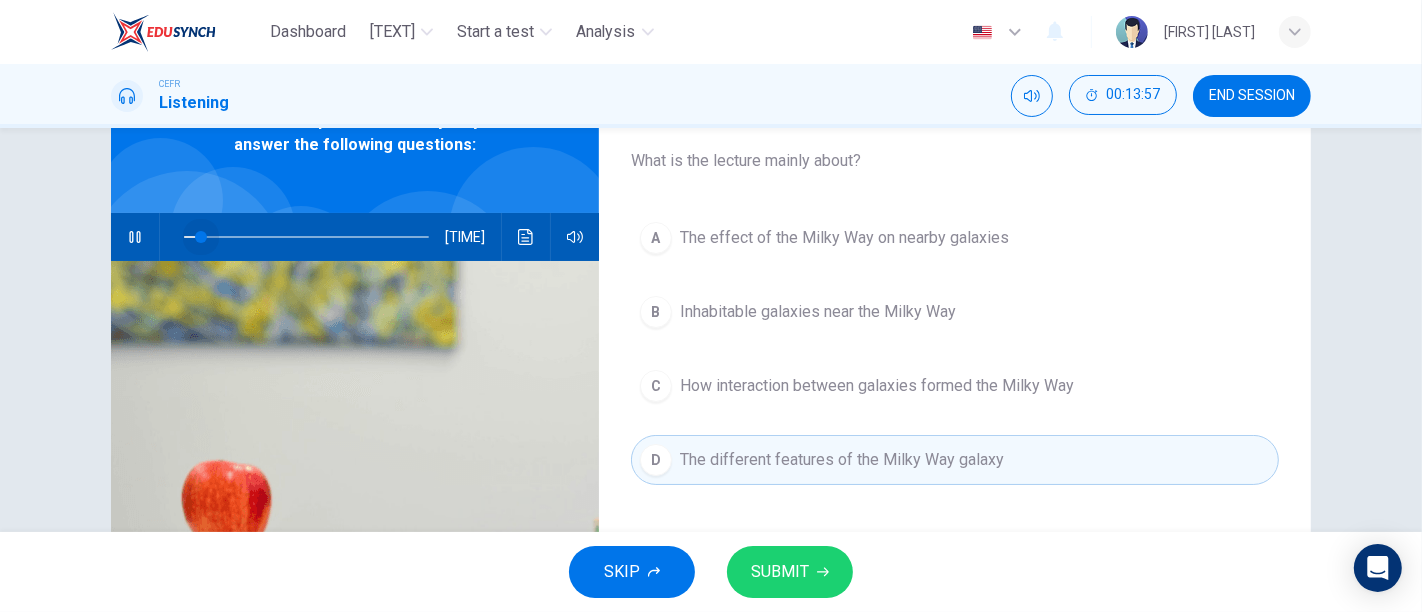 drag, startPoint x: 196, startPoint y: 241, endPoint x: 174, endPoint y: 241, distance: 22 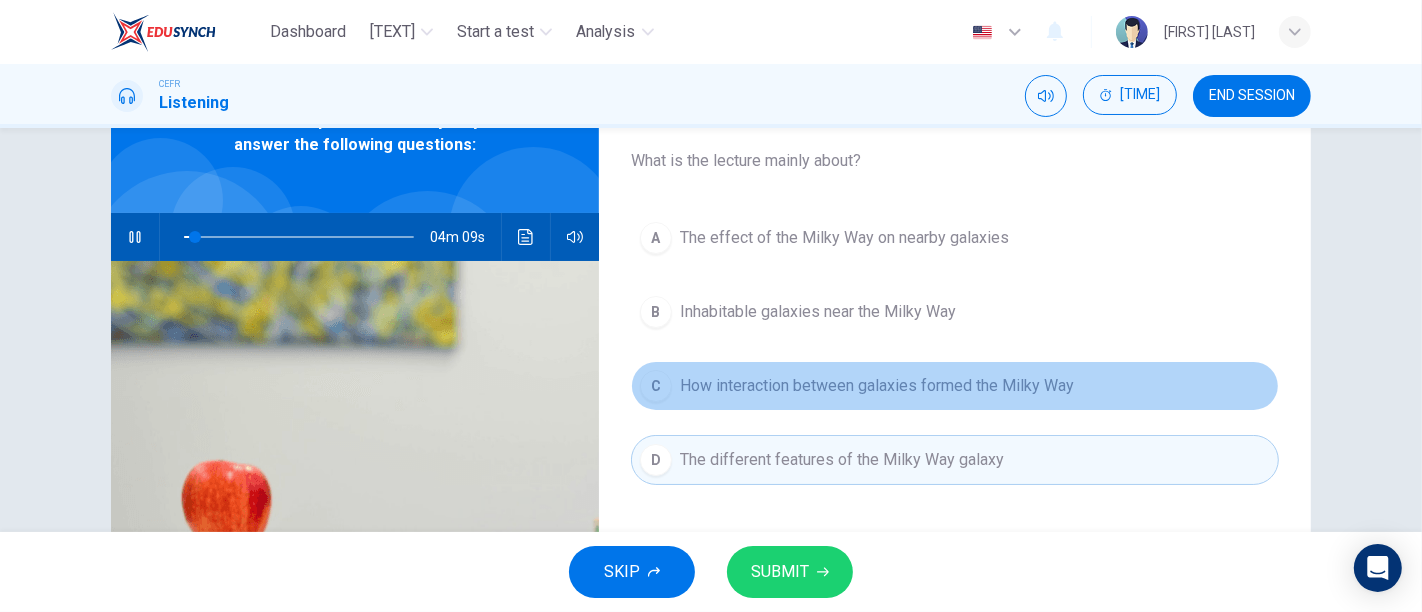 click on "C How interaction between galaxies formed the Milky Way" at bounding box center (955, 386) 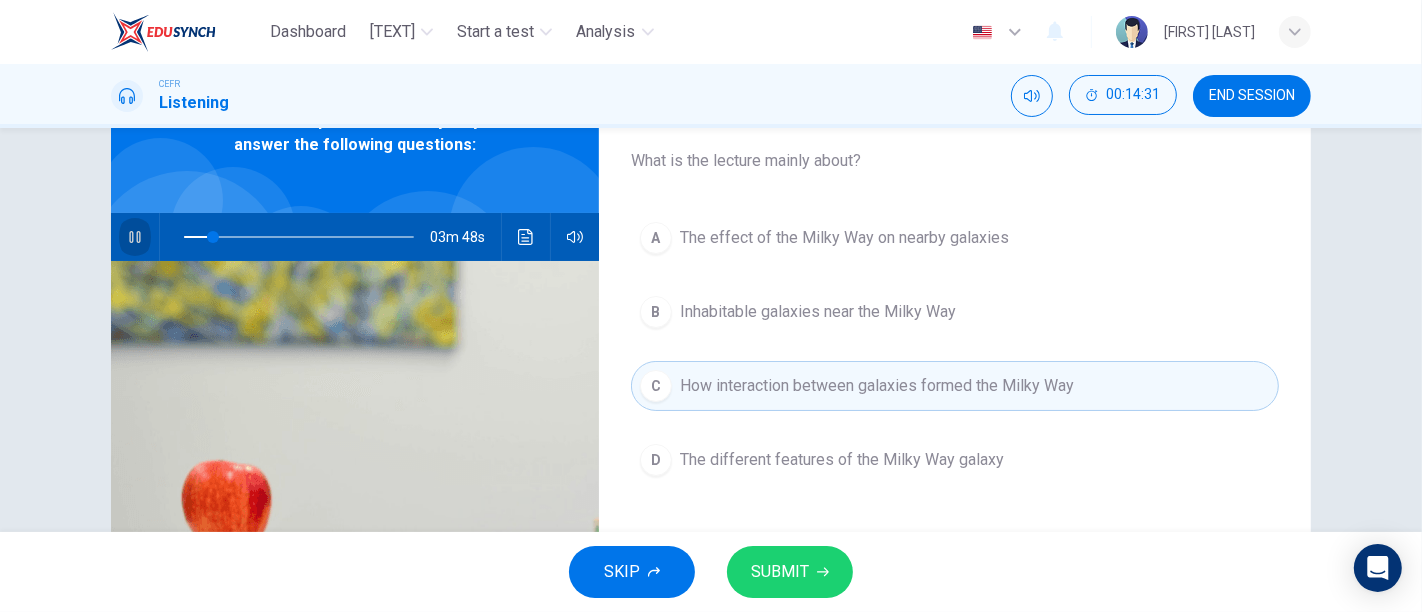 click at bounding box center (135, 237) 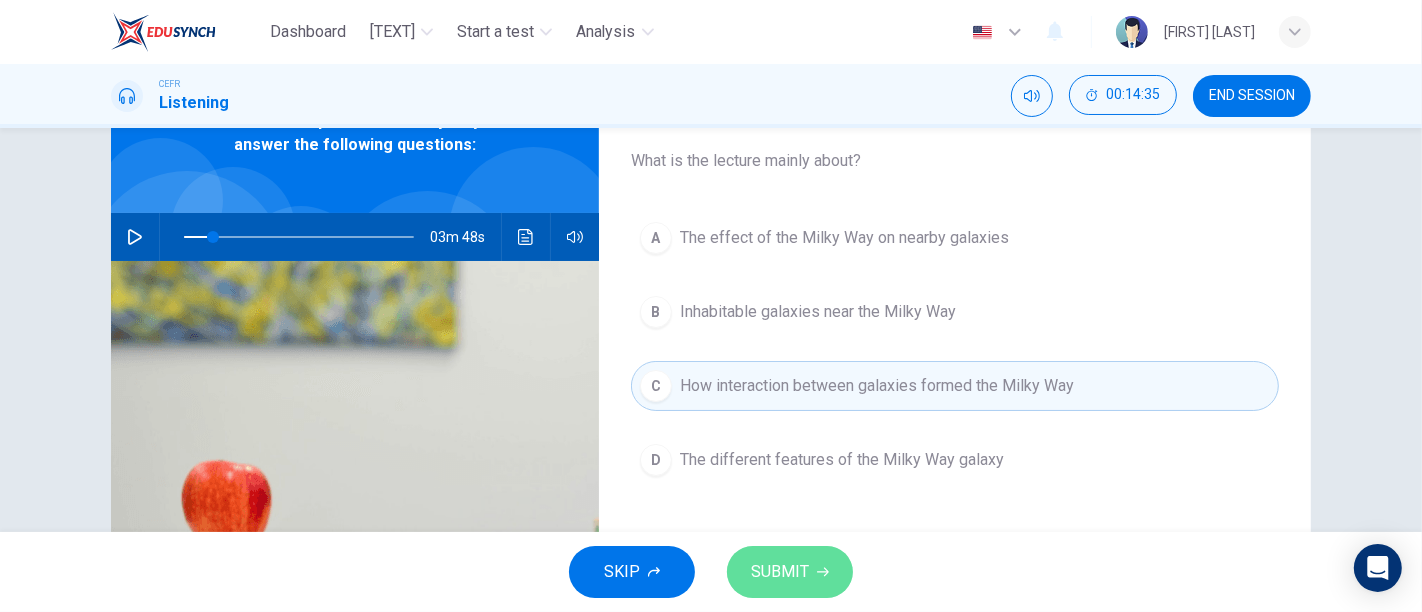 click on "SUBMIT" at bounding box center [780, 572] 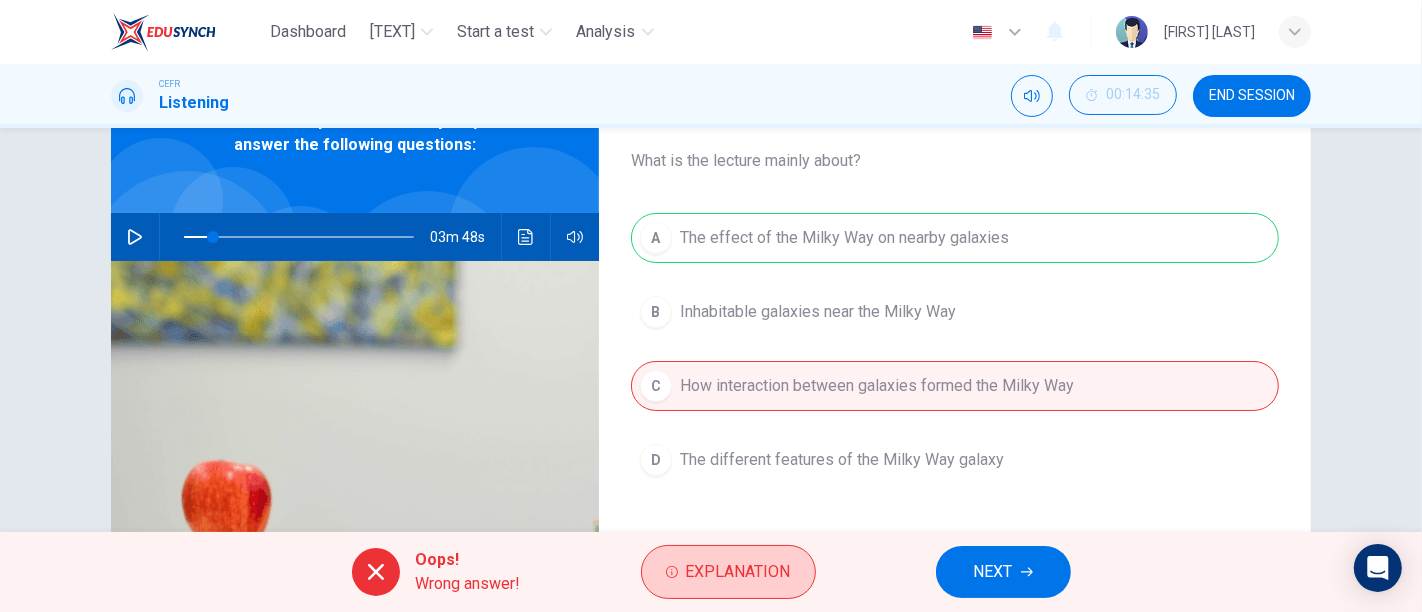 click on "Explanation" at bounding box center (738, 572) 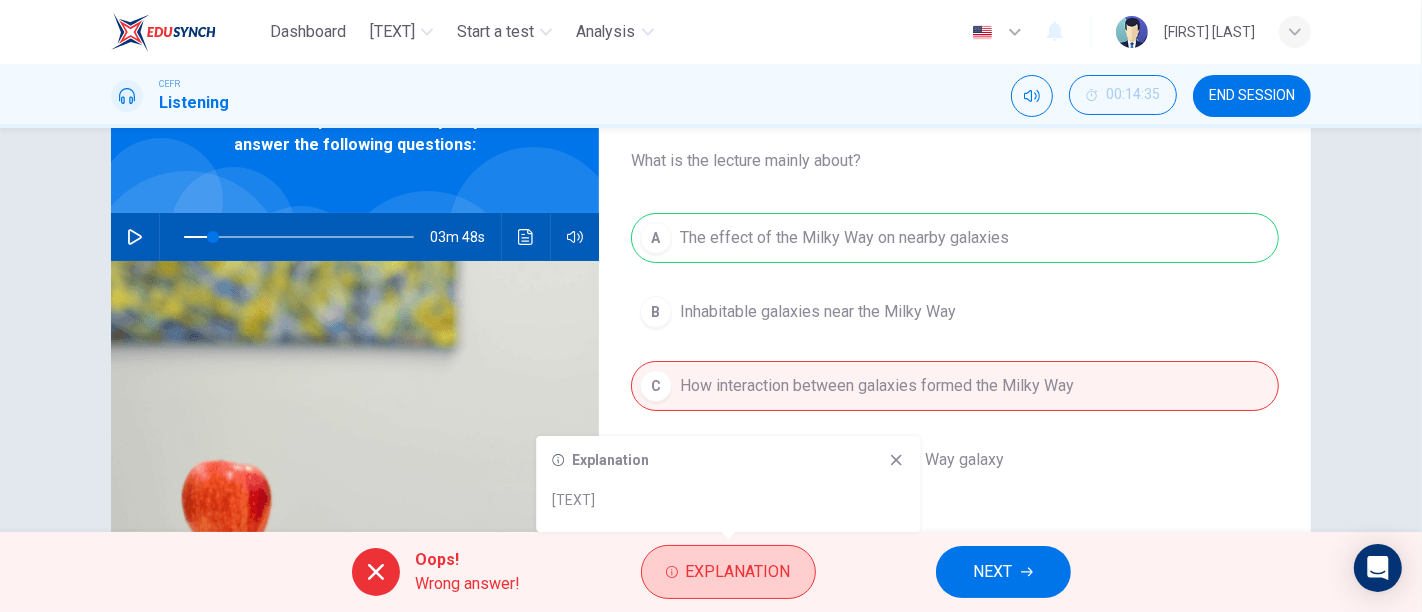 click on "Explanation" at bounding box center [738, 572] 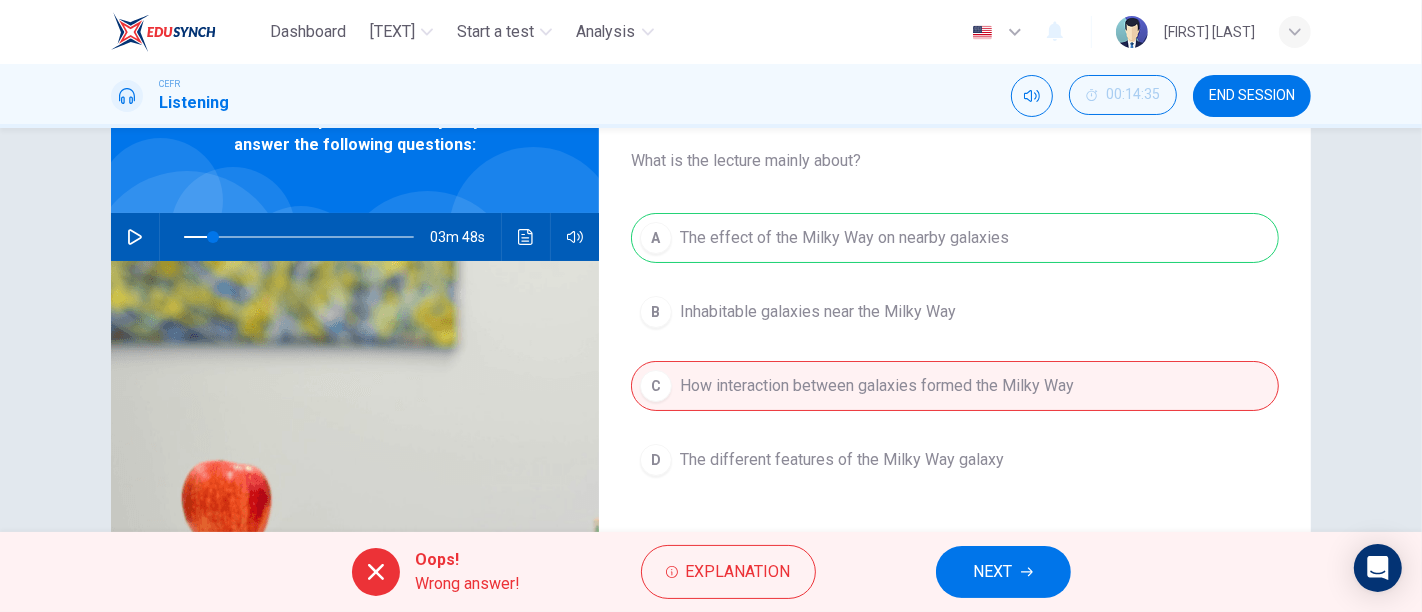 click on "NEXT" at bounding box center (1003, 572) 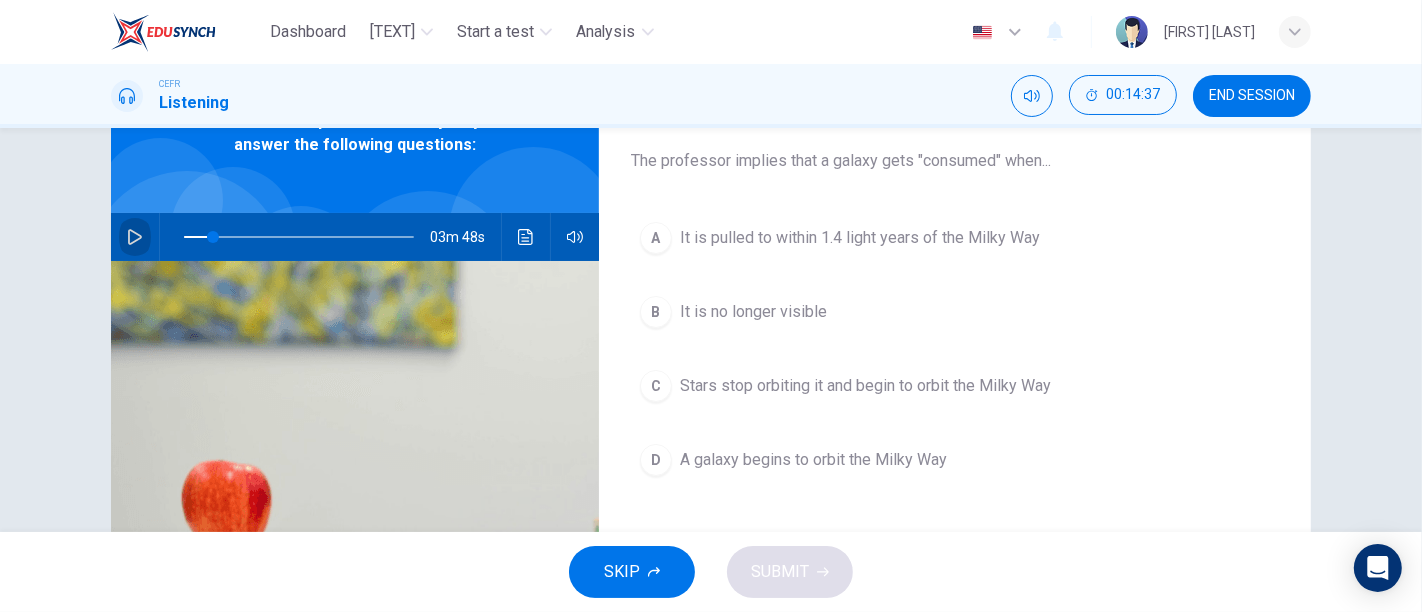 click at bounding box center (135, 237) 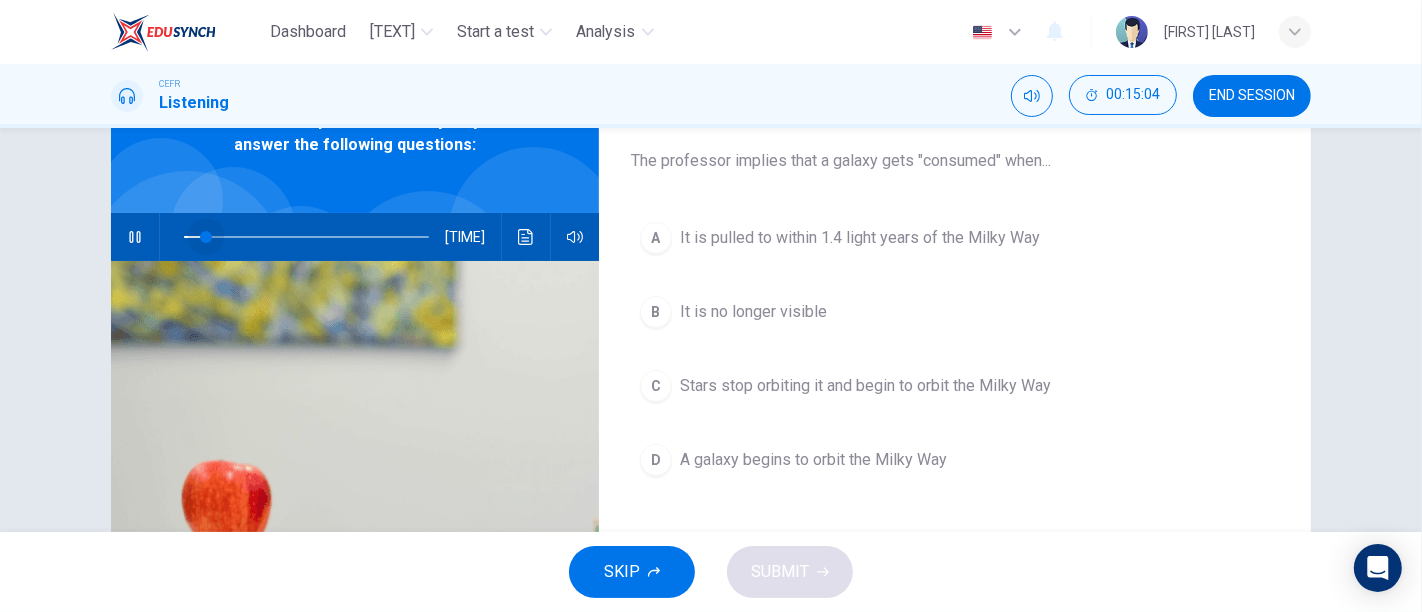 click at bounding box center [306, 237] 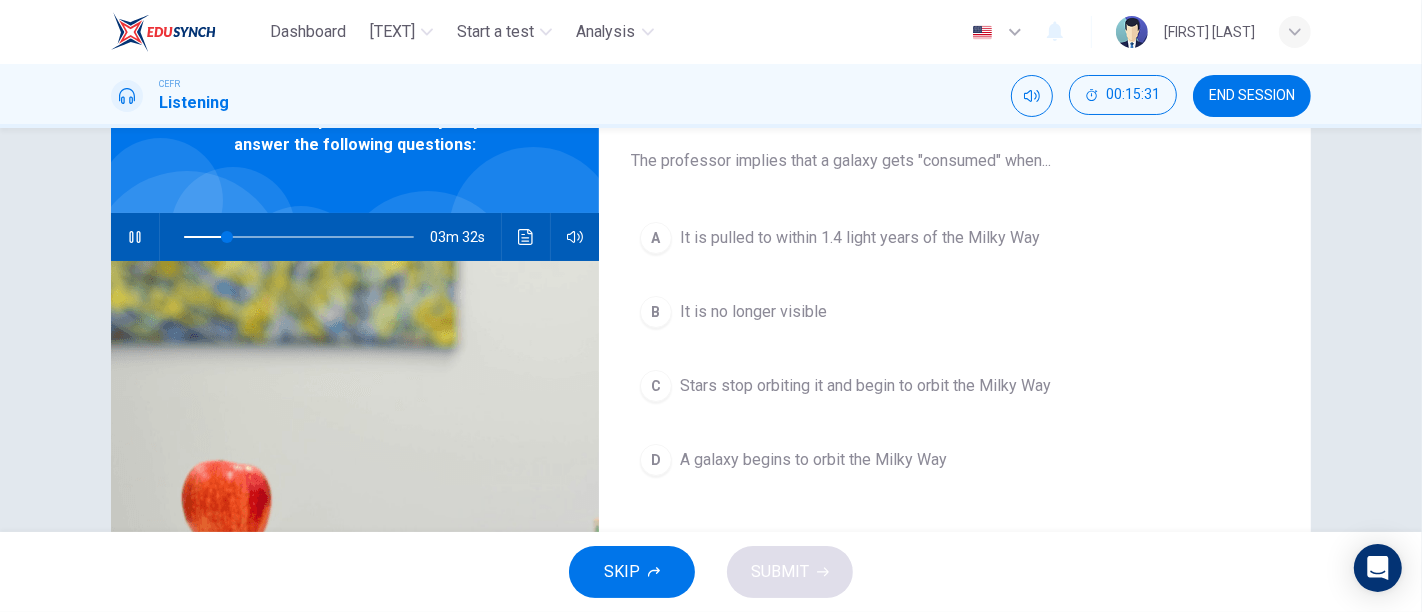 click at bounding box center (134, 237) 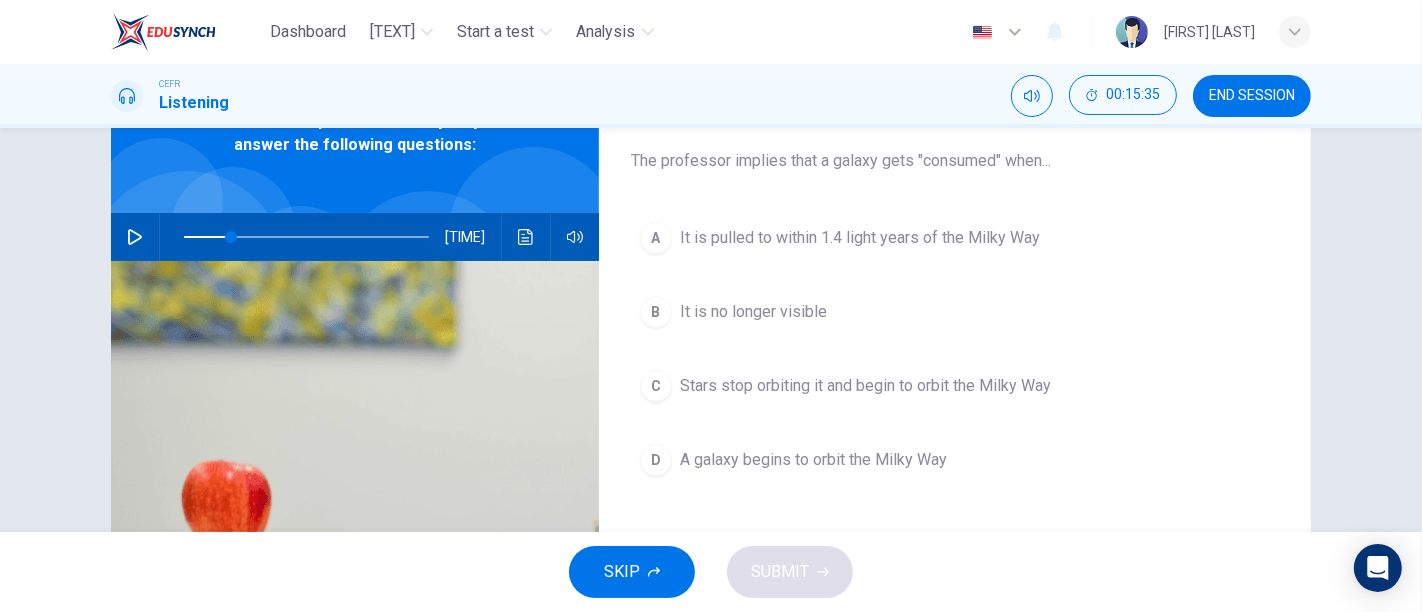 click on "It is pulled to within 1.4 light years of the Milky Way" at bounding box center [860, 238] 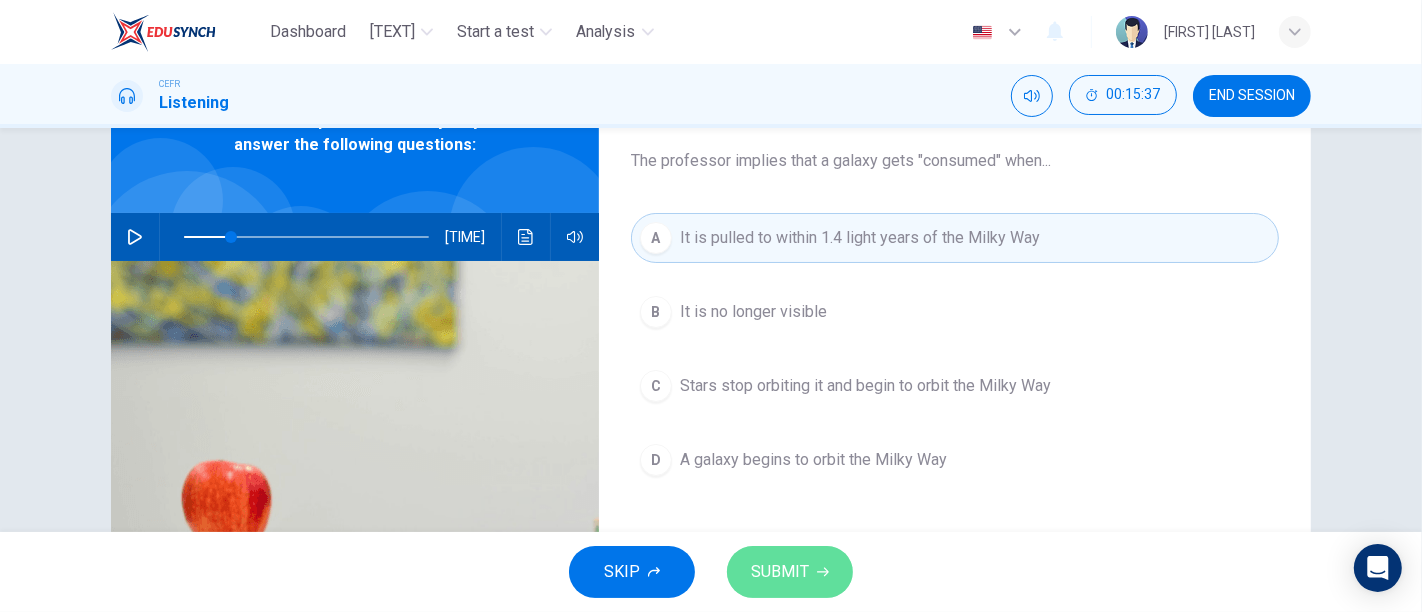 click on "SUBMIT" at bounding box center (780, 572) 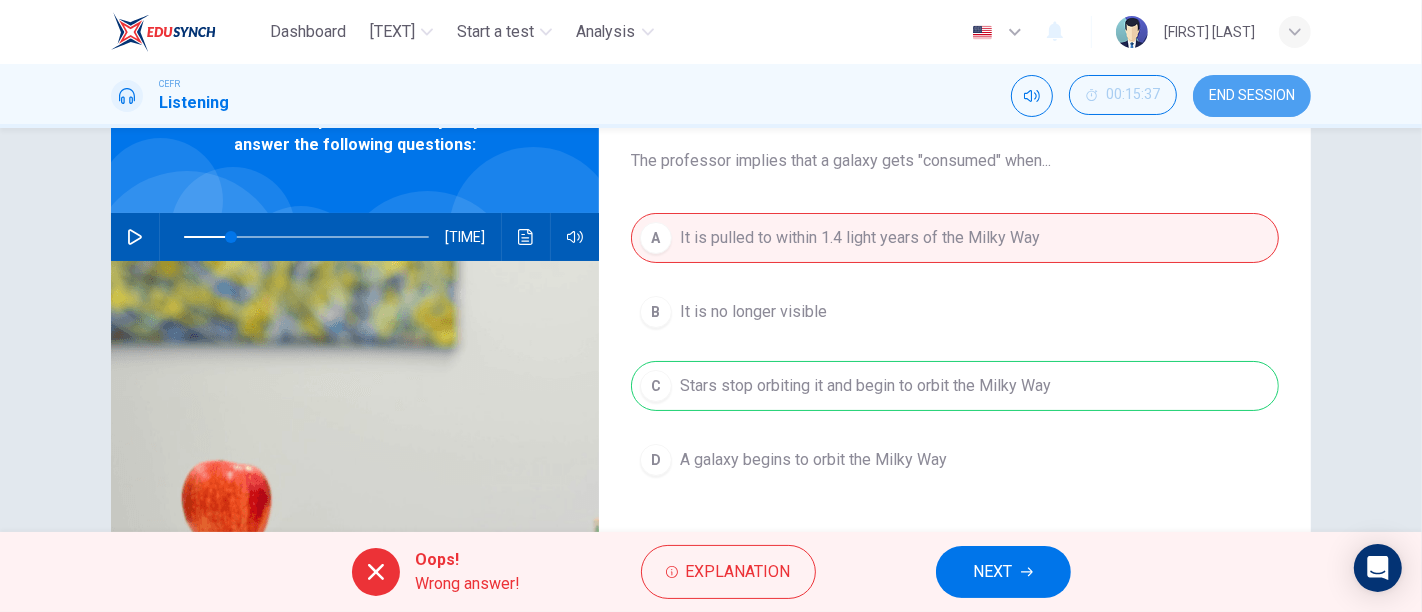 click on "END SESSION" at bounding box center (1252, 96) 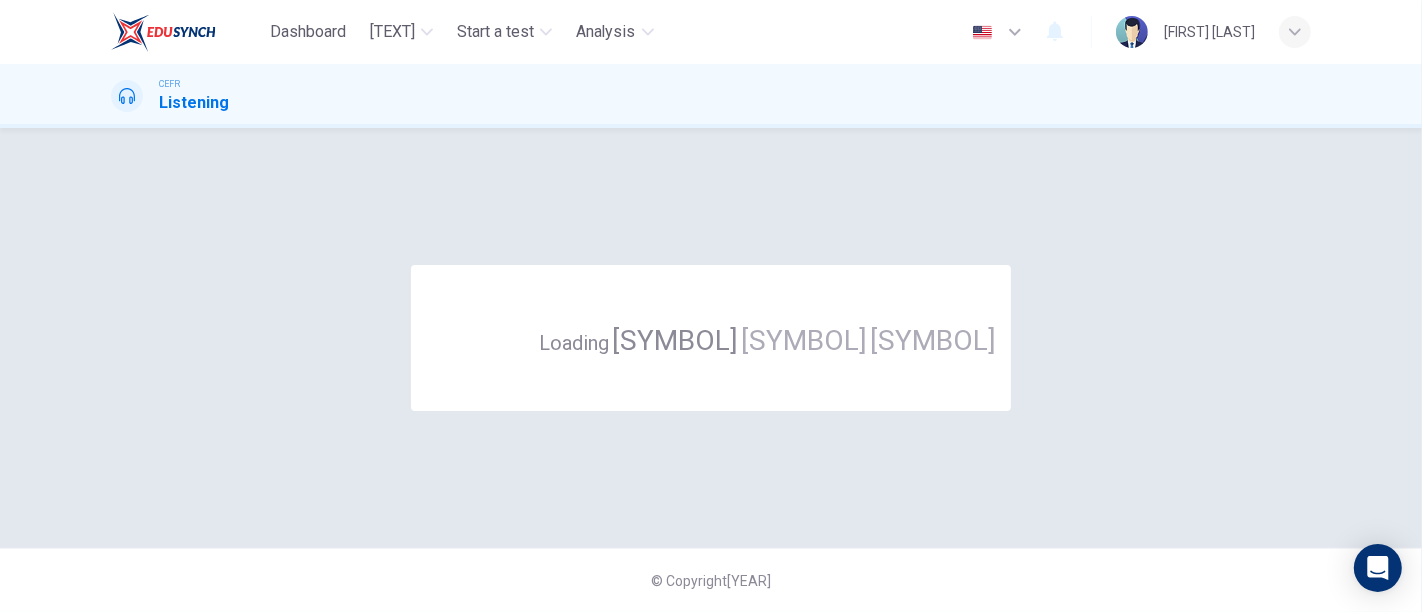 scroll, scrollTop: 0, scrollLeft: 0, axis: both 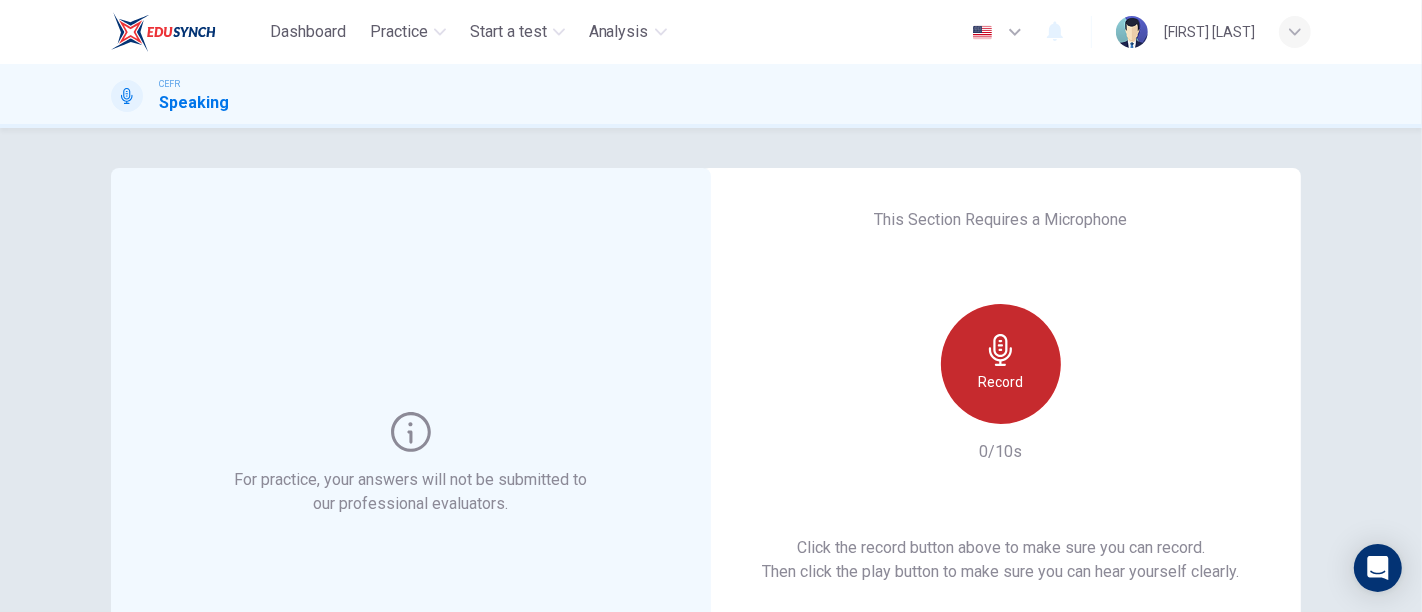 click at bounding box center [1001, 350] 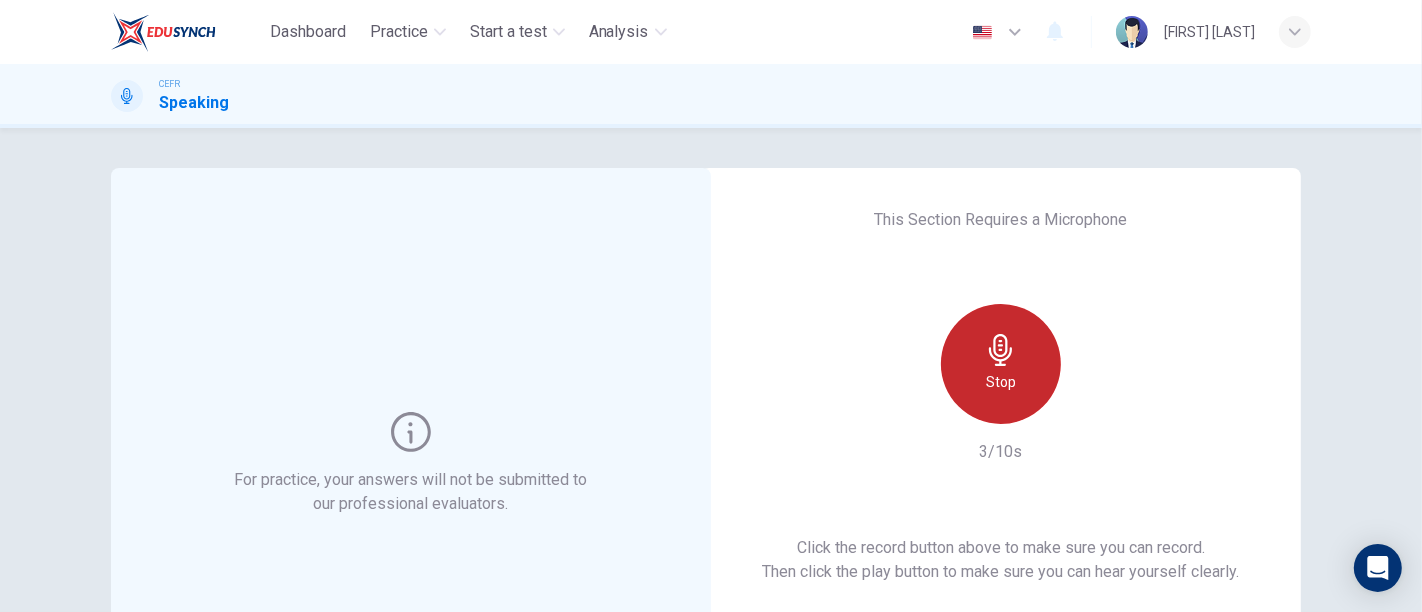 click at bounding box center [1001, 350] 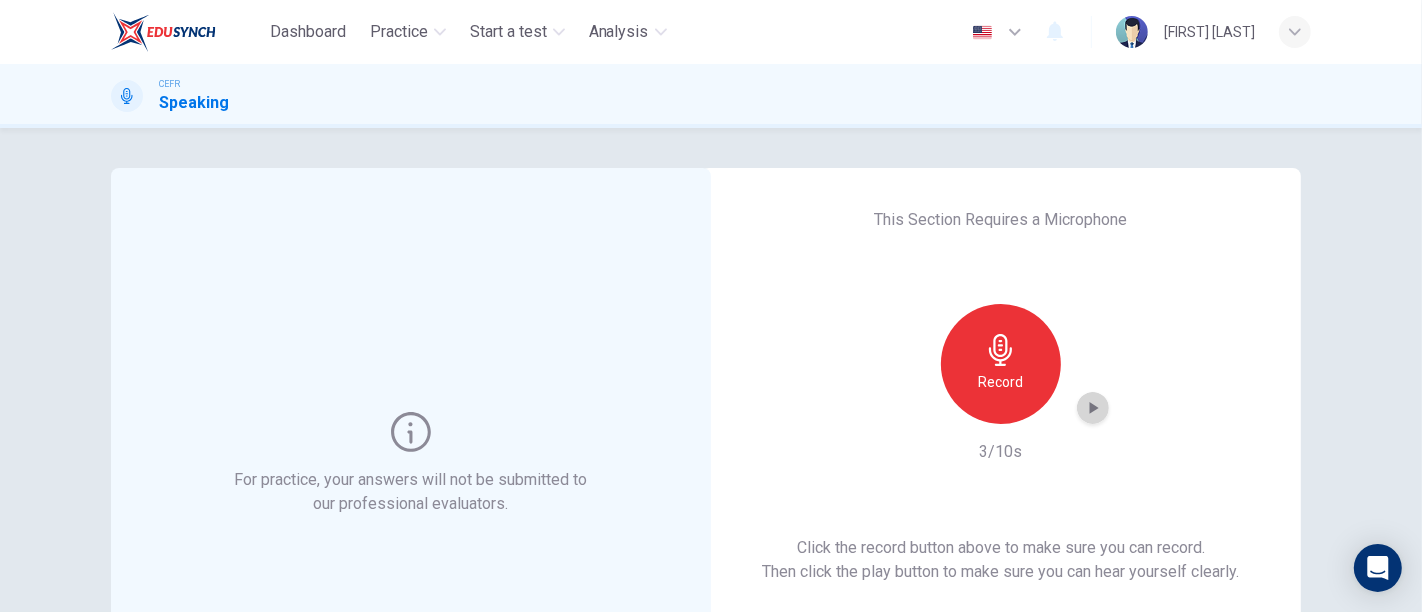 click at bounding box center (1094, 408) 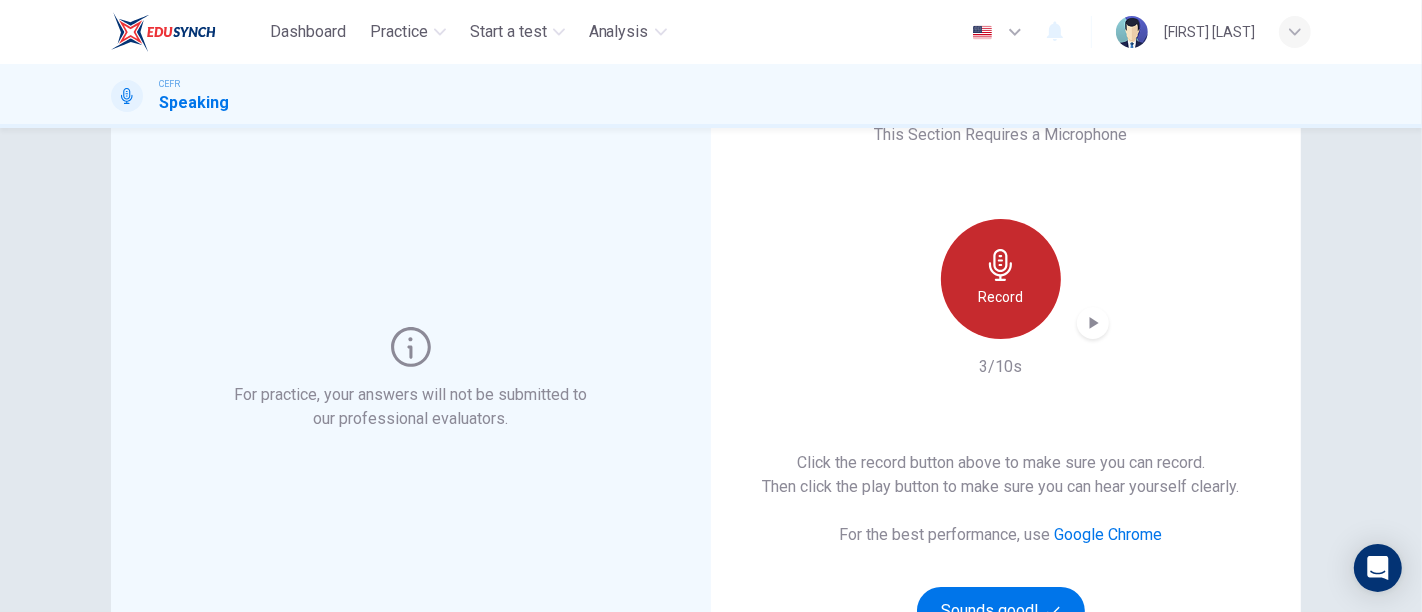 click on "Record" at bounding box center (1001, 279) 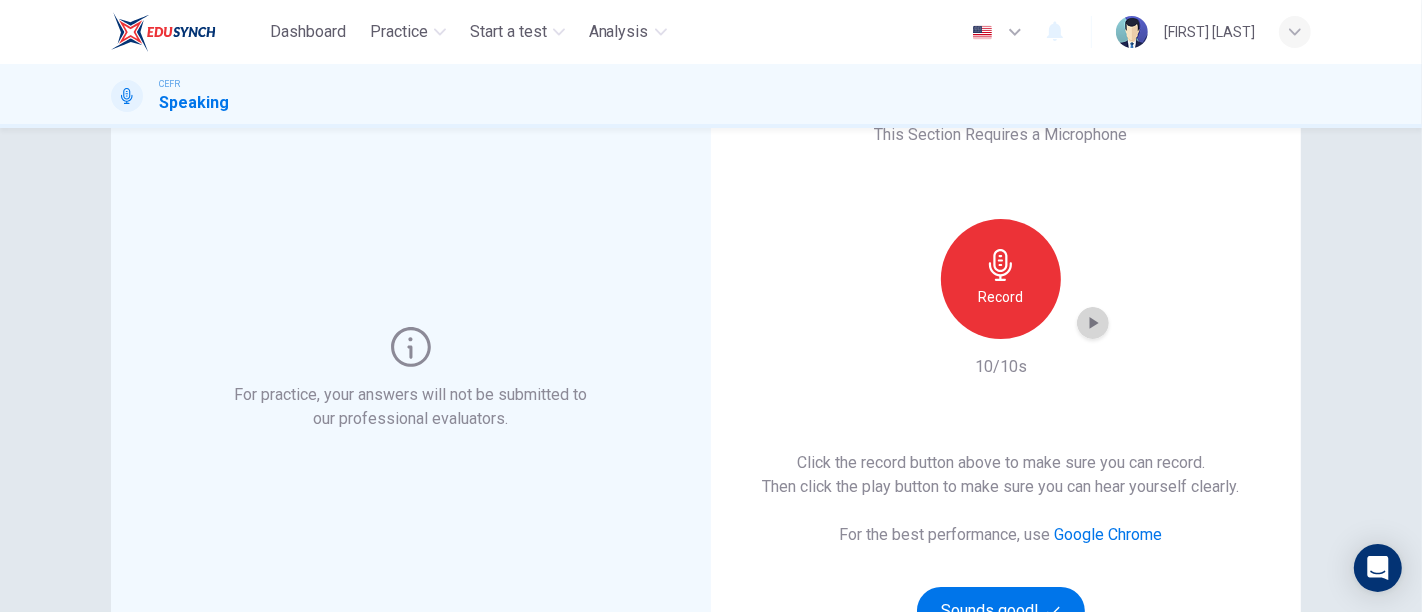 click at bounding box center [1093, 323] 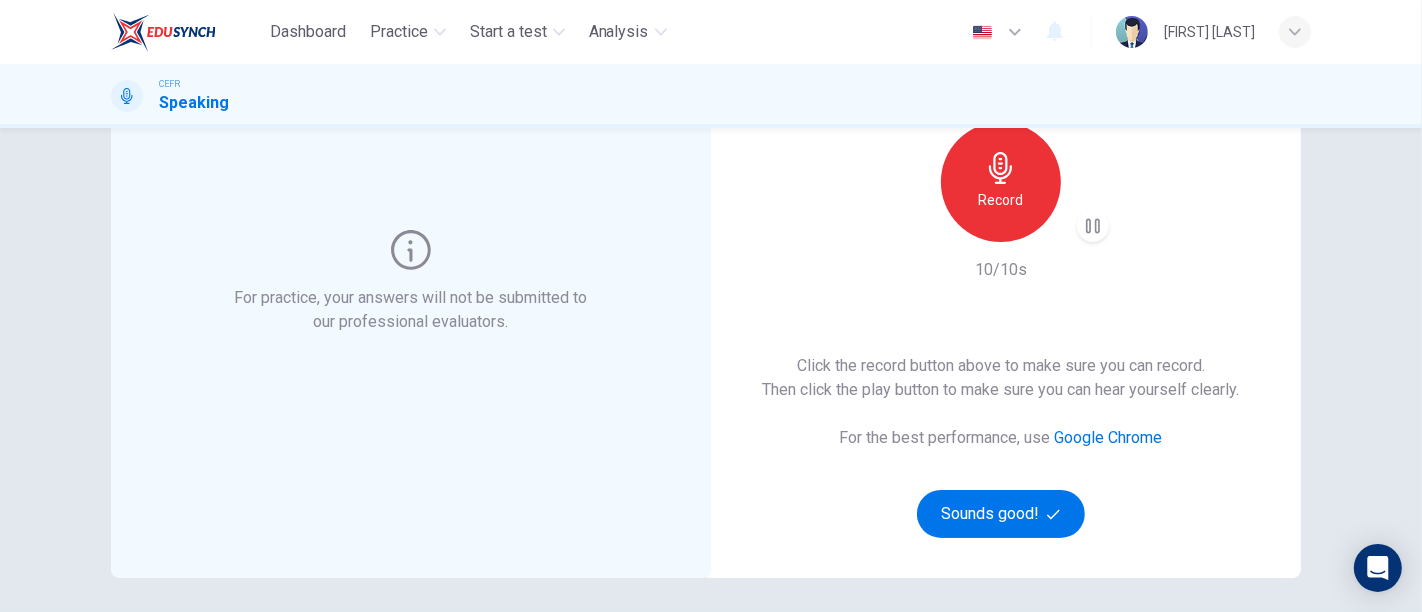 type 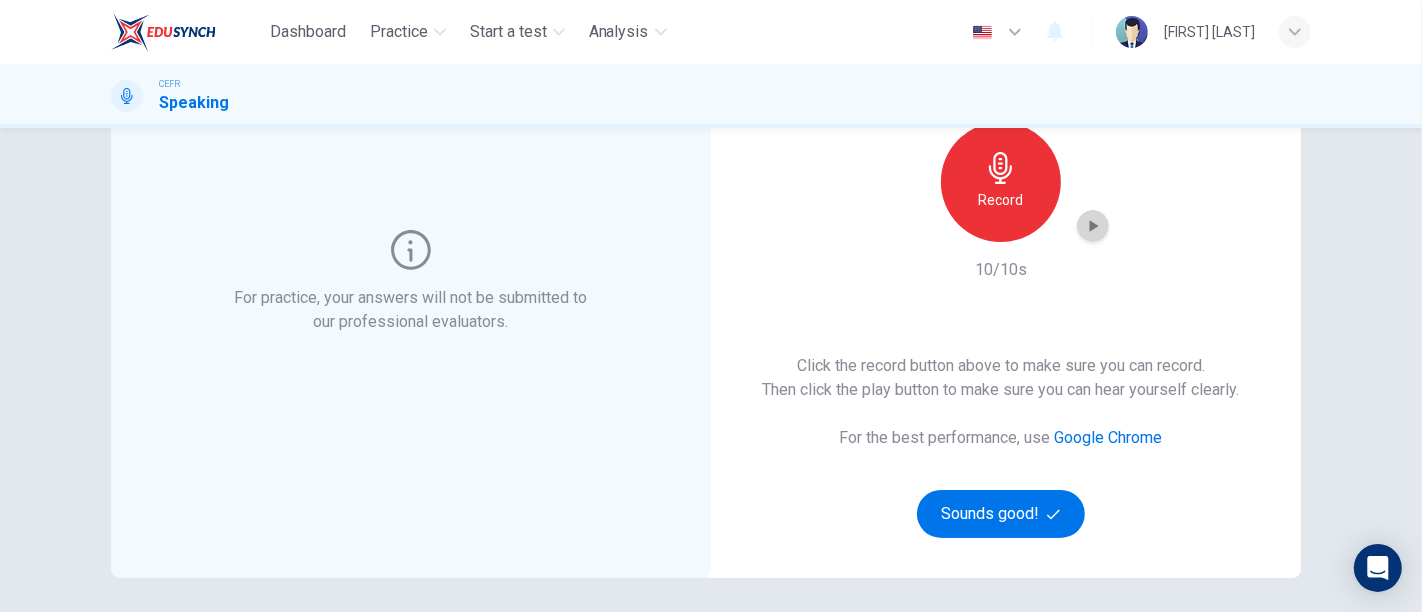 click at bounding box center (1093, 226) 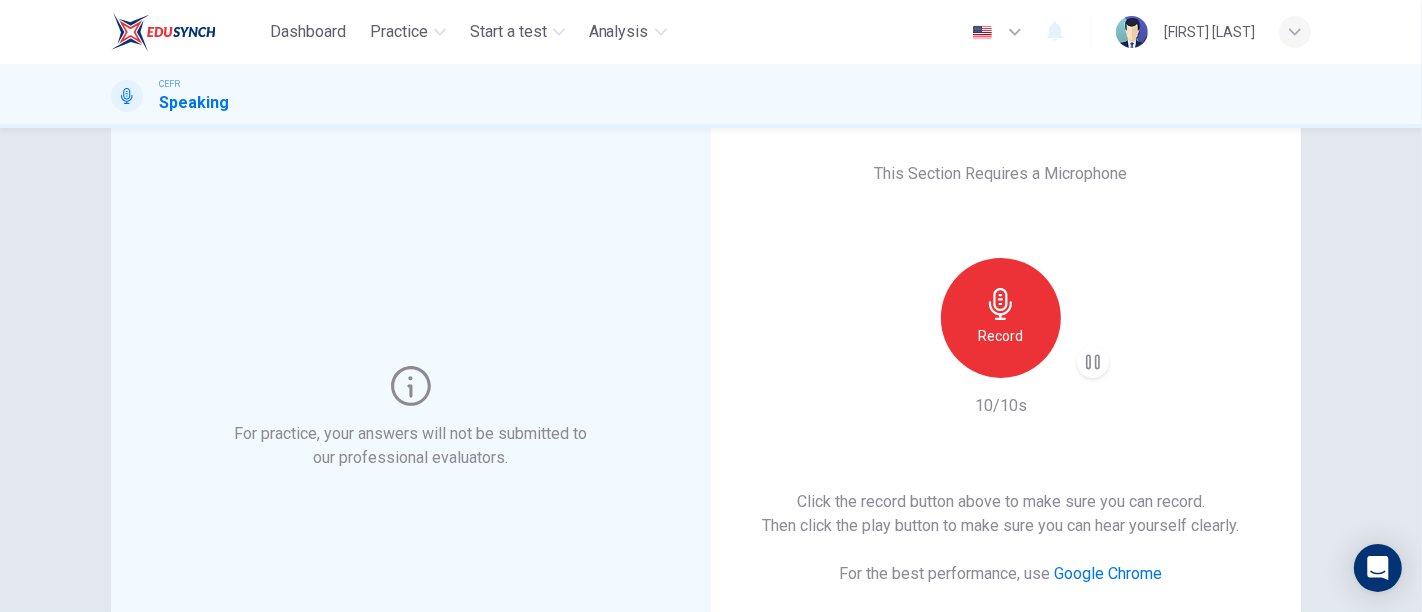 scroll, scrollTop: 43, scrollLeft: 0, axis: vertical 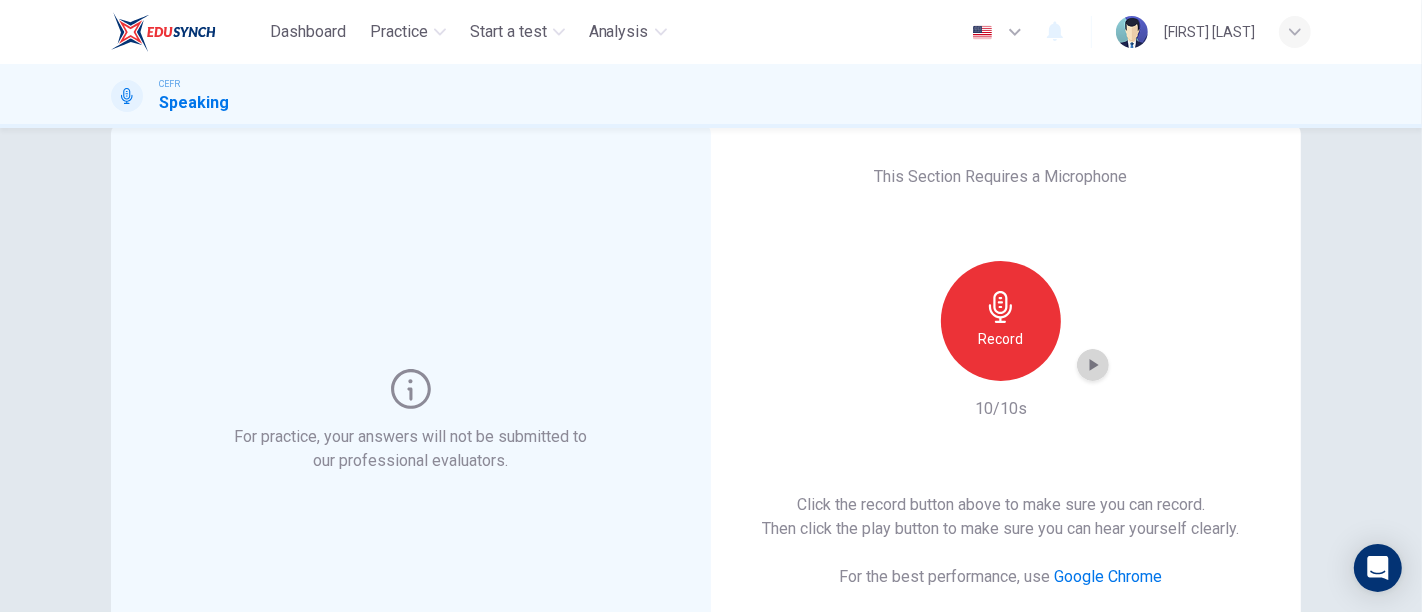 click at bounding box center [1093, 365] 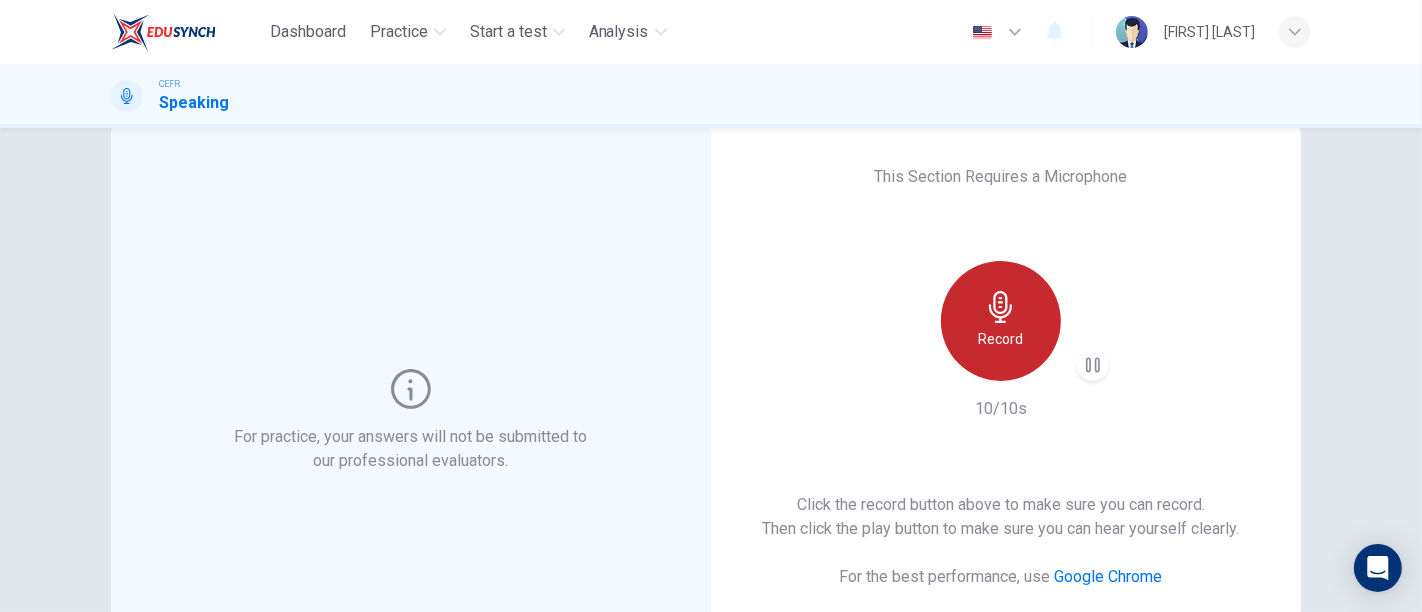 click on "Record" at bounding box center [1001, 339] 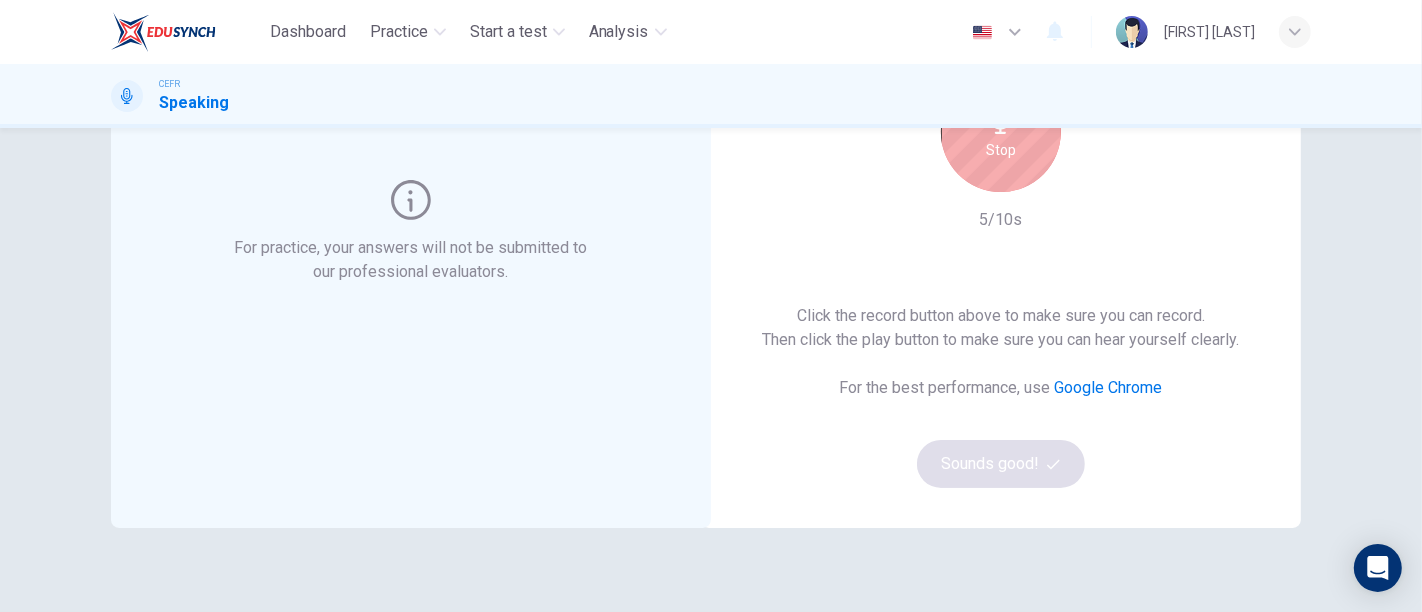 scroll, scrollTop: 108, scrollLeft: 0, axis: vertical 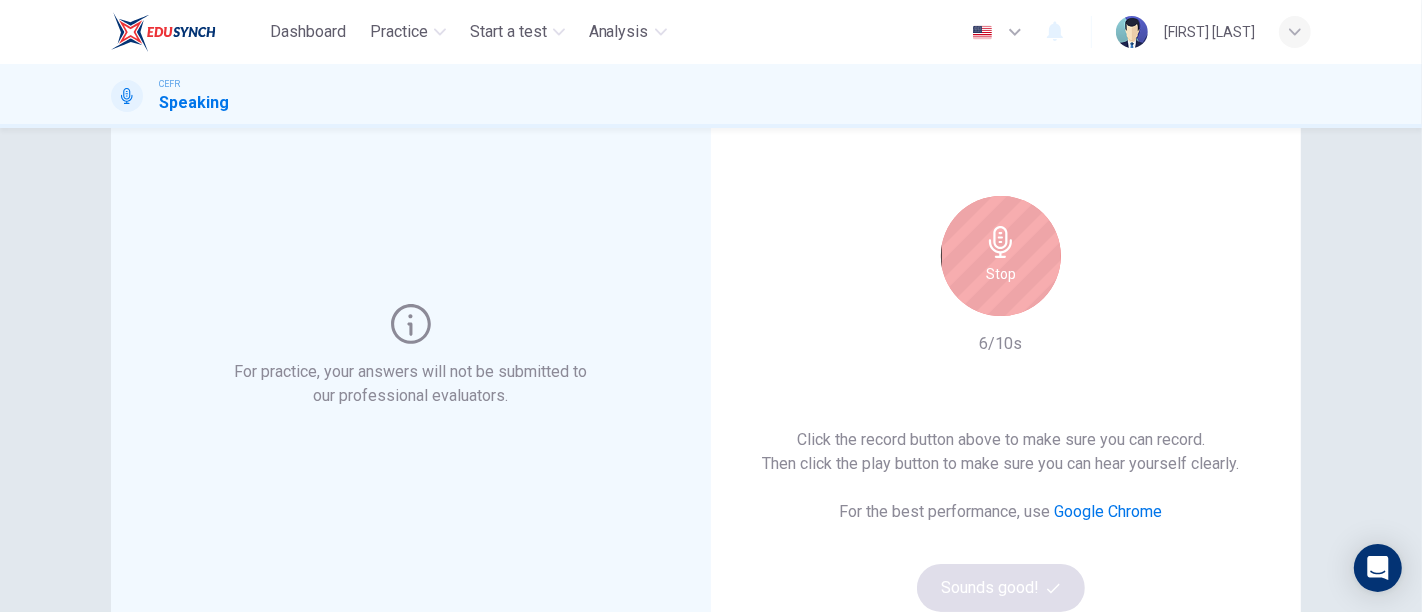 click on "Stop" at bounding box center (1001, 256) 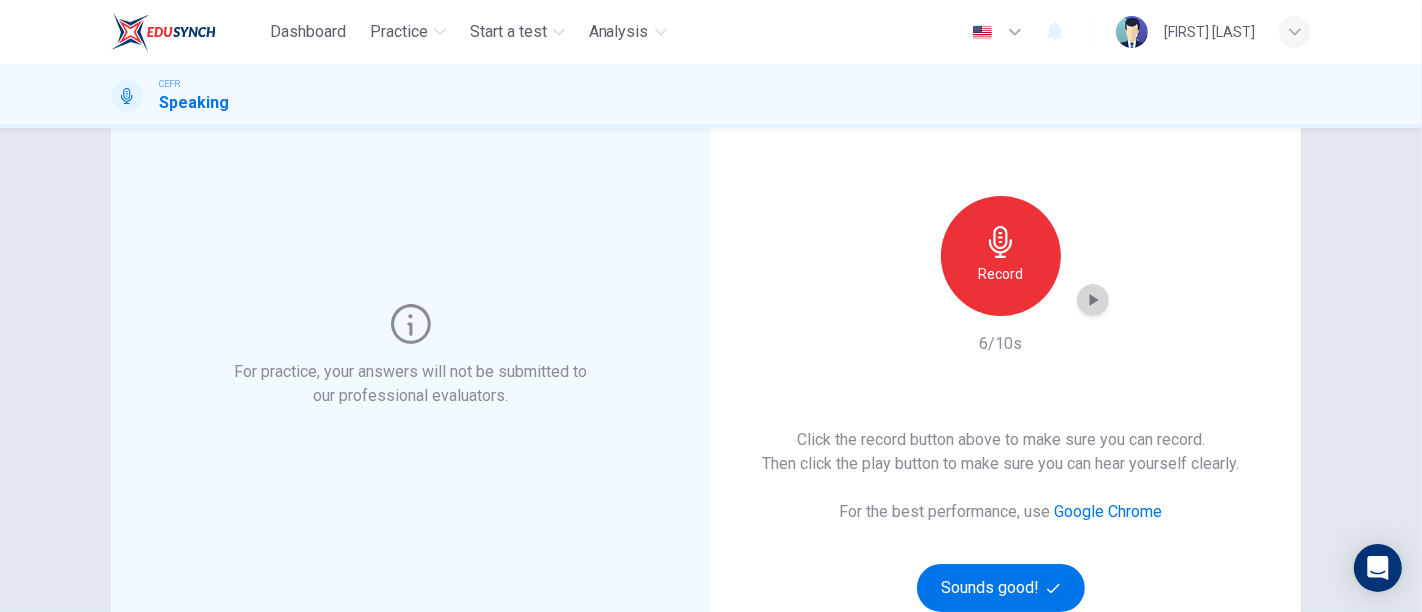 click at bounding box center (1093, 300) 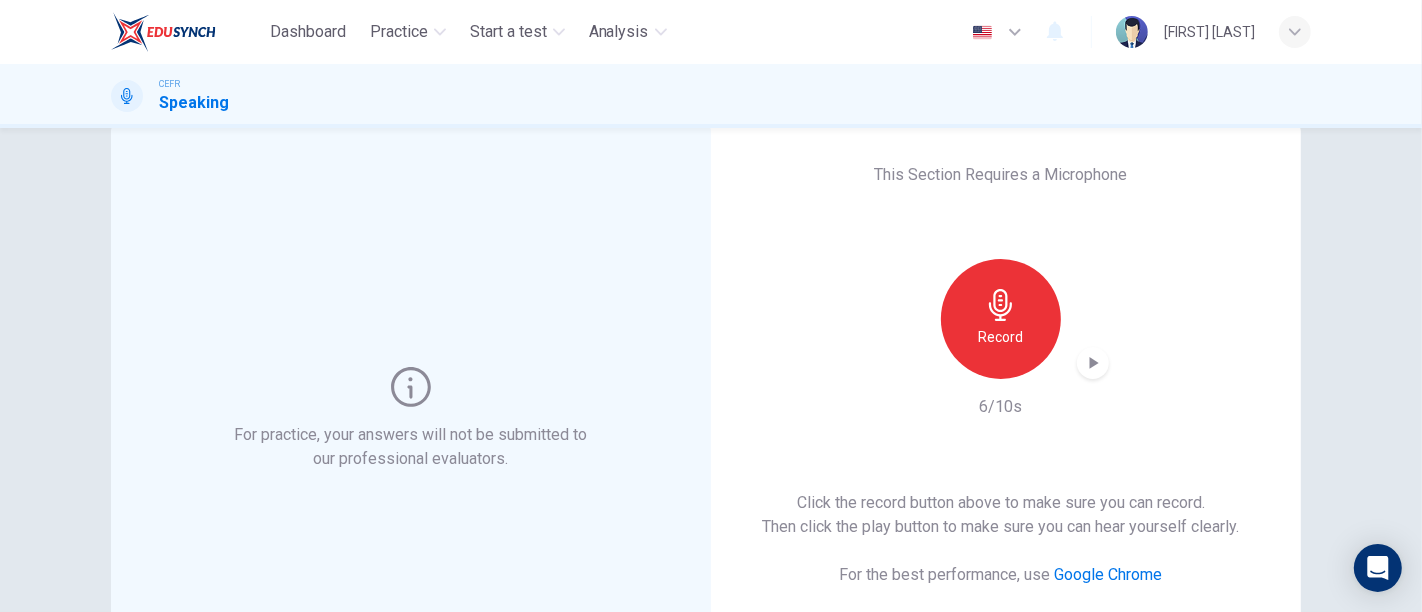scroll, scrollTop: 0, scrollLeft: 0, axis: both 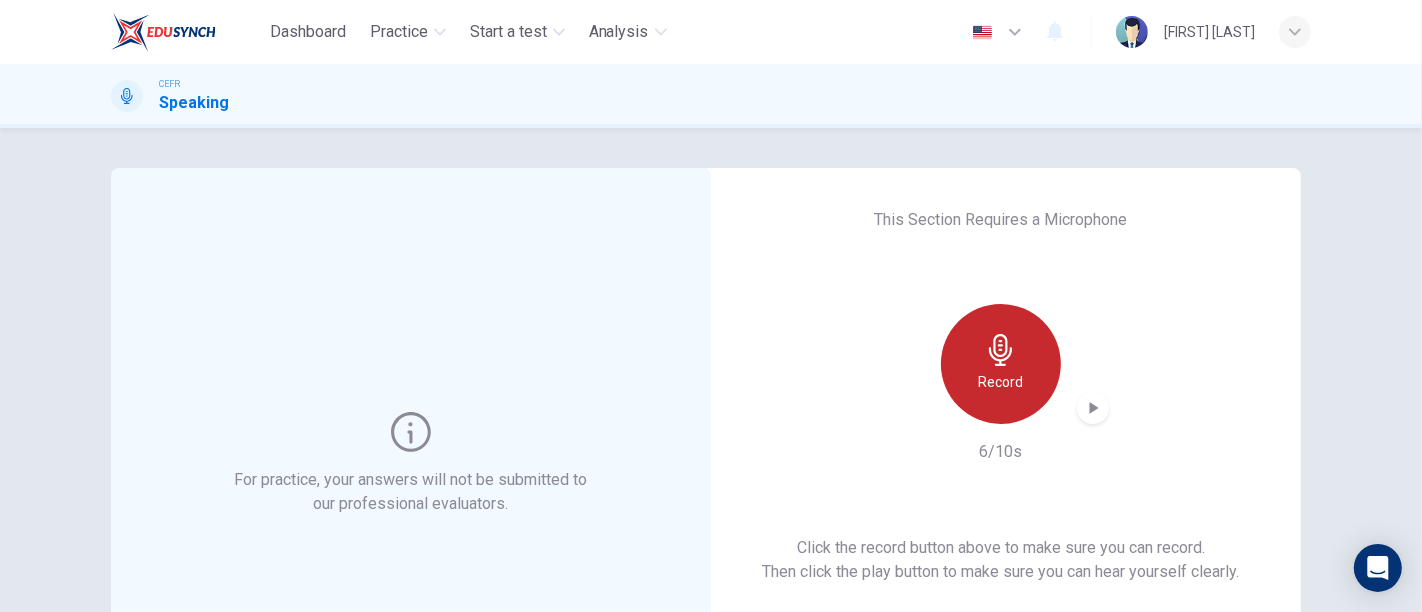 click at bounding box center [1000, 350] 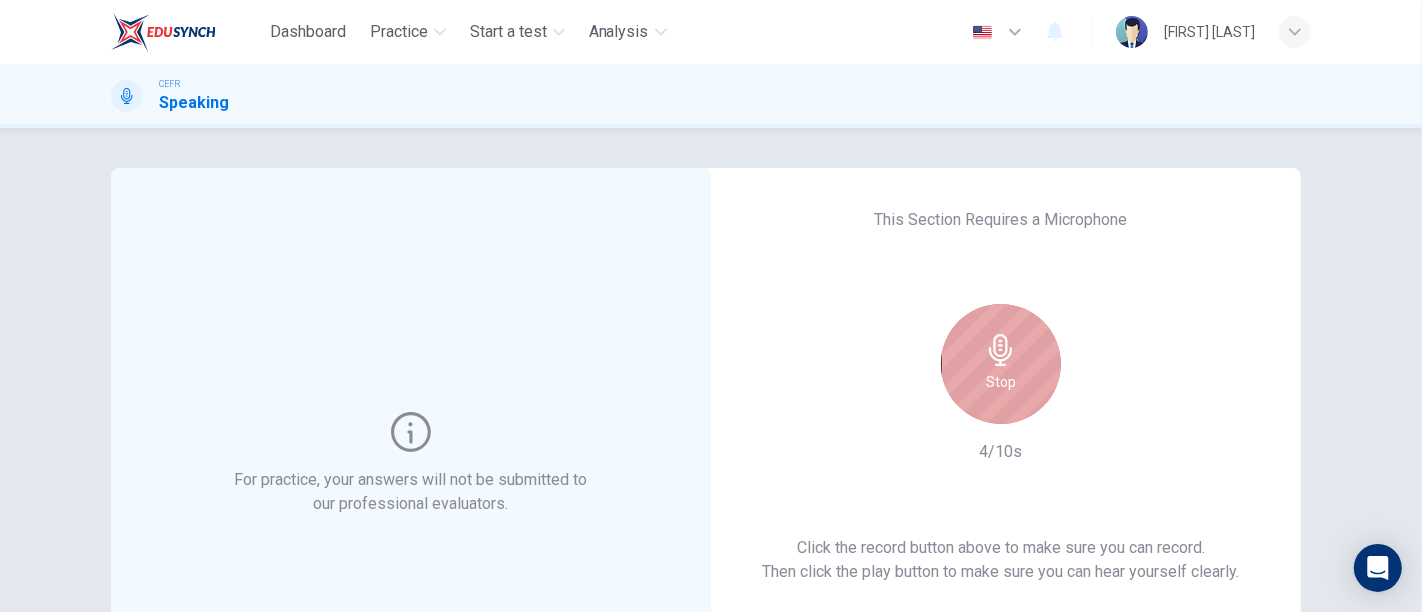 click on "Stop" at bounding box center (1001, 382) 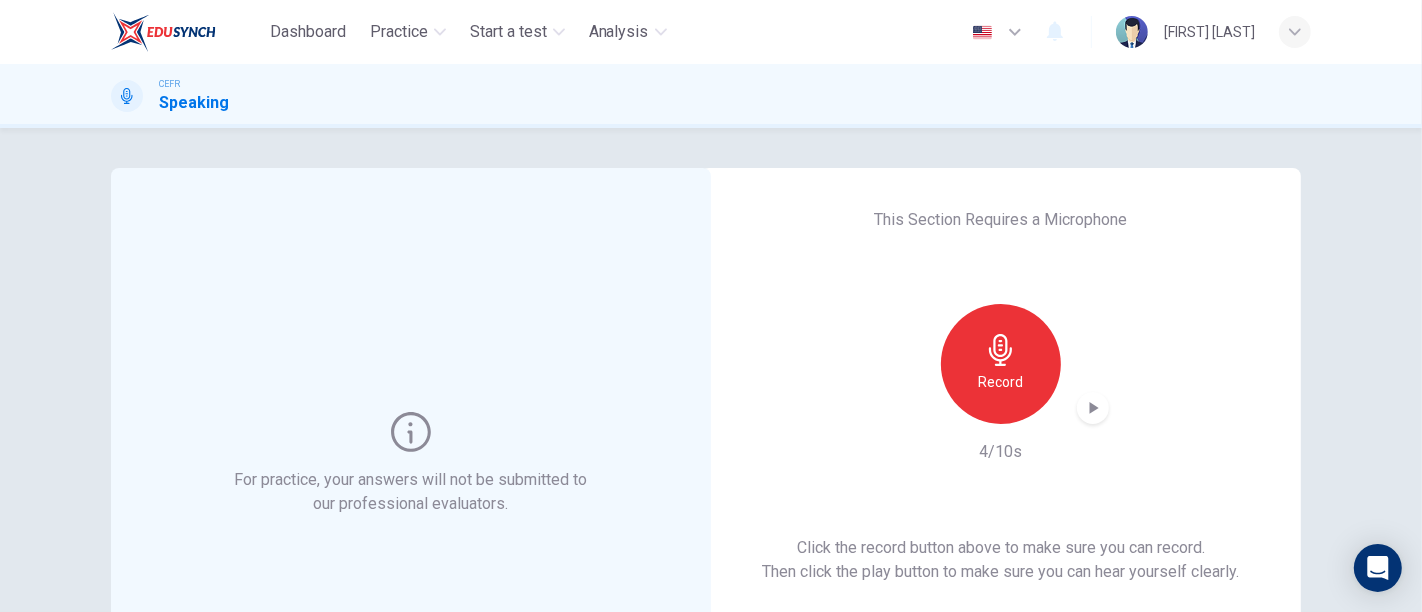 type 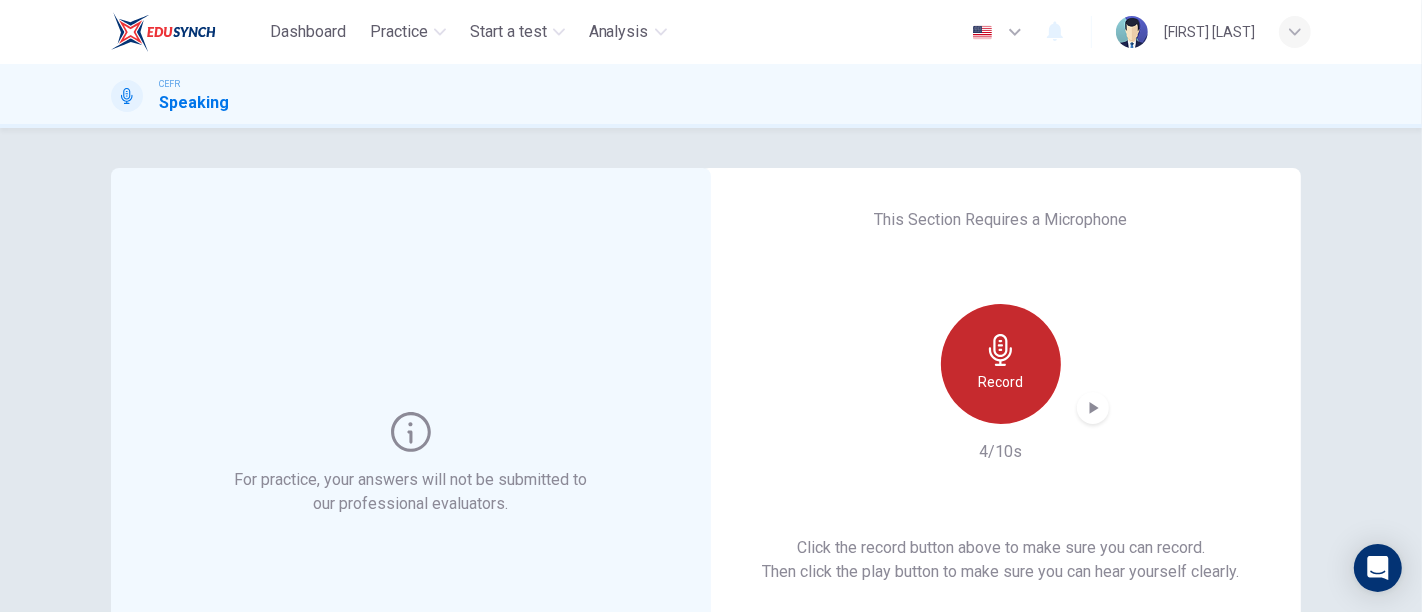 click on "Record" at bounding box center [1001, 382] 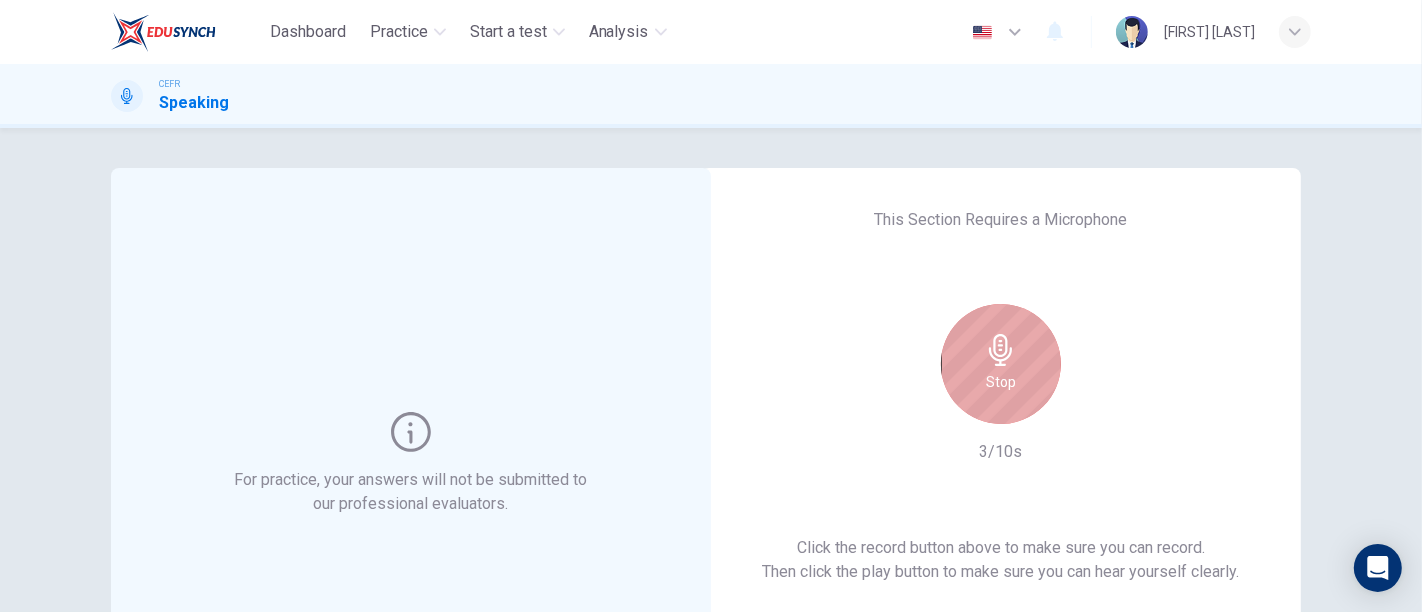 click on "Stop" at bounding box center (1001, 382) 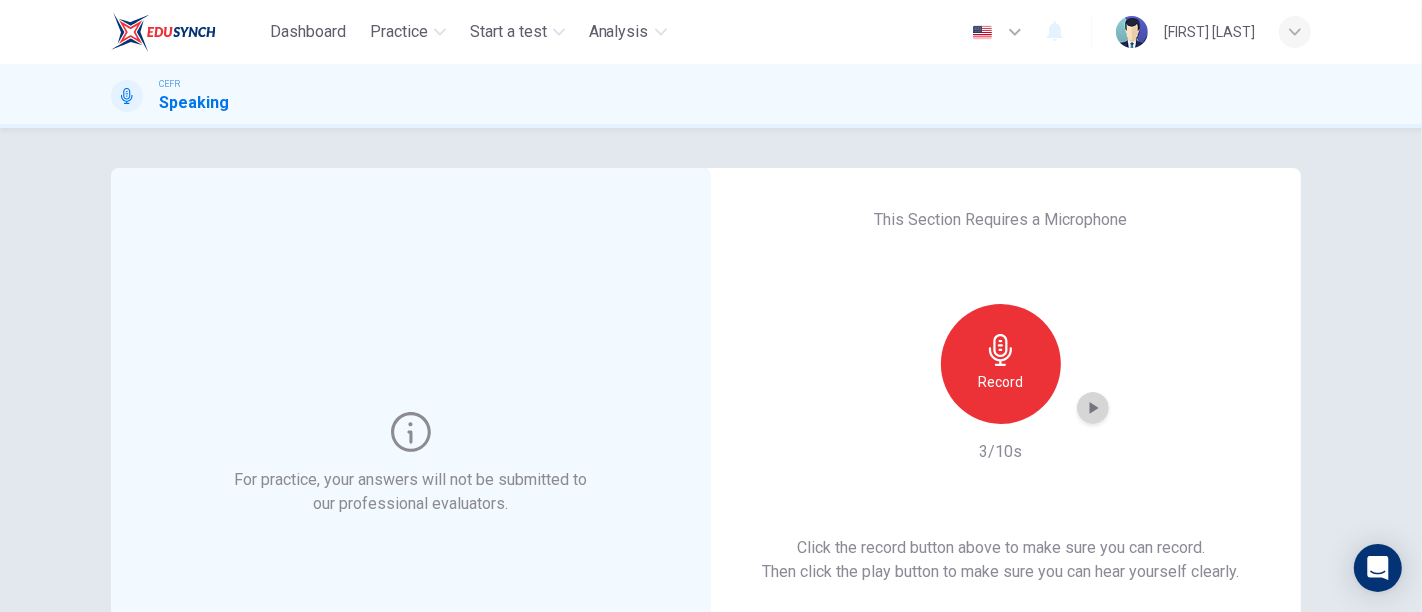 click at bounding box center (1093, 408) 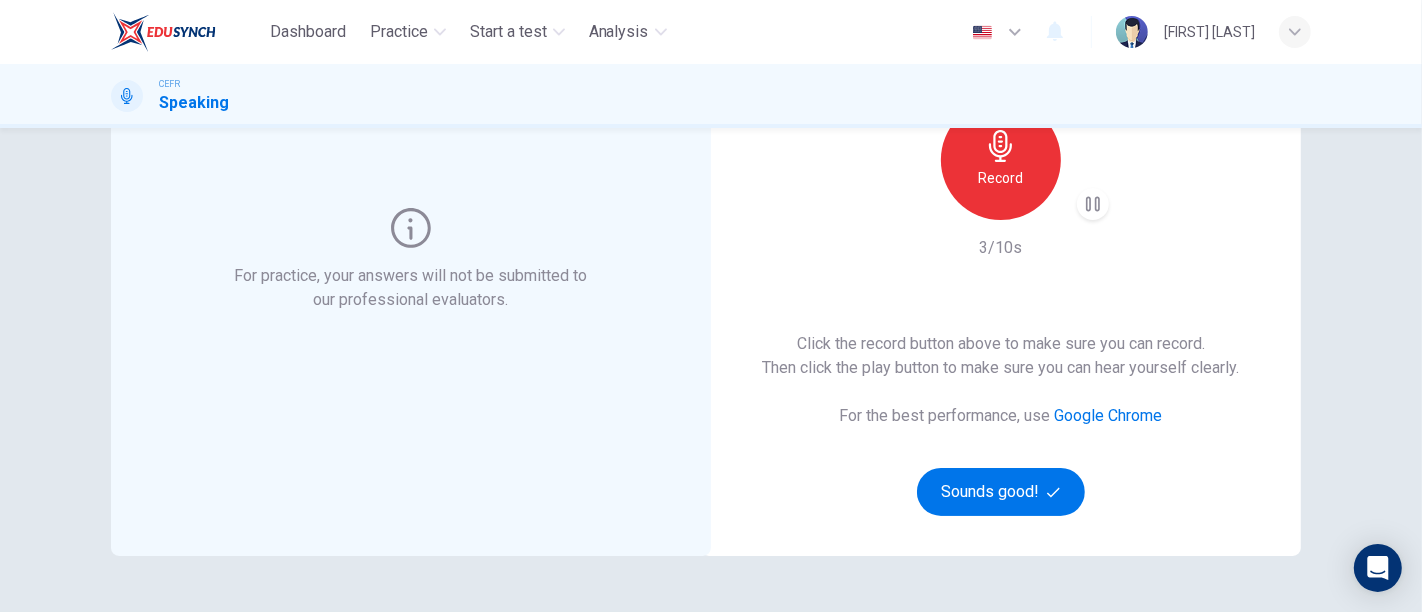 scroll, scrollTop: 204, scrollLeft: 0, axis: vertical 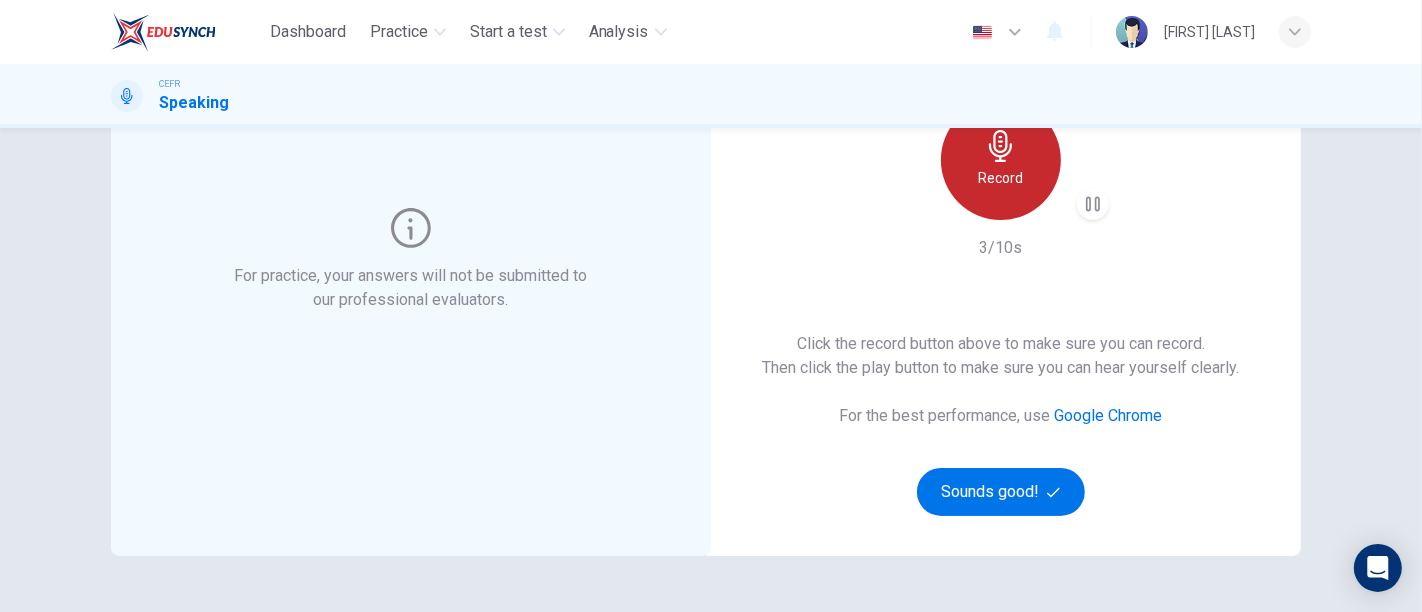 click at bounding box center (1001, 146) 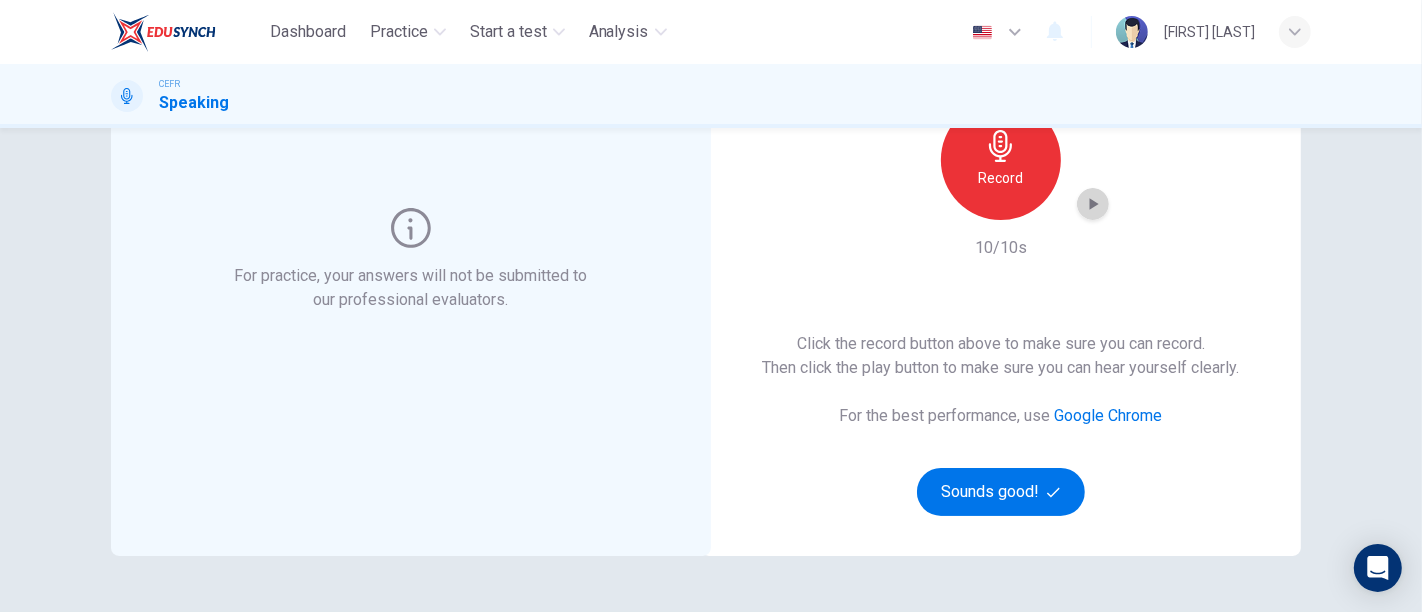 click at bounding box center [1093, 204] 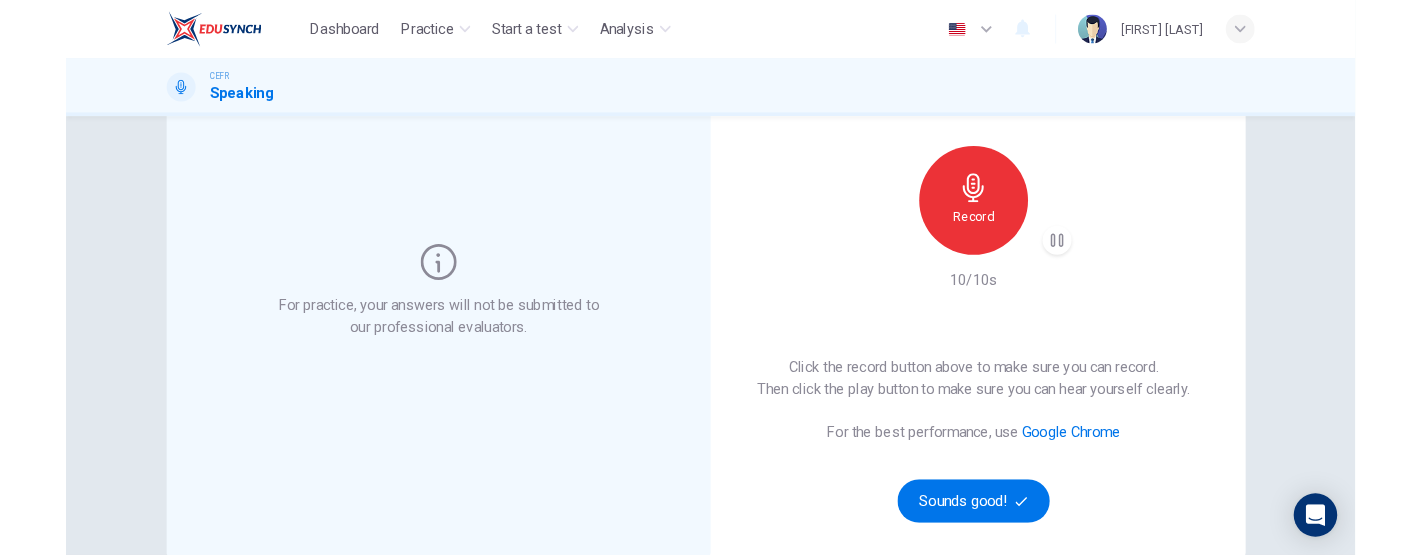 scroll, scrollTop: 142, scrollLeft: 0, axis: vertical 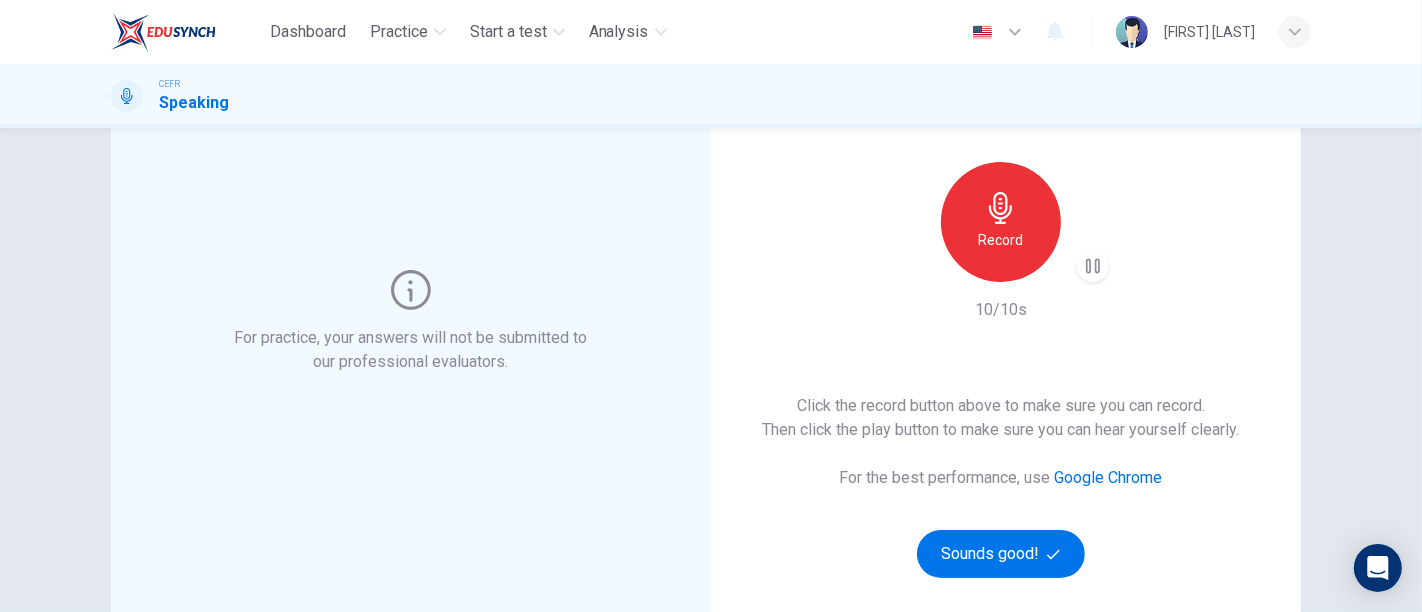 type 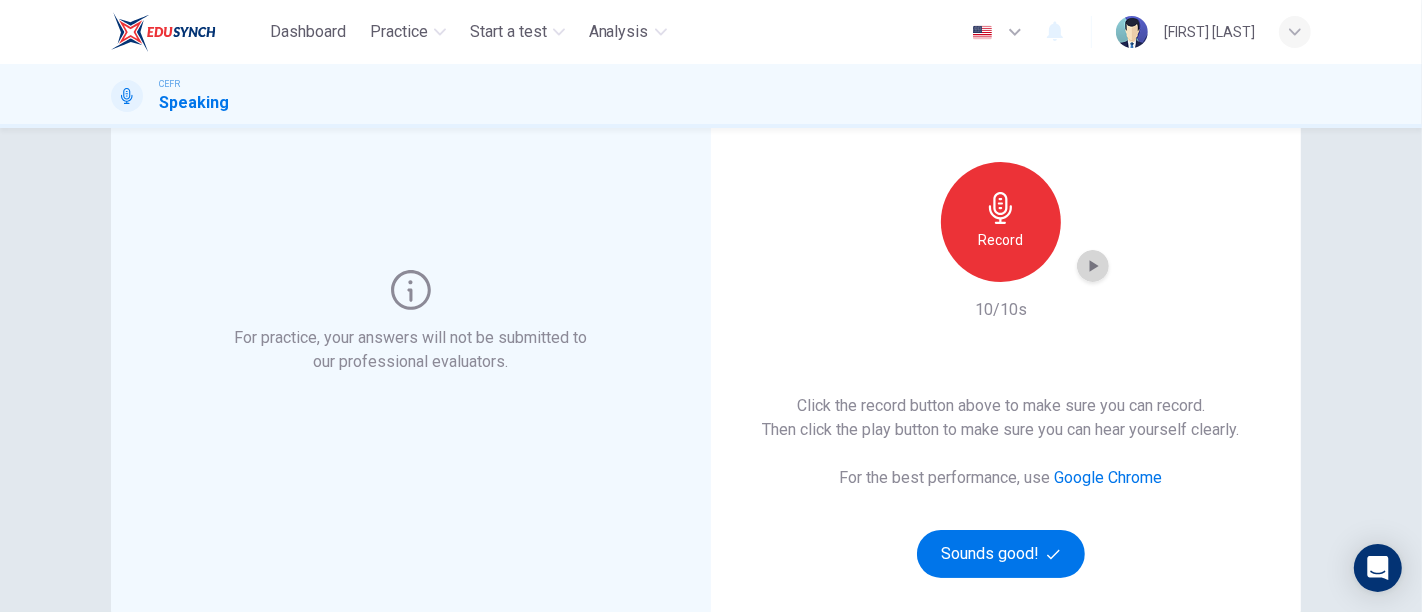 click at bounding box center (1093, 266) 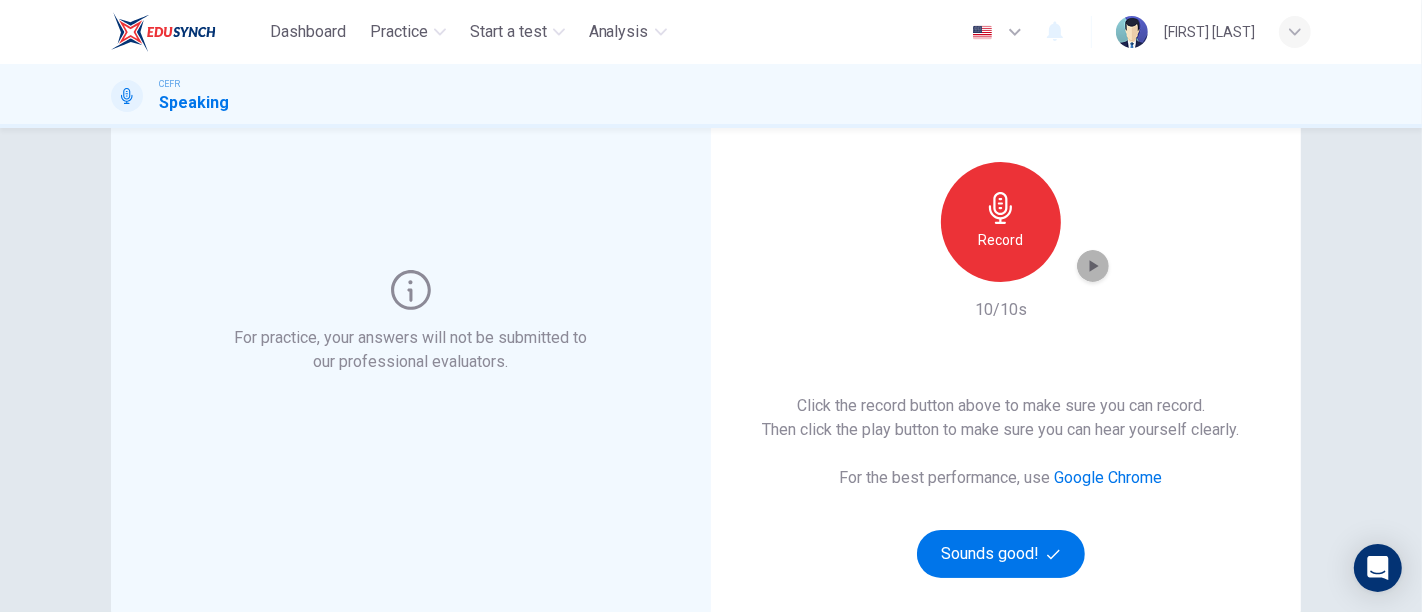 click at bounding box center (1093, 266) 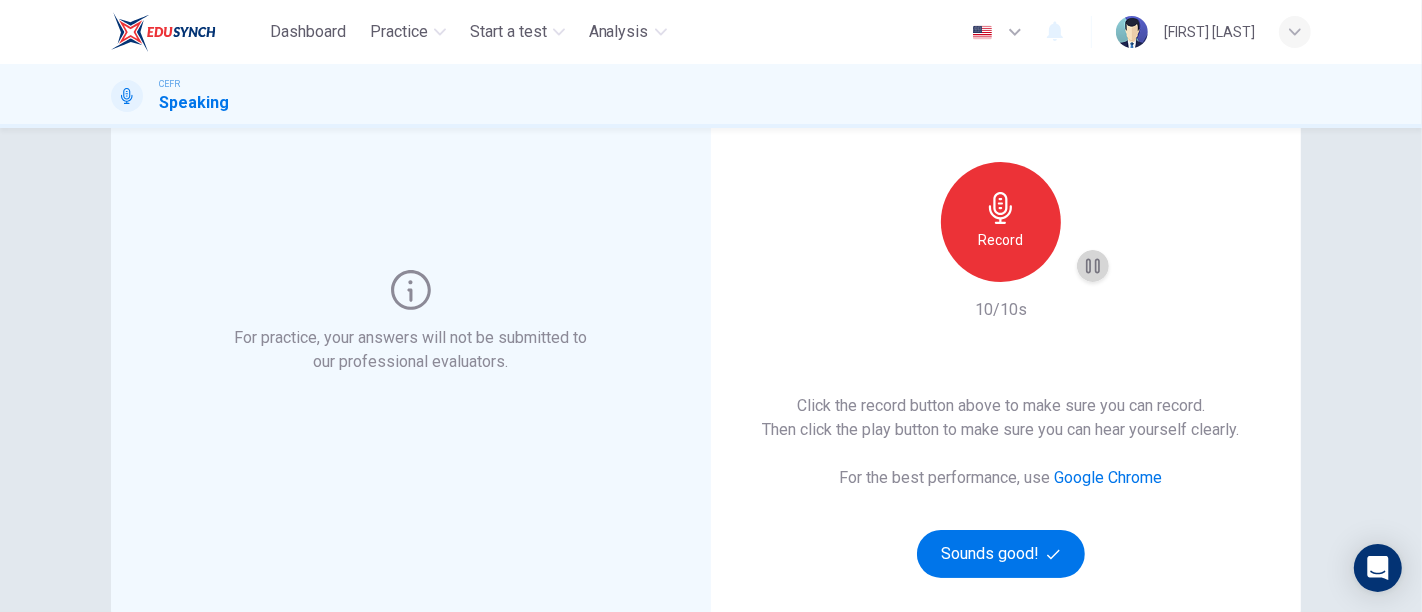 click at bounding box center (1093, 266) 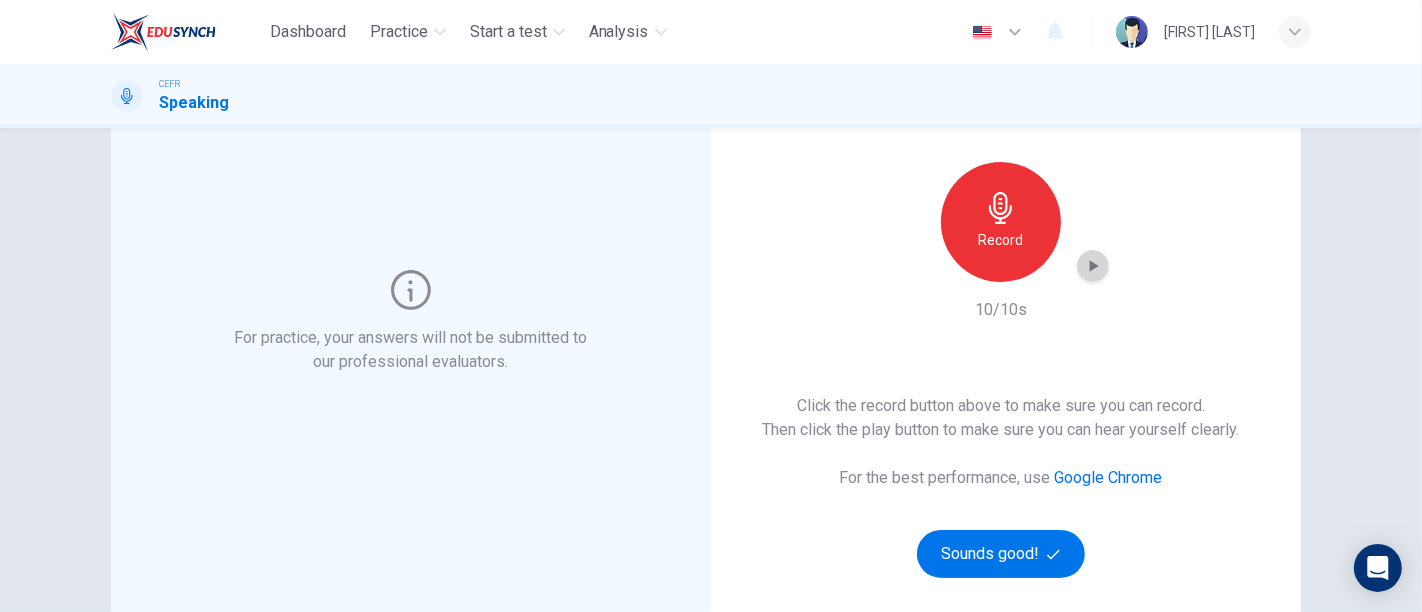 click at bounding box center [1093, 266] 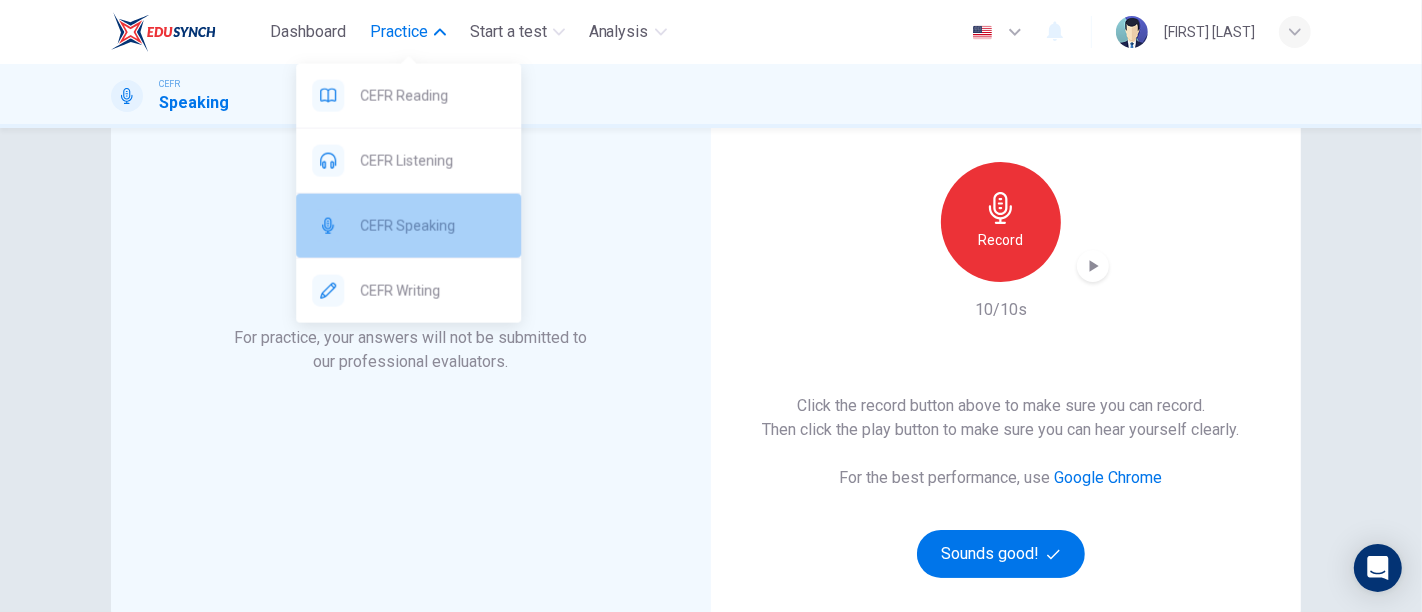 click on "CEFR Speaking" at bounding box center [408, 96] 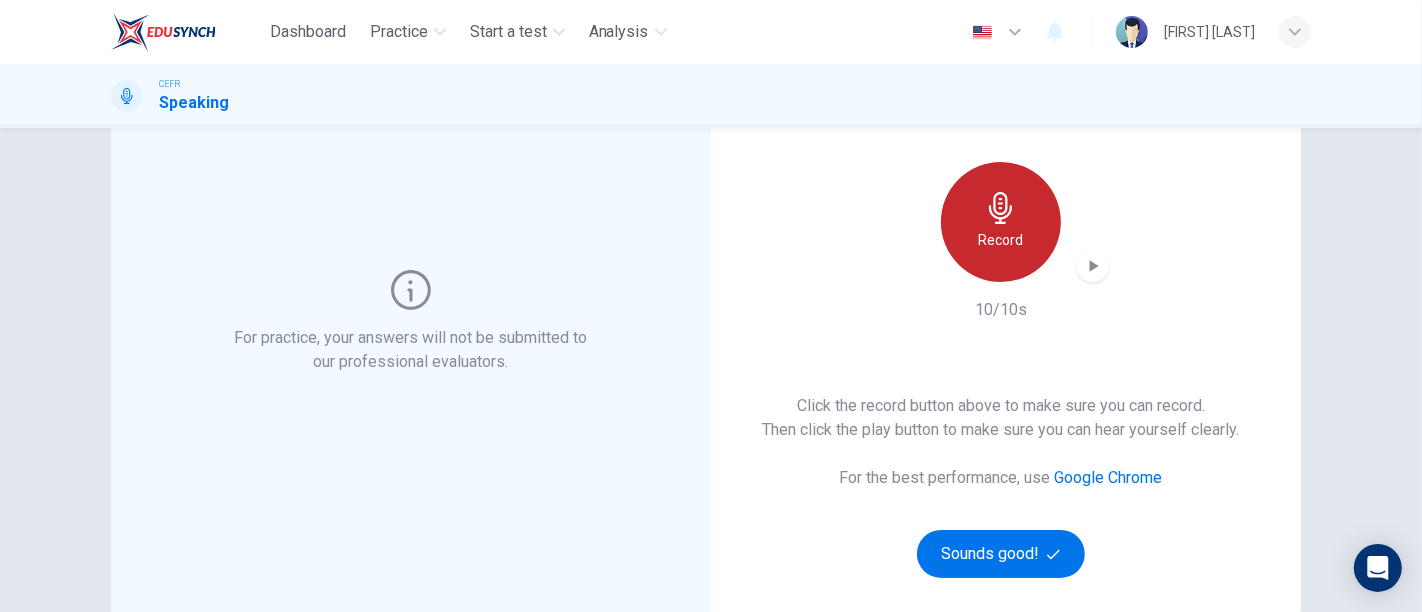 click on "Record" at bounding box center (1001, 222) 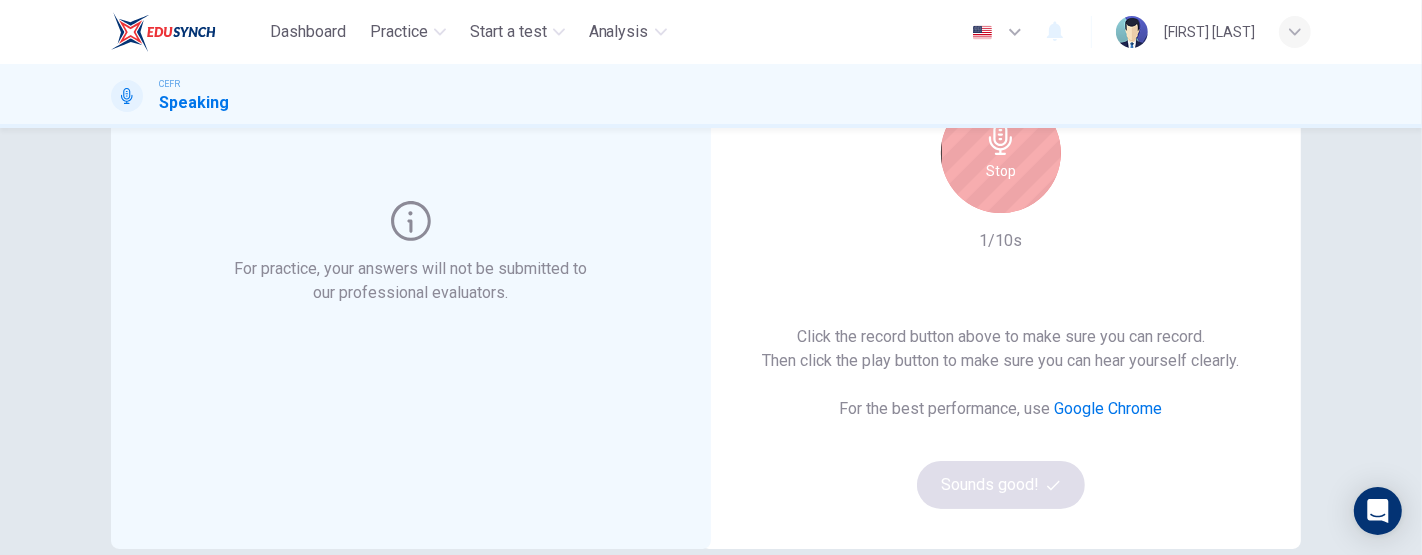 scroll, scrollTop: 212, scrollLeft: 0, axis: vertical 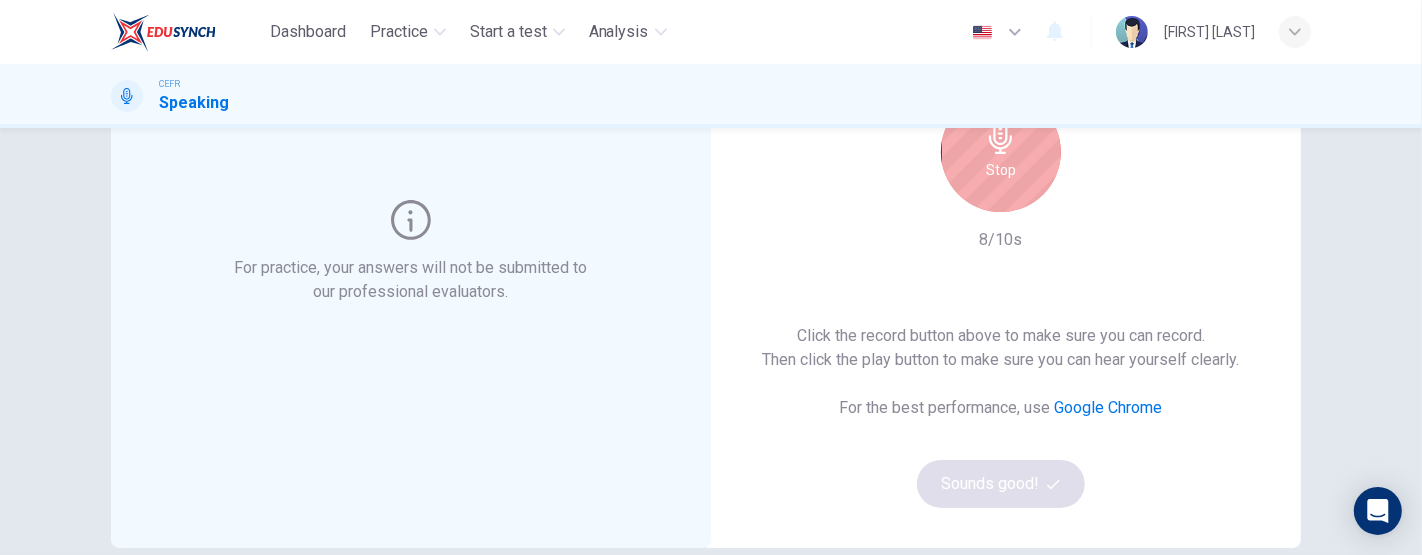 click on "Stop" at bounding box center [1001, 170] 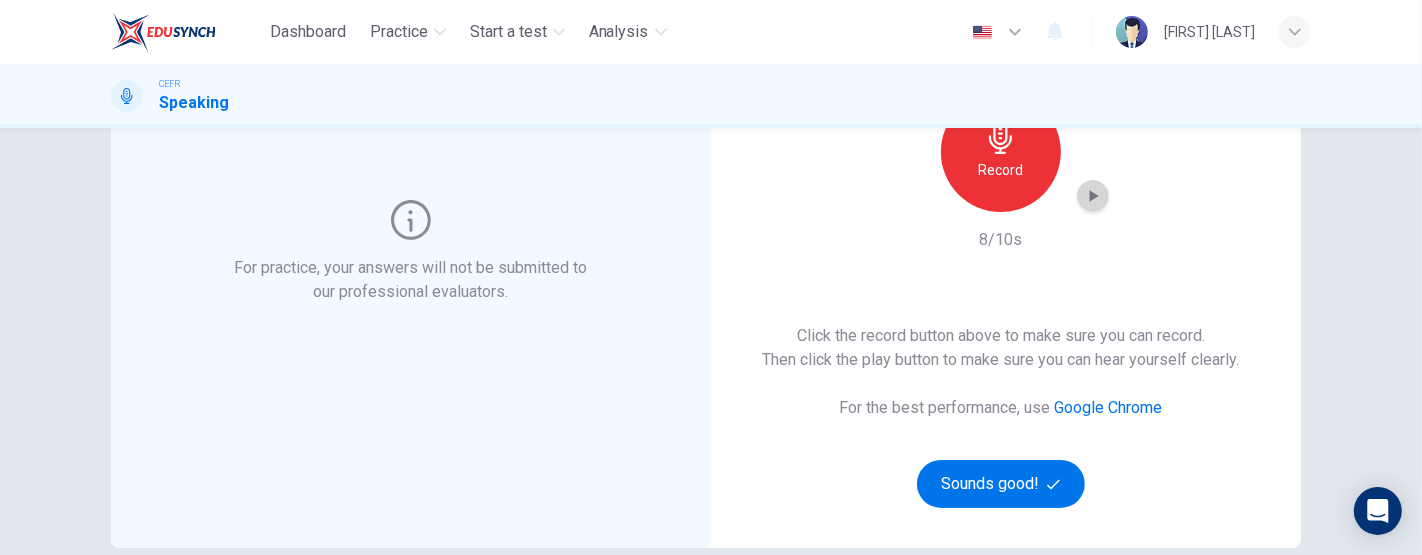 click at bounding box center [1093, 196] 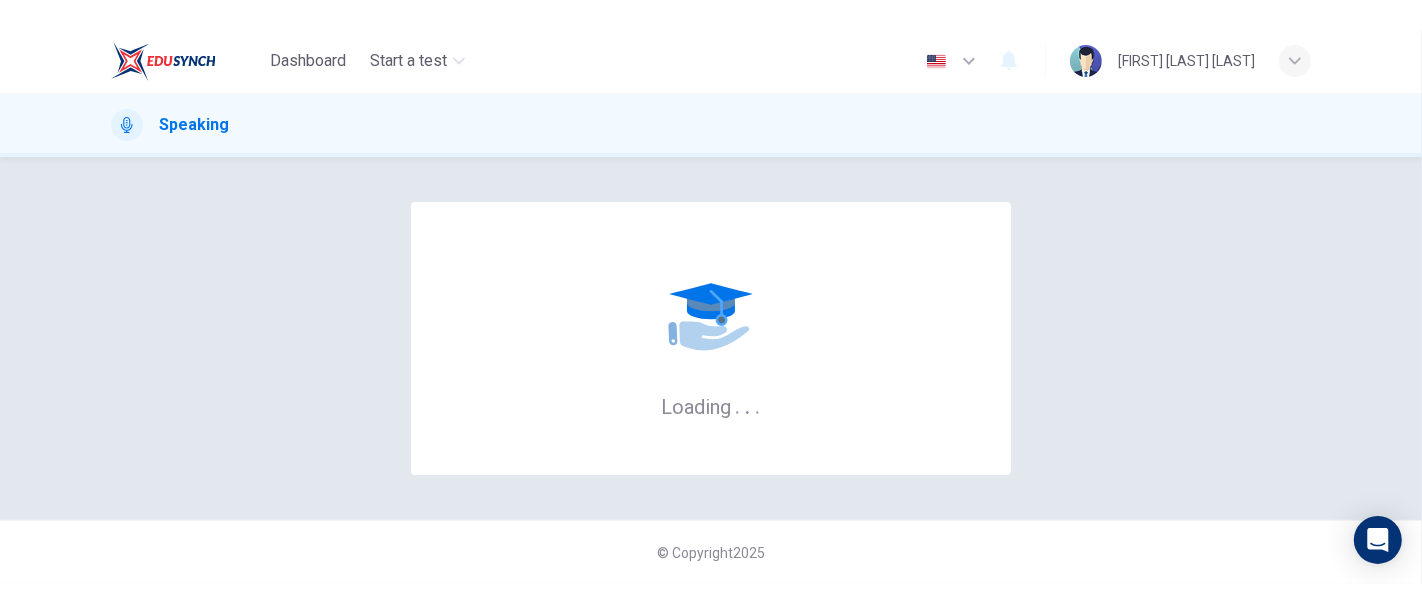 scroll, scrollTop: 0, scrollLeft: 0, axis: both 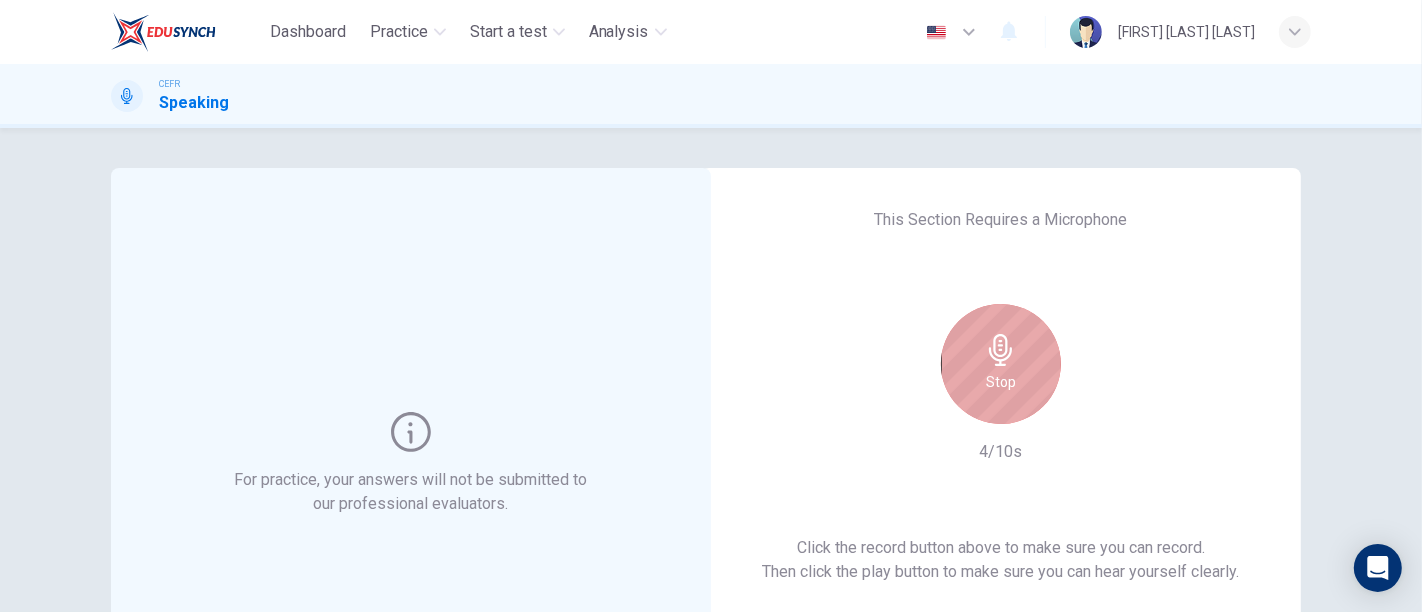 click on "Stop" at bounding box center [1001, 382] 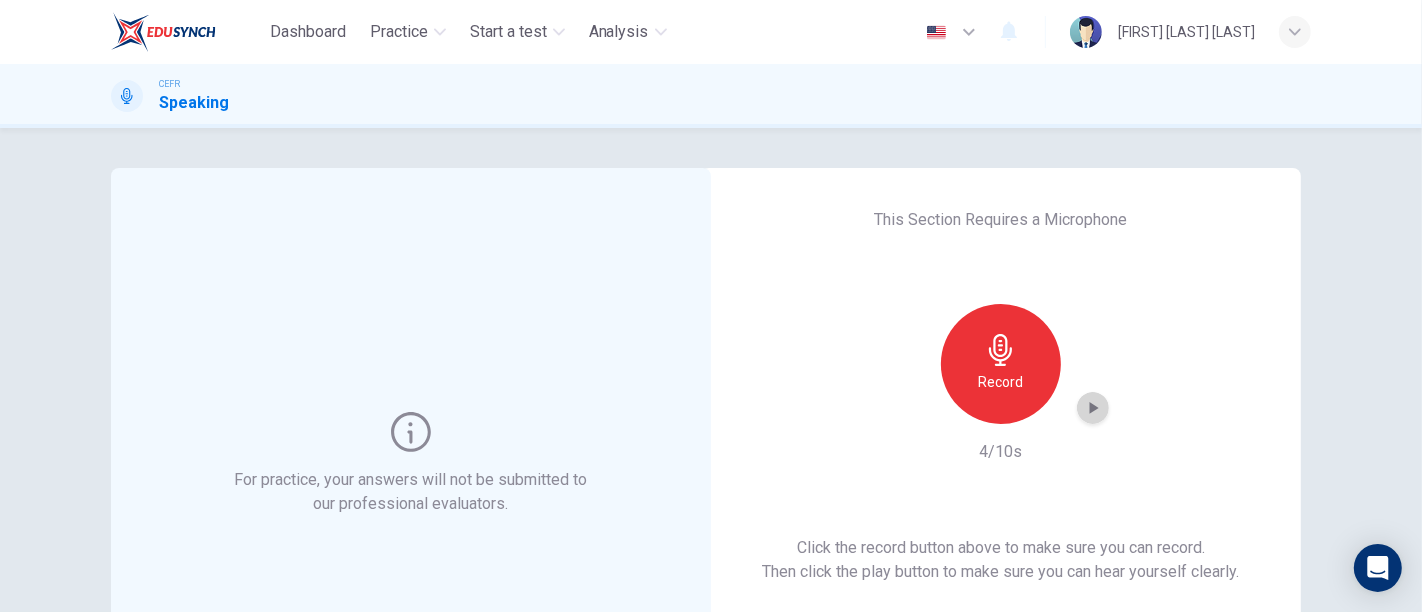 click at bounding box center [1093, 408] 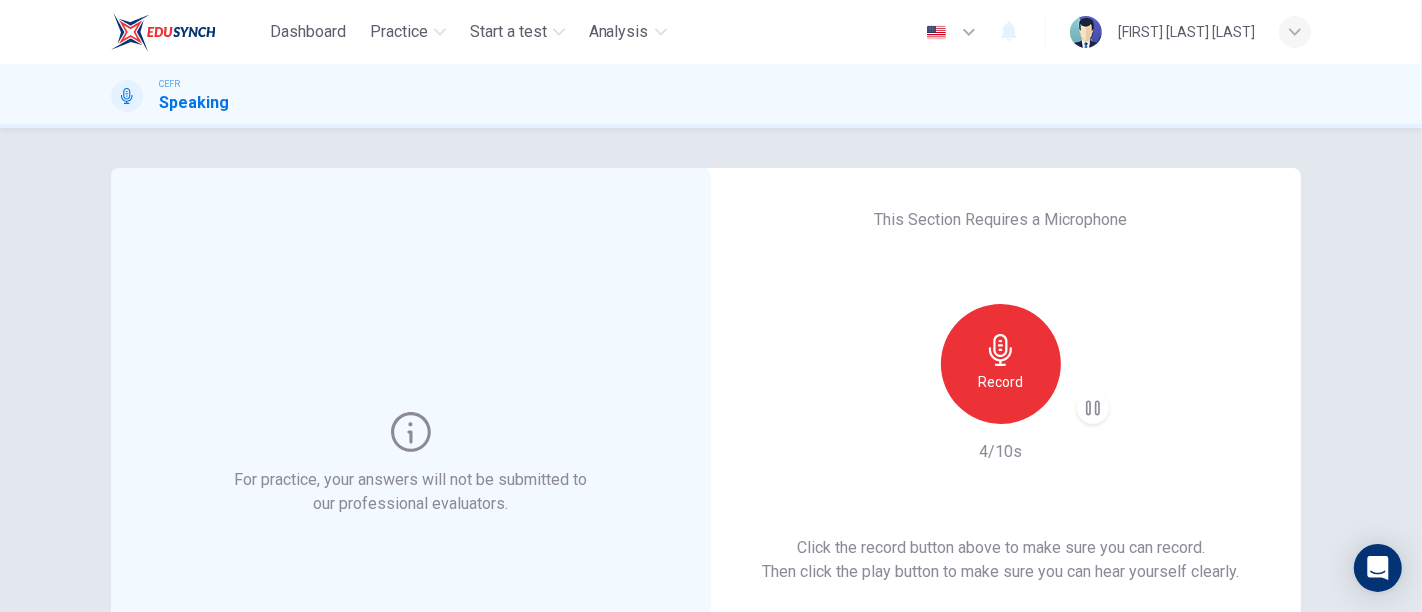scroll, scrollTop: 141, scrollLeft: 0, axis: vertical 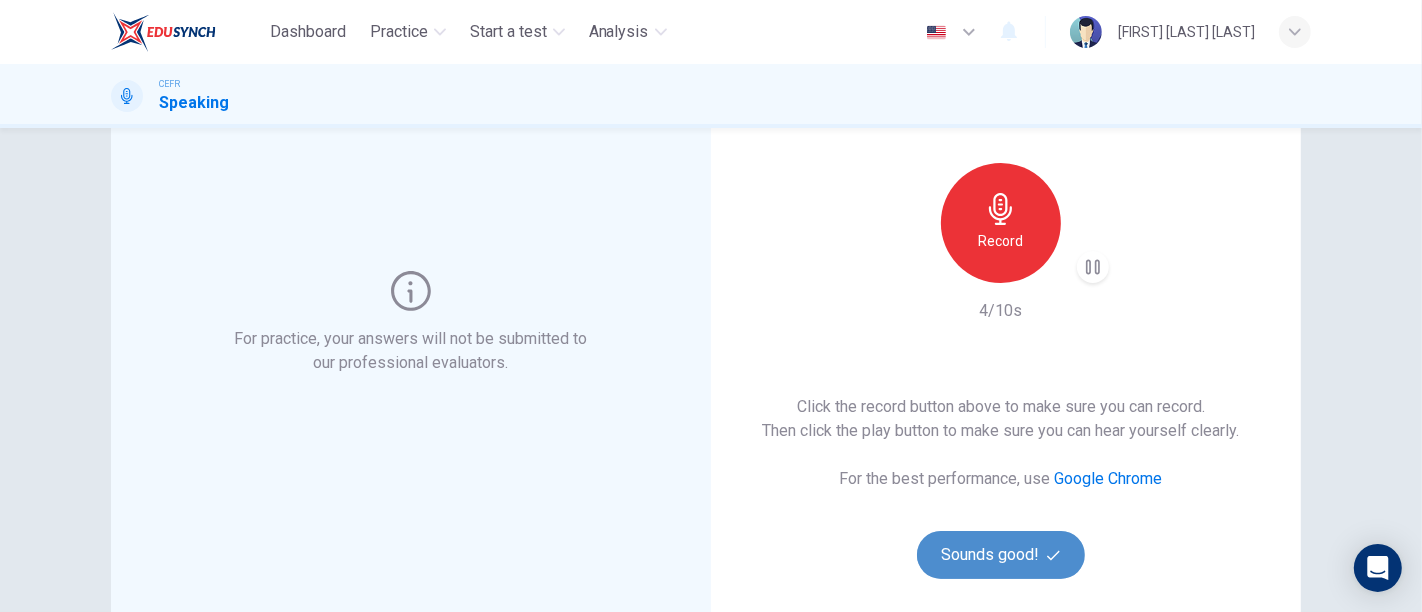 click on "Sounds good!" at bounding box center [1001, 555] 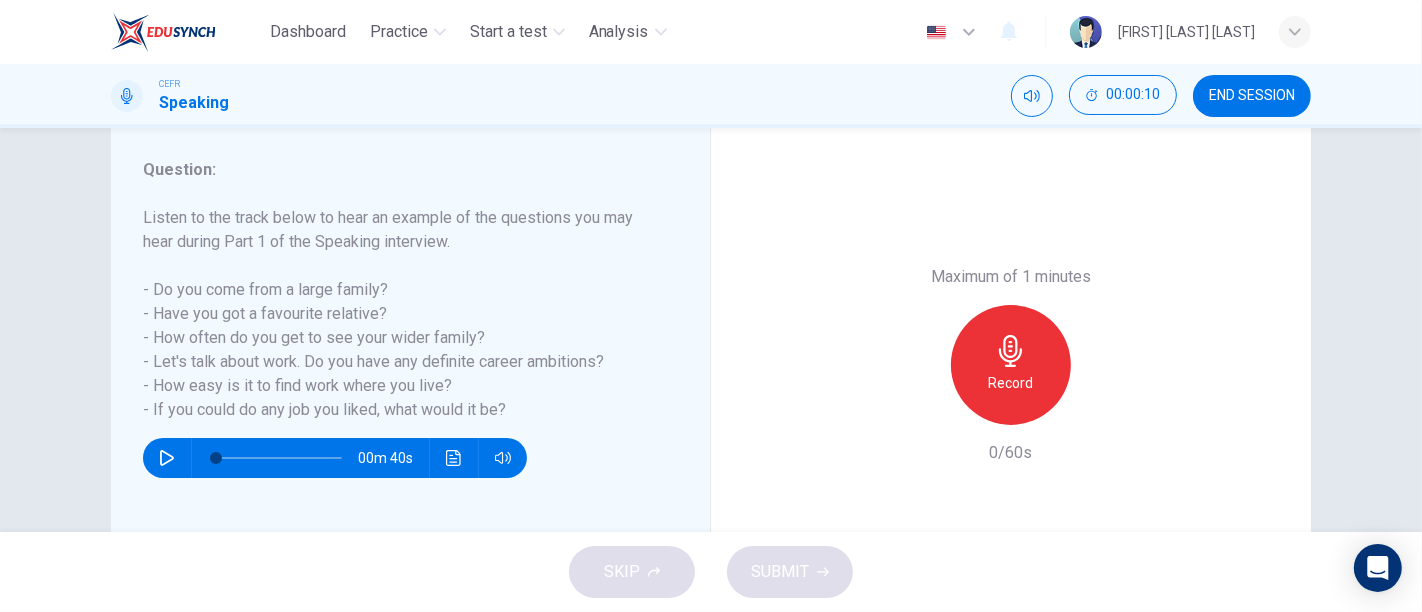 scroll, scrollTop: 263, scrollLeft: 0, axis: vertical 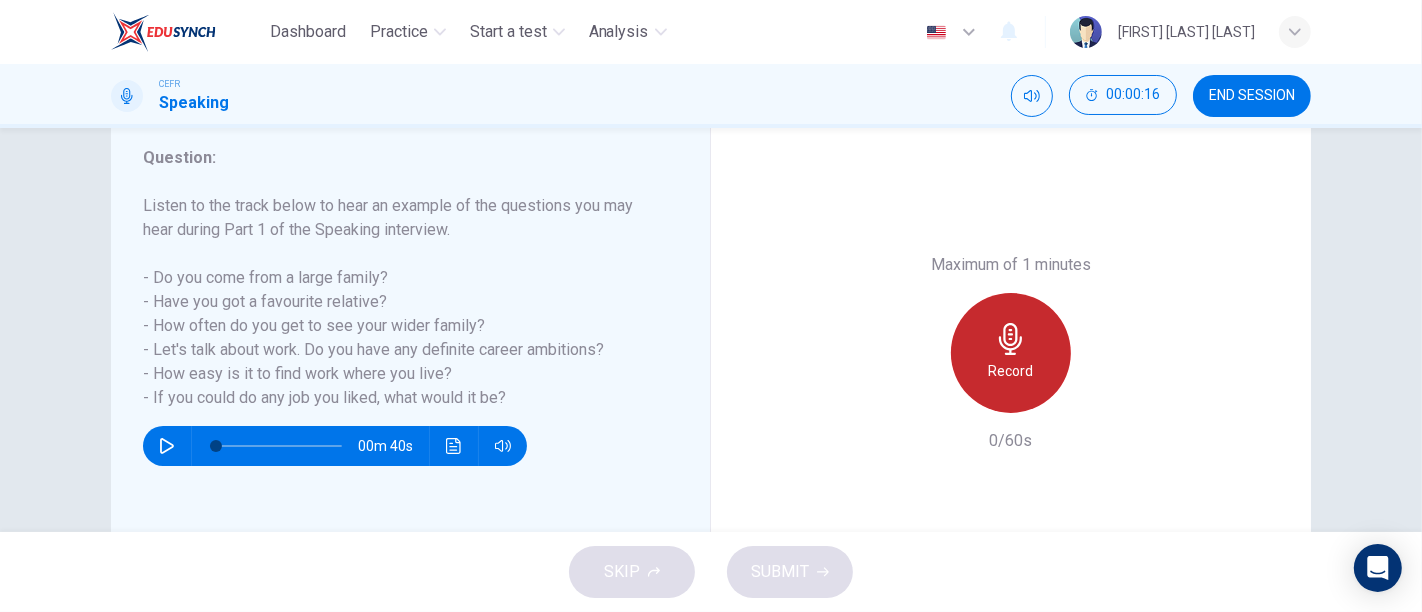 click on "Record" at bounding box center [1011, 371] 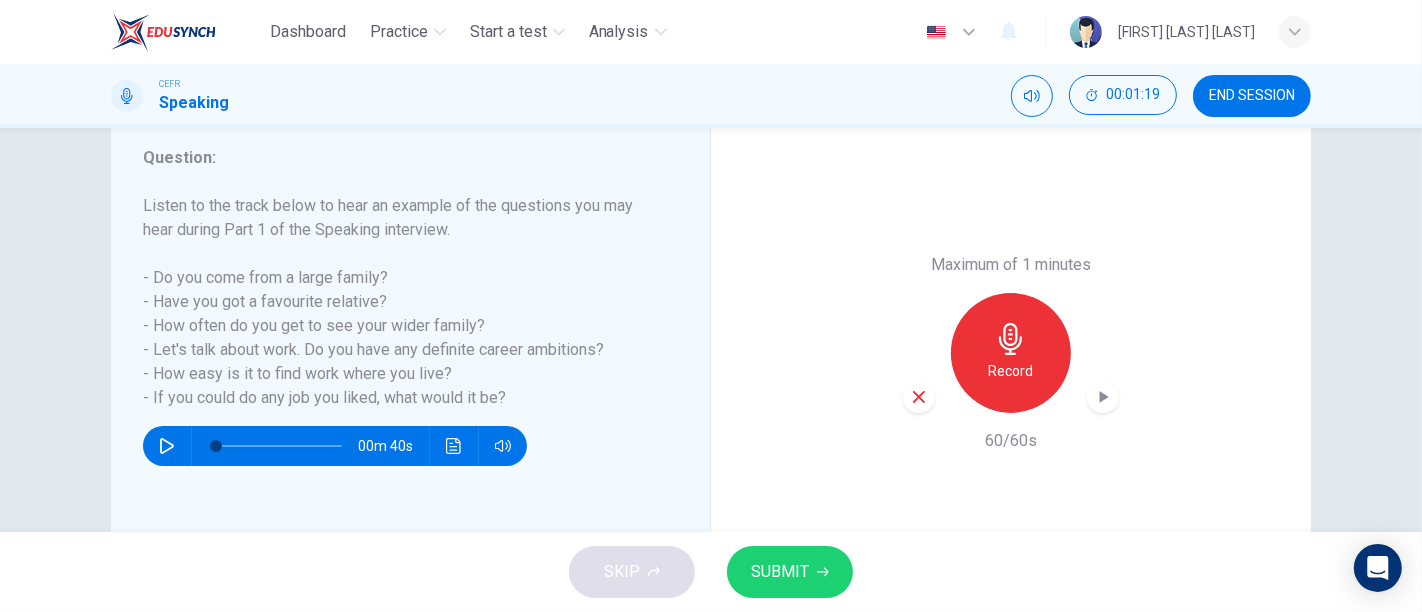 click at bounding box center (1103, 397) 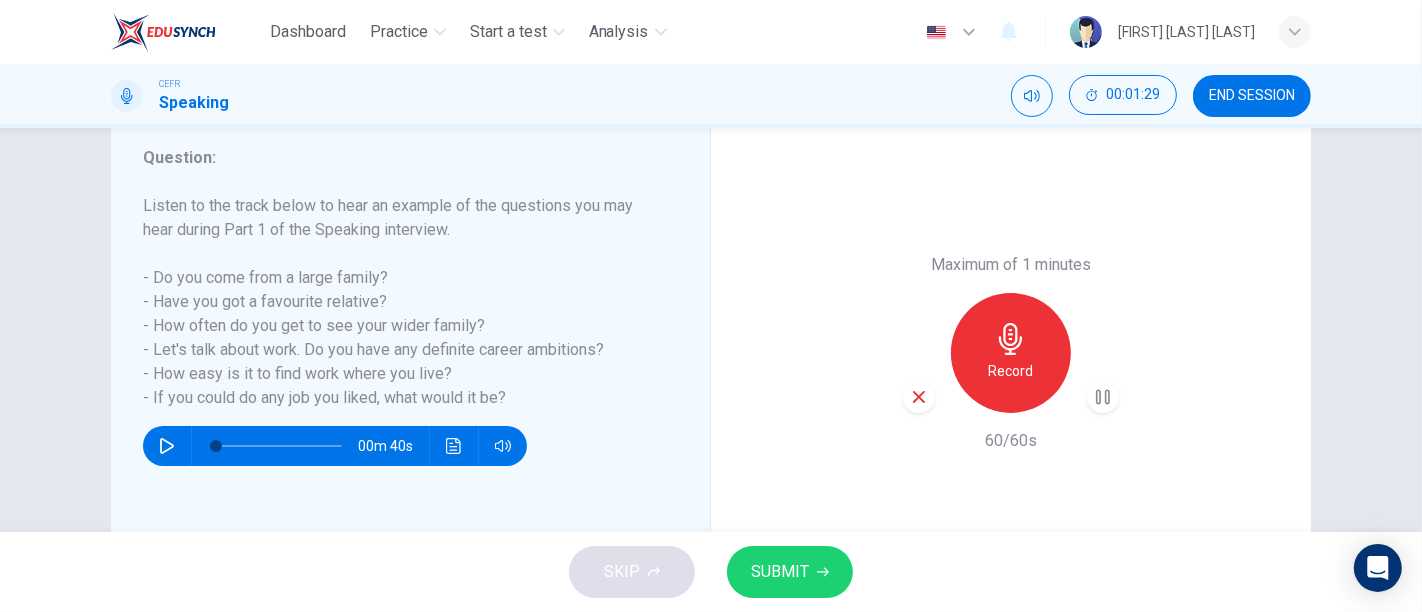 click at bounding box center [919, 397] 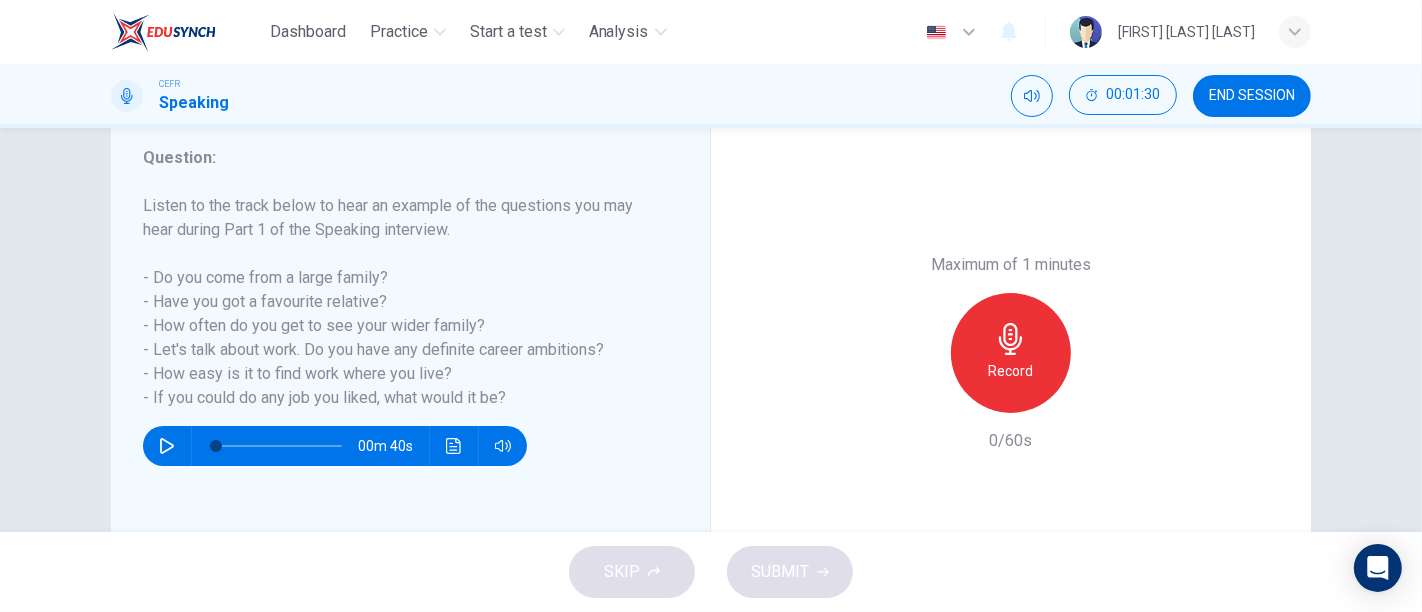 click on "Record" at bounding box center [1011, 371] 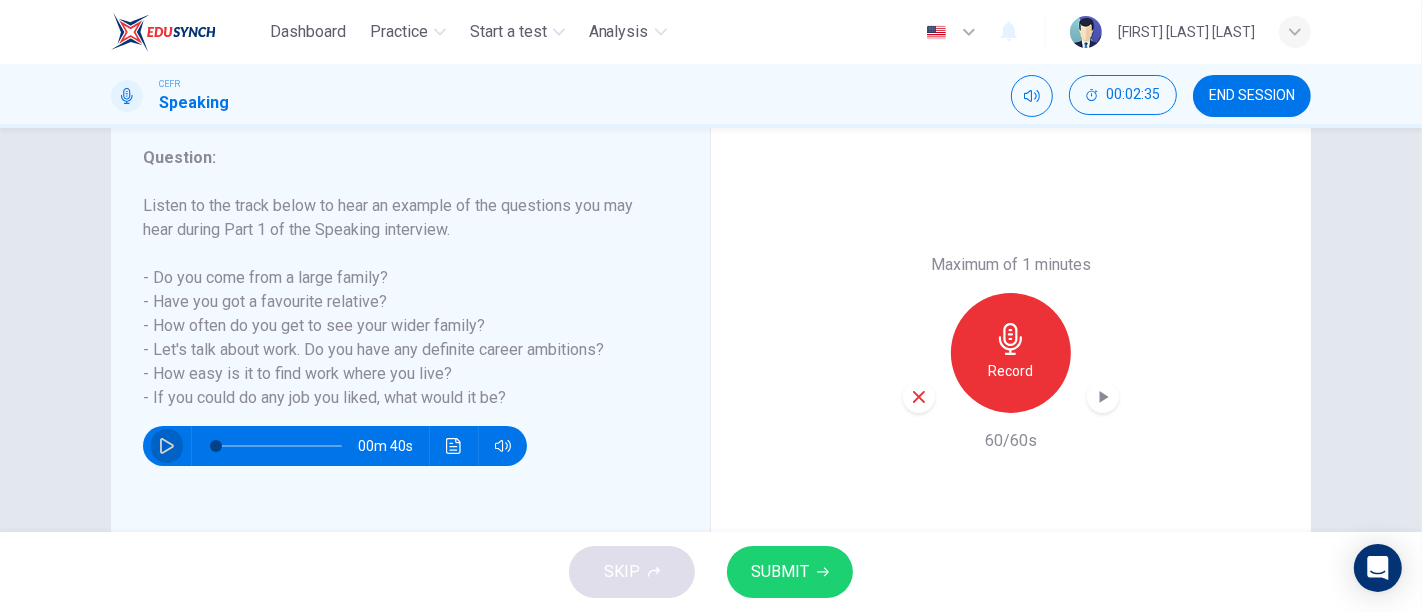 click at bounding box center [167, 446] 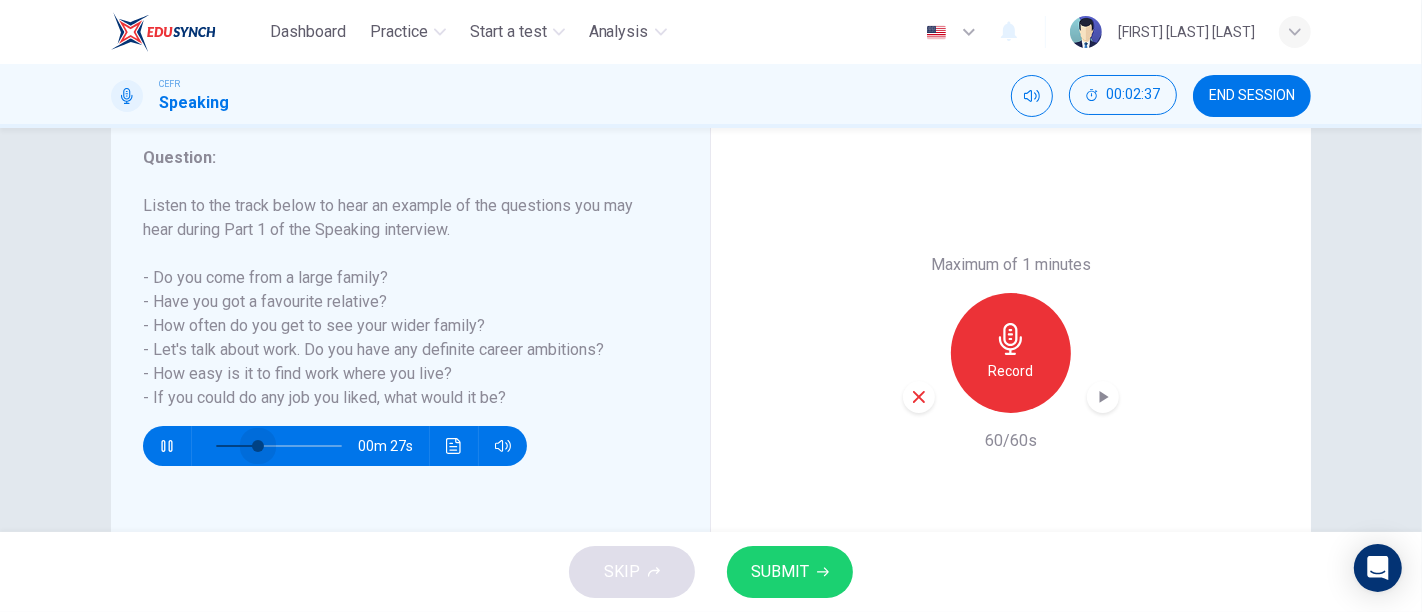 click at bounding box center (279, 446) 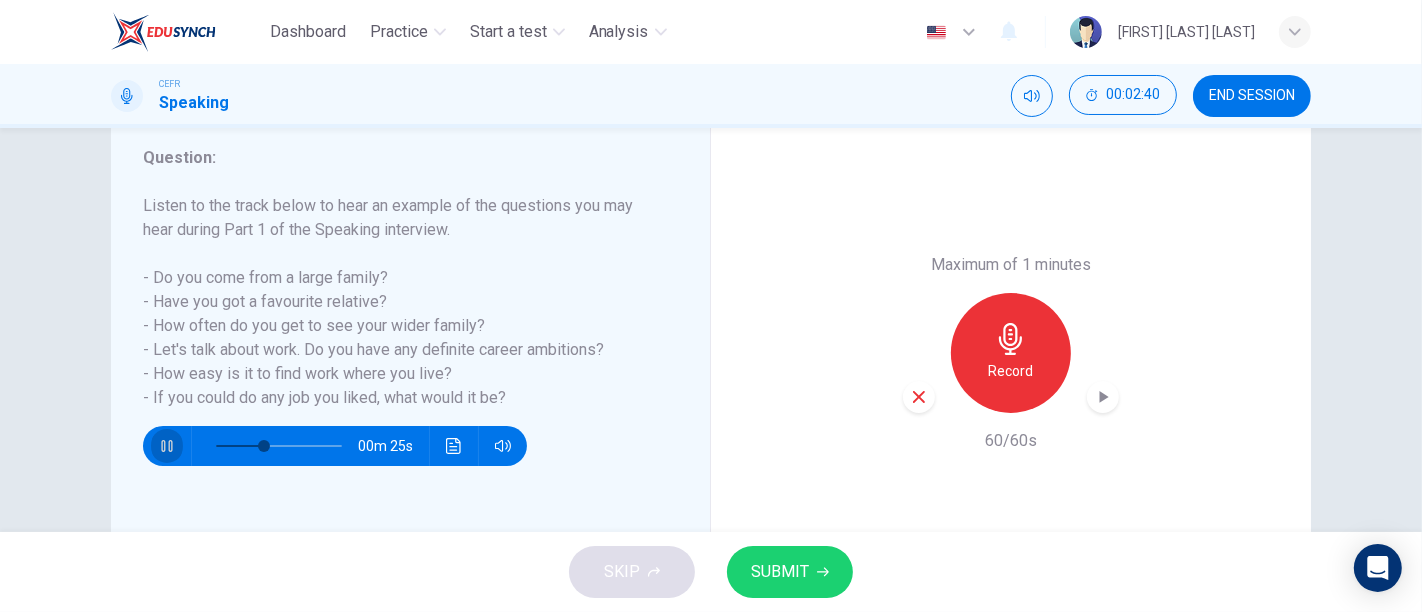 click at bounding box center [167, 446] 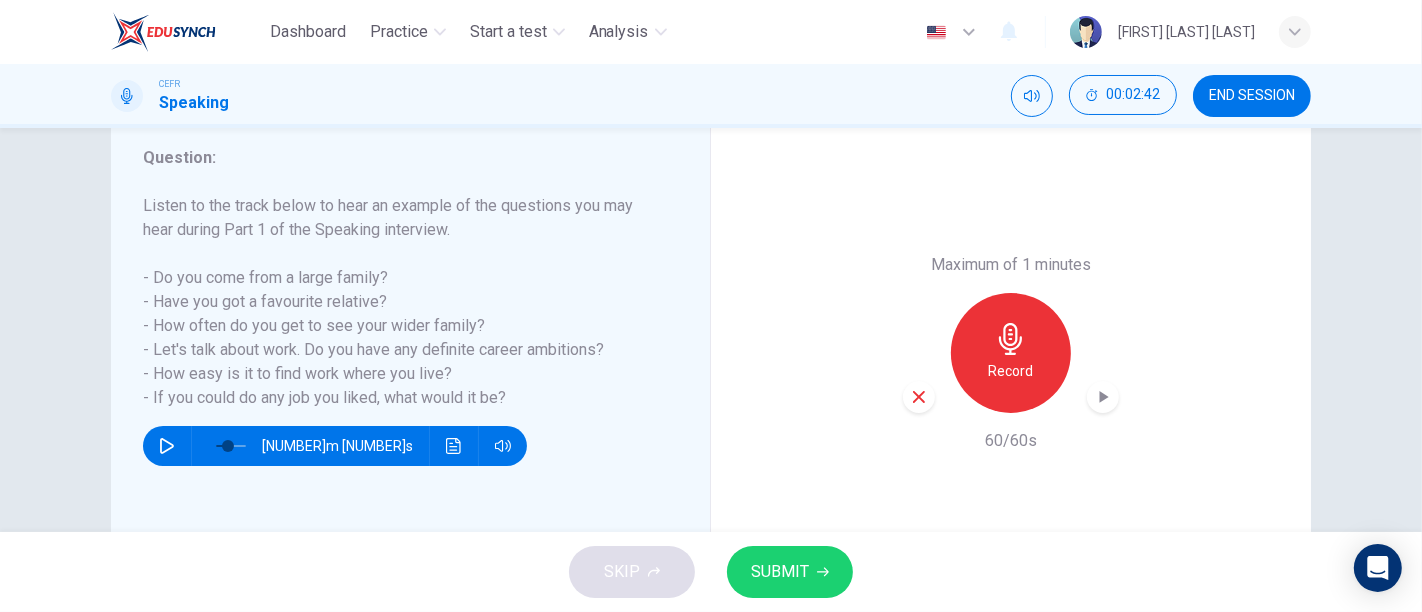 click on "SUBMIT" at bounding box center [780, 572] 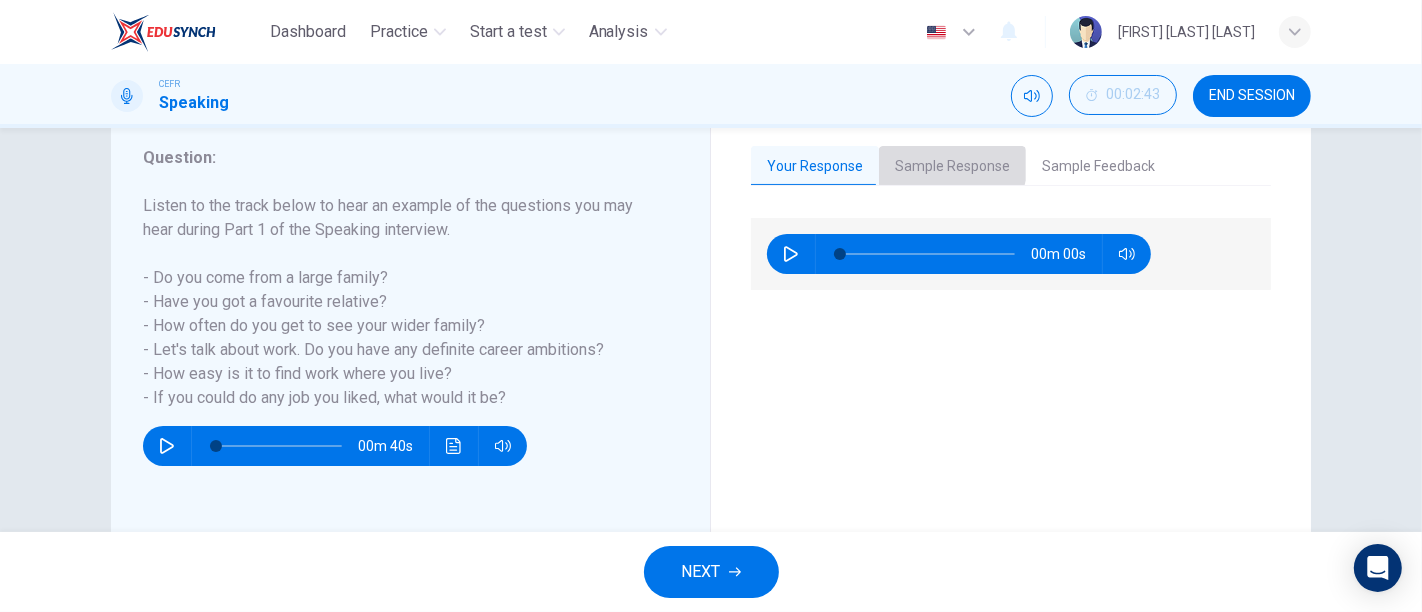 click on "Sample Response" at bounding box center (952, 167) 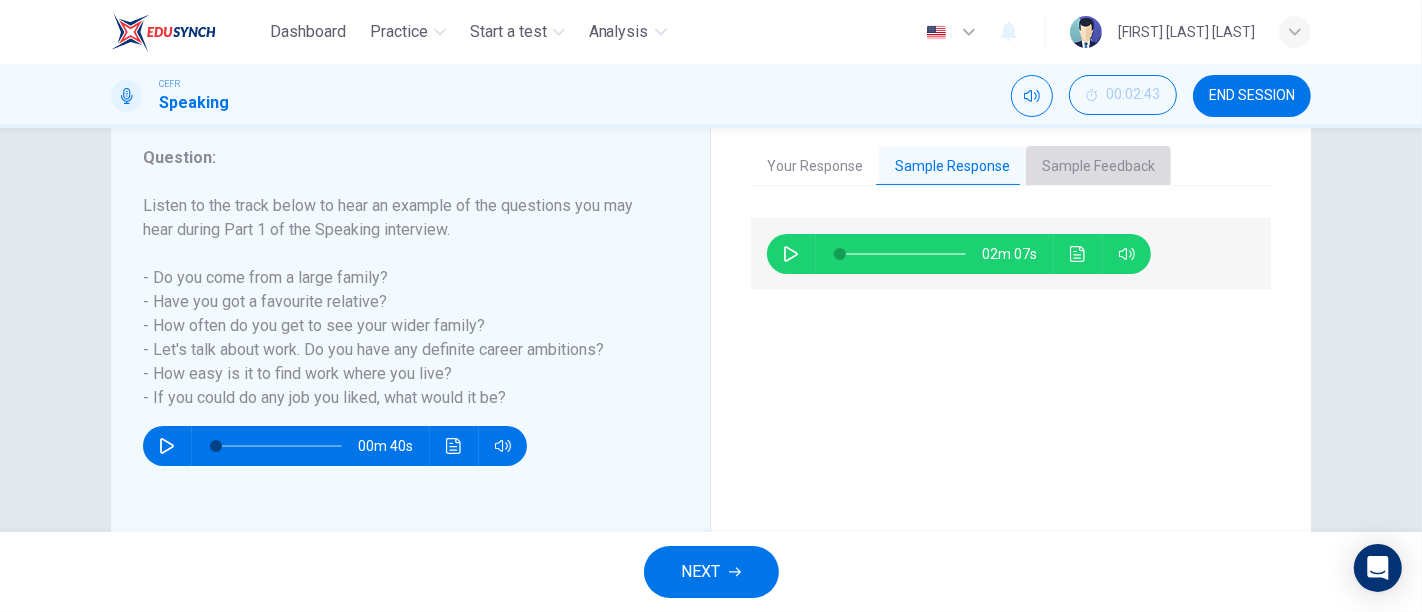 click on "Sample Feedback" at bounding box center [1098, 167] 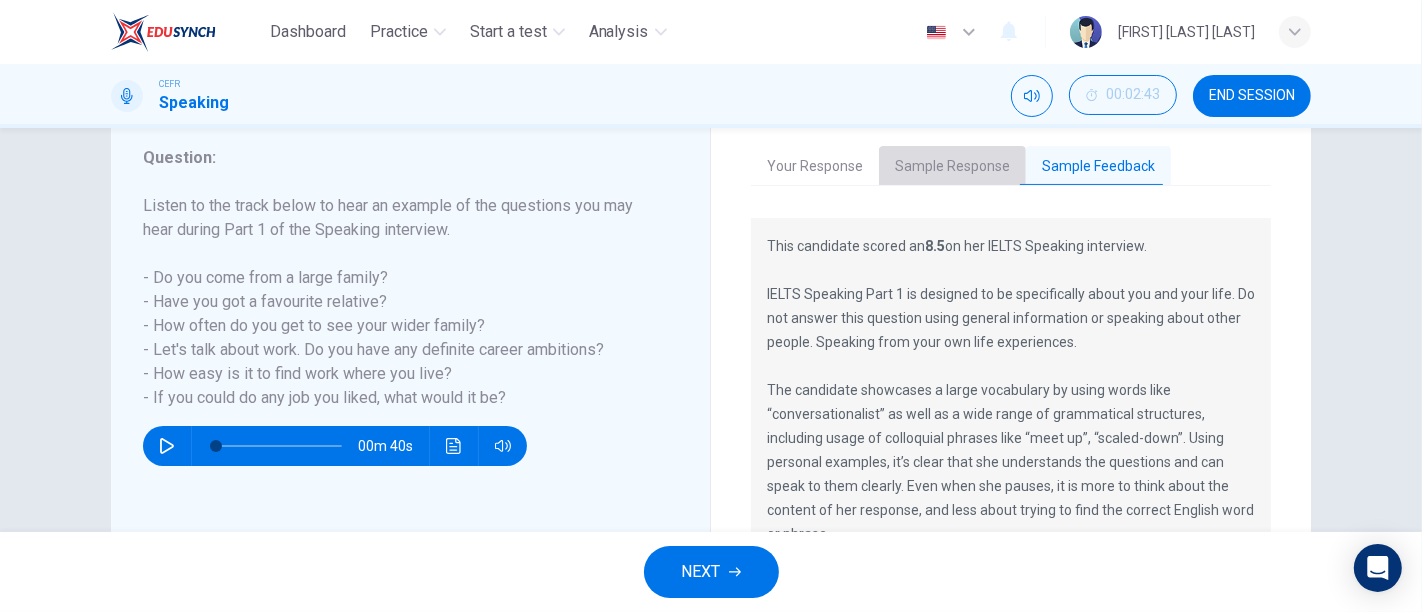 click on "Sample Response" at bounding box center (952, 167) 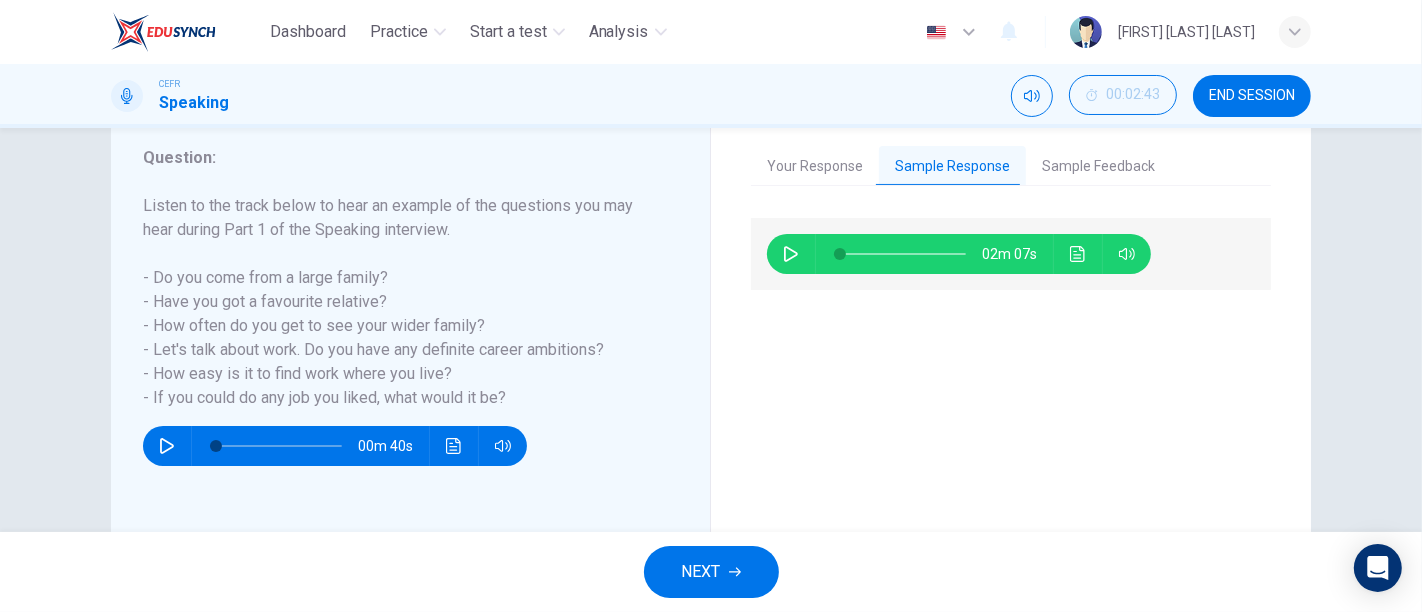 click at bounding box center (791, 254) 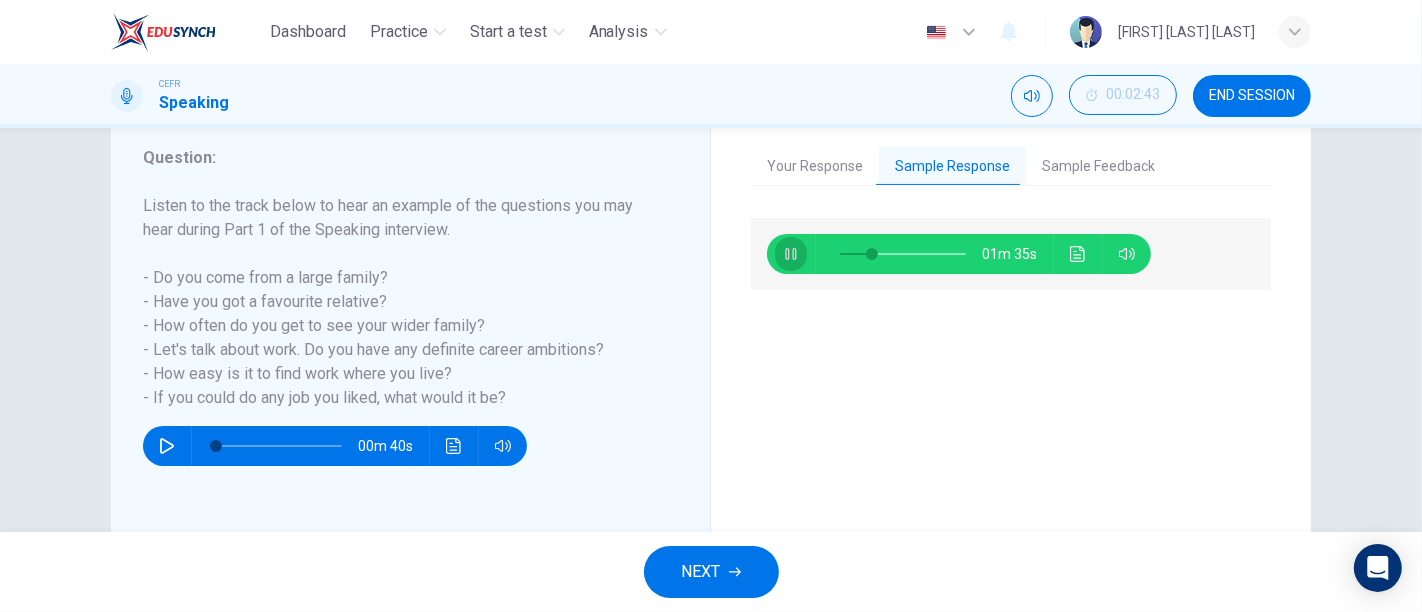 click at bounding box center [791, 254] 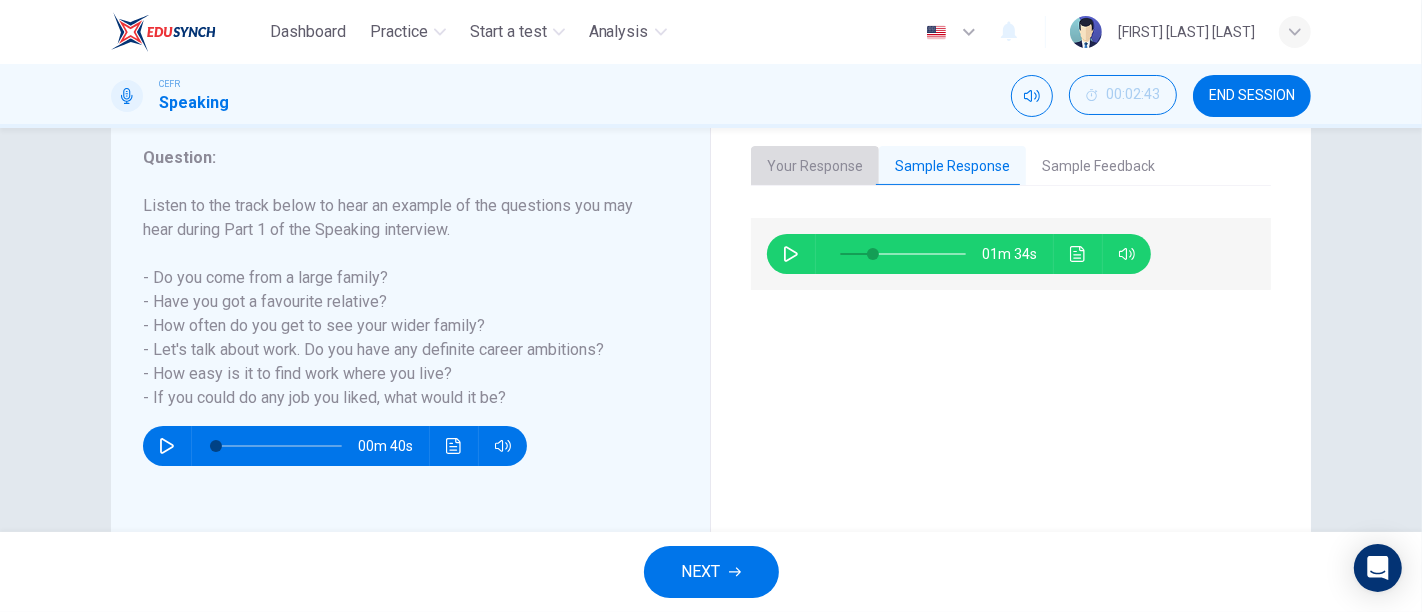 click on "Your Response" at bounding box center [815, 167] 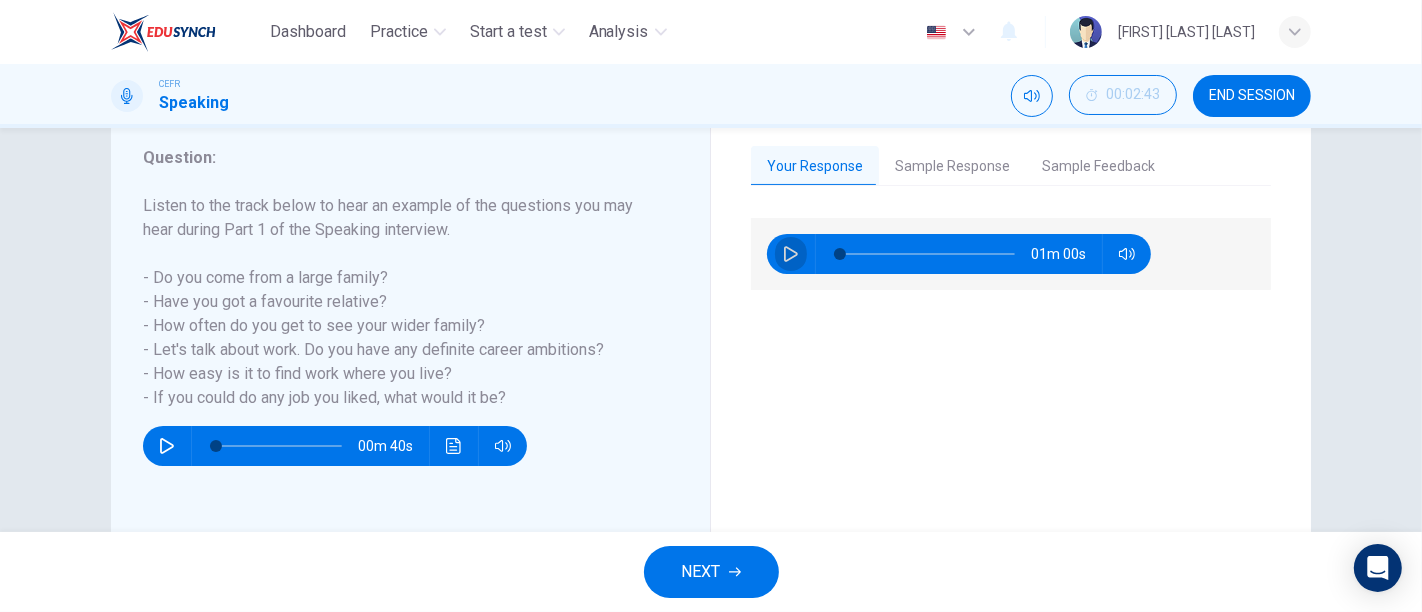 click at bounding box center [791, 254] 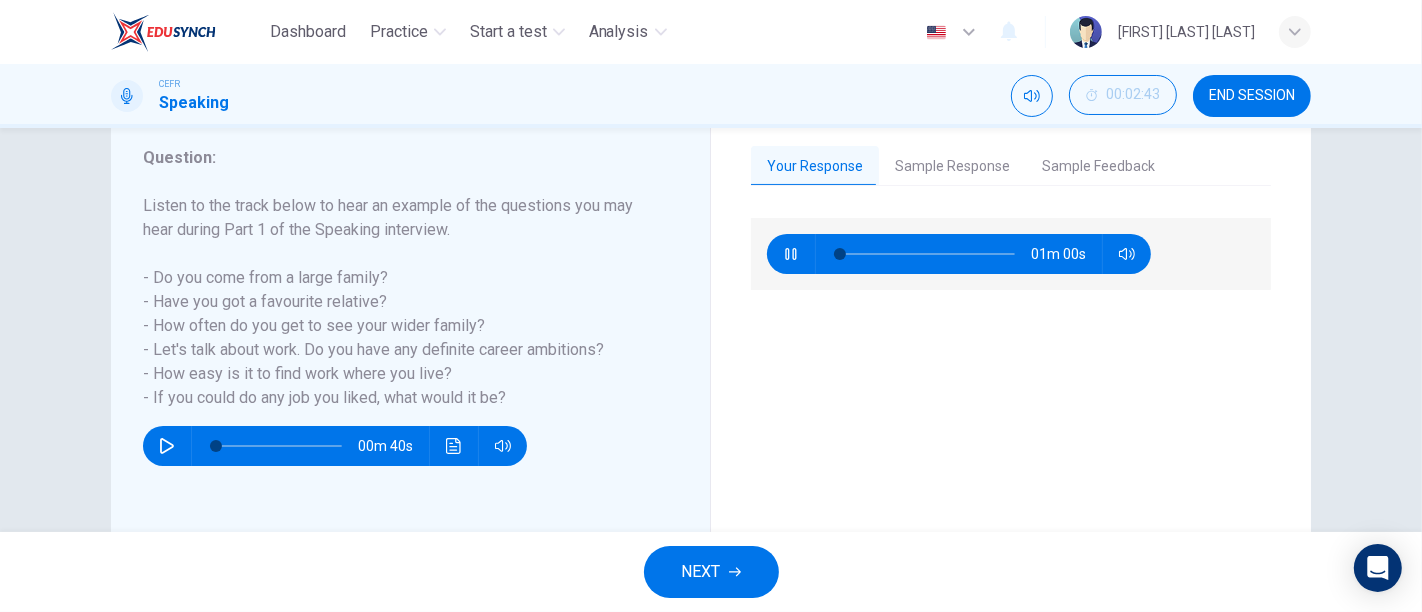 type 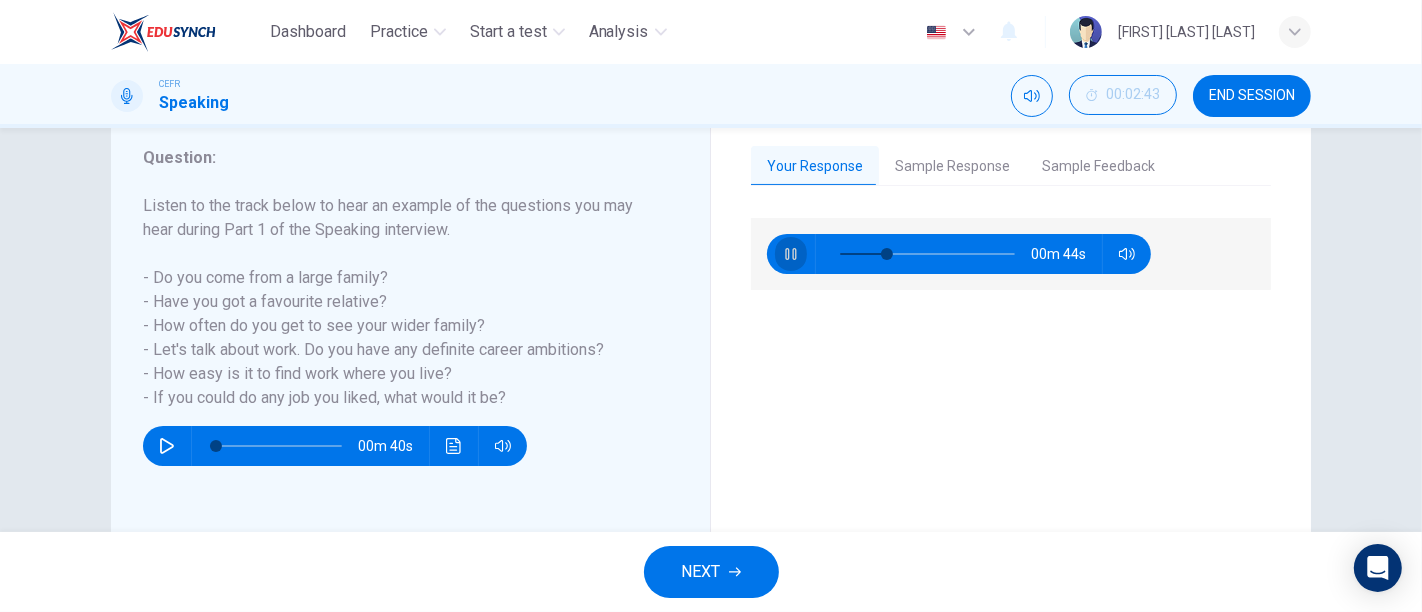 click at bounding box center (791, 254) 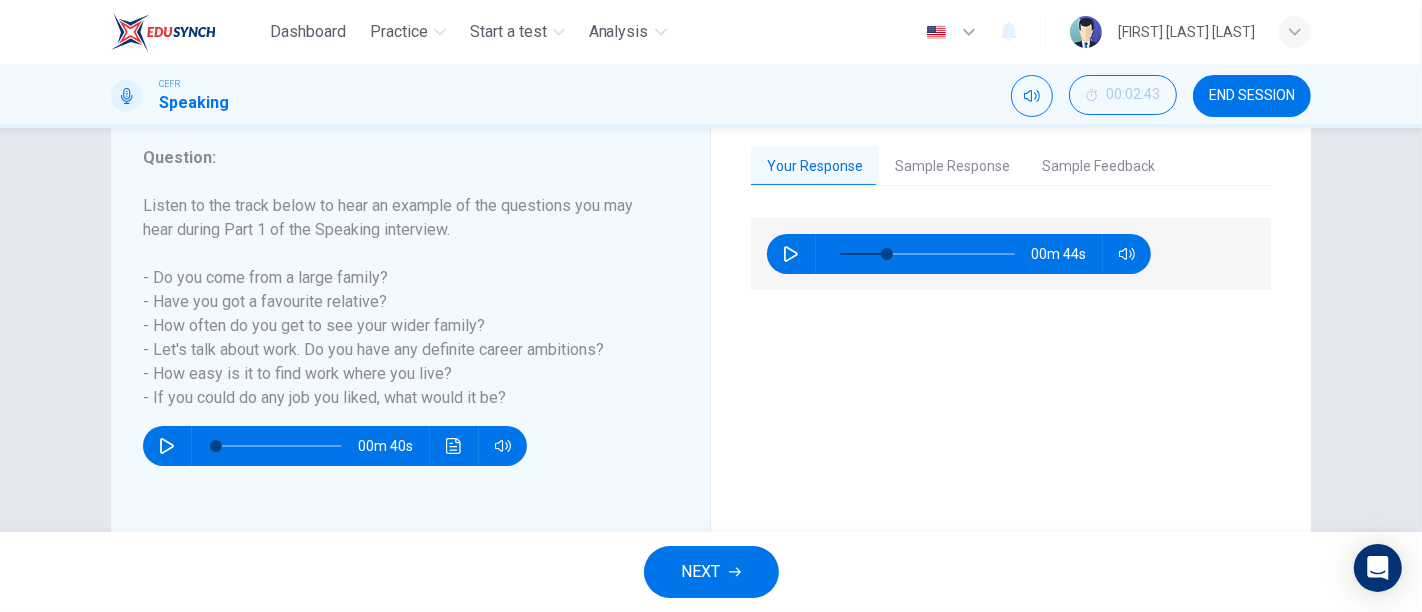 click at bounding box center [791, 254] 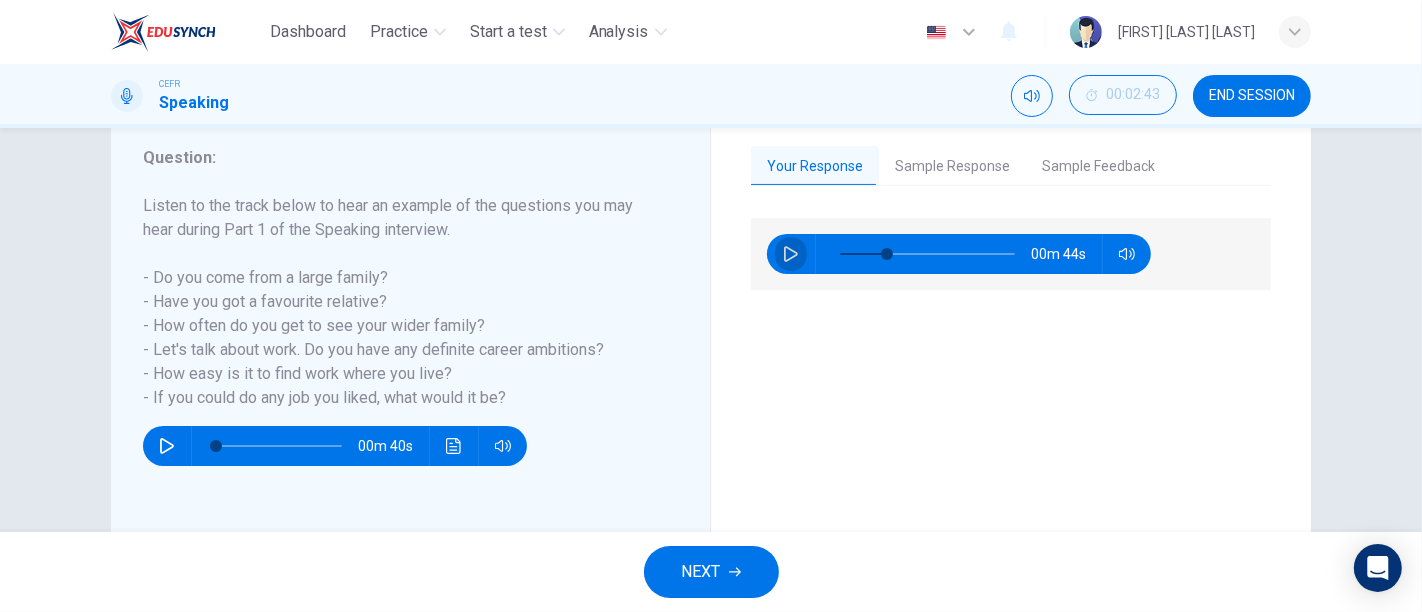 click at bounding box center [791, 254] 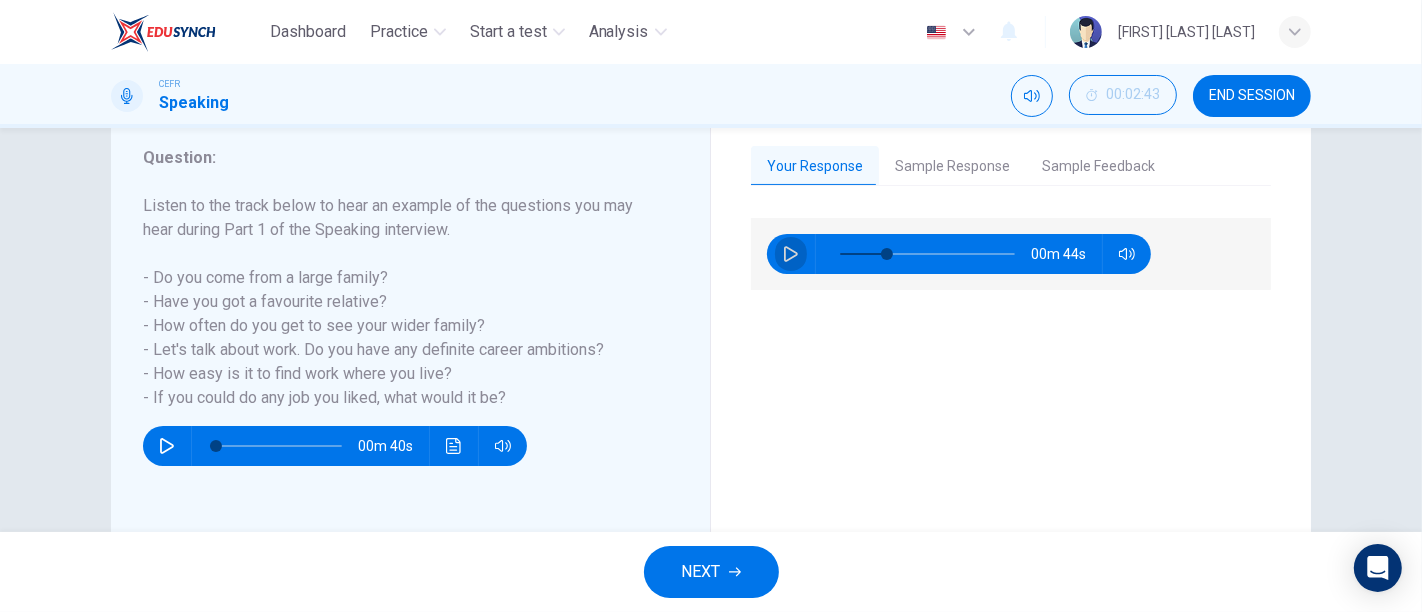 click at bounding box center [791, 254] 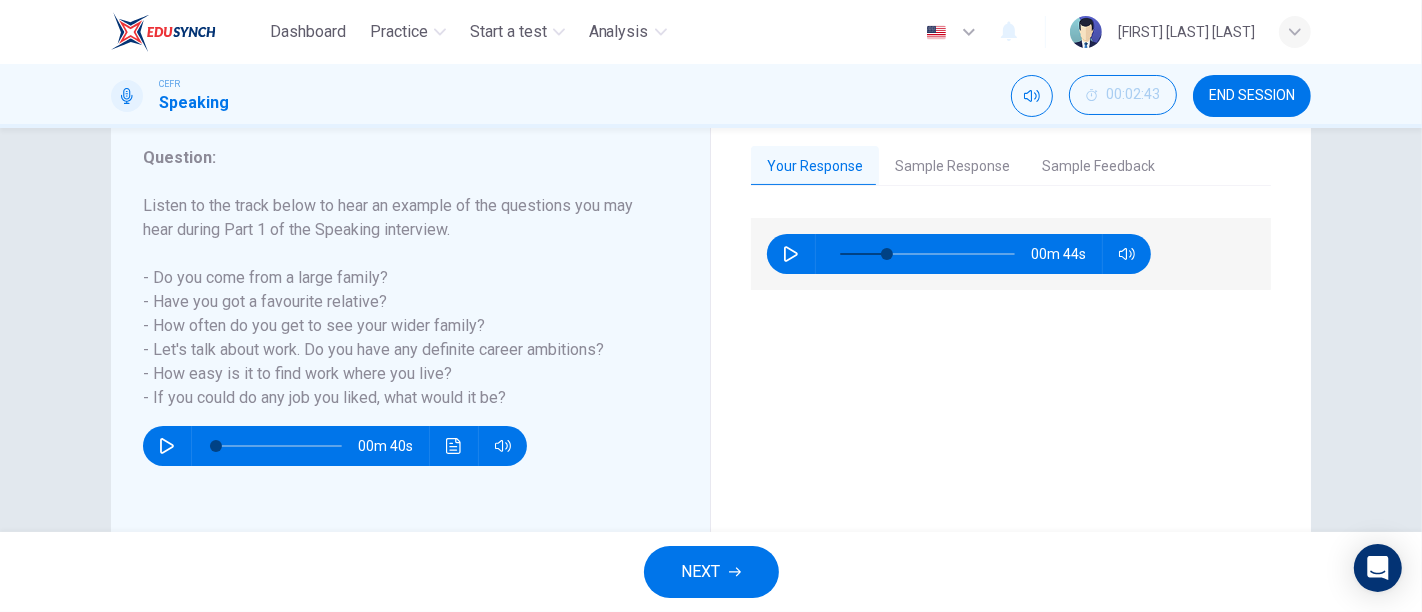 click on "Sample Feedback" at bounding box center (1098, 167) 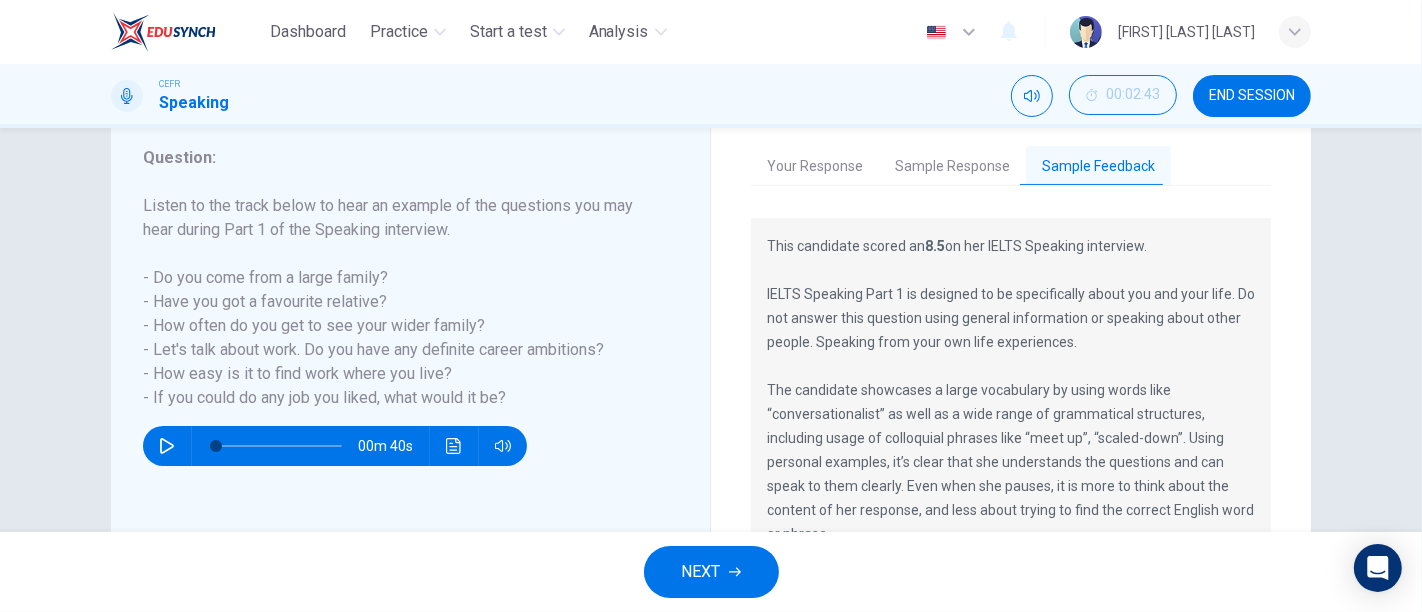 scroll, scrollTop: 261, scrollLeft: 0, axis: vertical 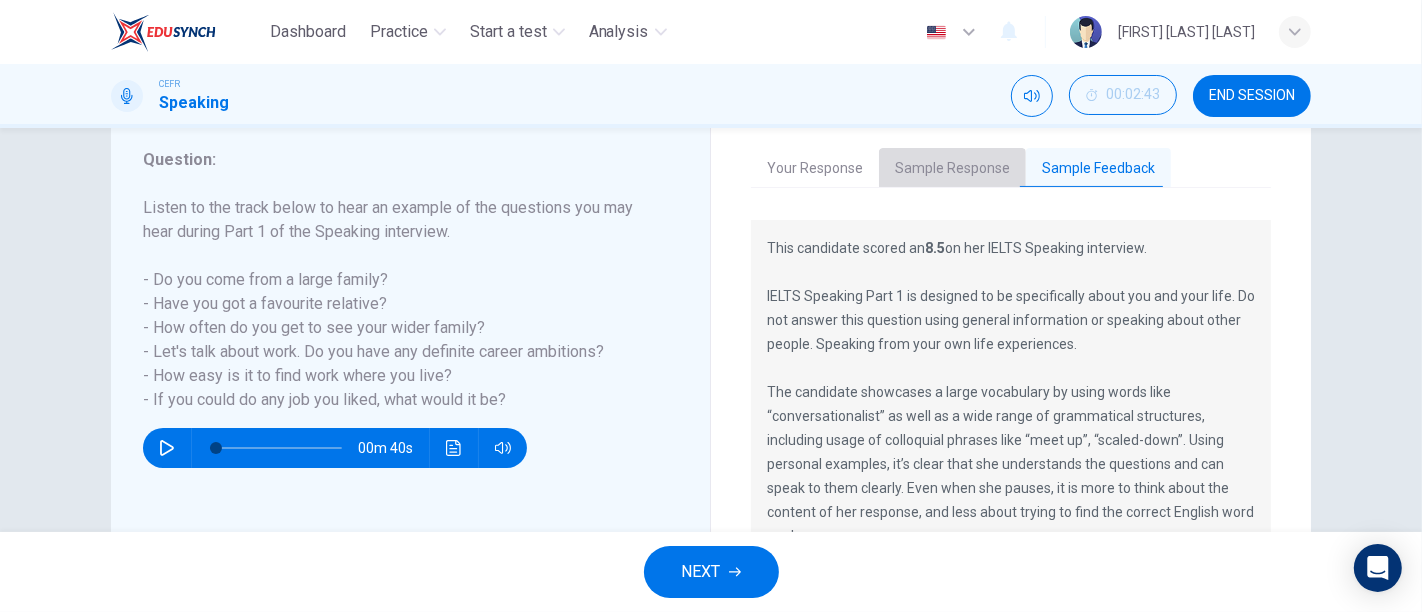click on "Sample Response" at bounding box center (952, 169) 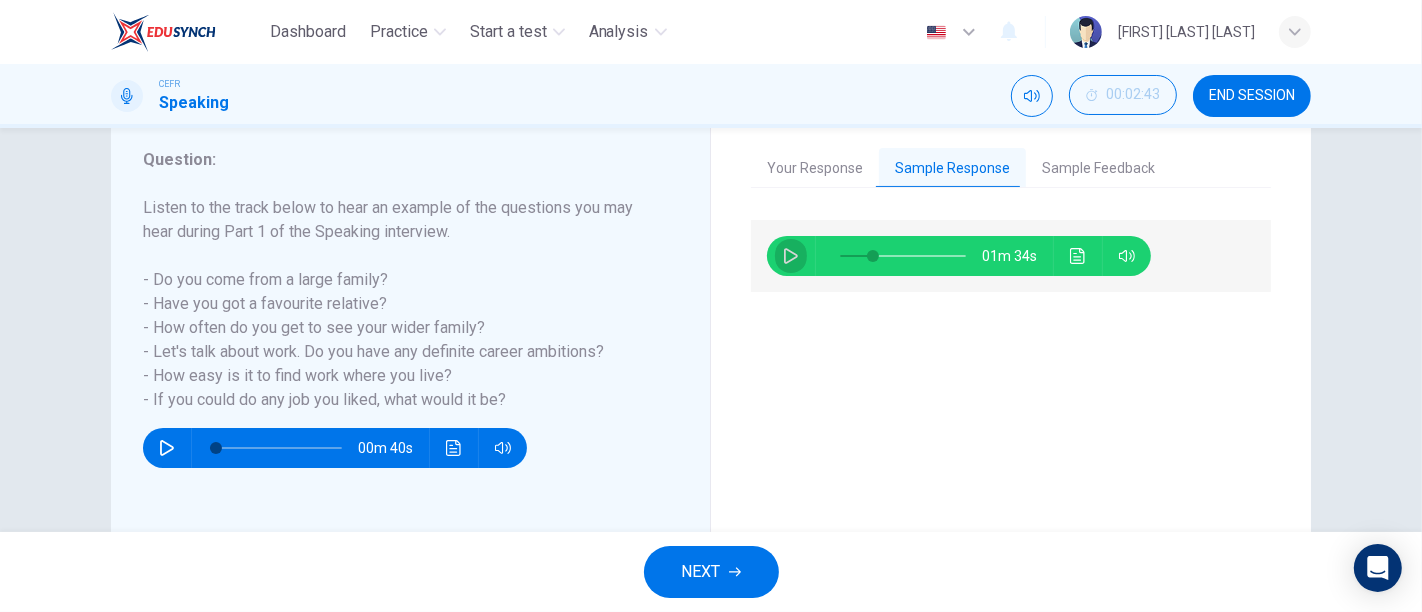 click at bounding box center [791, 256] 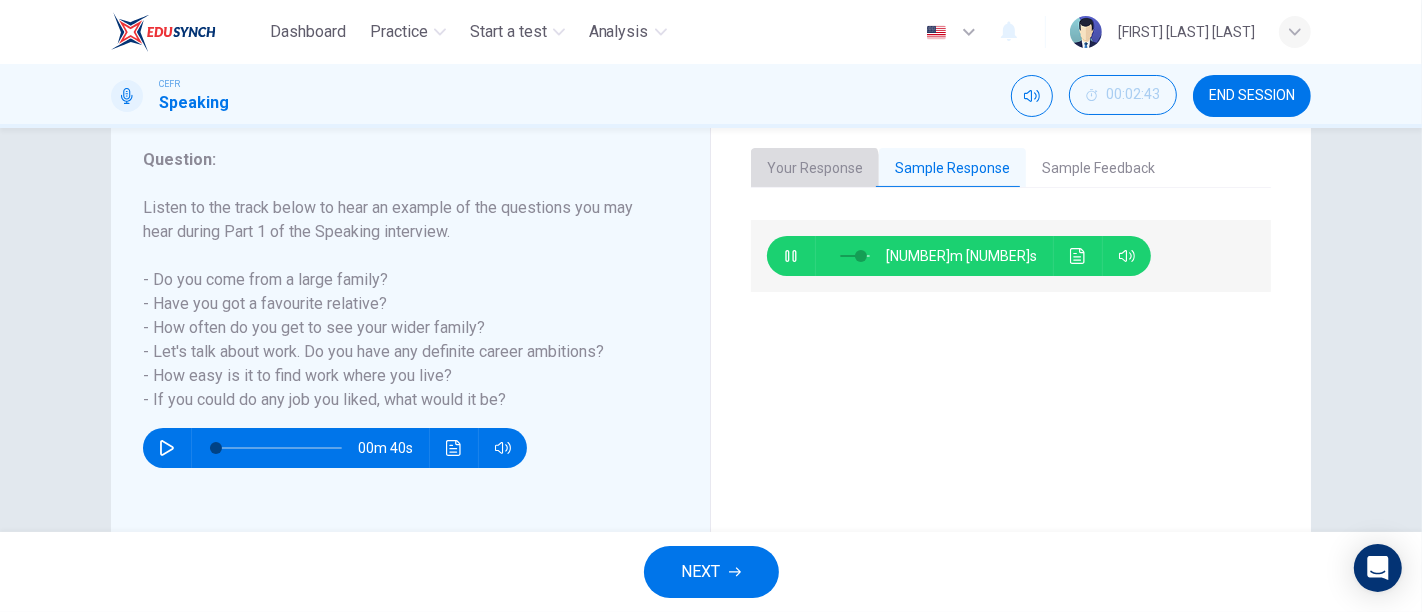click on "Your Response" at bounding box center [815, 169] 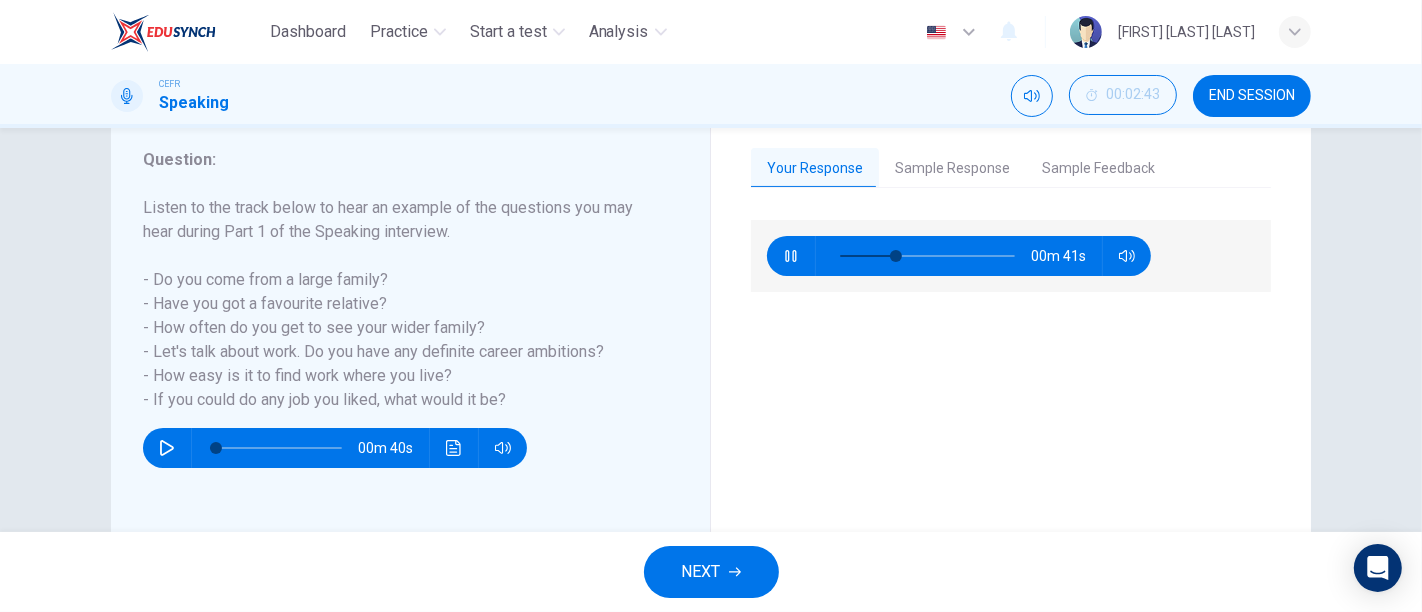 click at bounding box center (791, 256) 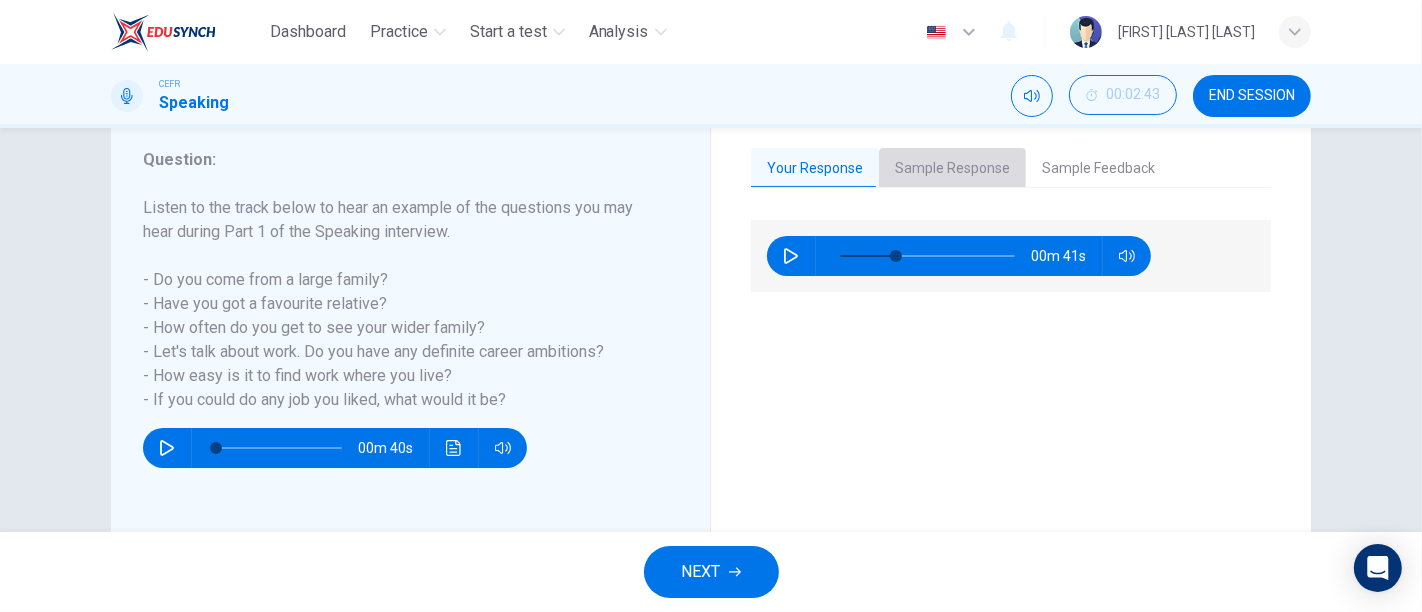 click on "Sample Response" at bounding box center [952, 169] 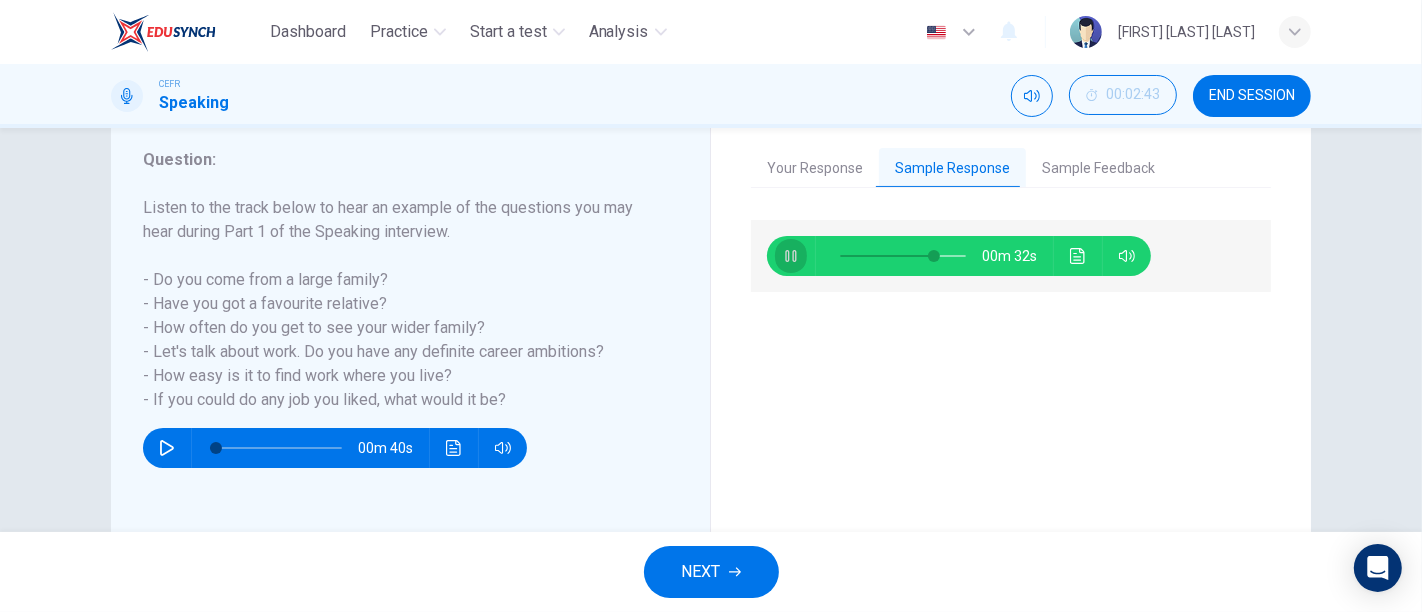 click at bounding box center [791, 256] 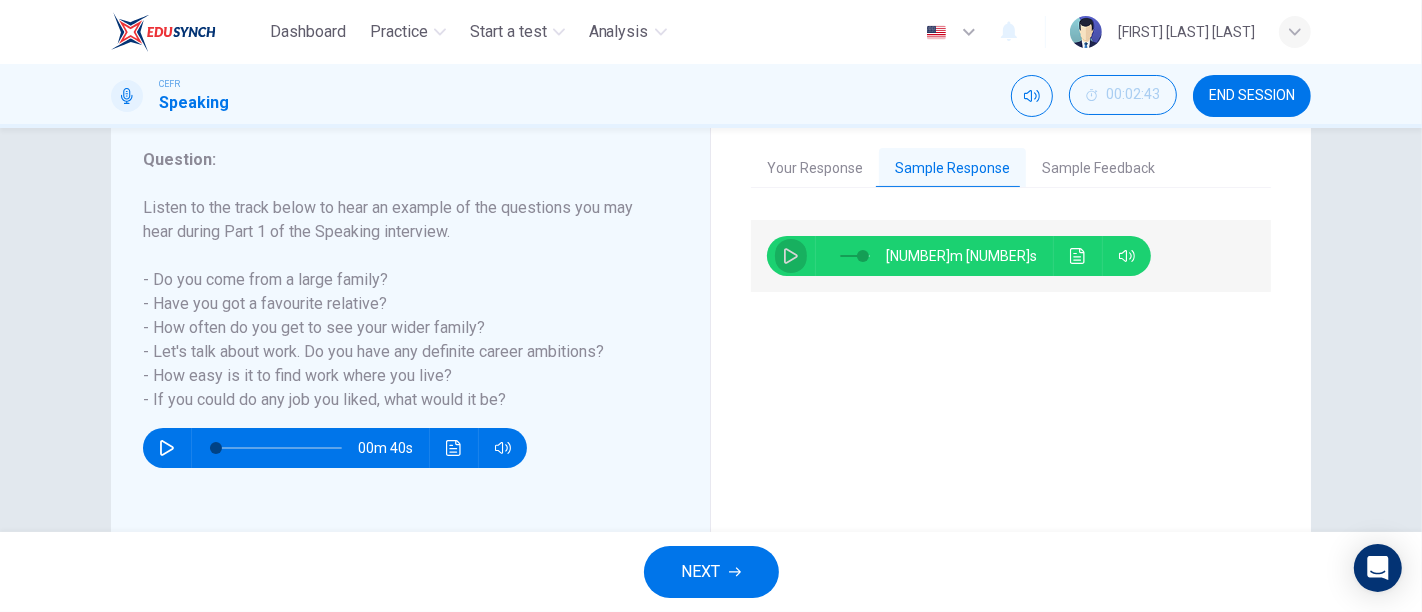 click at bounding box center (791, 256) 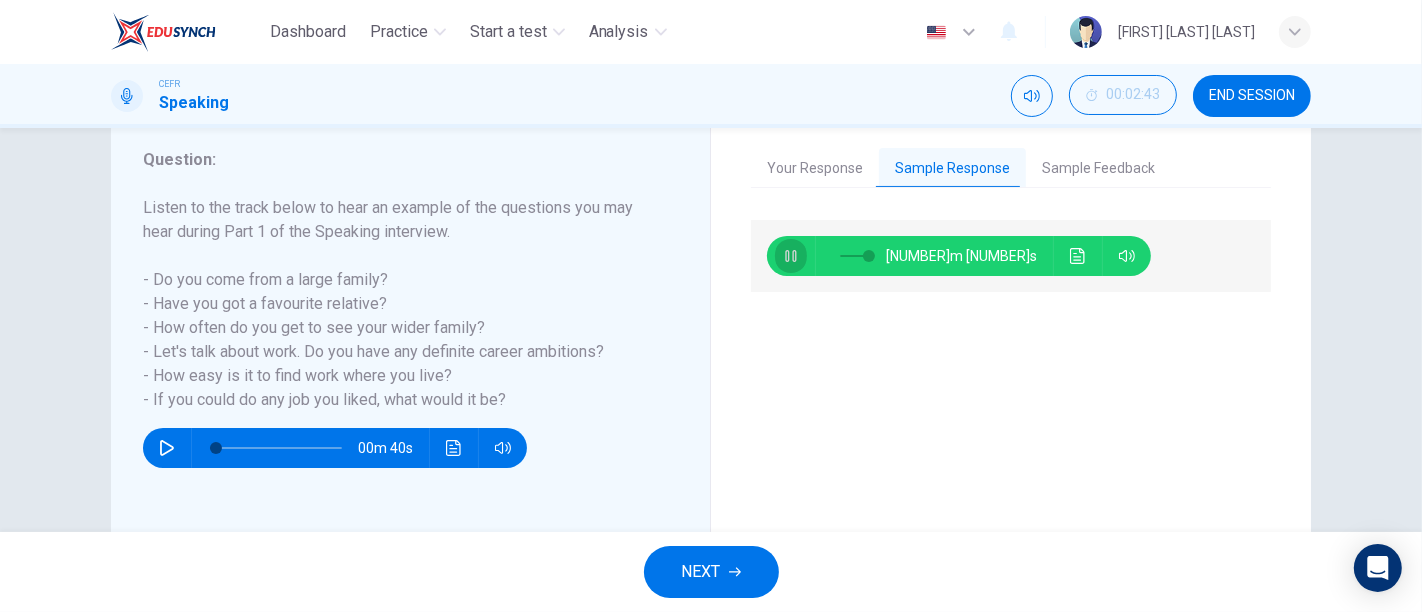 click at bounding box center [791, 256] 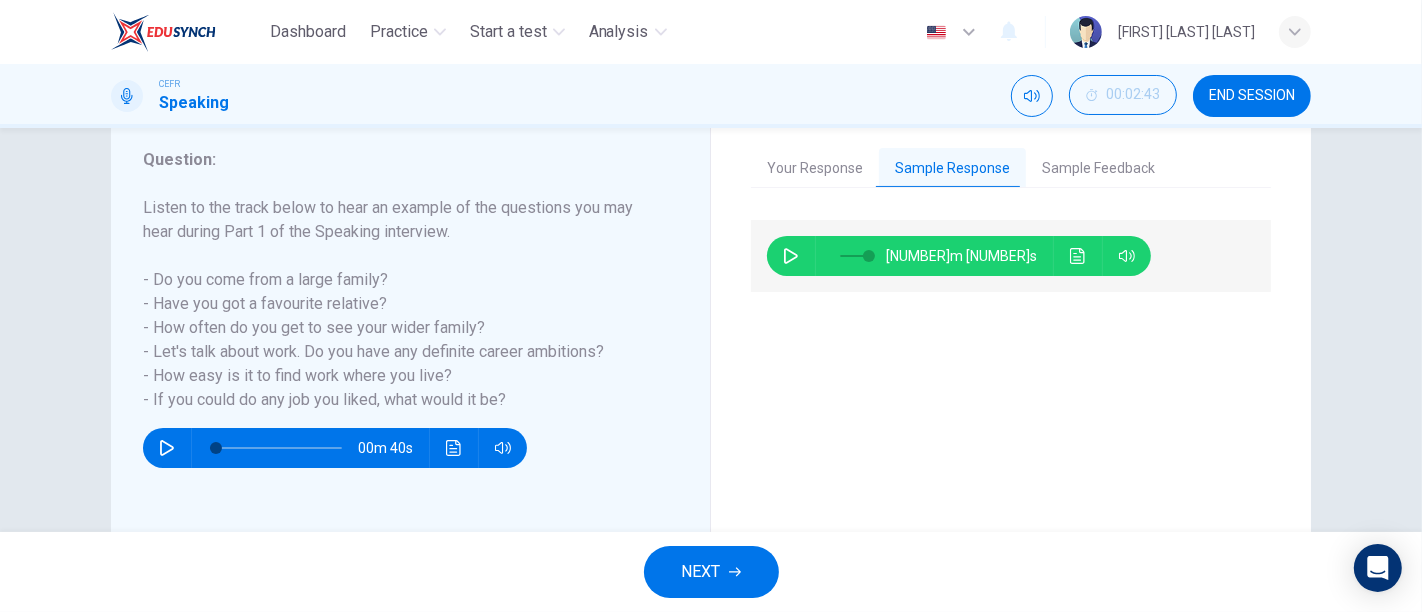 drag, startPoint x: 425, startPoint y: 439, endPoint x: 445, endPoint y: 443, distance: 20.396078 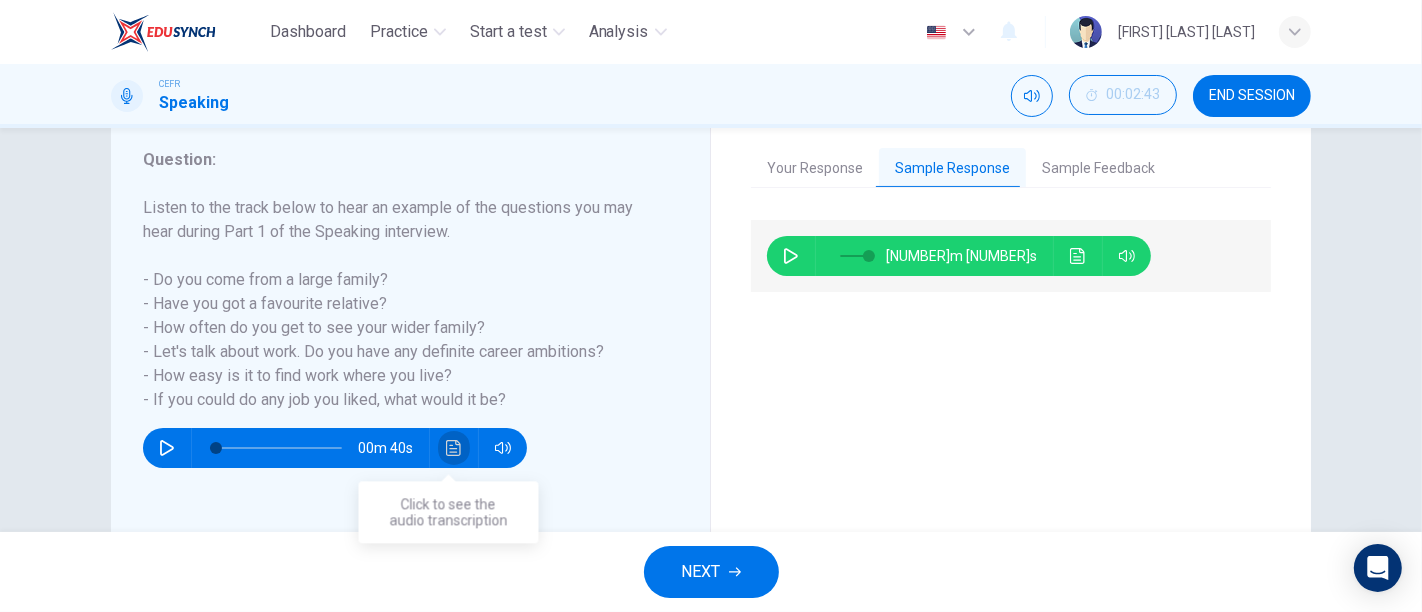 click at bounding box center (454, 448) 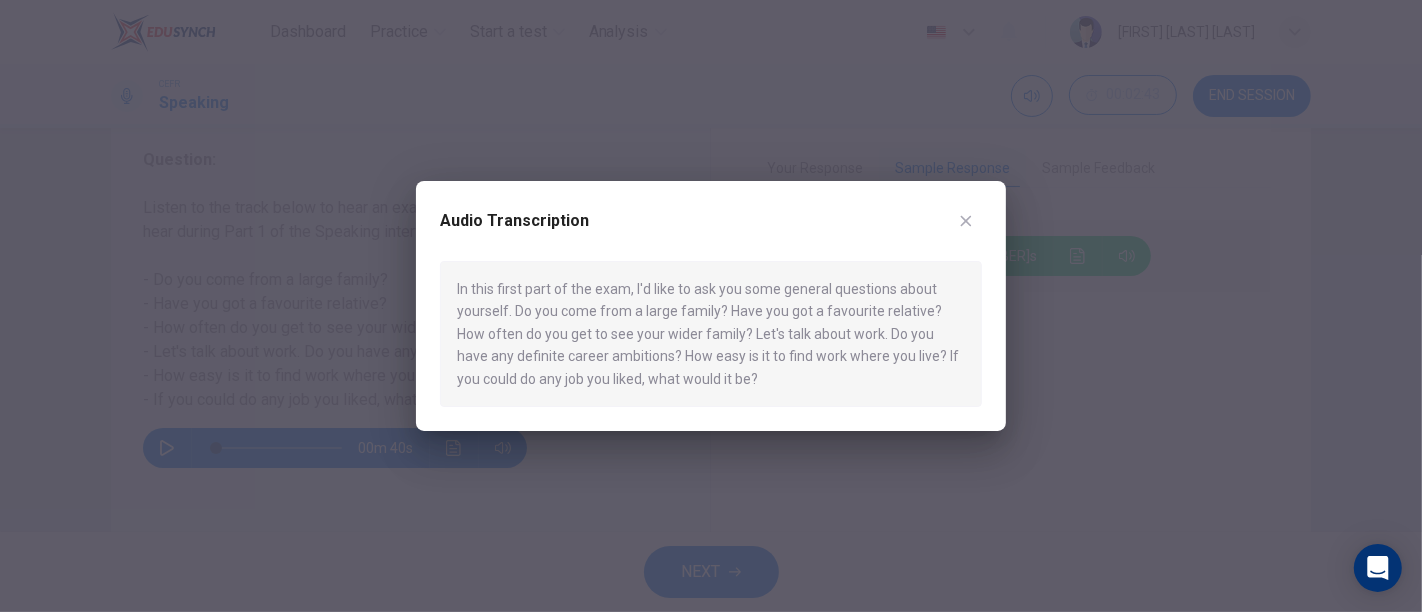 click at bounding box center [966, 221] 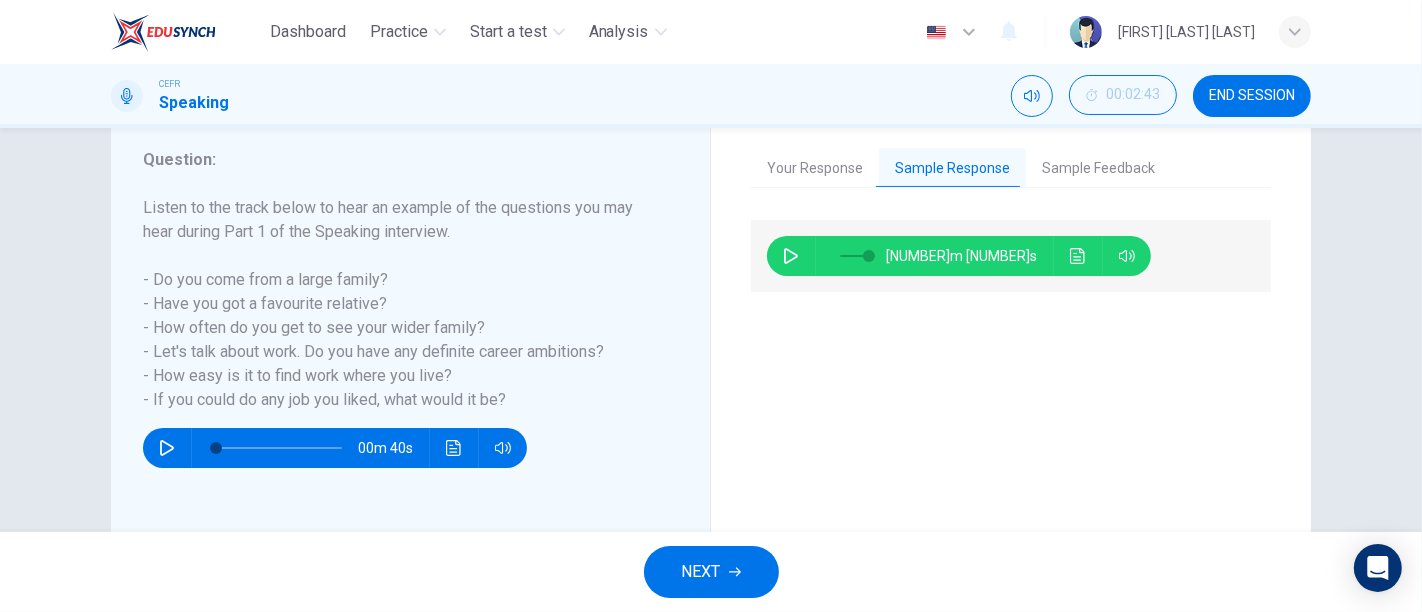 click on "NEXT" at bounding box center (701, 572) 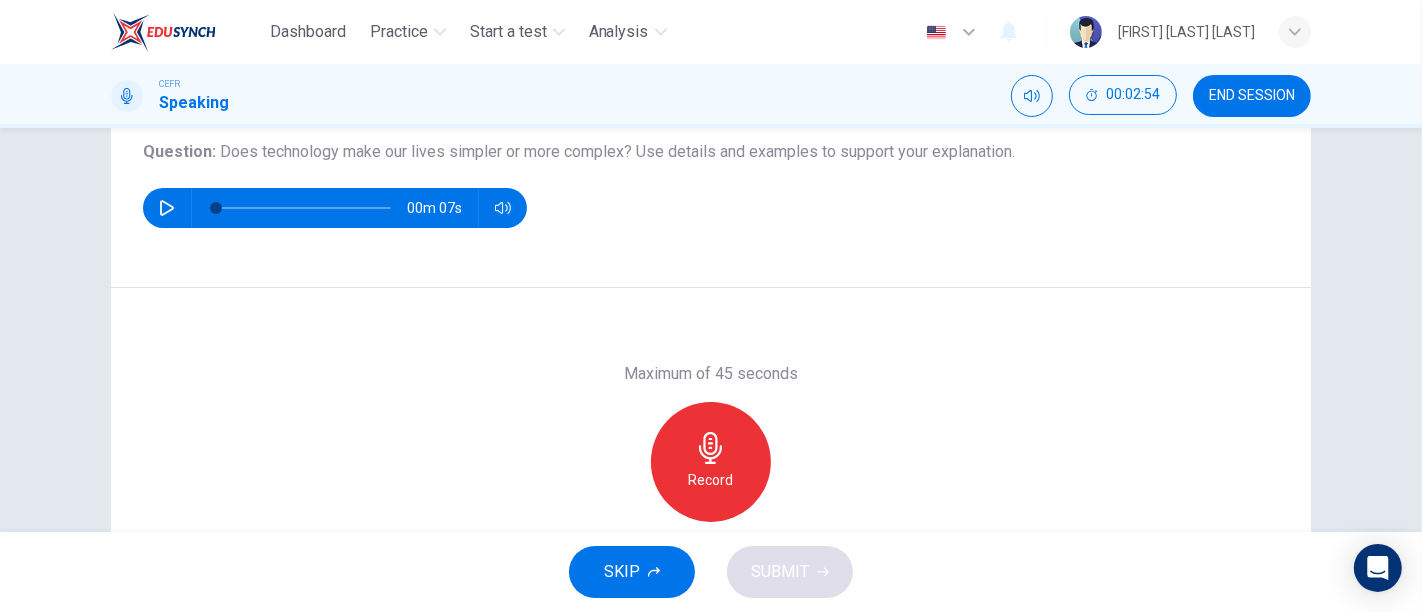 scroll, scrollTop: 228, scrollLeft: 0, axis: vertical 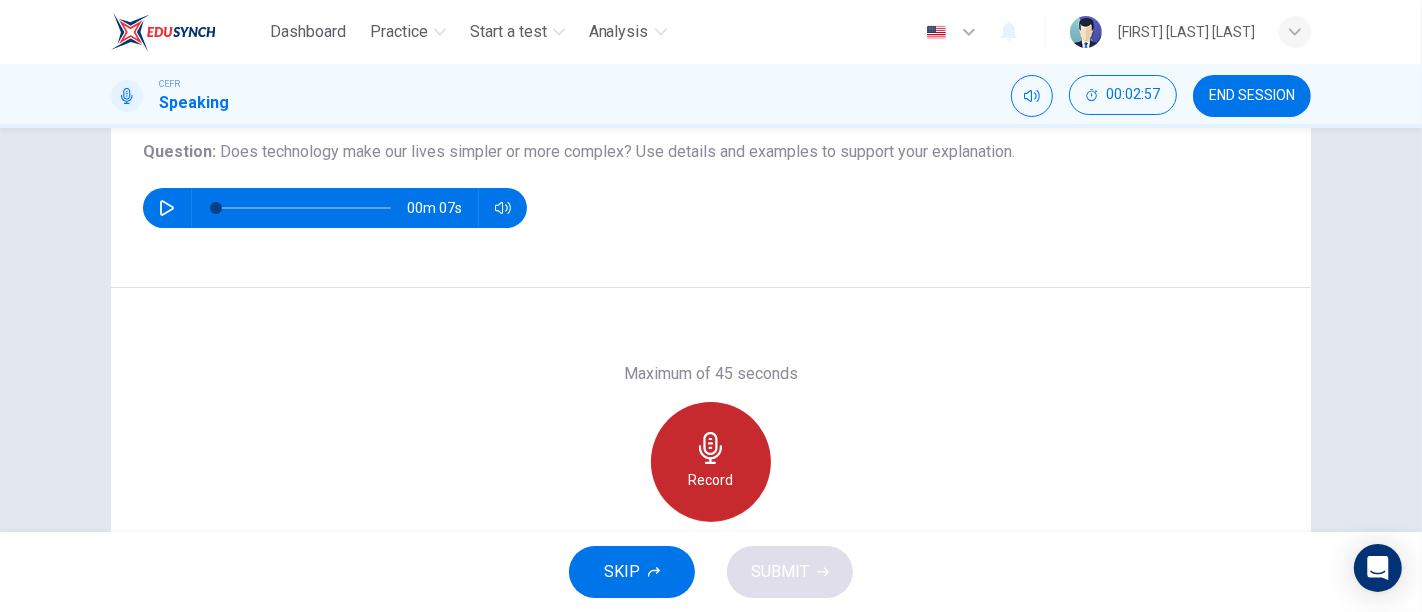 click at bounding box center (711, 448) 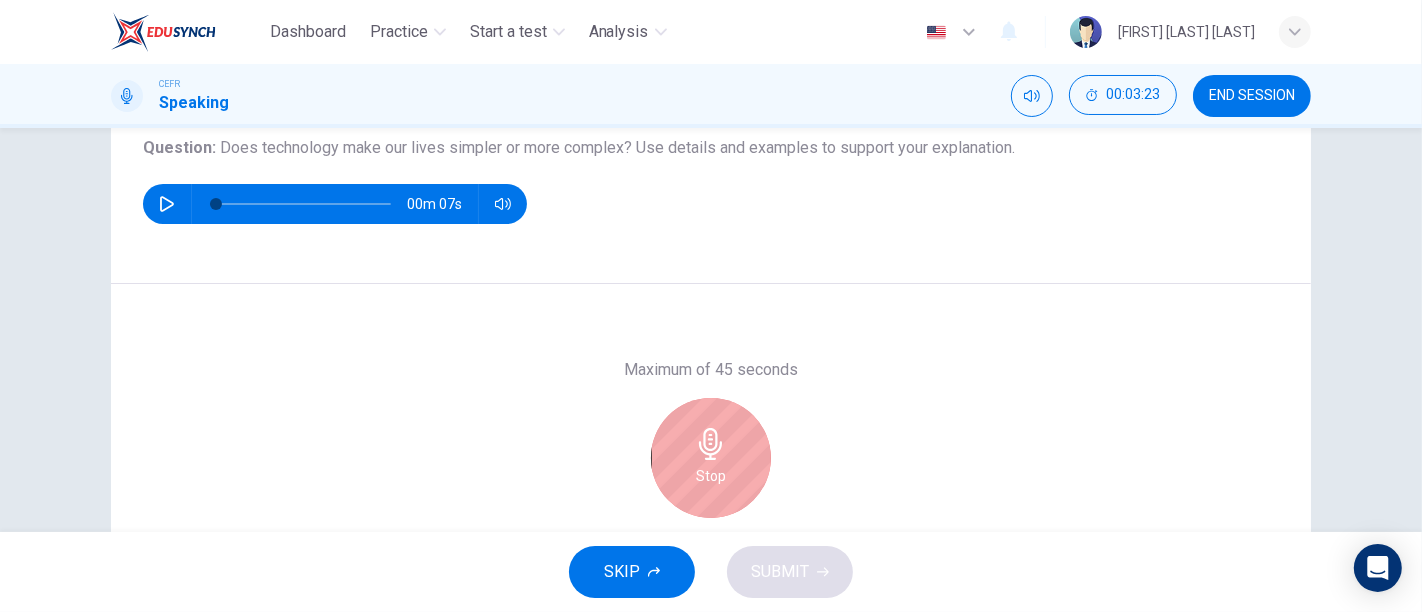scroll, scrollTop: 231, scrollLeft: 0, axis: vertical 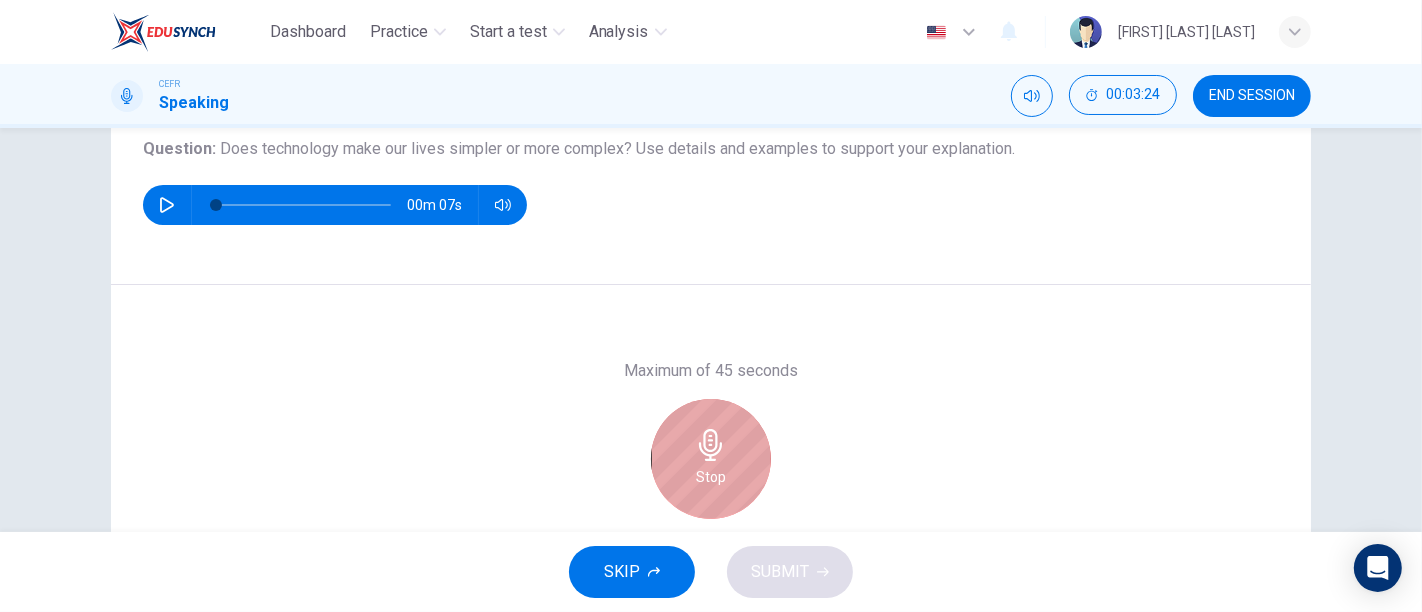 click on "Stop" at bounding box center (711, 459) 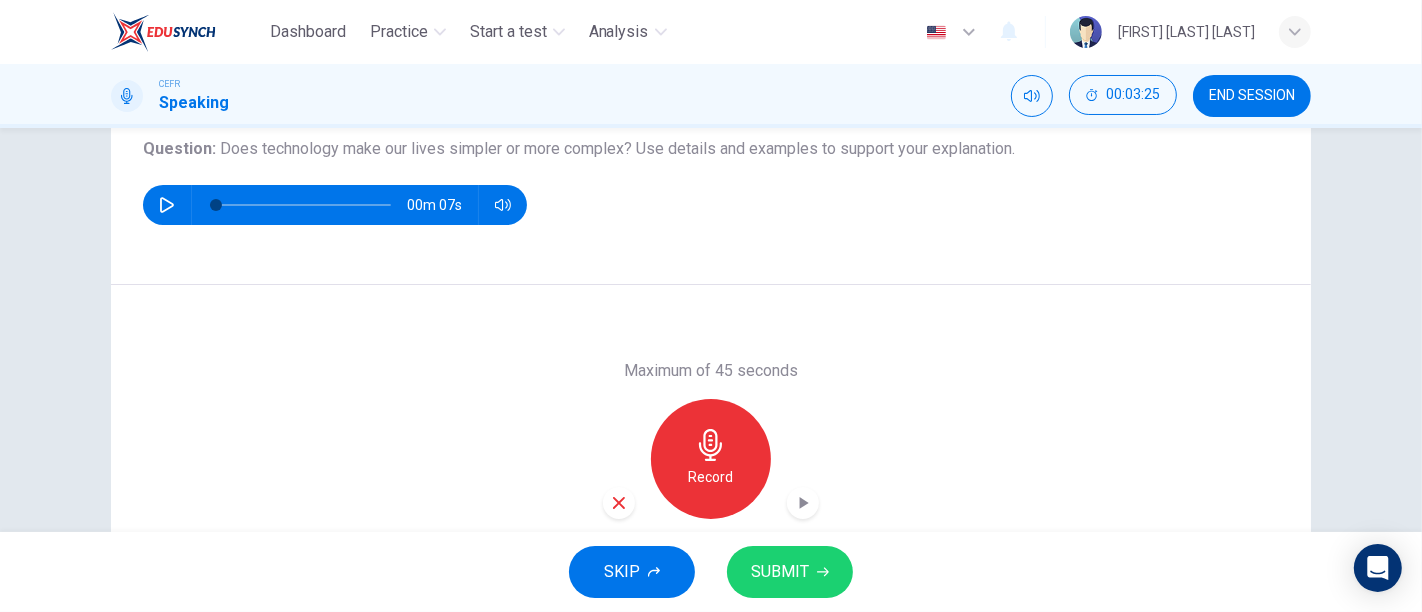scroll, scrollTop: 311, scrollLeft: 0, axis: vertical 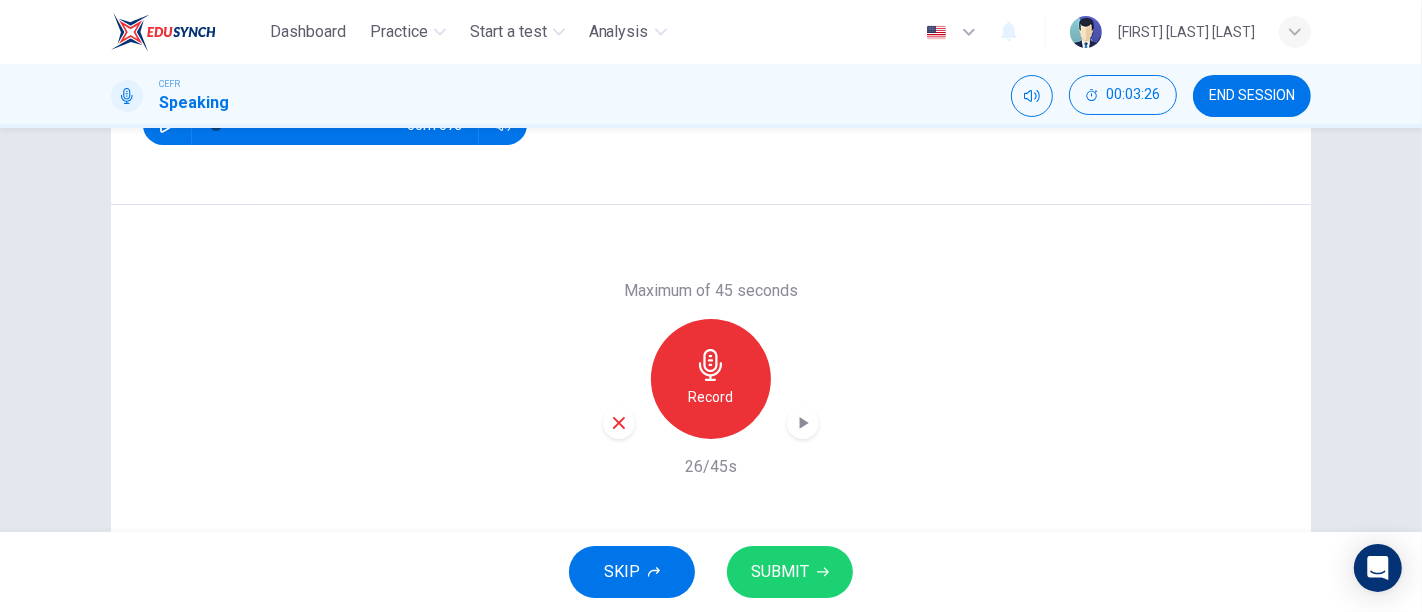 click at bounding box center [619, 423] 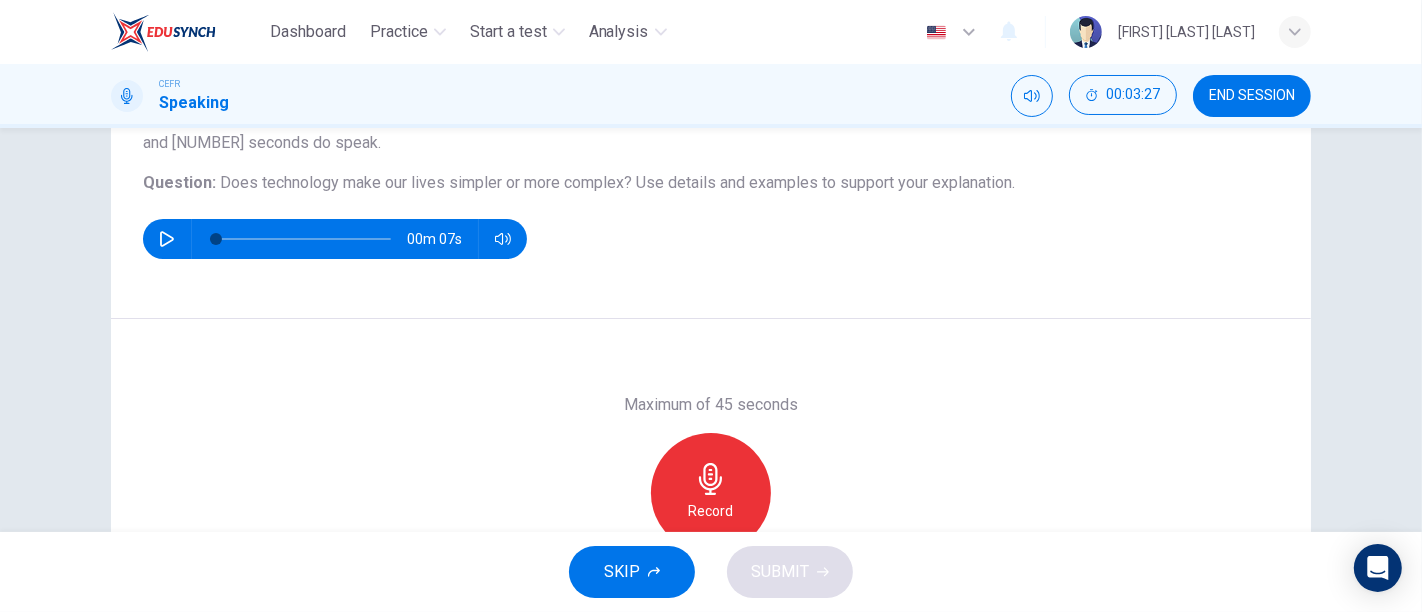 scroll, scrollTop: 195, scrollLeft: 0, axis: vertical 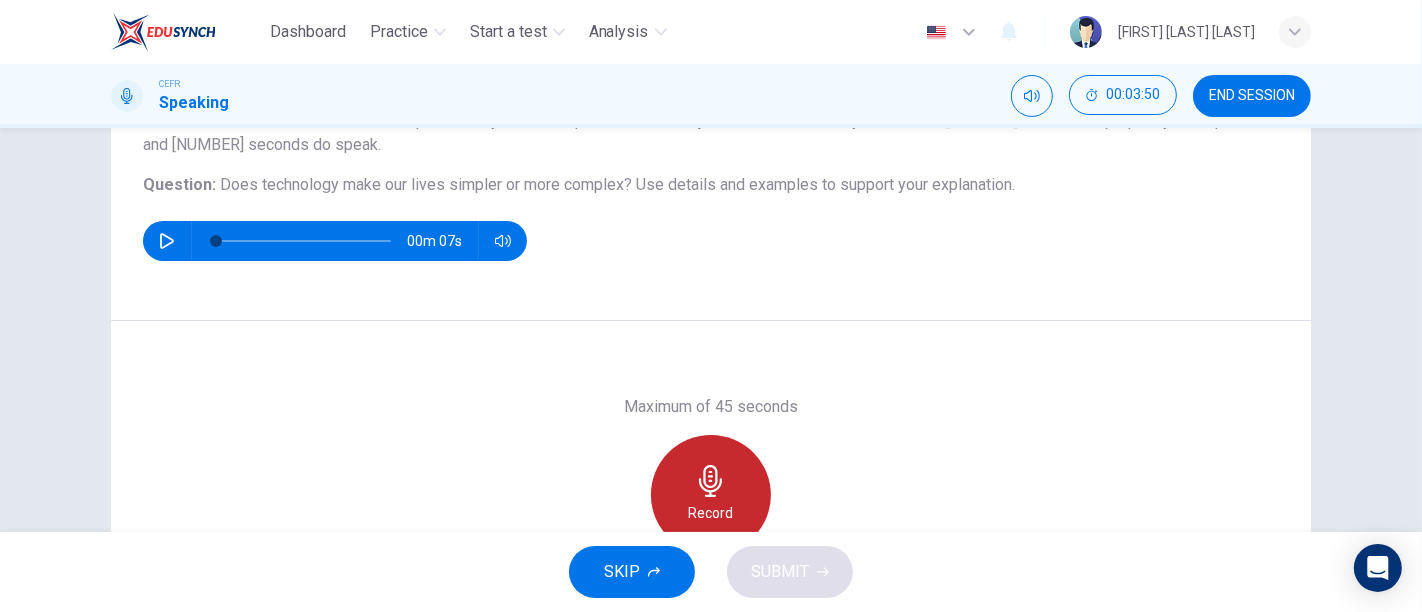 click on "Record" at bounding box center [711, 495] 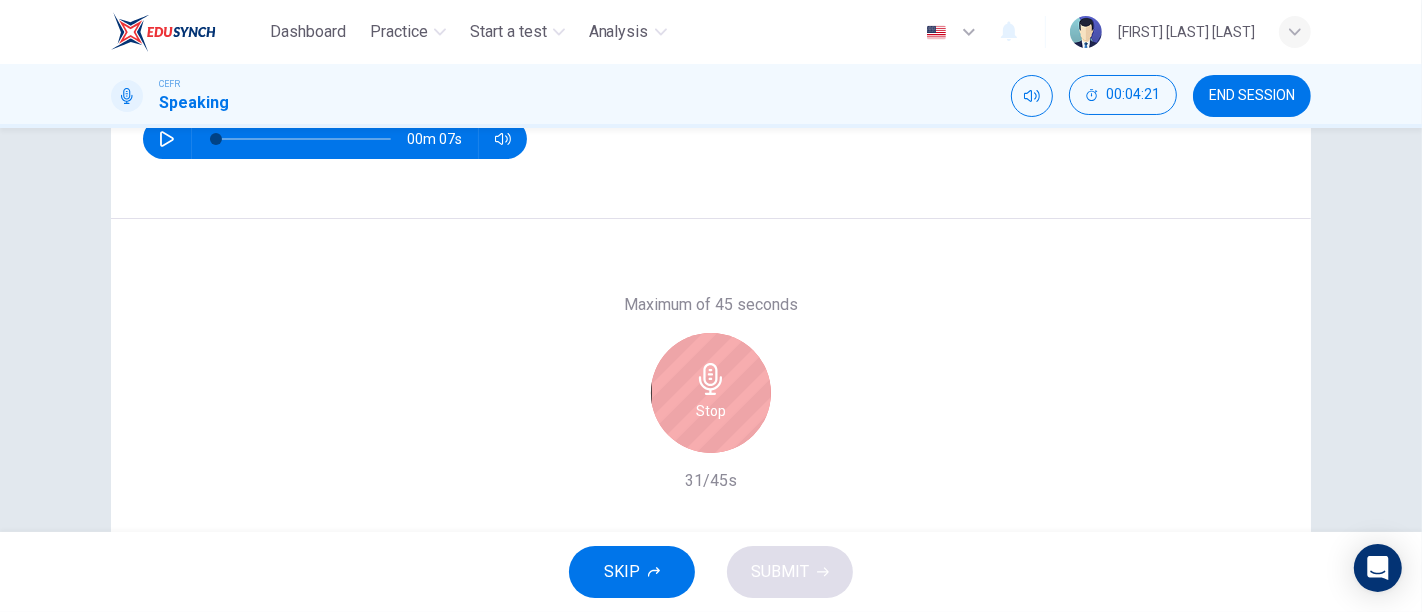 scroll, scrollTop: 299, scrollLeft: 0, axis: vertical 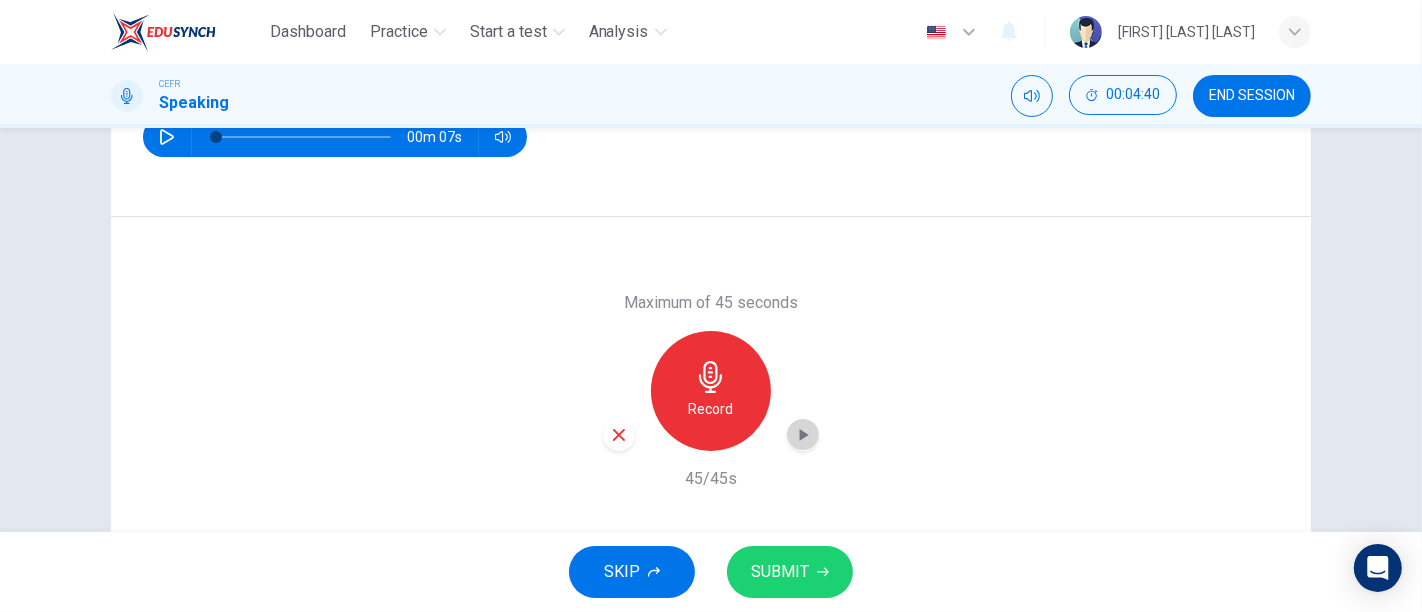 click at bounding box center (803, 435) 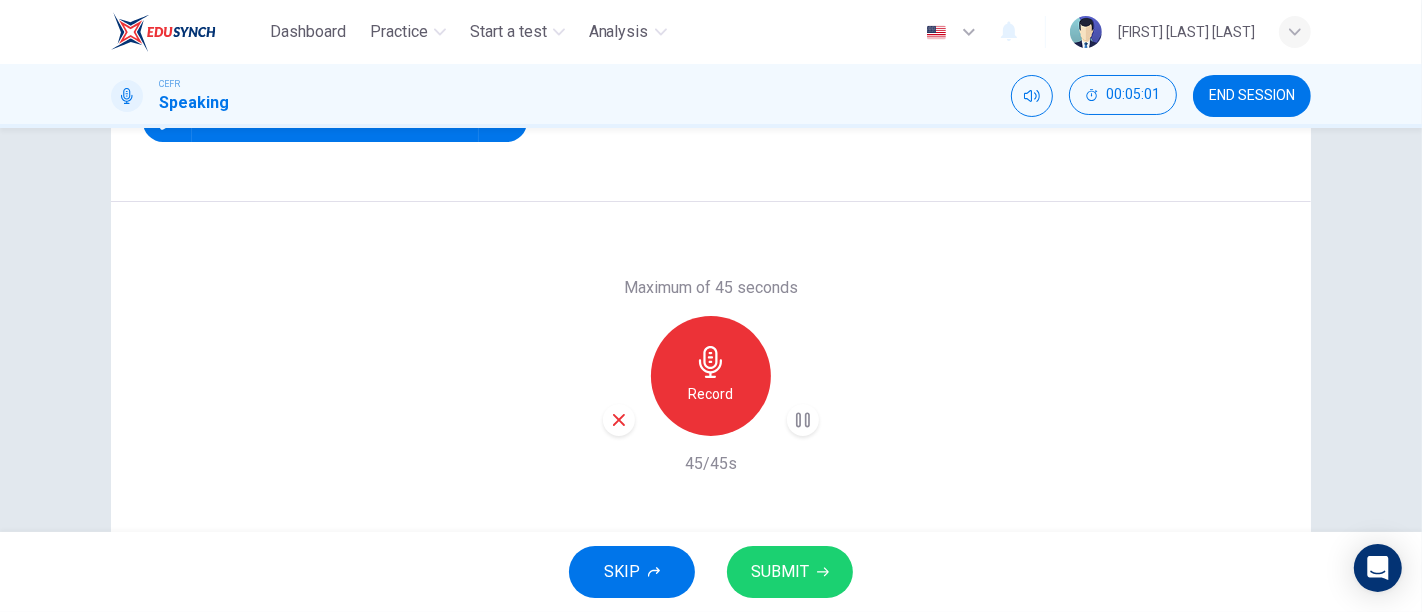 scroll, scrollTop: 312, scrollLeft: 0, axis: vertical 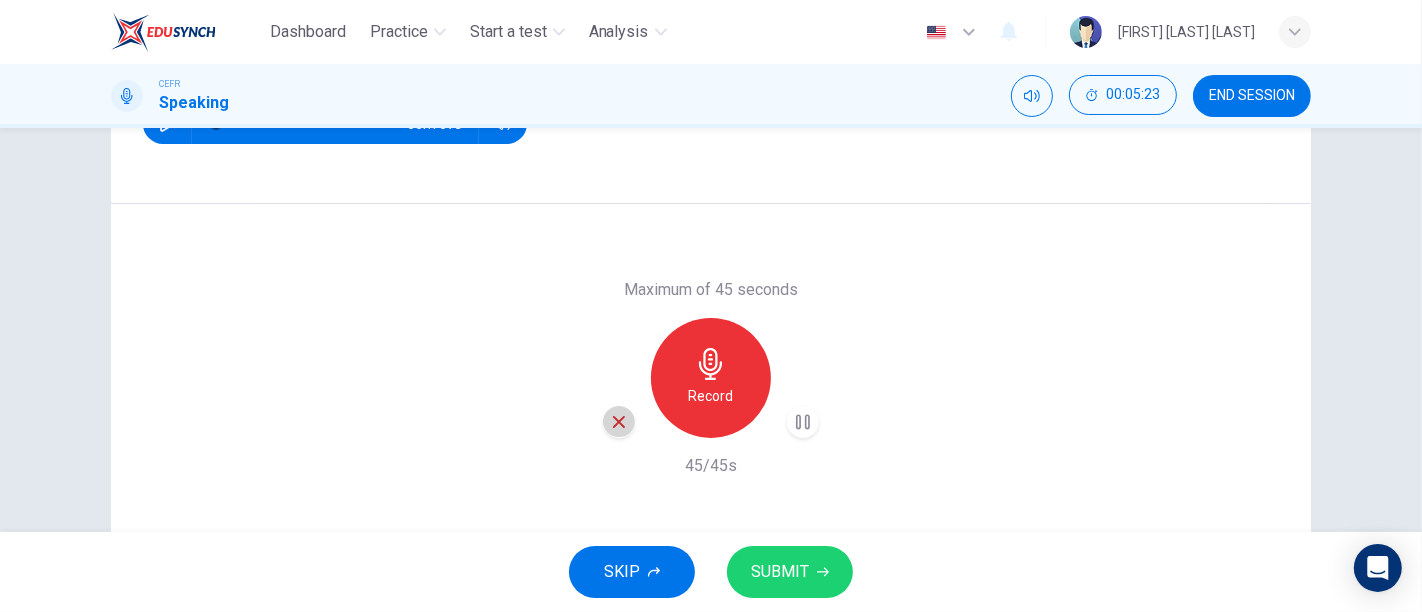 click at bounding box center [619, 422] 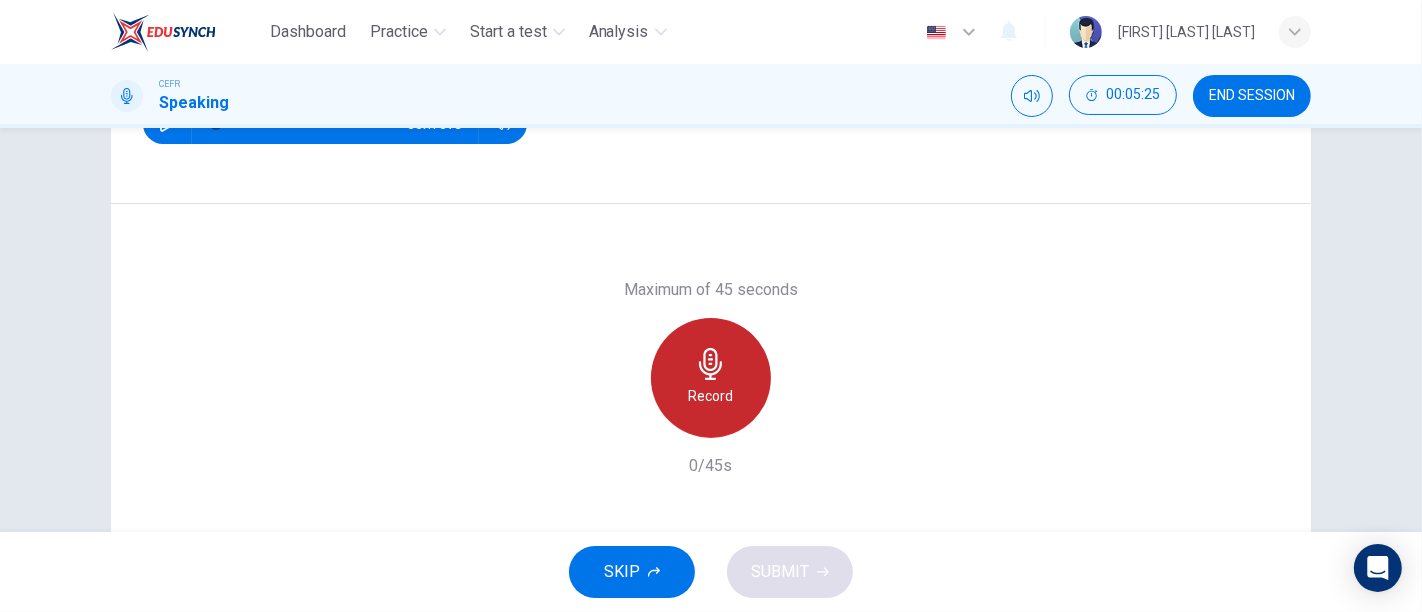 click on "Record" at bounding box center [711, 396] 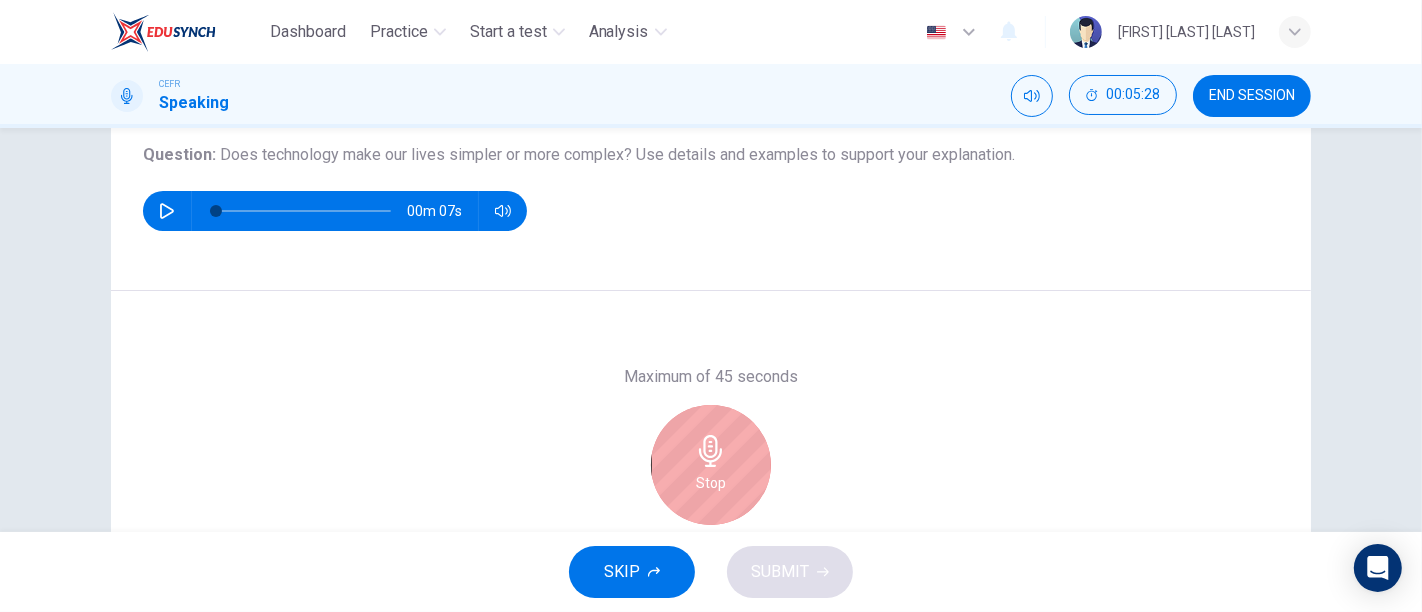 scroll, scrollTop: 238, scrollLeft: 0, axis: vertical 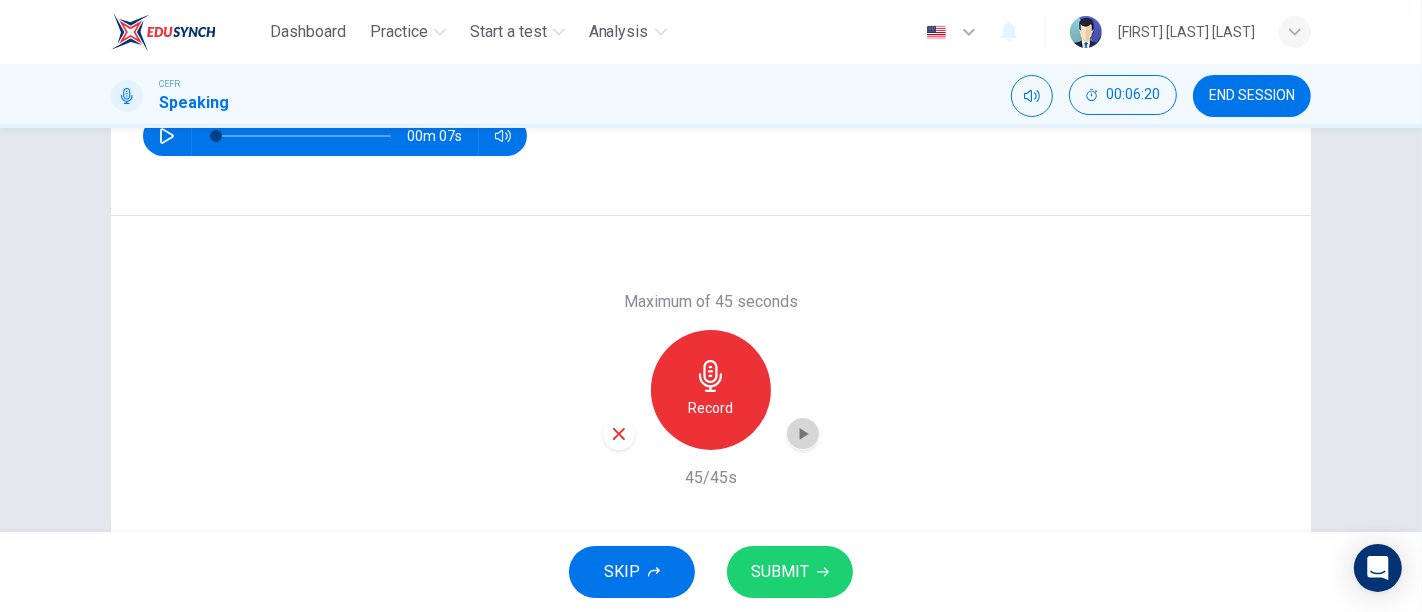 click at bounding box center [803, 434] 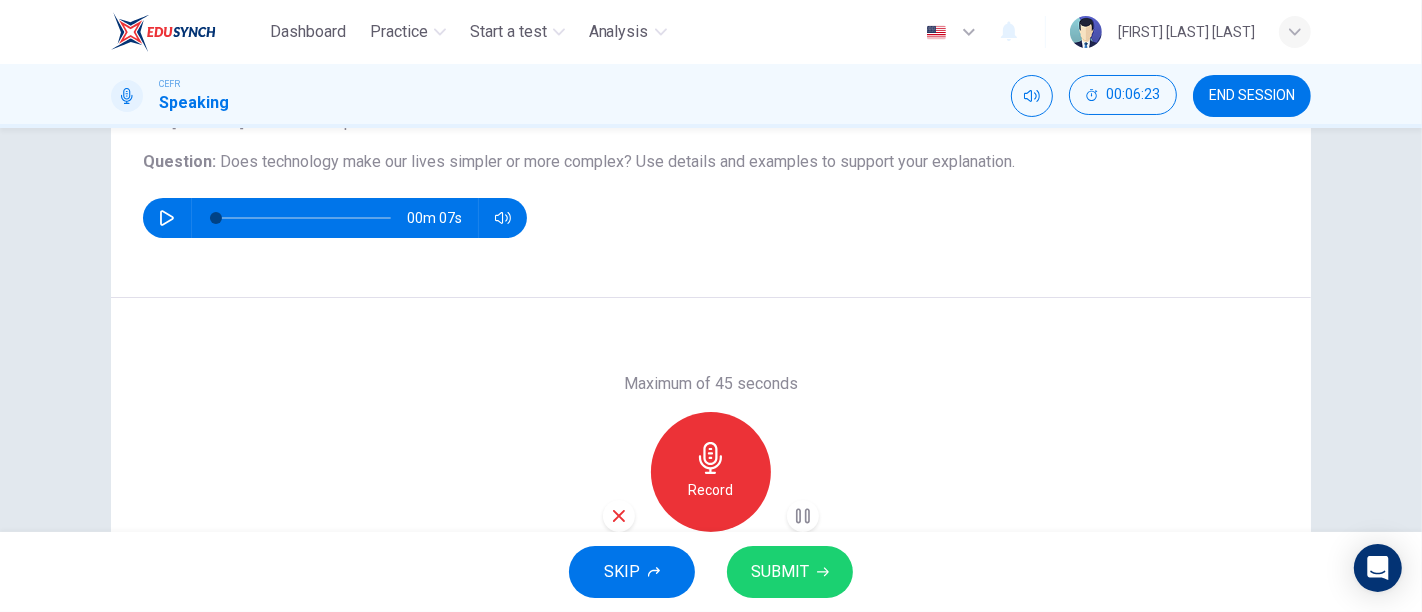 scroll, scrollTop: 214, scrollLeft: 0, axis: vertical 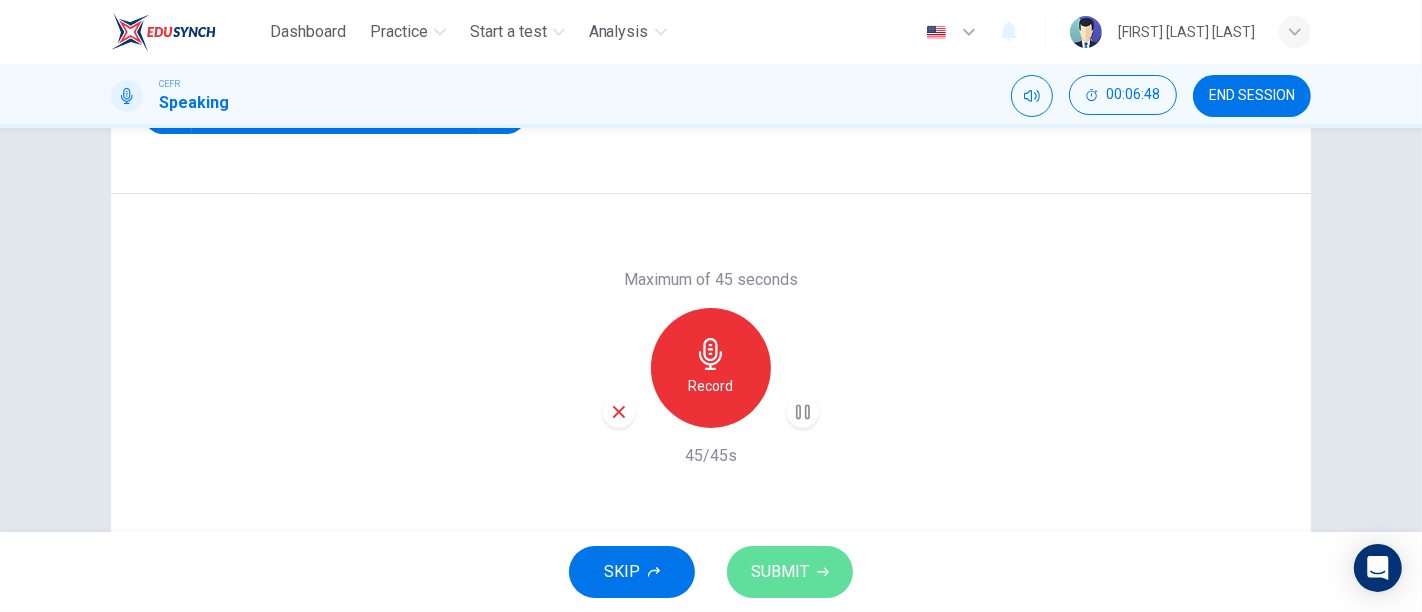 click on "SUBMIT" at bounding box center (780, 572) 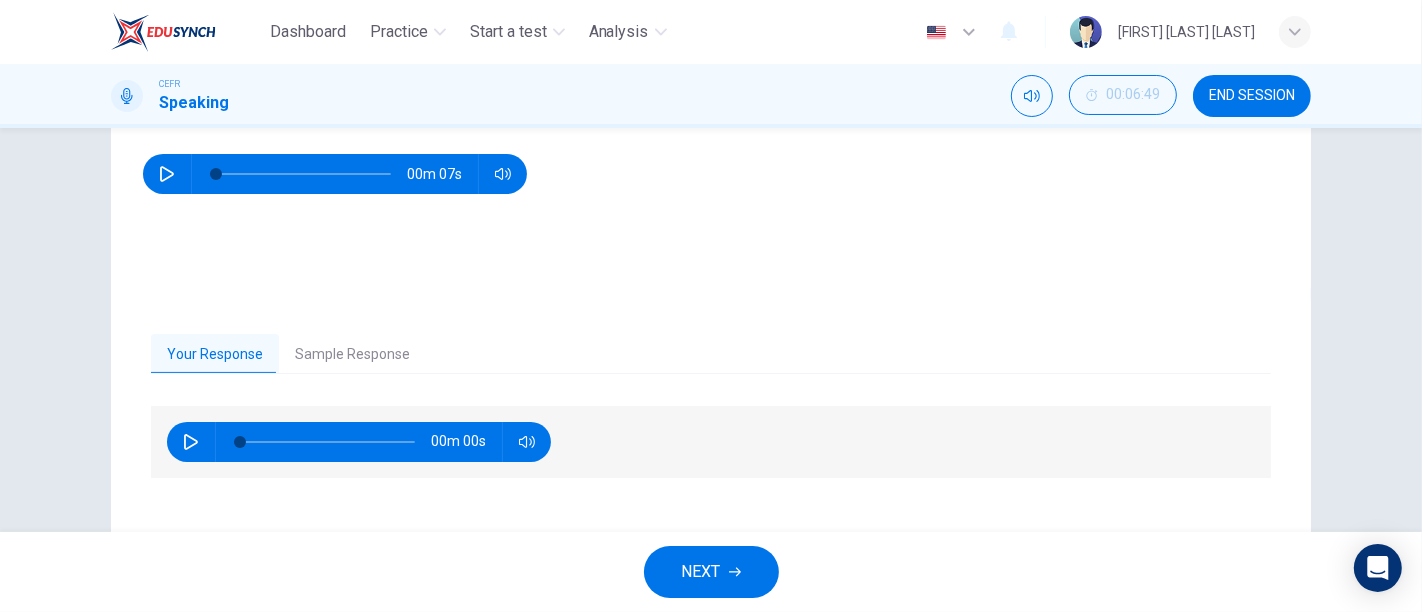scroll, scrollTop: 259, scrollLeft: 0, axis: vertical 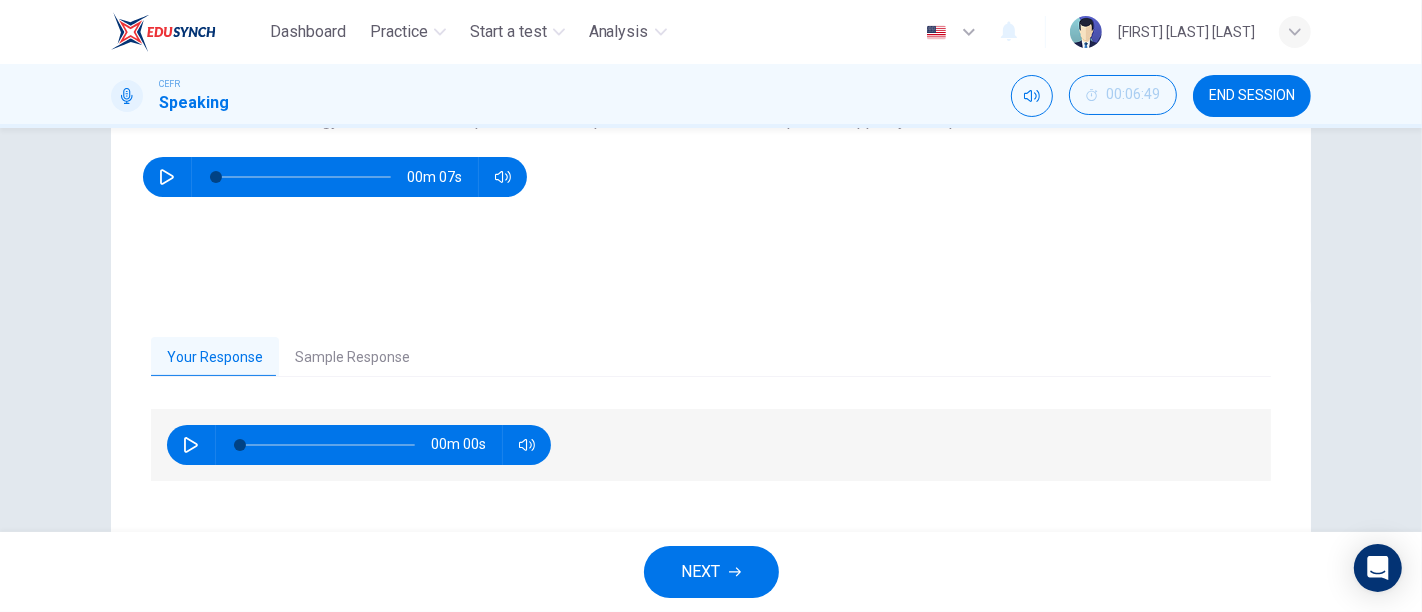 click on "Sample Response" at bounding box center [352, 358] 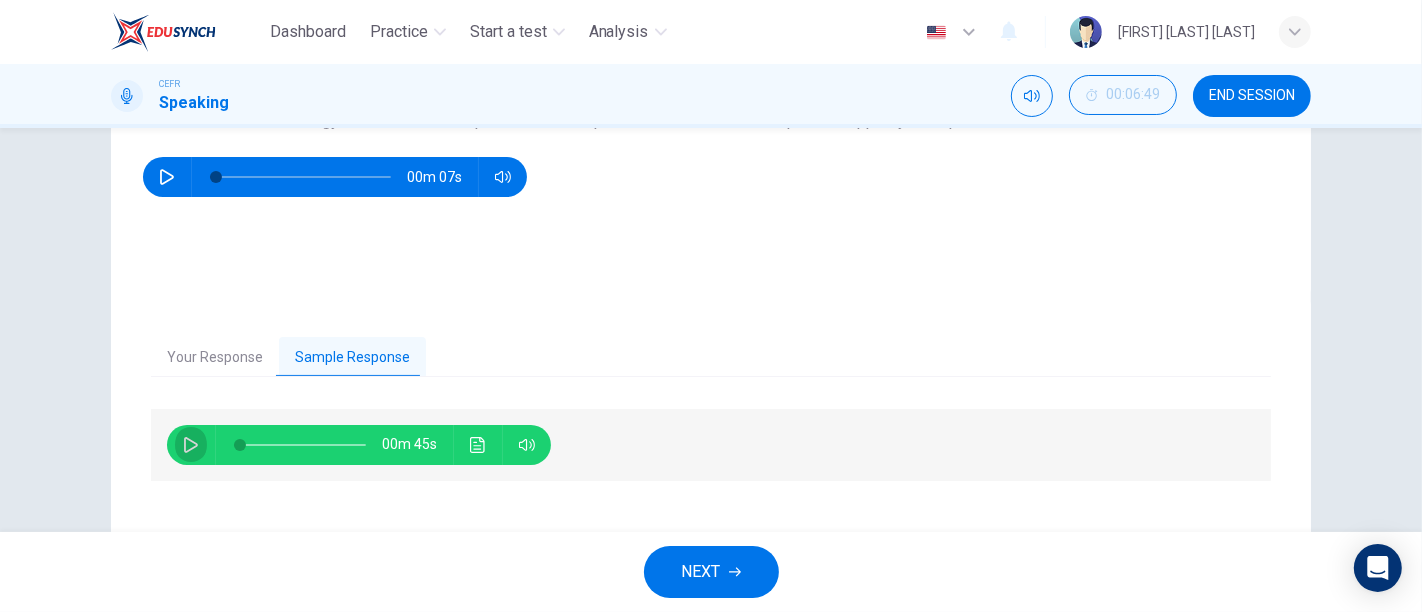 click at bounding box center (191, 445) 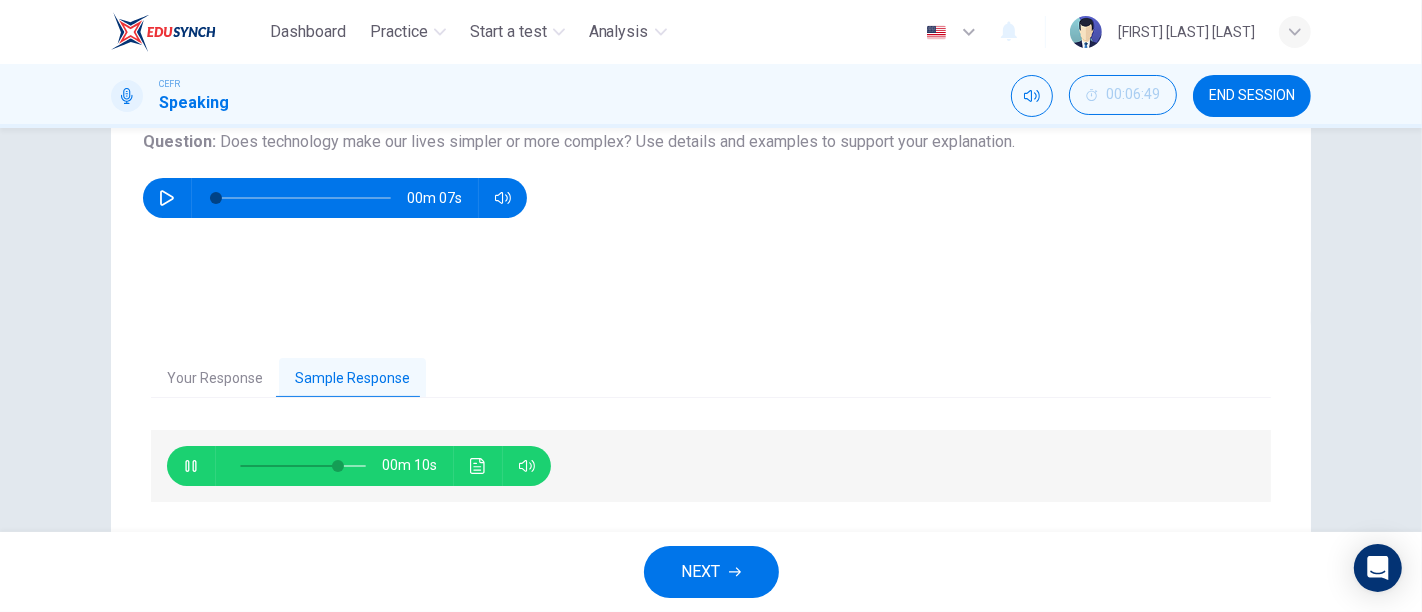 scroll, scrollTop: 239, scrollLeft: 0, axis: vertical 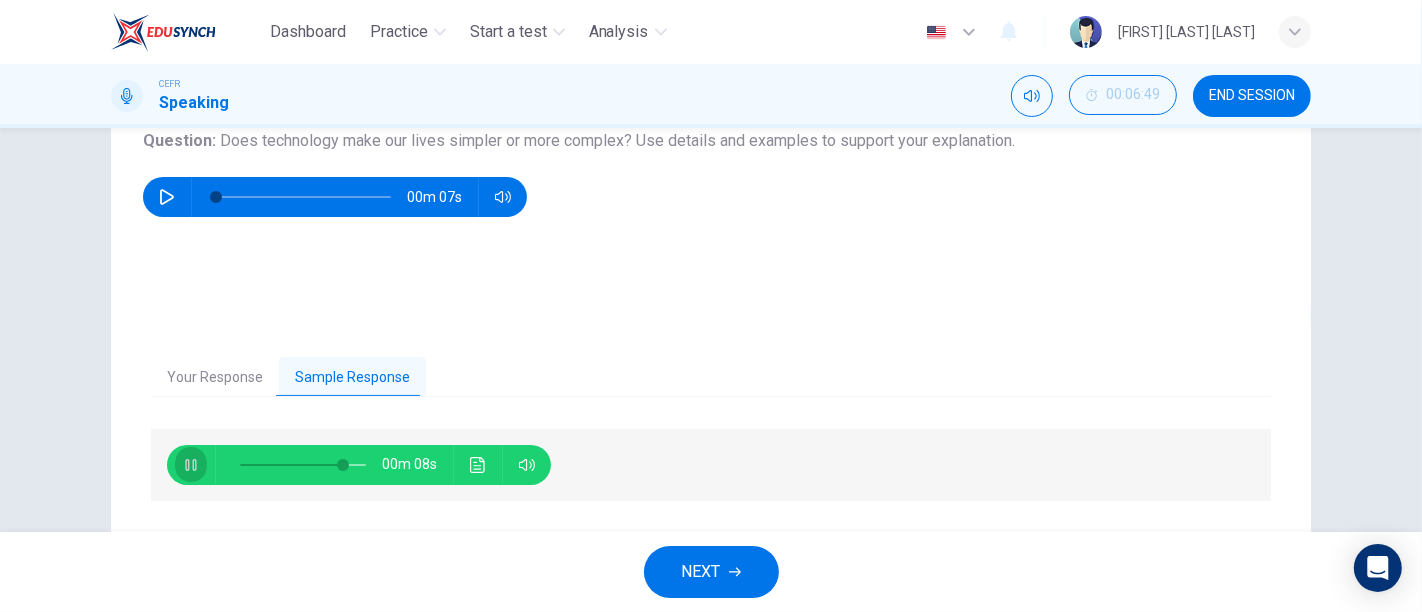 click at bounding box center (191, 465) 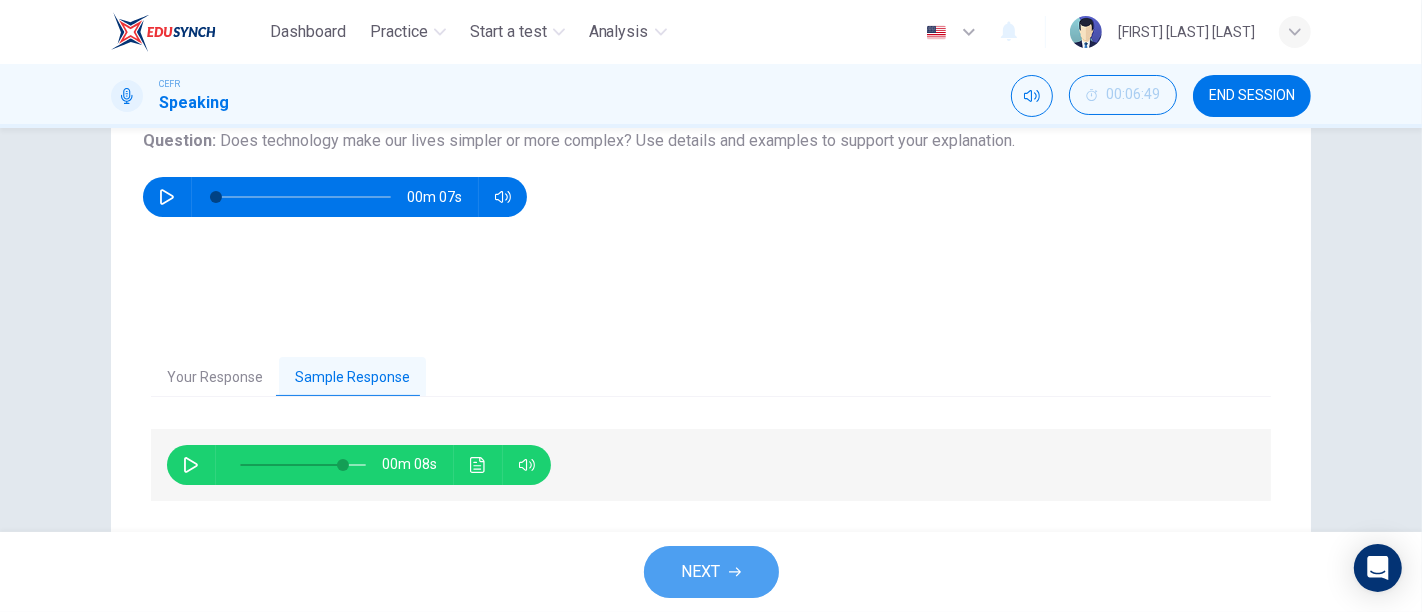 click on "NEXT" at bounding box center (711, 572) 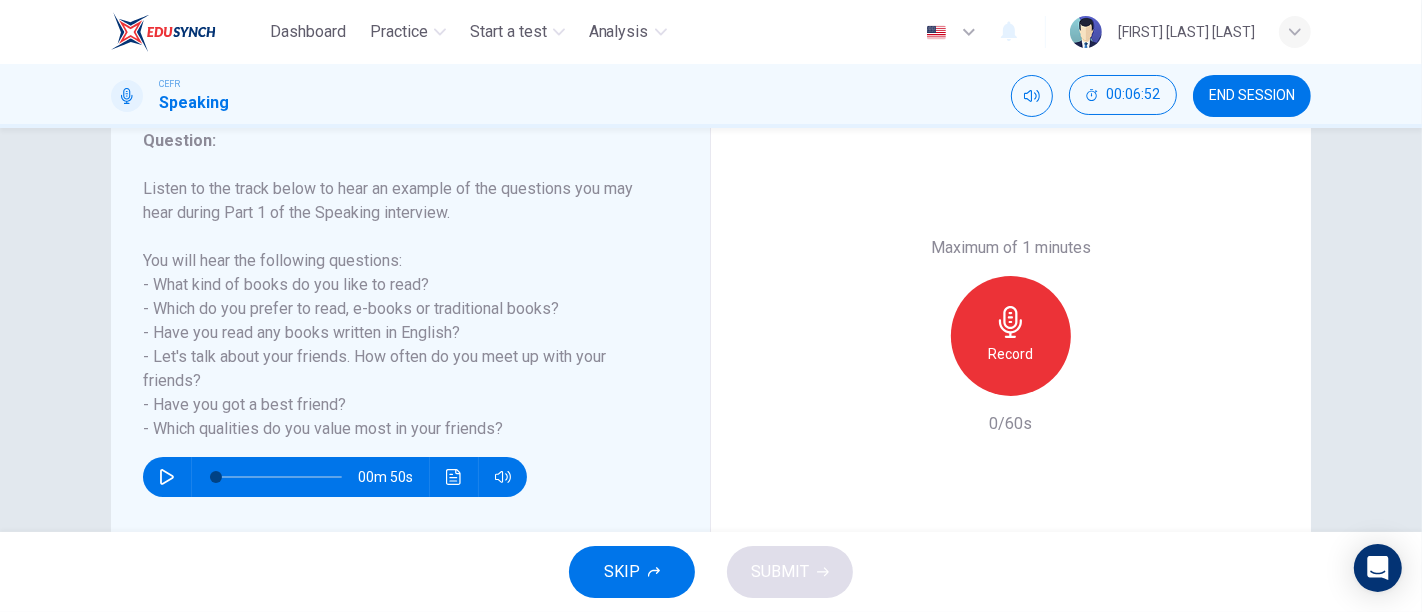 scroll, scrollTop: 297, scrollLeft: 0, axis: vertical 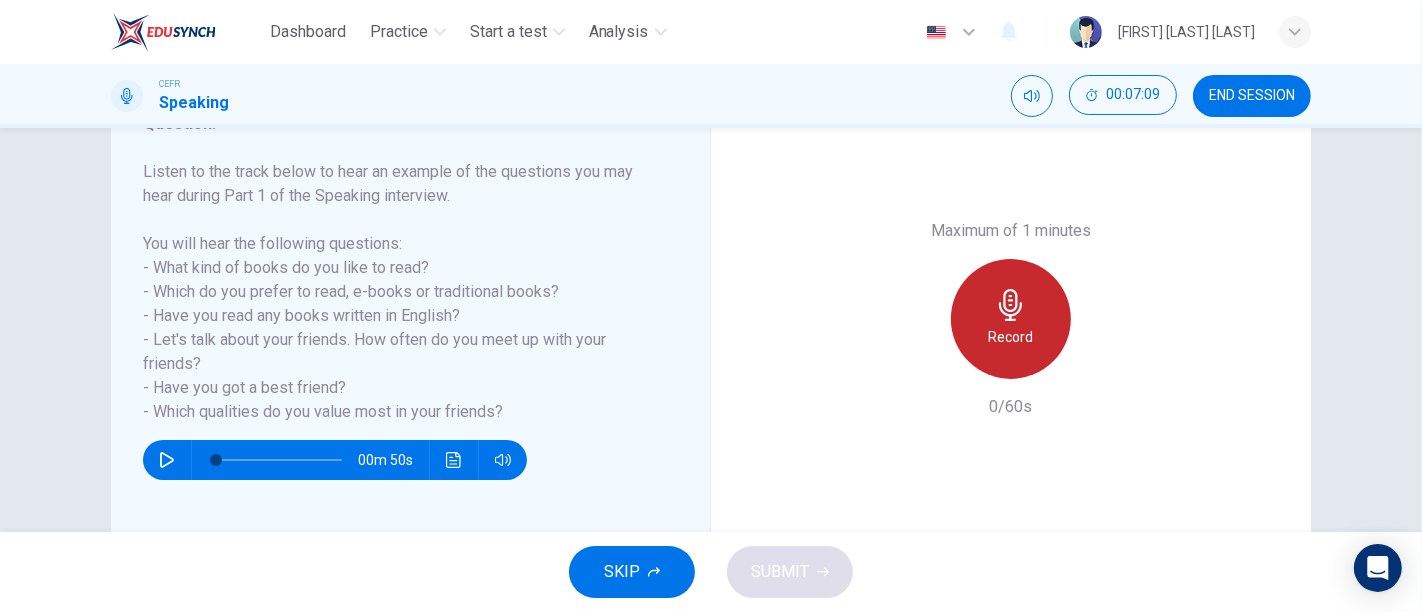 click on "Record" at bounding box center [1011, 337] 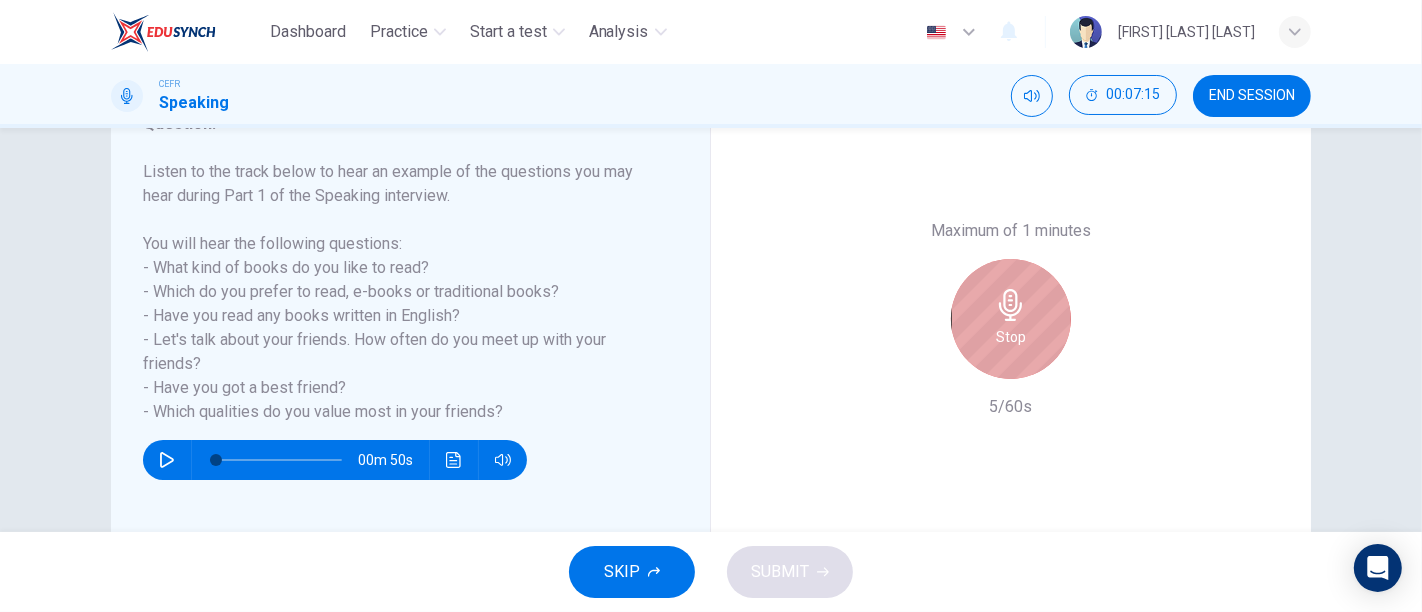 click on "Stop" at bounding box center (1011, 319) 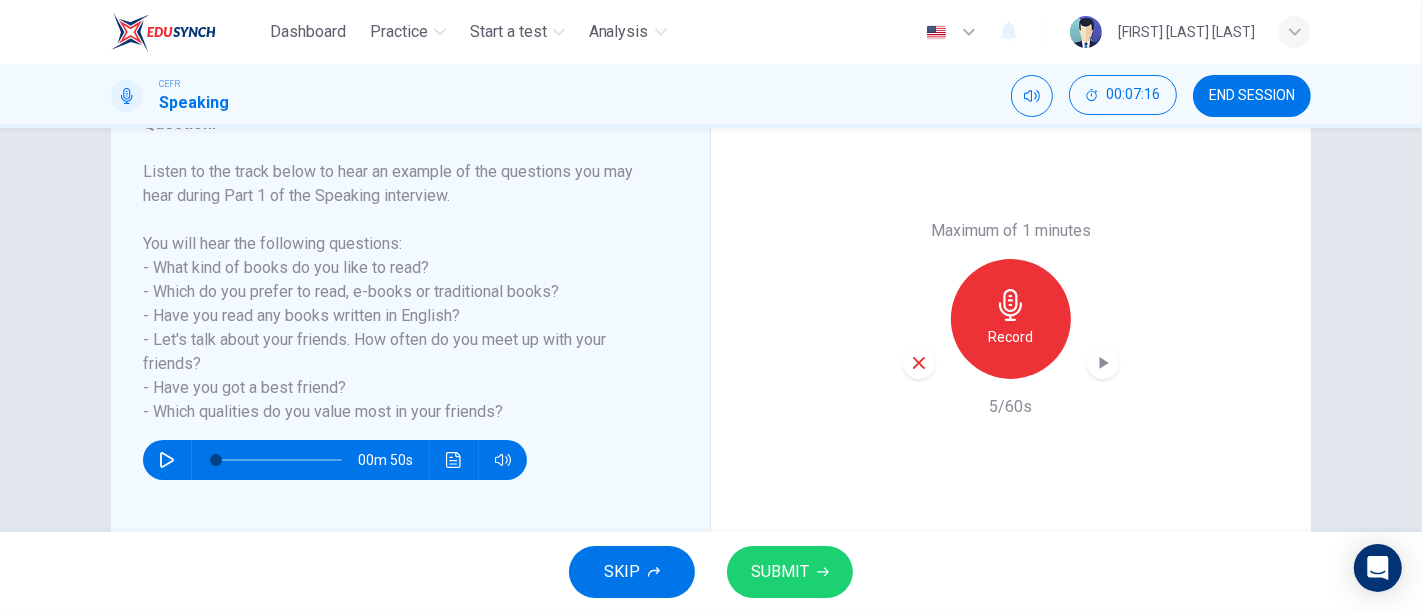 click at bounding box center (919, 363) 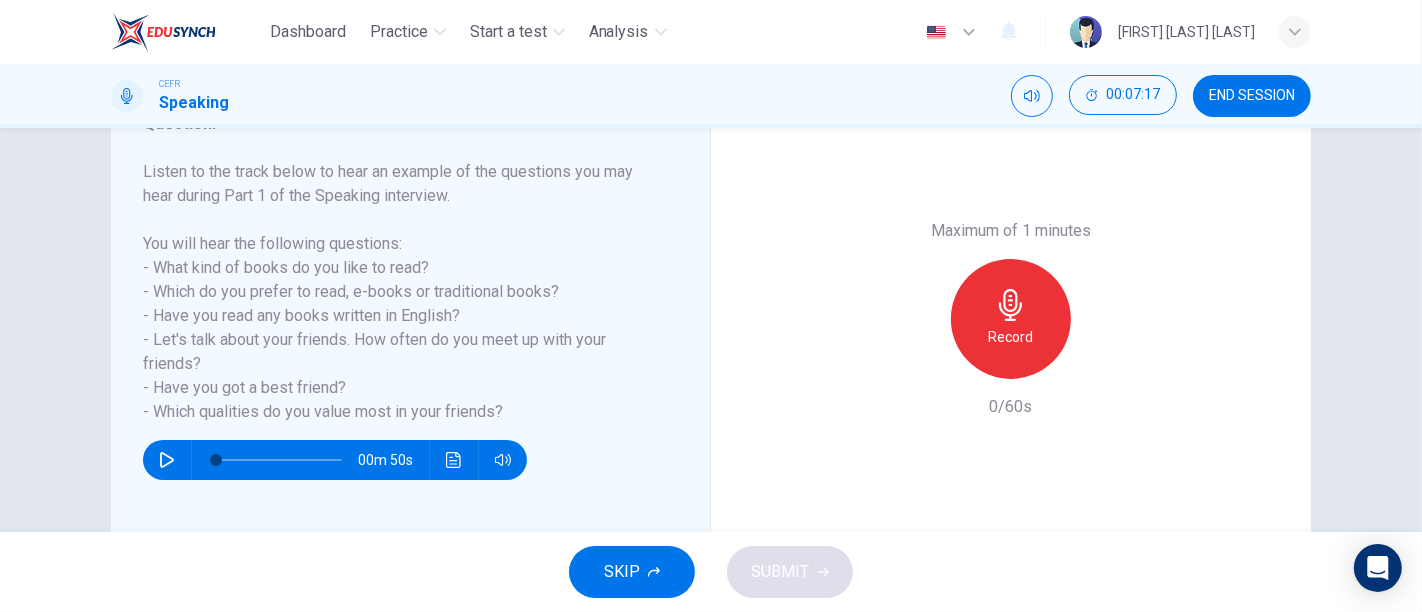 click on "Record" at bounding box center (1011, 337) 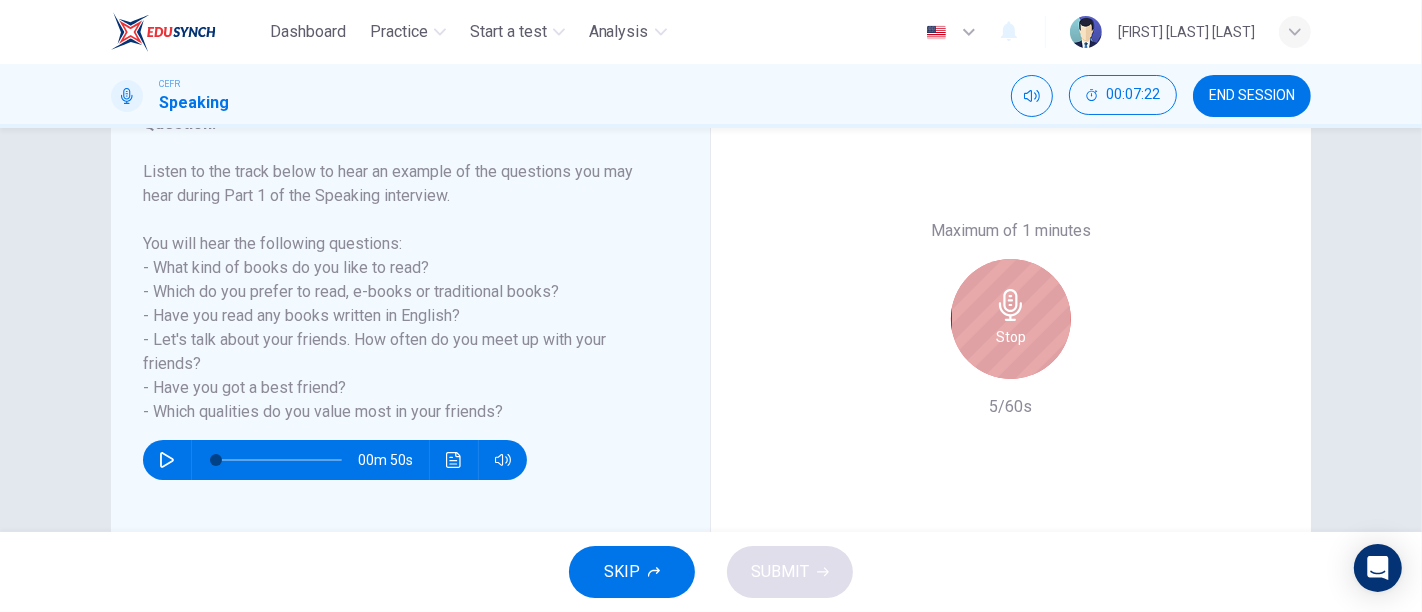 click on "Stop" at bounding box center [1011, 319] 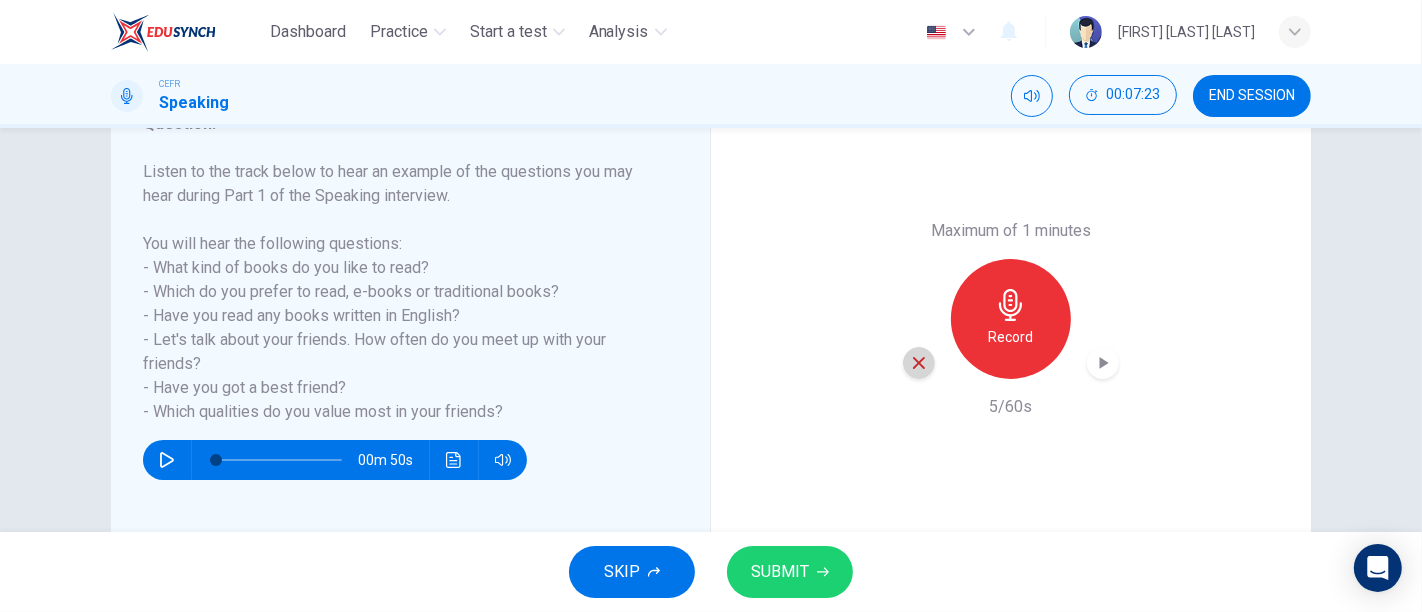 click at bounding box center (919, 363) 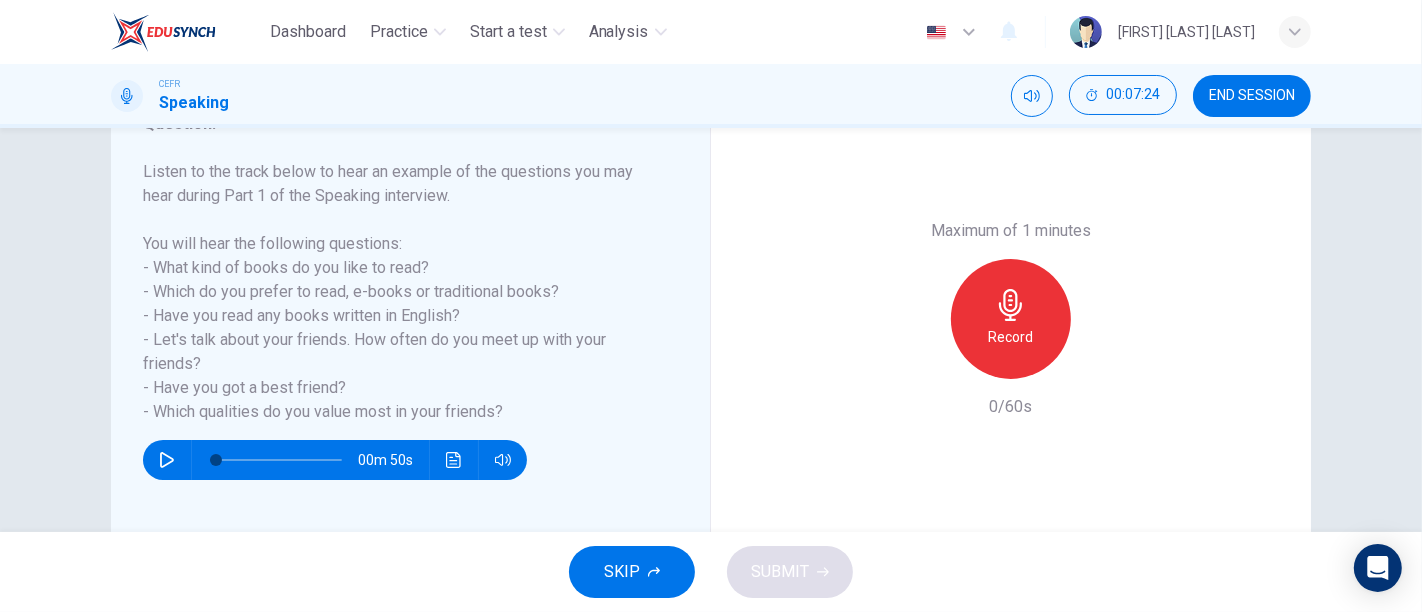 click on "Record" at bounding box center (1011, 319) 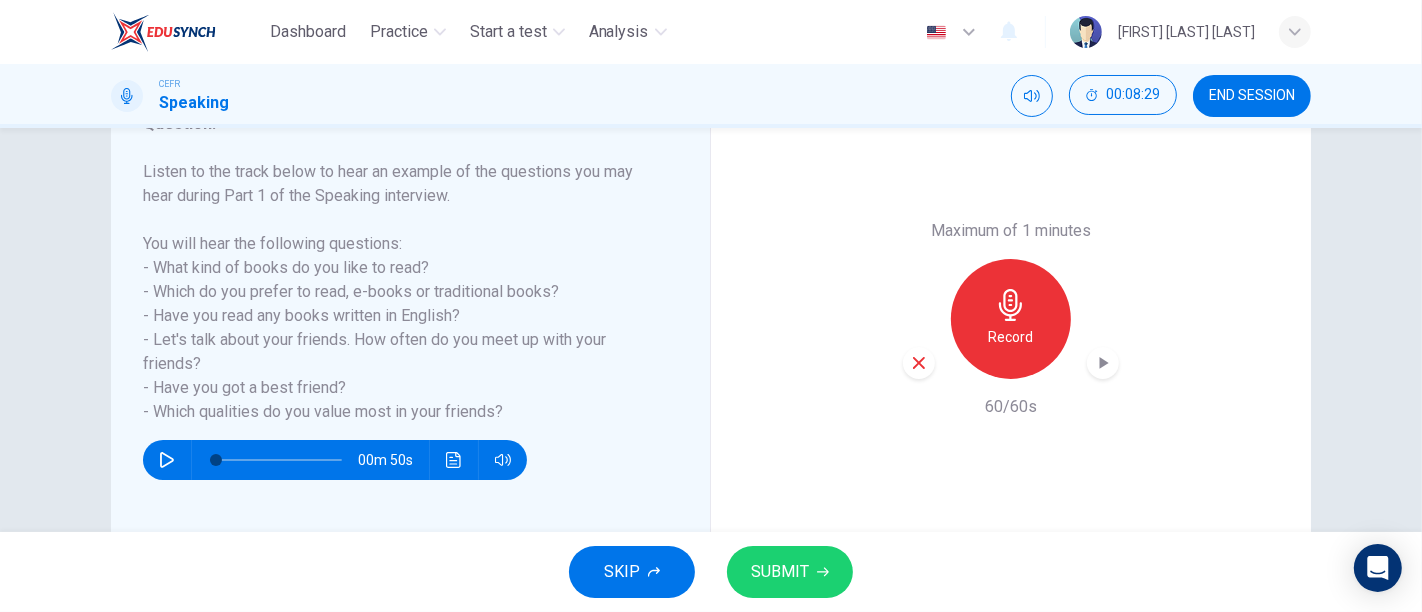 click at bounding box center (919, 363) 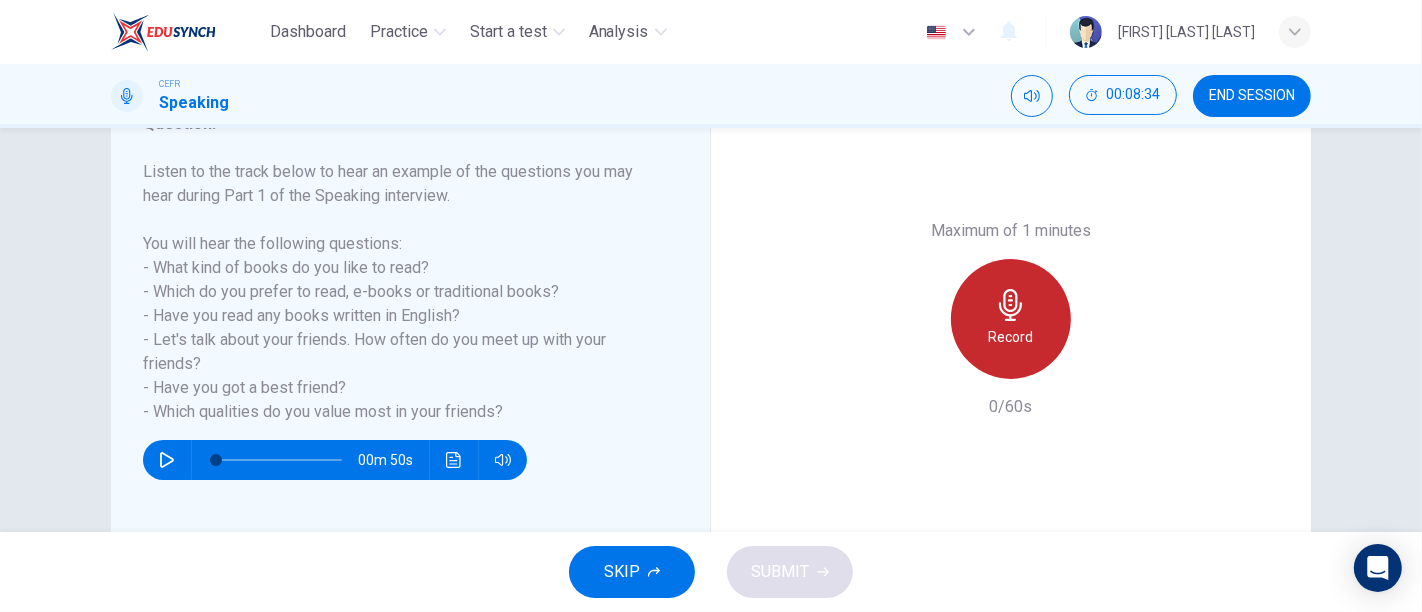click on "Record" at bounding box center [1011, 319] 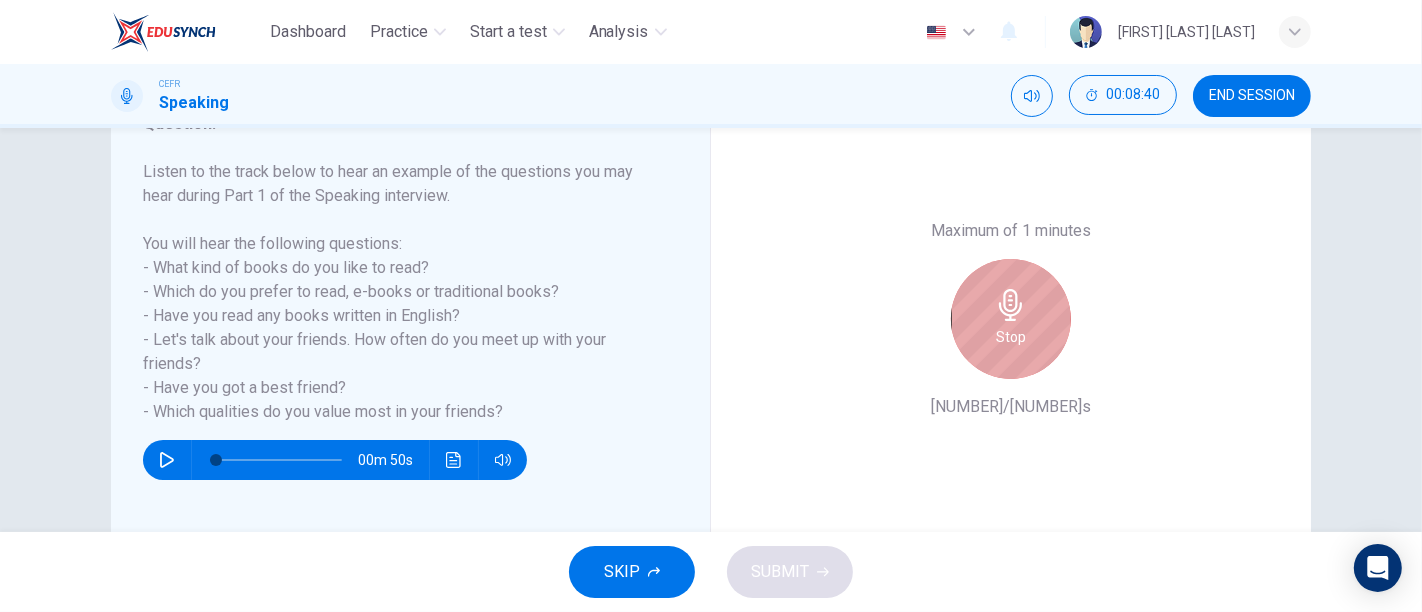 click on "Stop" at bounding box center (1011, 319) 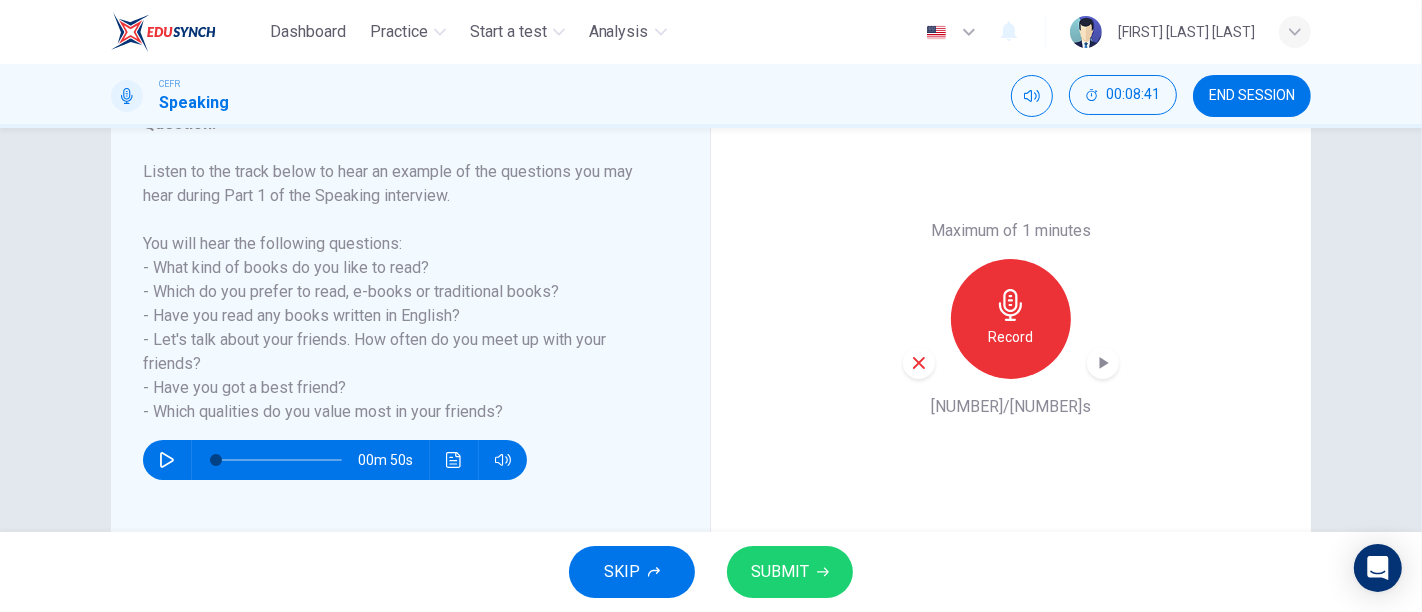 click at bounding box center (919, 363) 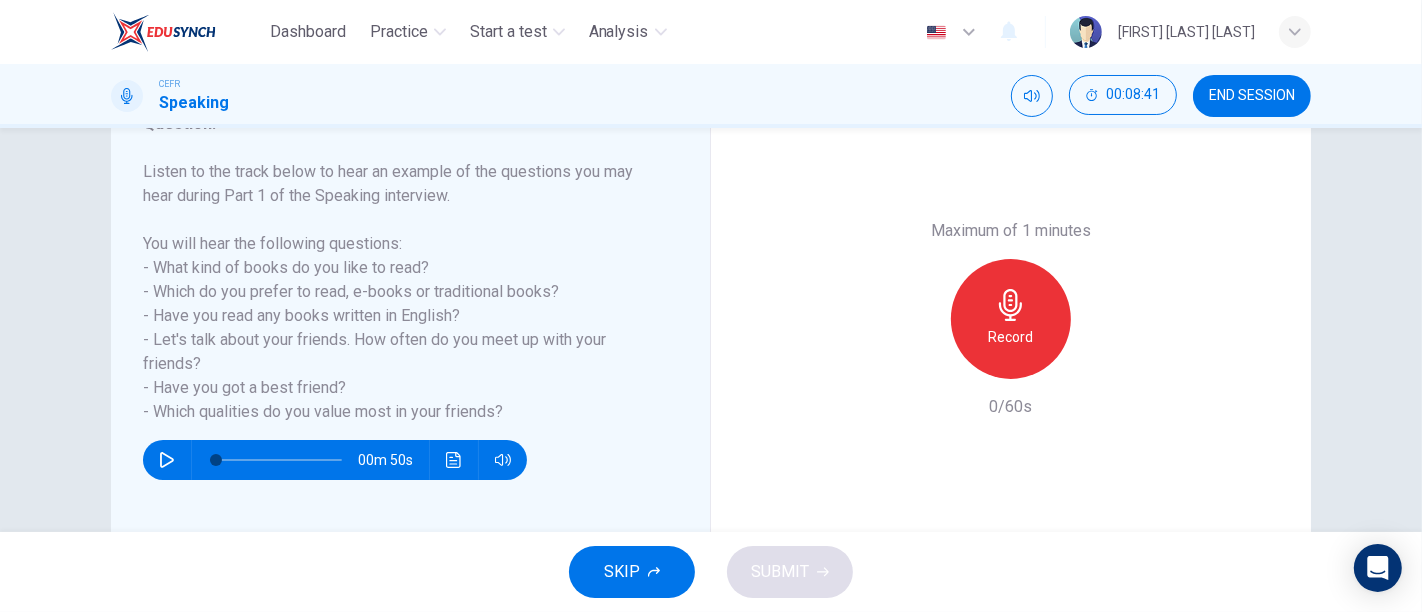 click on "Record" at bounding box center (1011, 319) 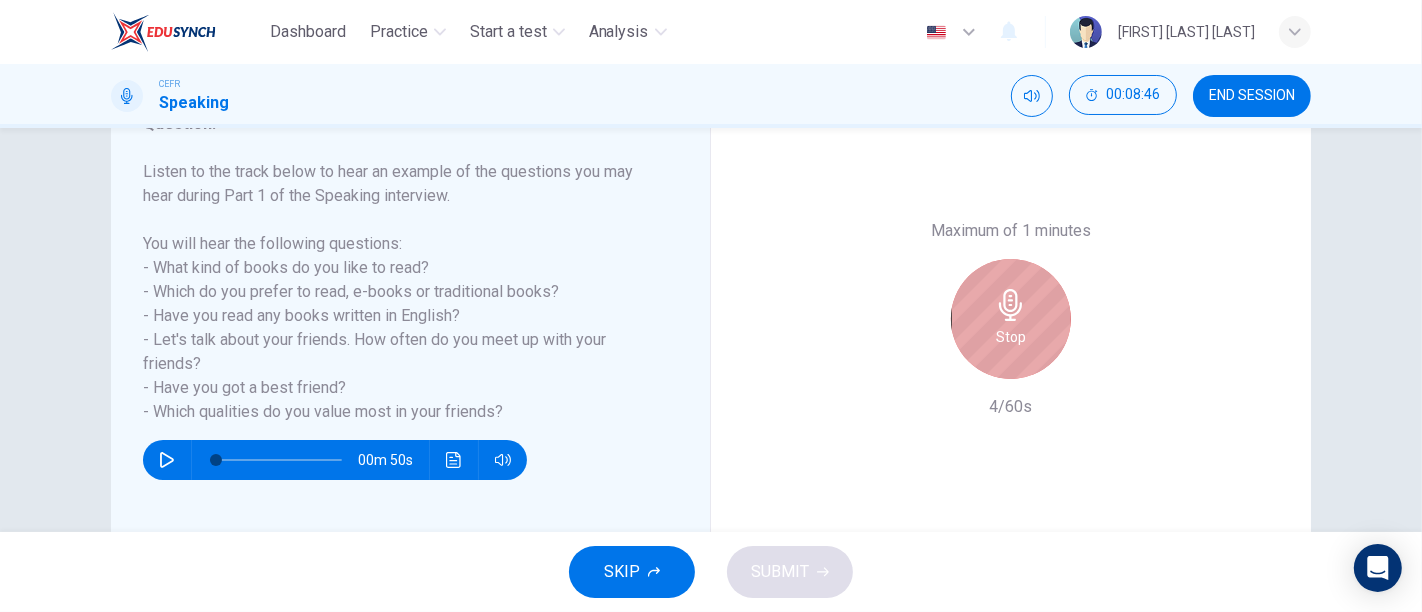 click on "Stop" at bounding box center [1011, 319] 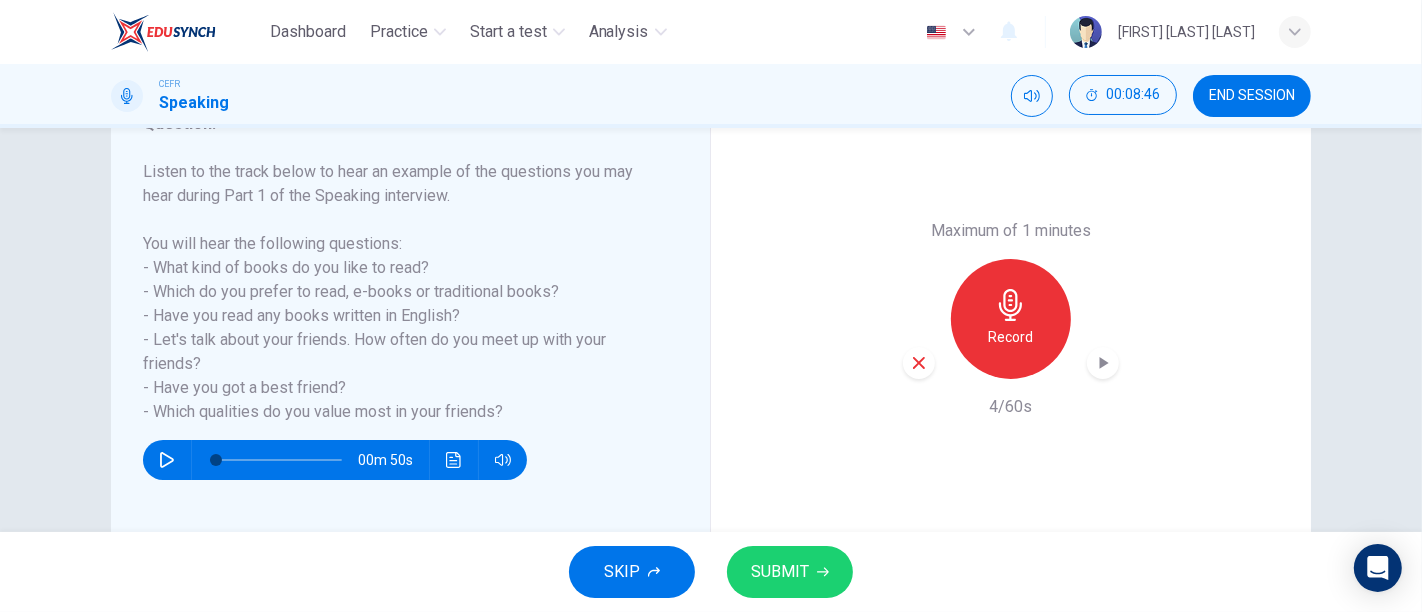 click at bounding box center [919, 363] 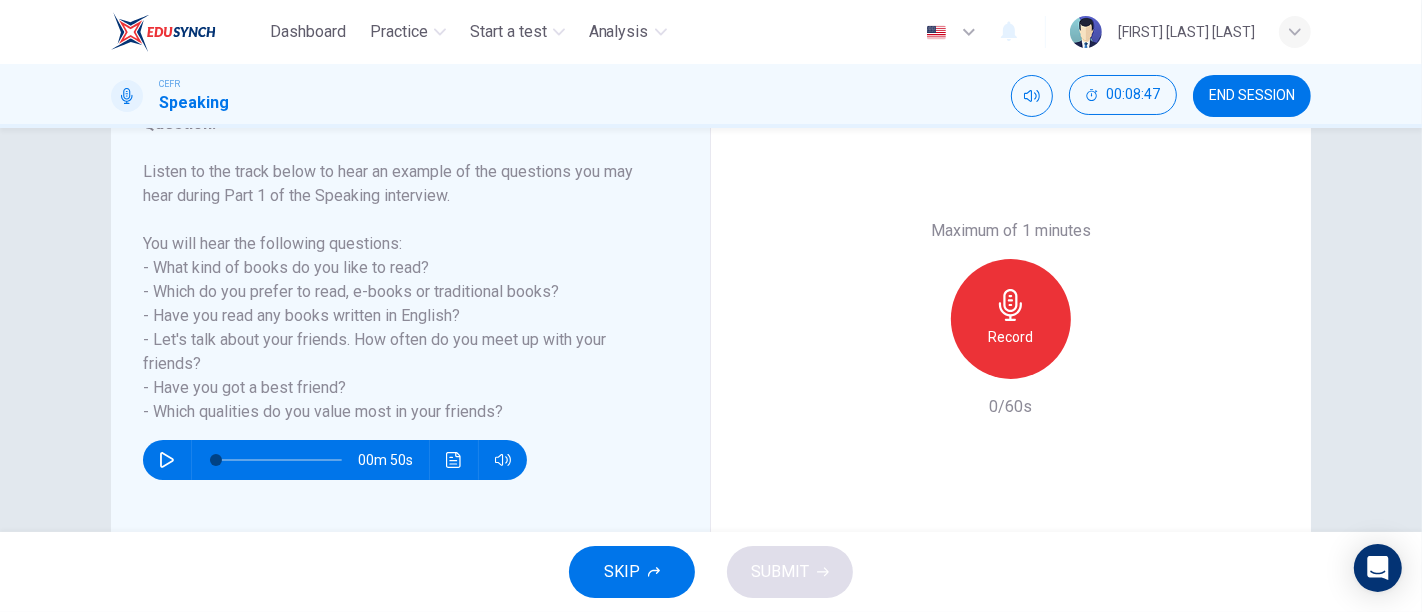 click at bounding box center [1011, 305] 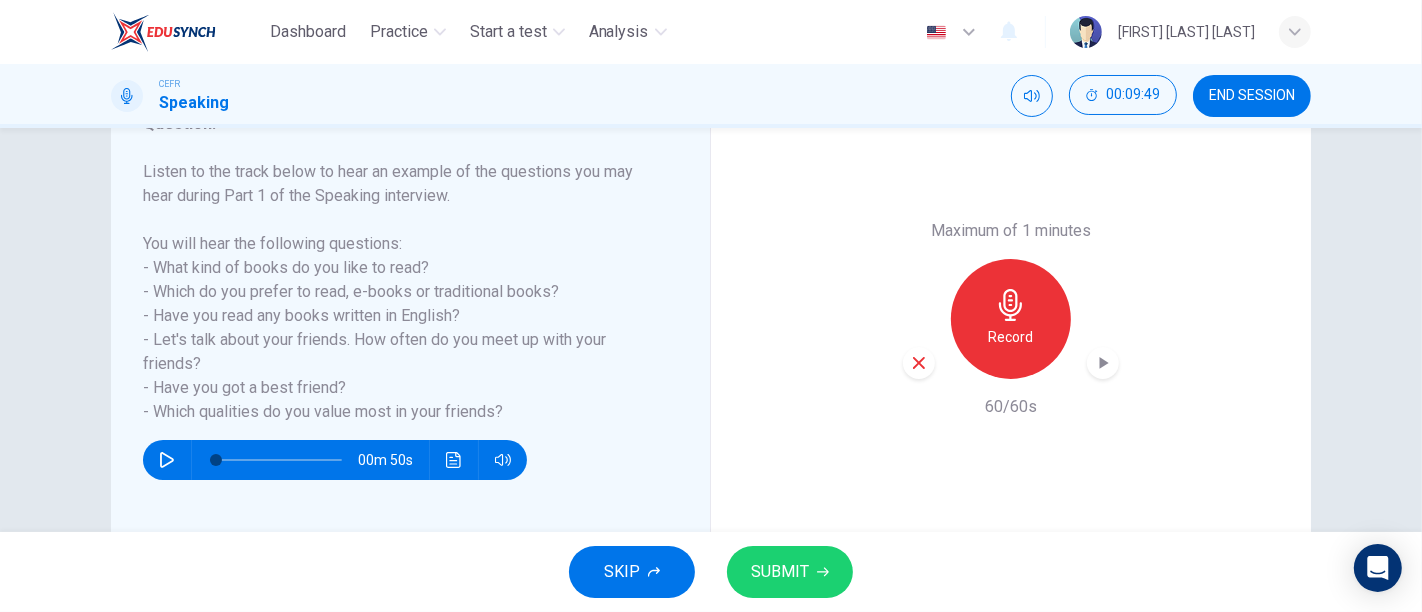 click at bounding box center (1103, 363) 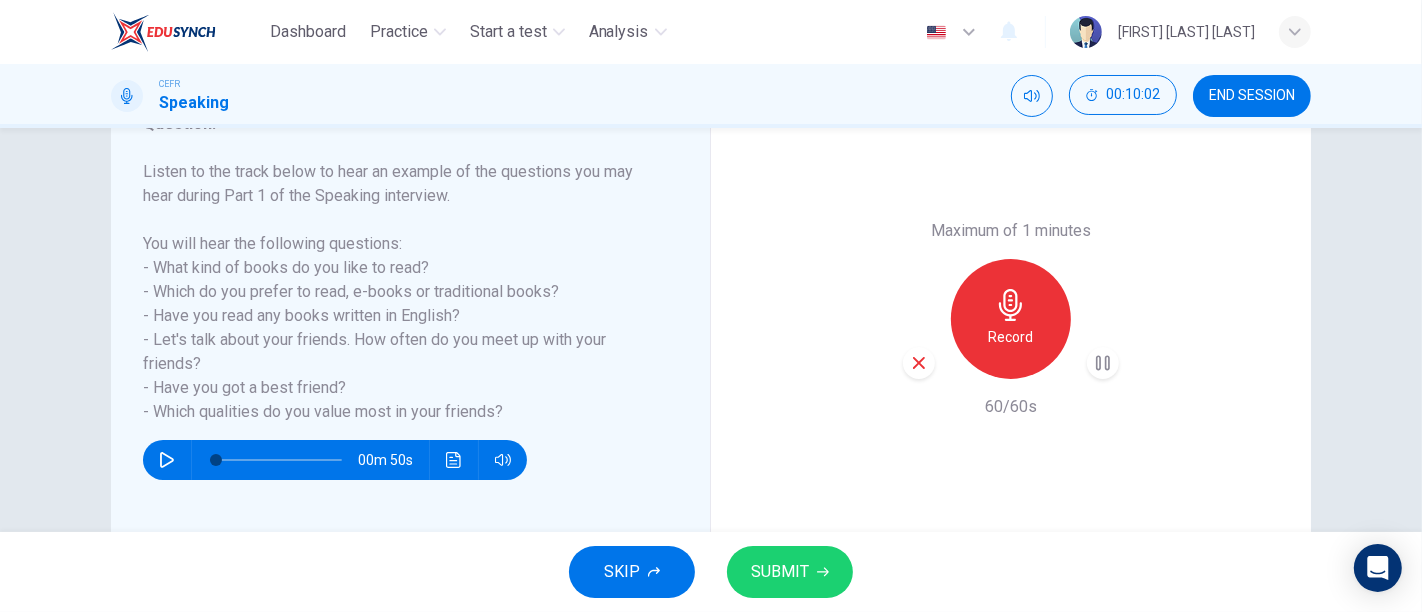 click at bounding box center [919, 363] 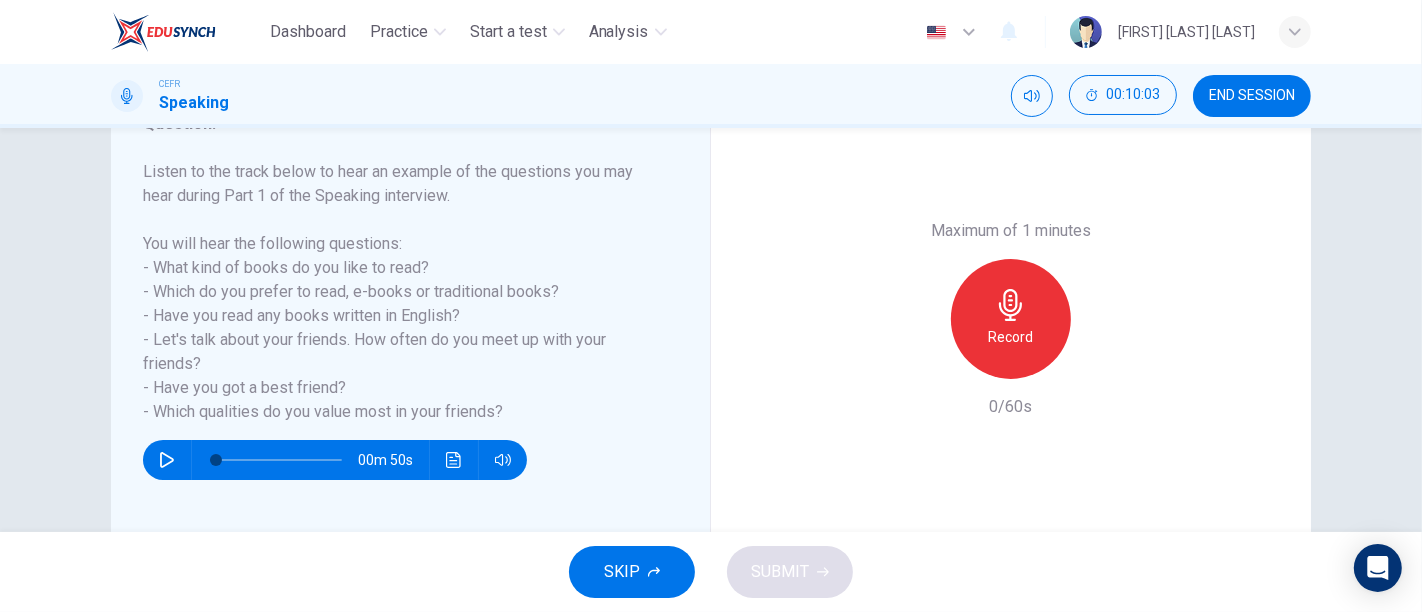 click on "Record" at bounding box center [1011, 337] 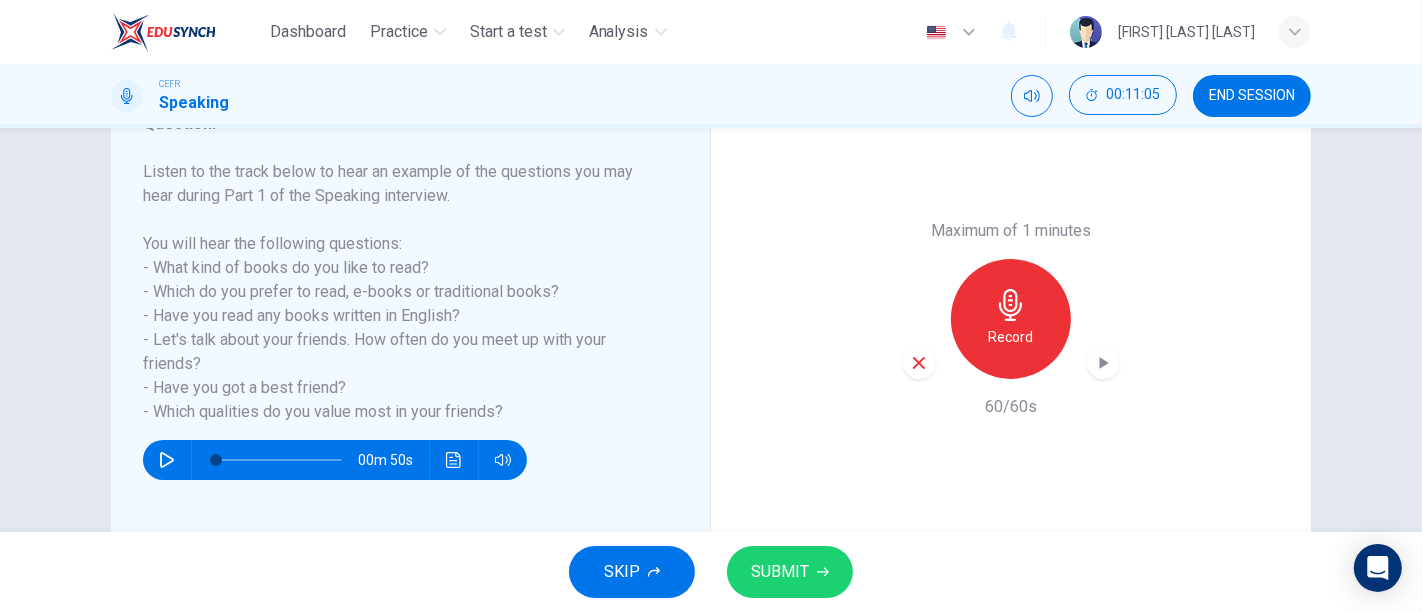 click at bounding box center (1103, 363) 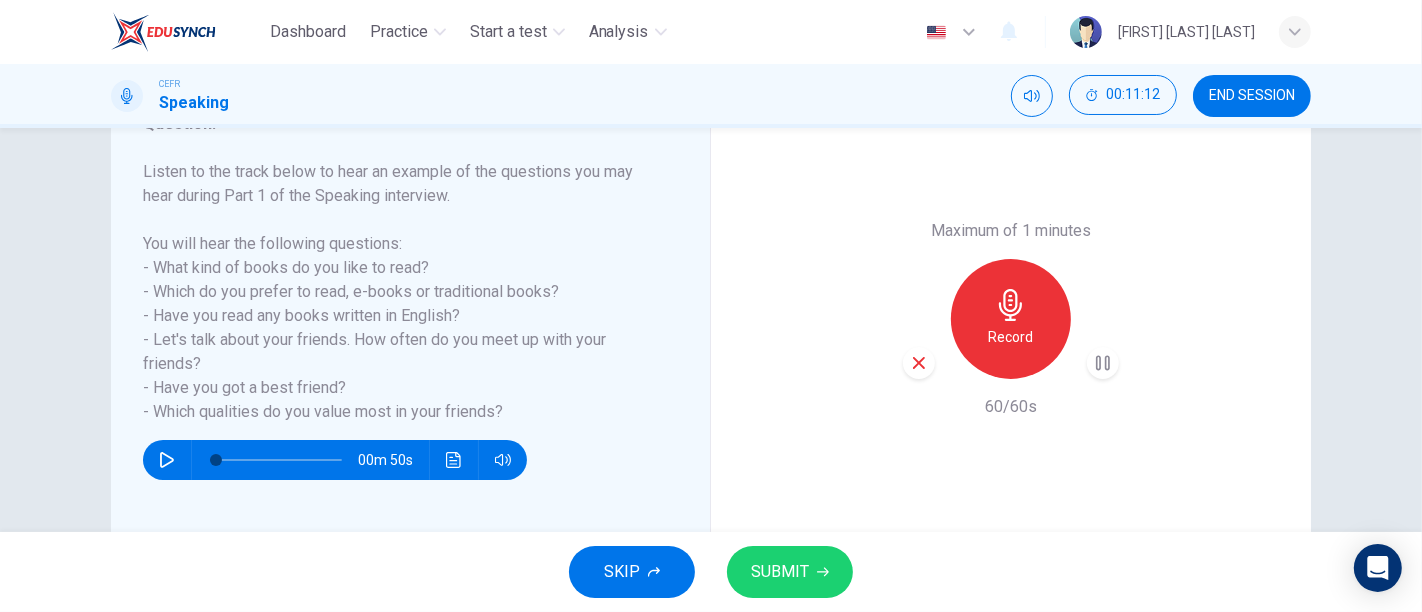 click on "SUBMIT" at bounding box center (790, 572) 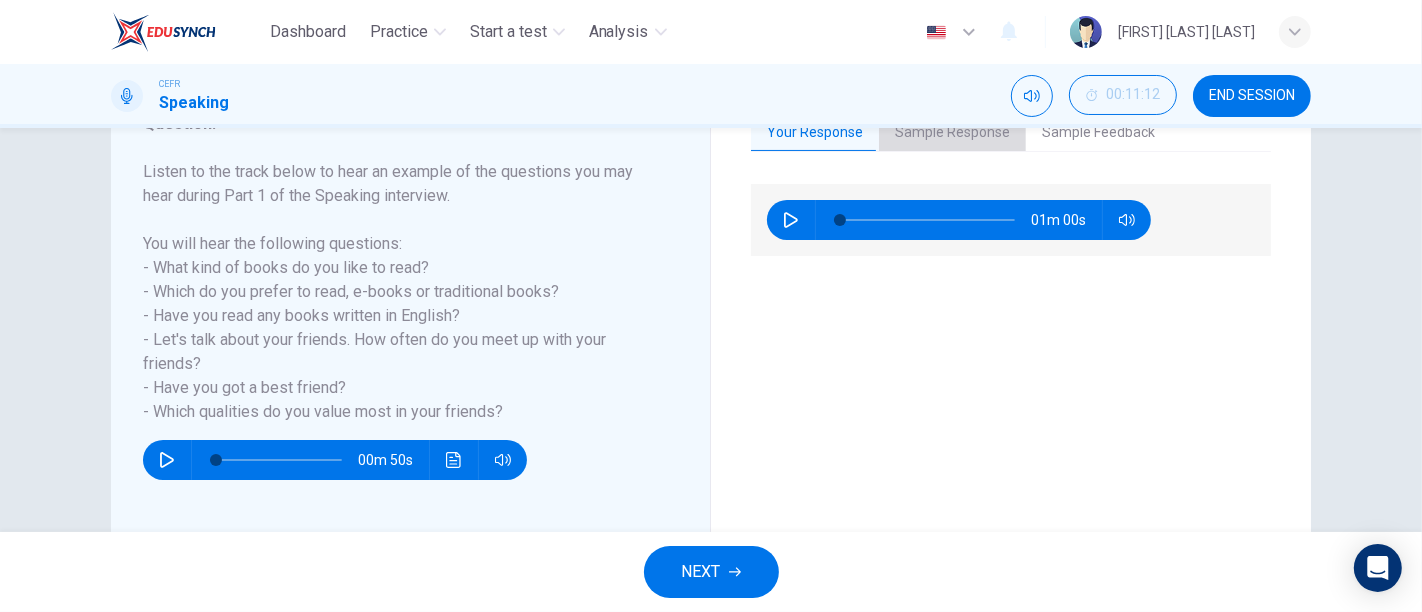click on "Sample Response" at bounding box center [952, 133] 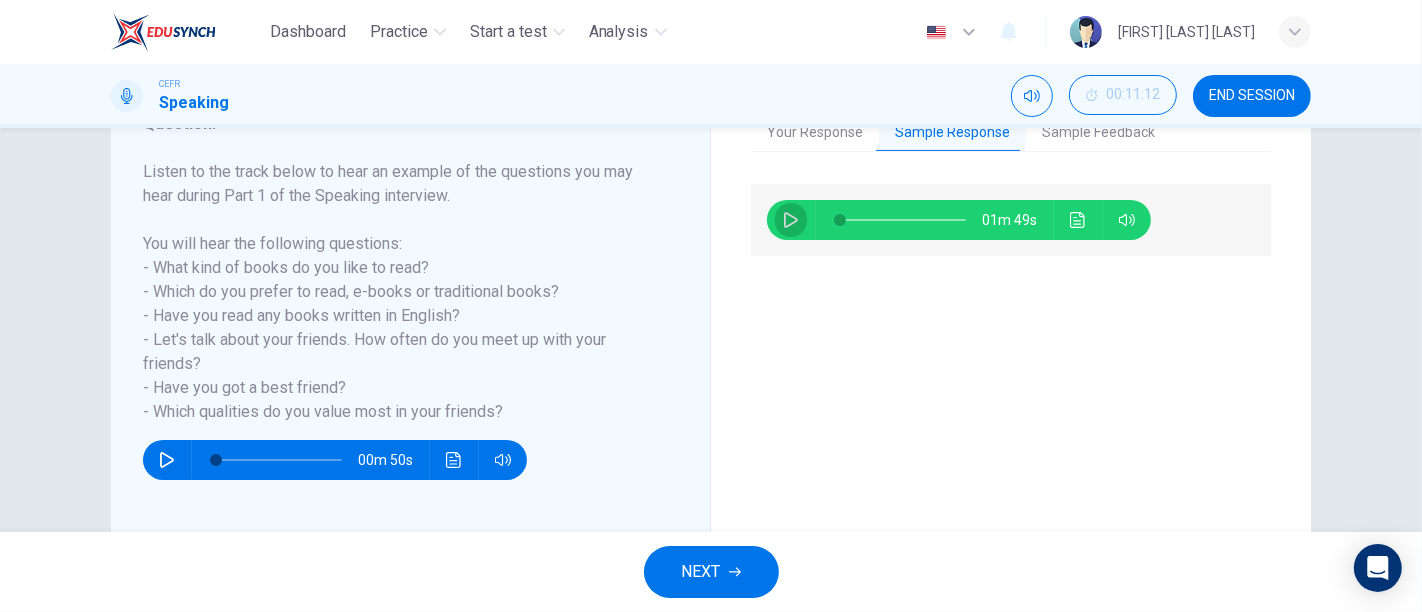click at bounding box center (791, 220) 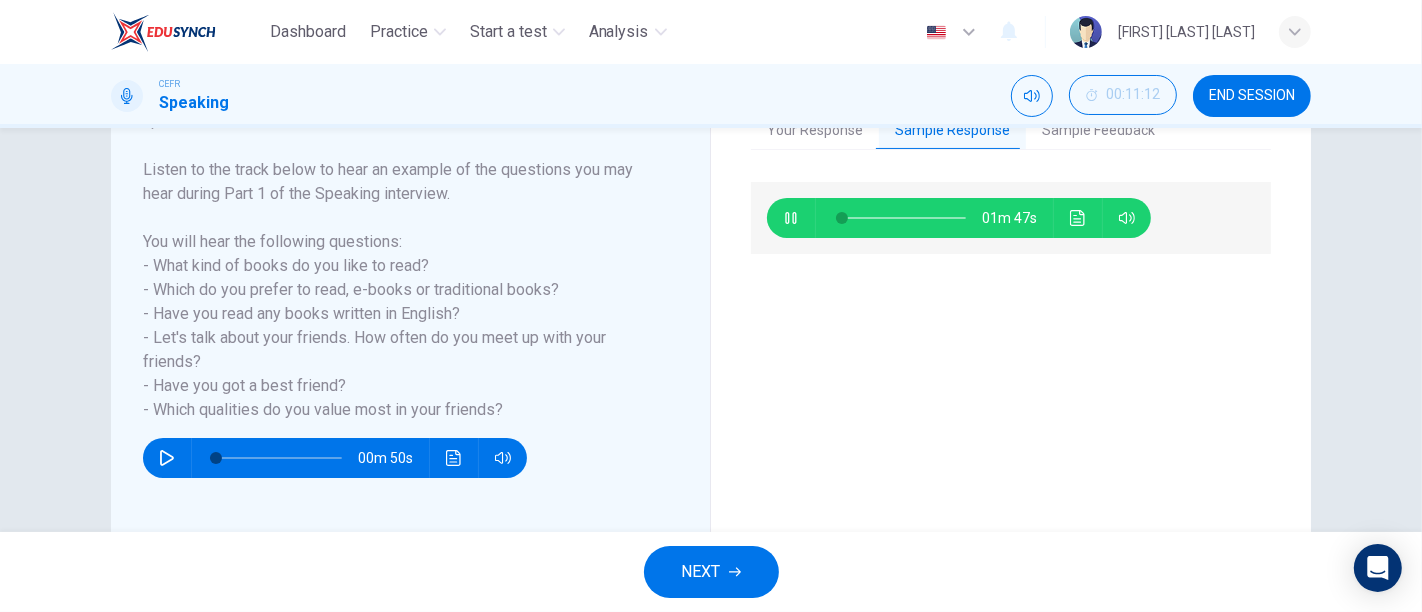 scroll, scrollTop: 298, scrollLeft: 0, axis: vertical 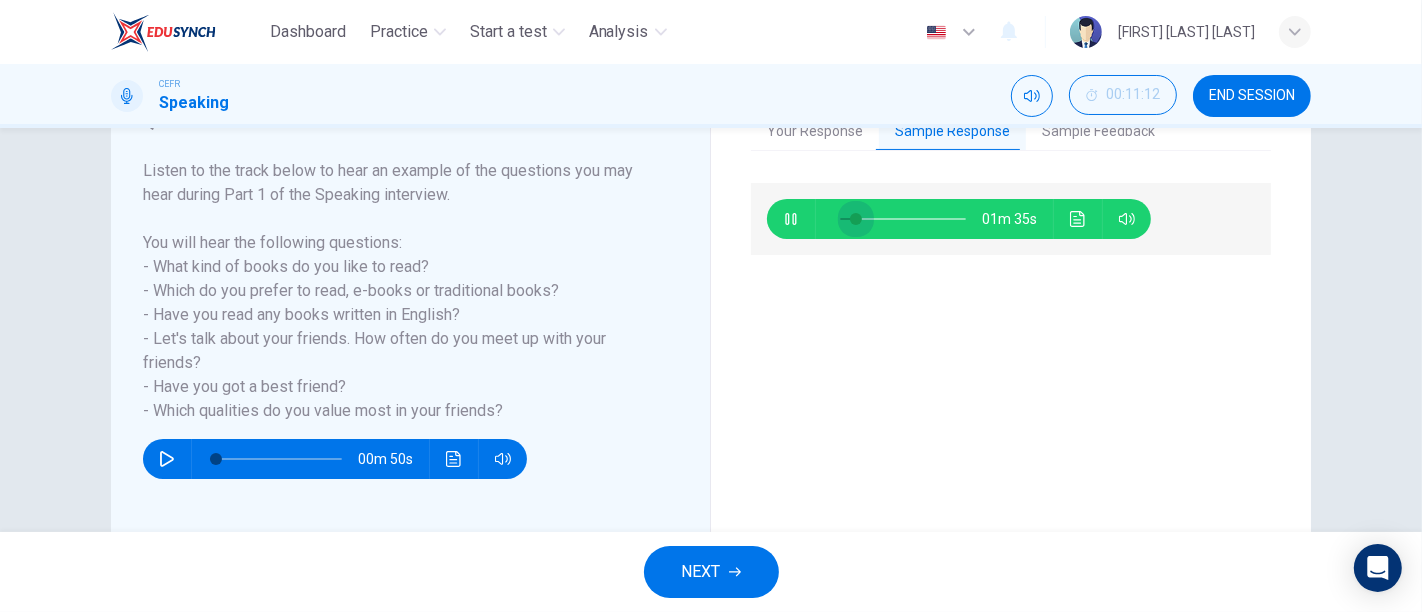 click at bounding box center [856, 219] 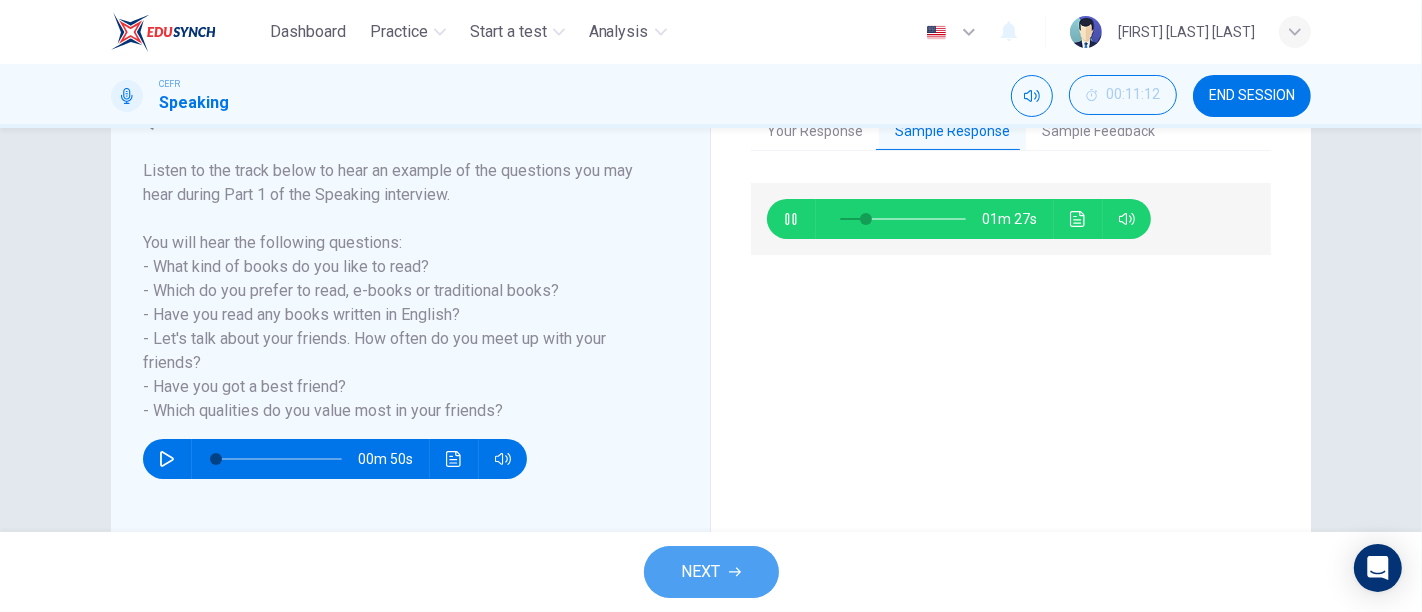 click on "NEXT" at bounding box center [701, 572] 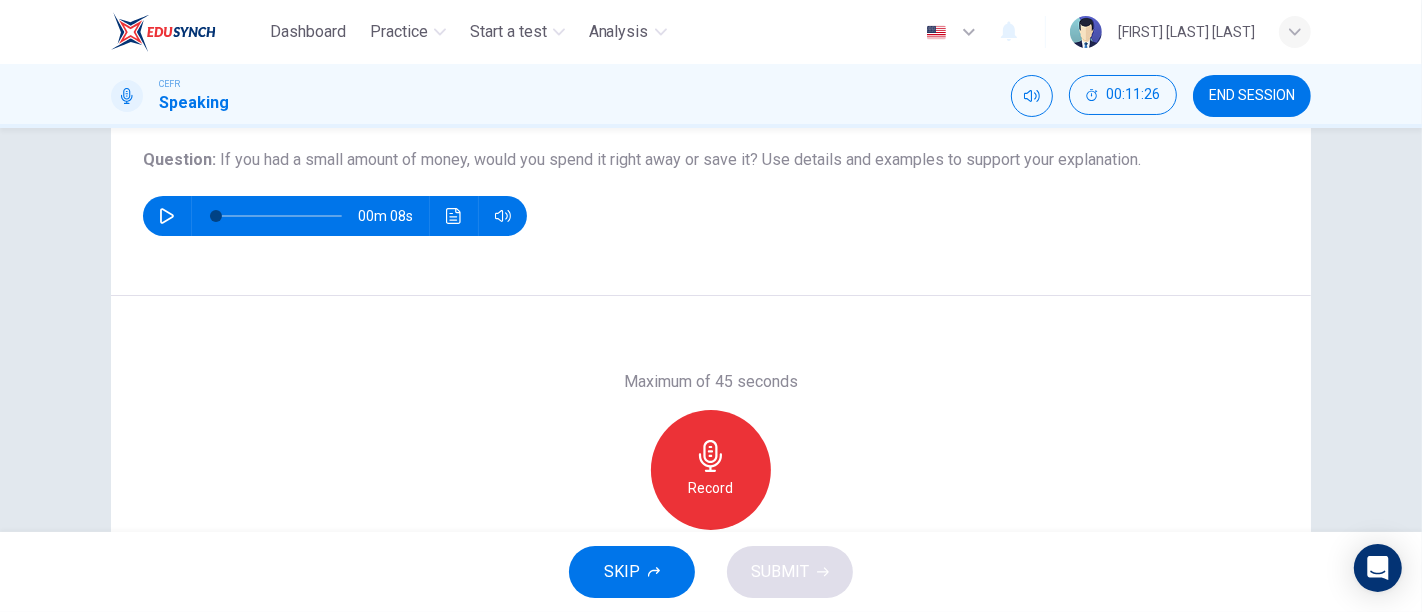 scroll, scrollTop: 221, scrollLeft: 0, axis: vertical 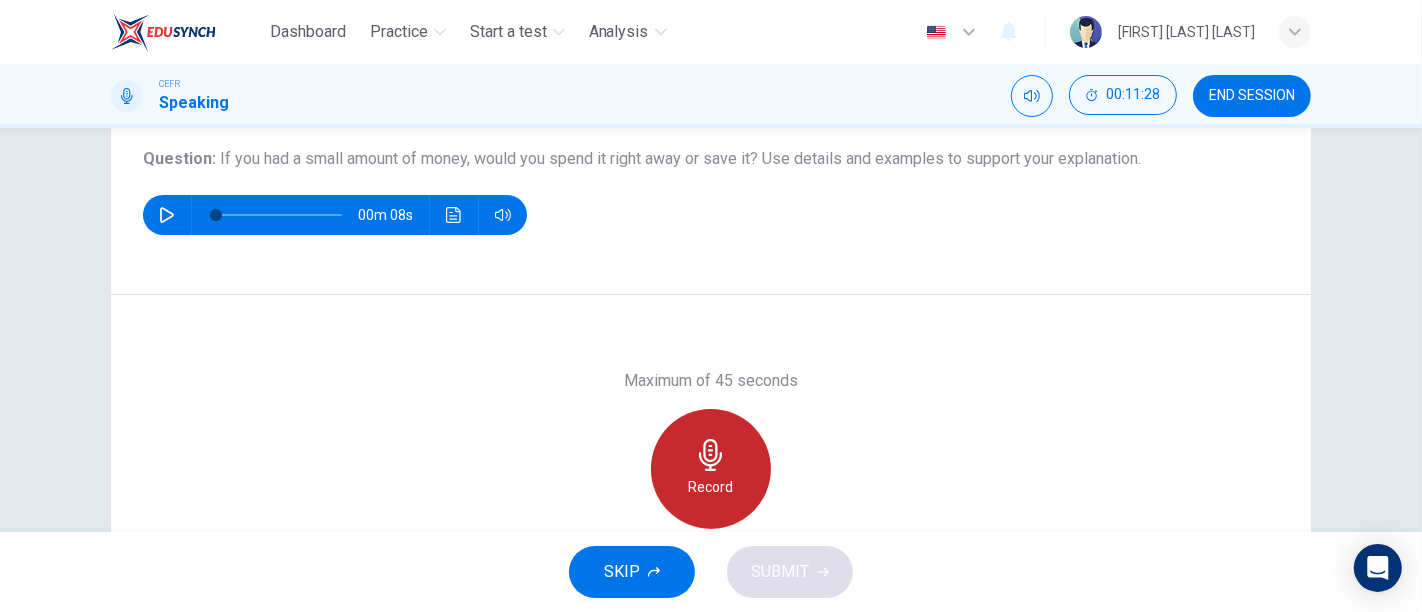 click on "Record" at bounding box center [711, 487] 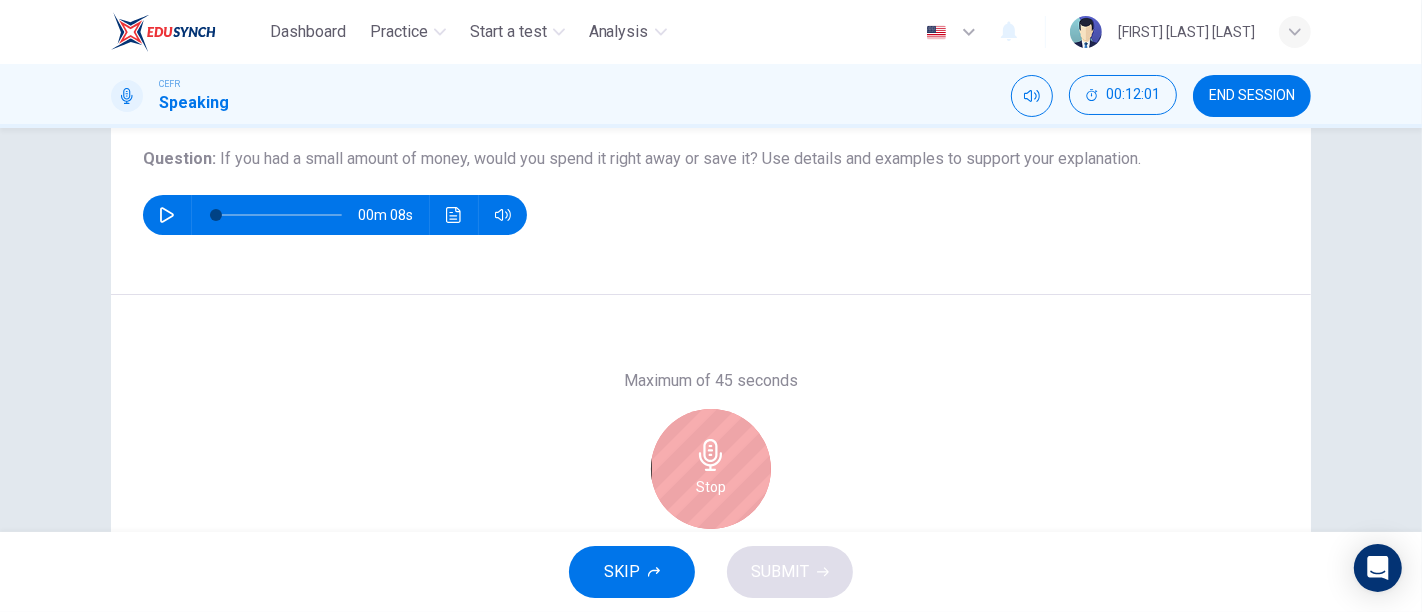 scroll, scrollTop: 311, scrollLeft: 0, axis: vertical 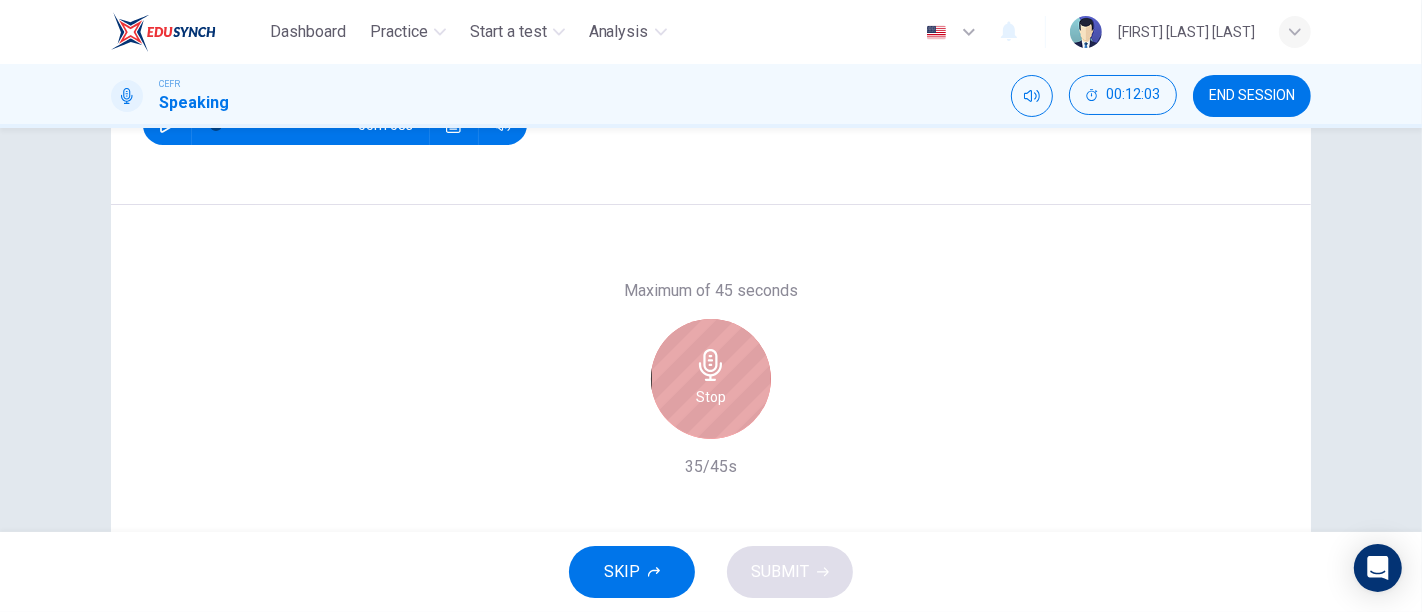 click at bounding box center (710, 365) 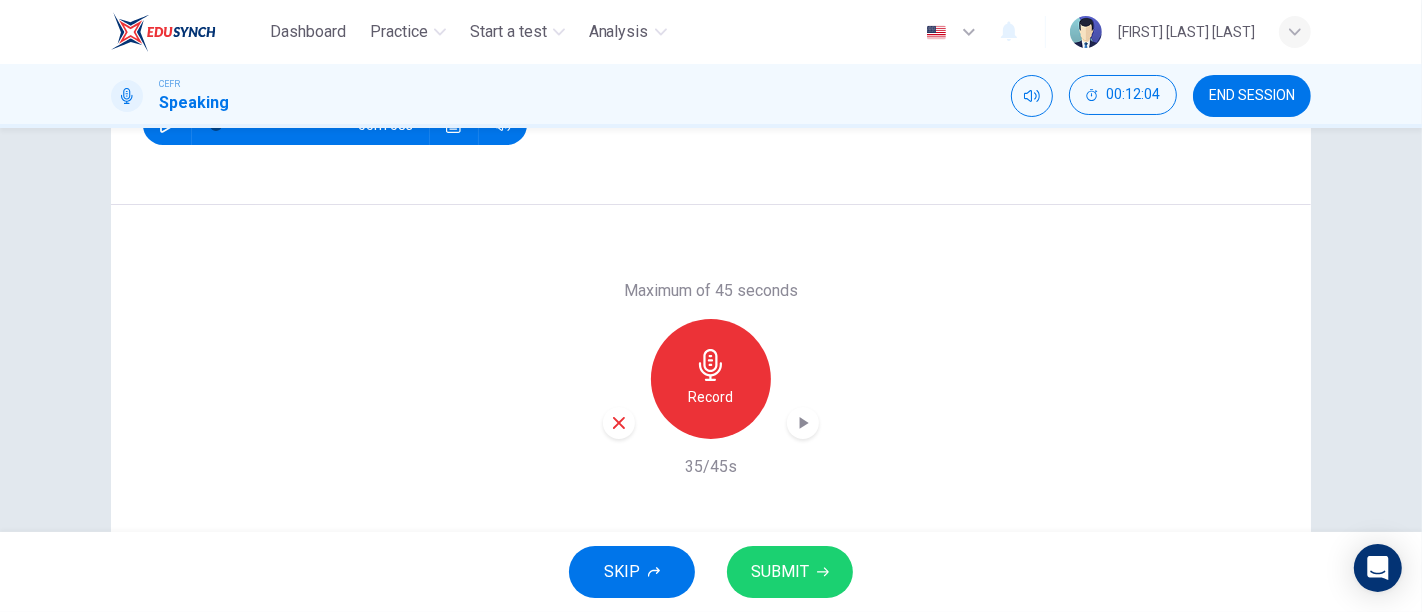 click at bounding box center [803, 423] 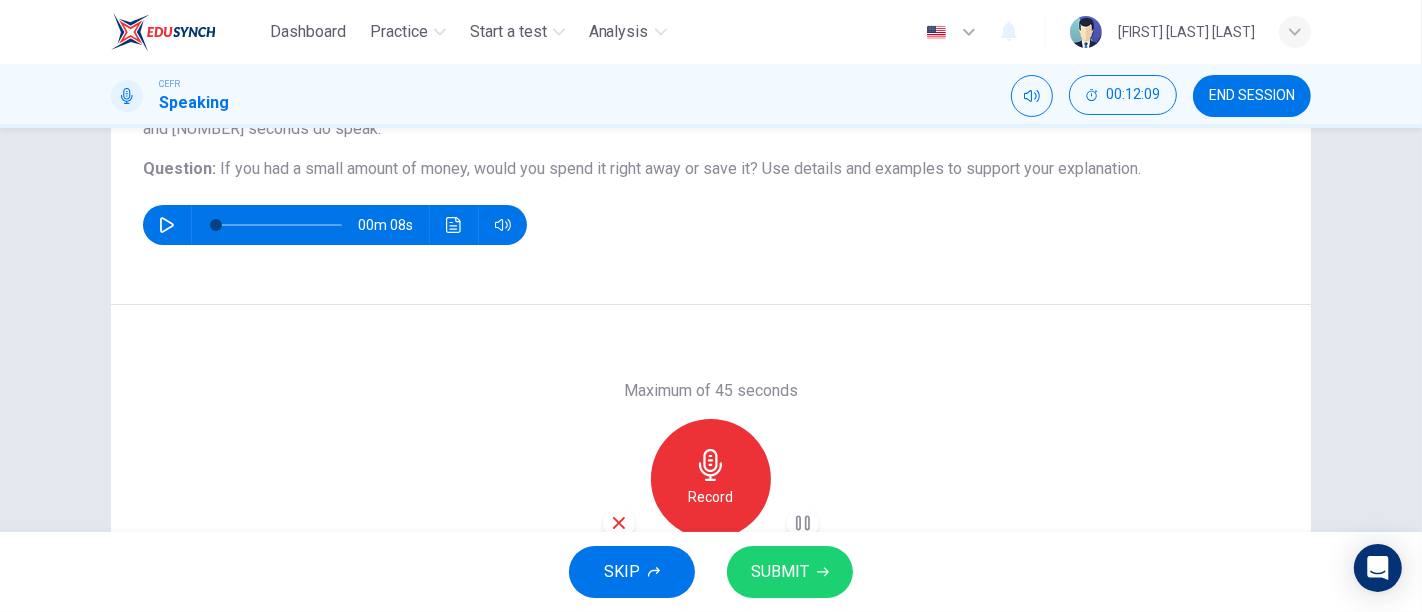 scroll, scrollTop: 337, scrollLeft: 0, axis: vertical 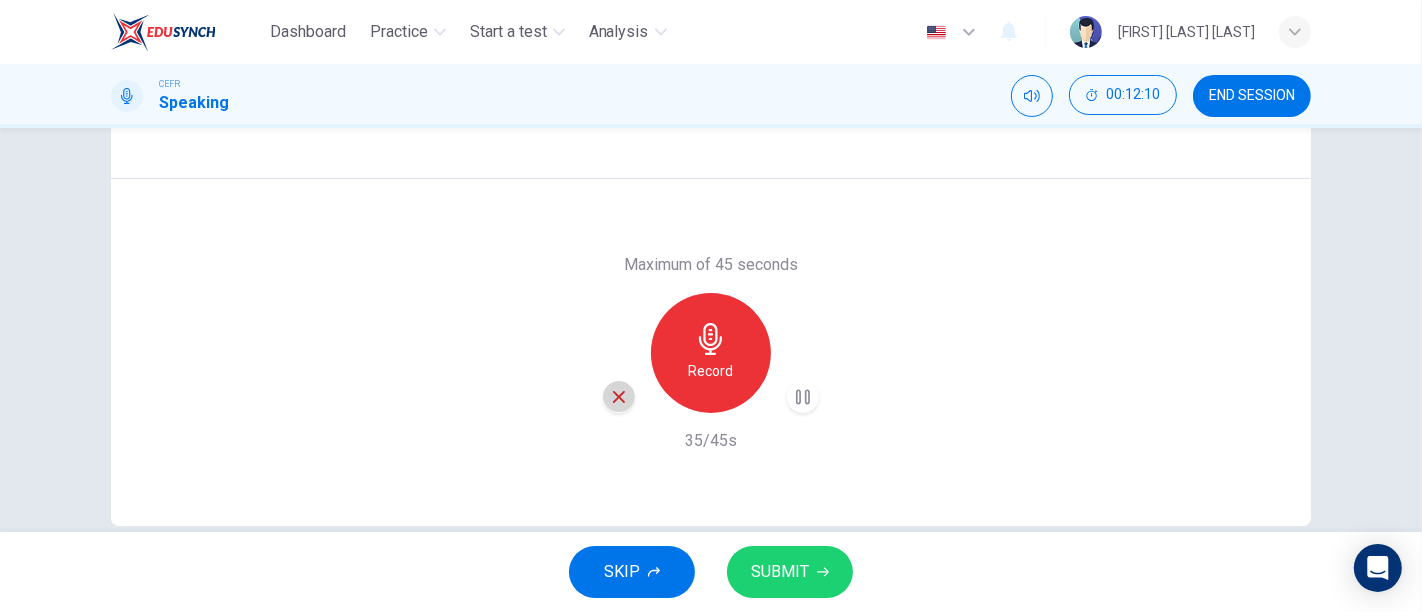 click at bounding box center (619, 397) 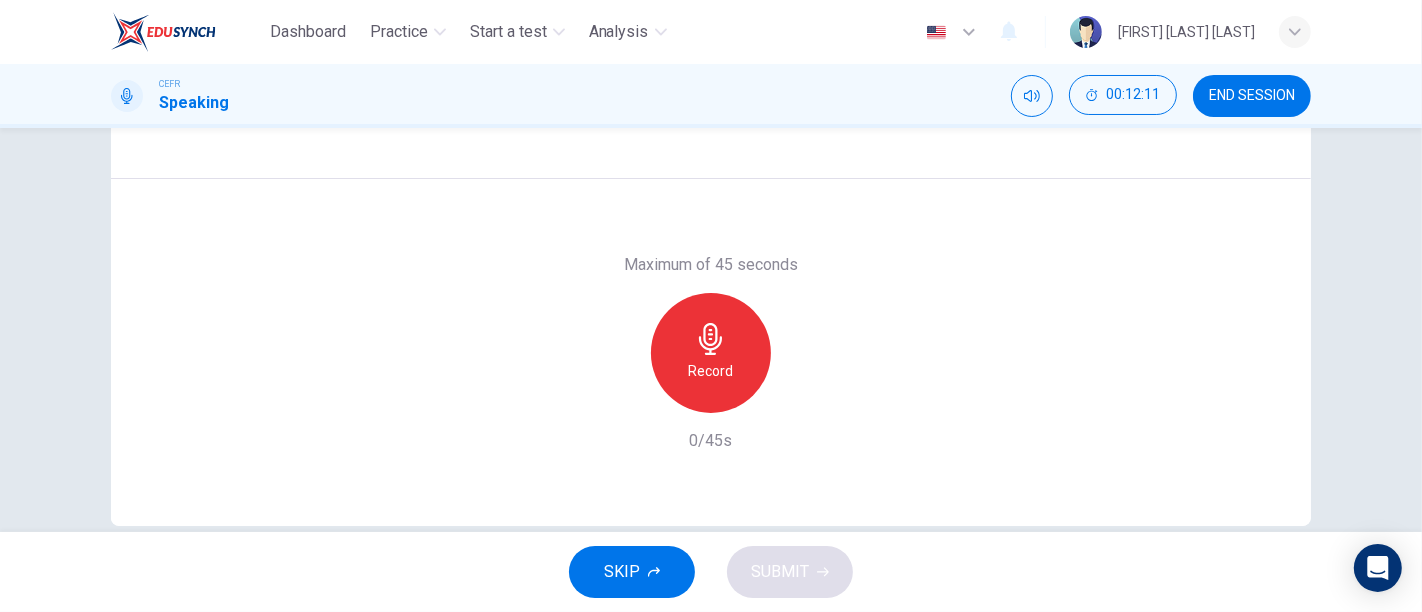 scroll, scrollTop: 232, scrollLeft: 0, axis: vertical 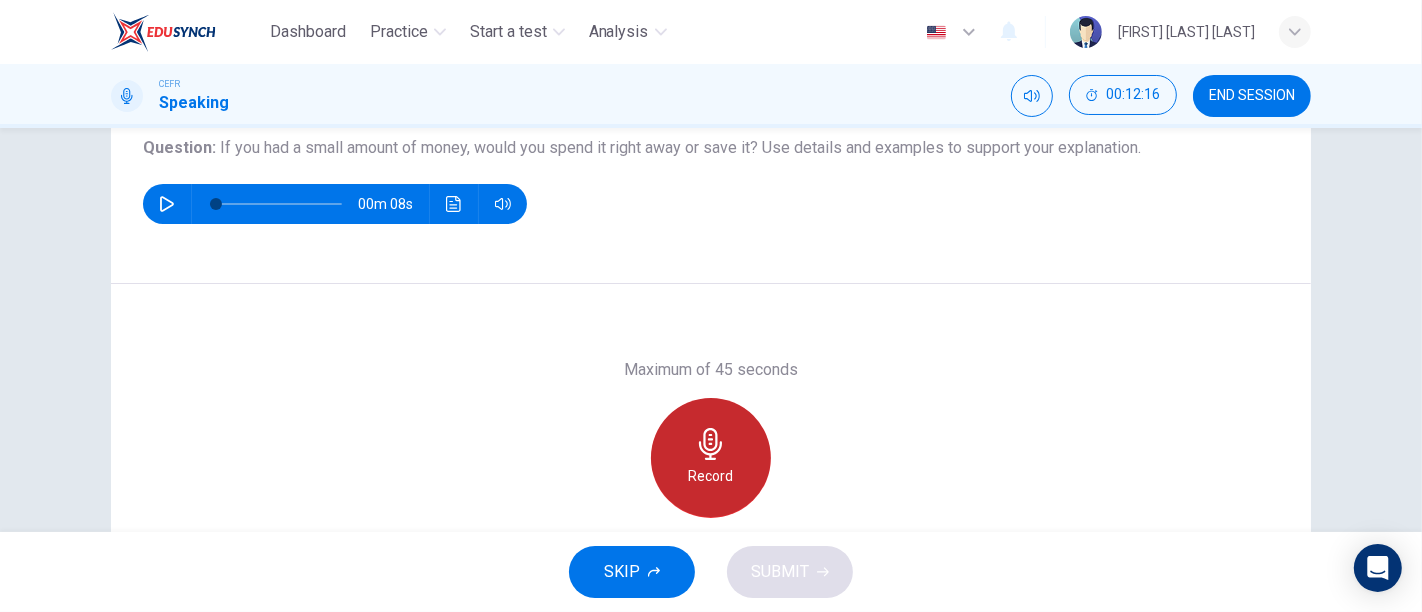 click at bounding box center (710, 444) 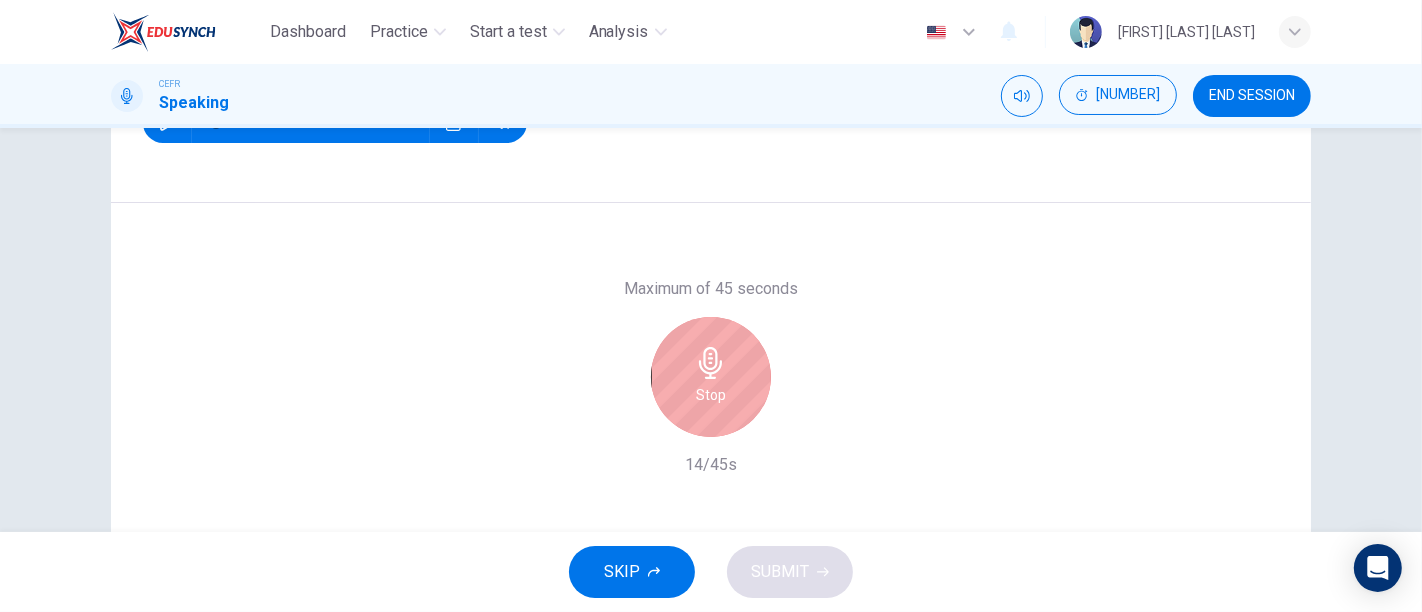 scroll, scrollTop: 314, scrollLeft: 0, axis: vertical 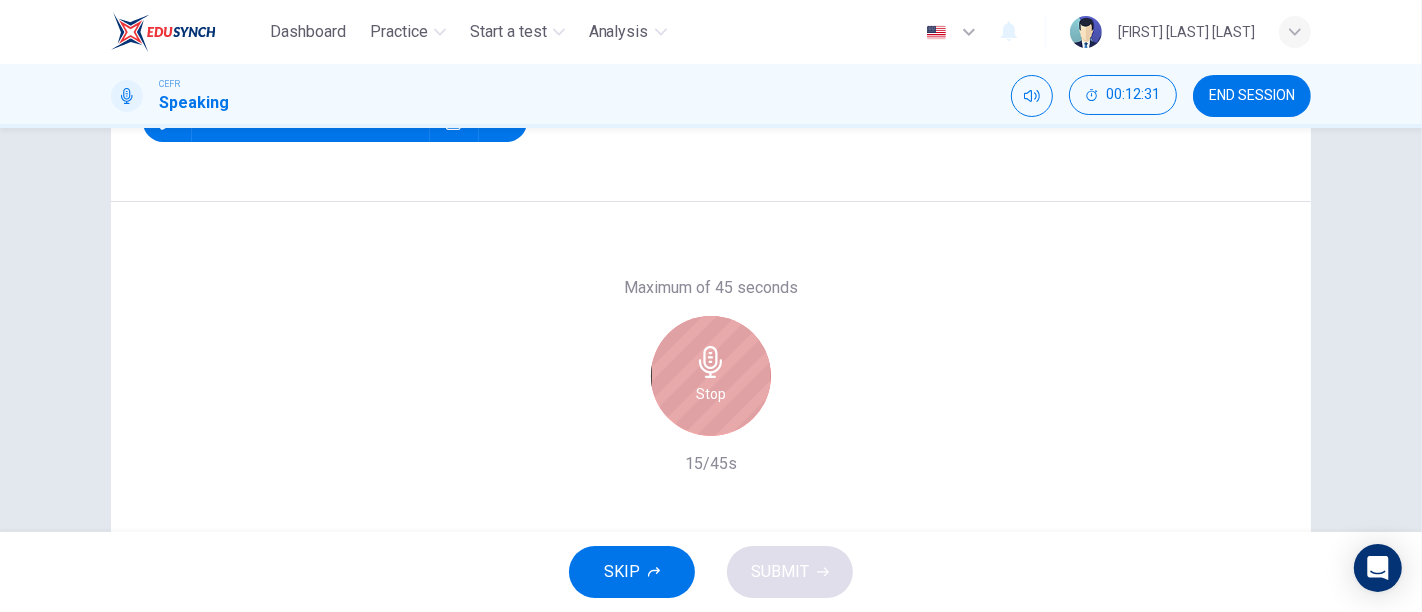 click on "Stop" at bounding box center (711, 394) 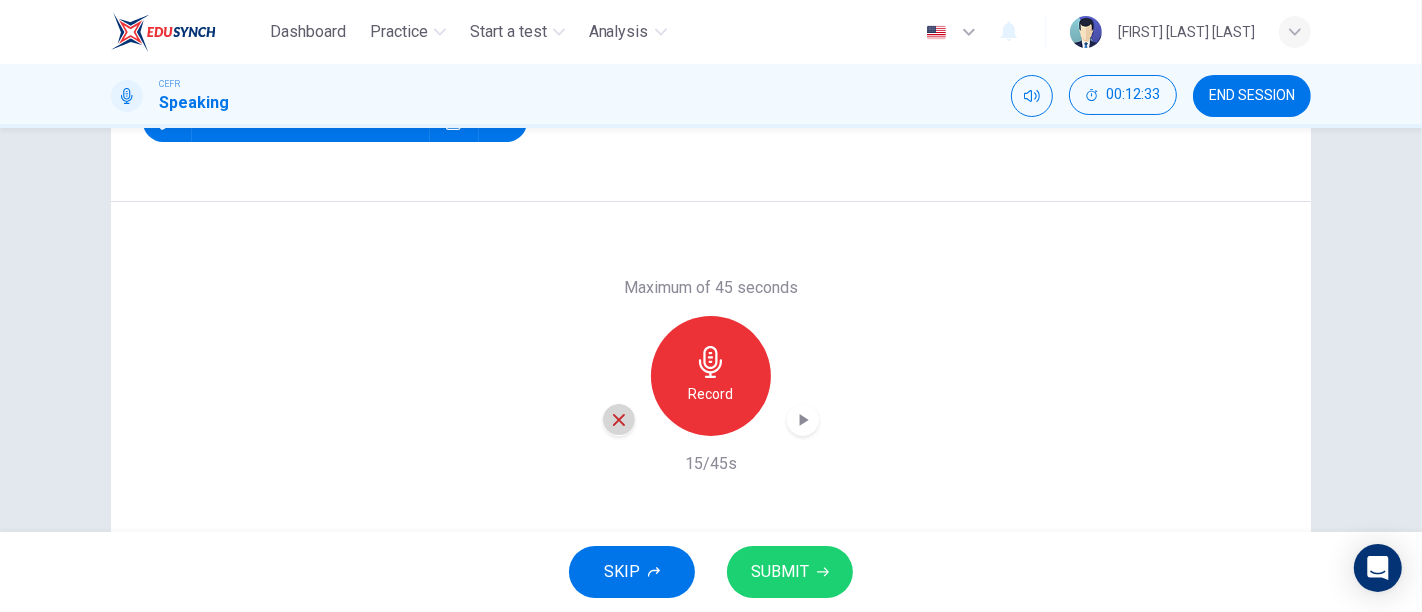 click at bounding box center [619, 420] 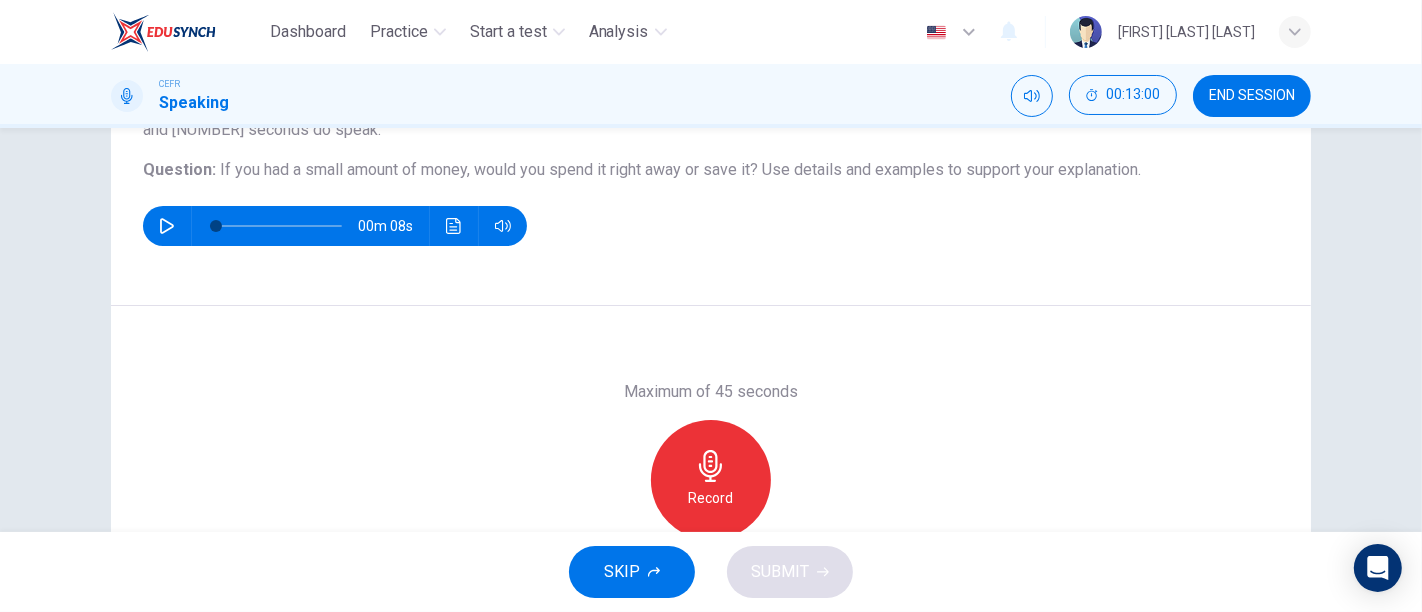 scroll, scrollTop: 223, scrollLeft: 0, axis: vertical 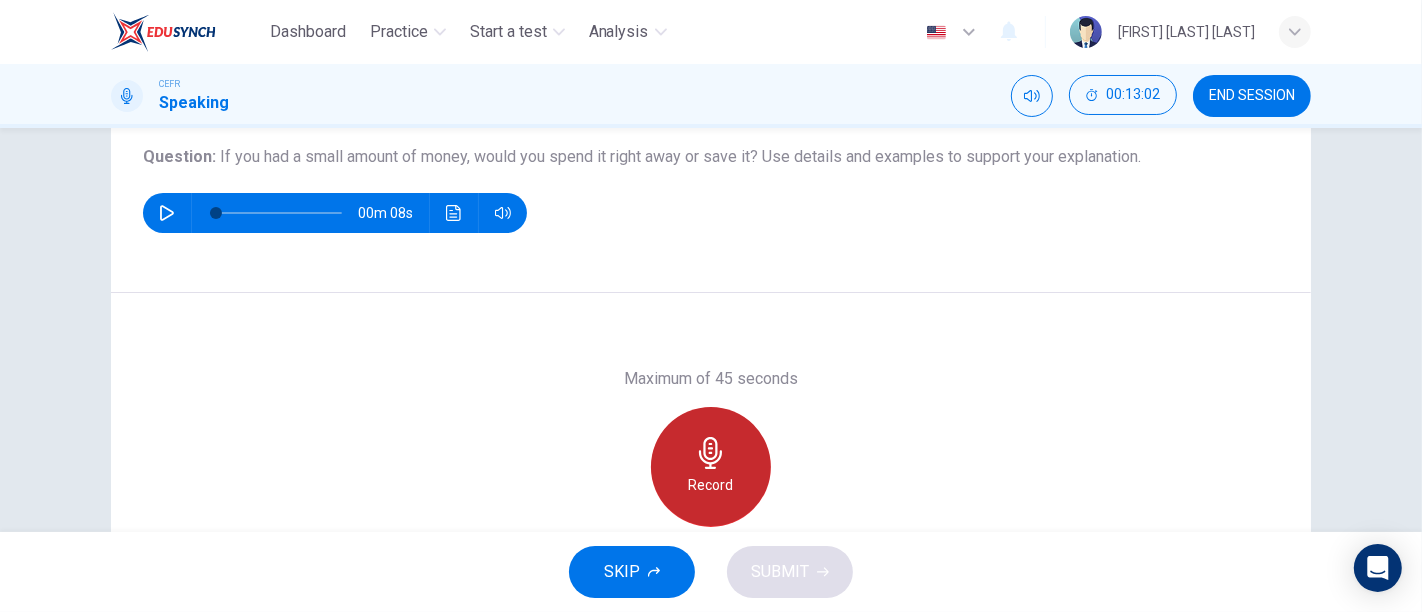click on "Record" at bounding box center (711, 467) 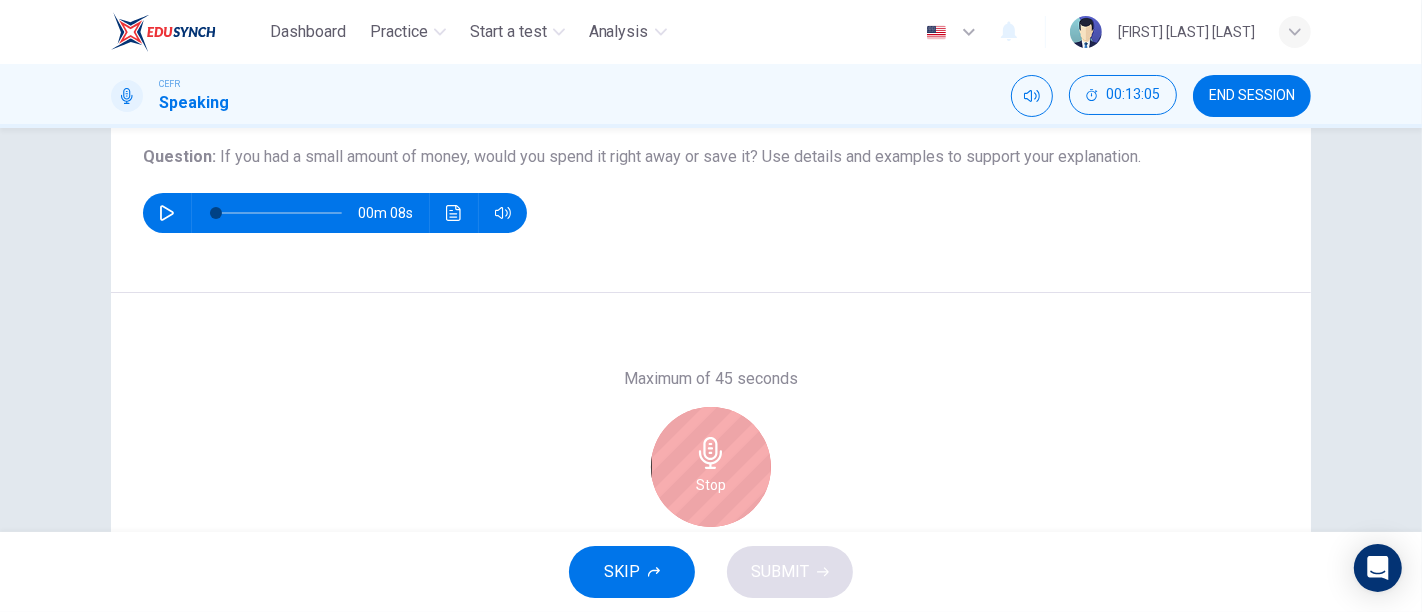 click on "Stop" at bounding box center [711, 467] 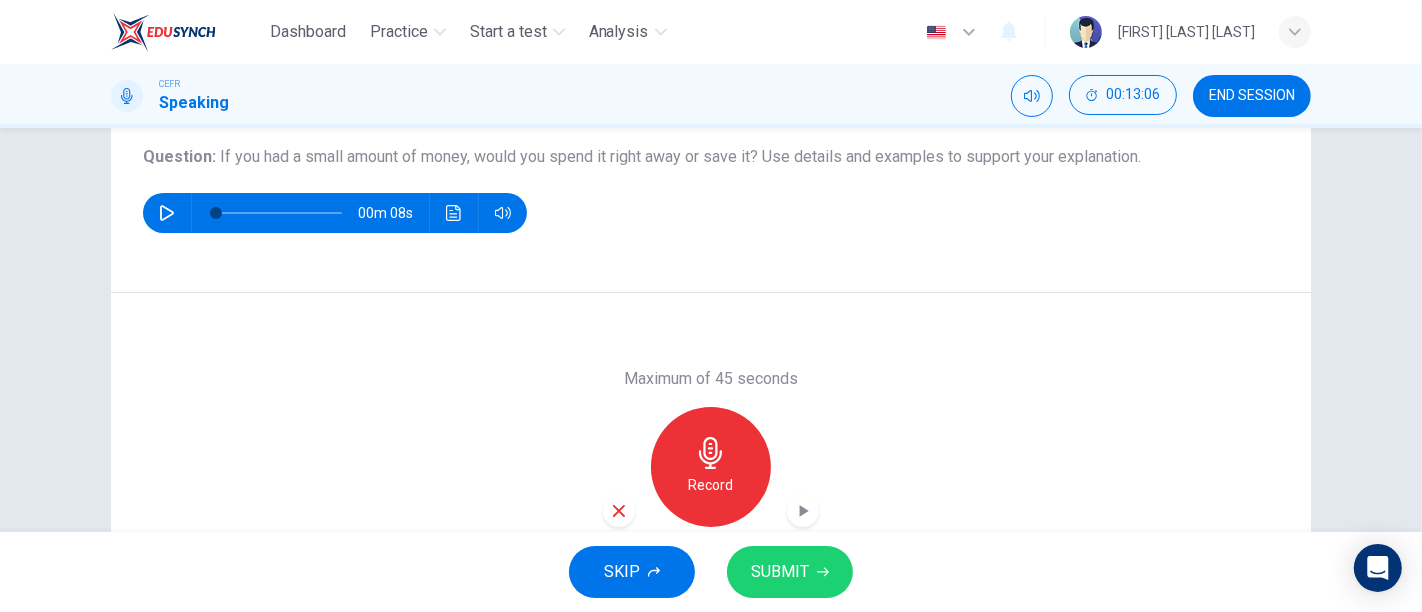 click at bounding box center [619, 511] 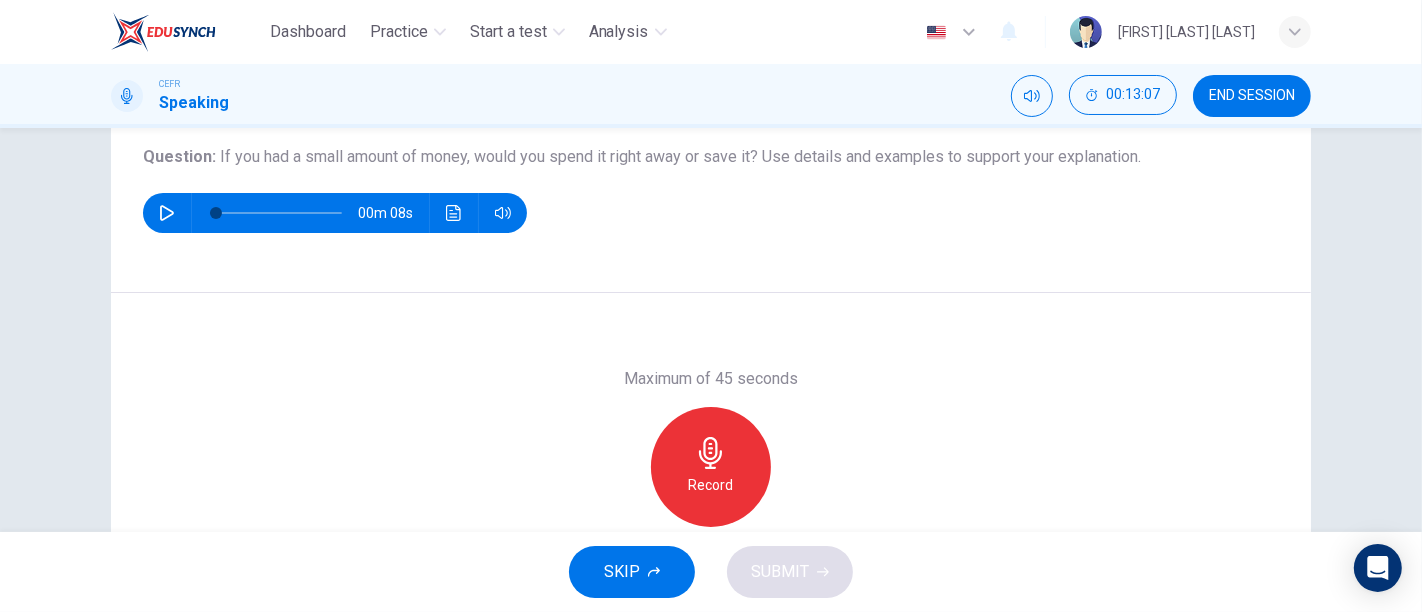 click at bounding box center (711, 453) 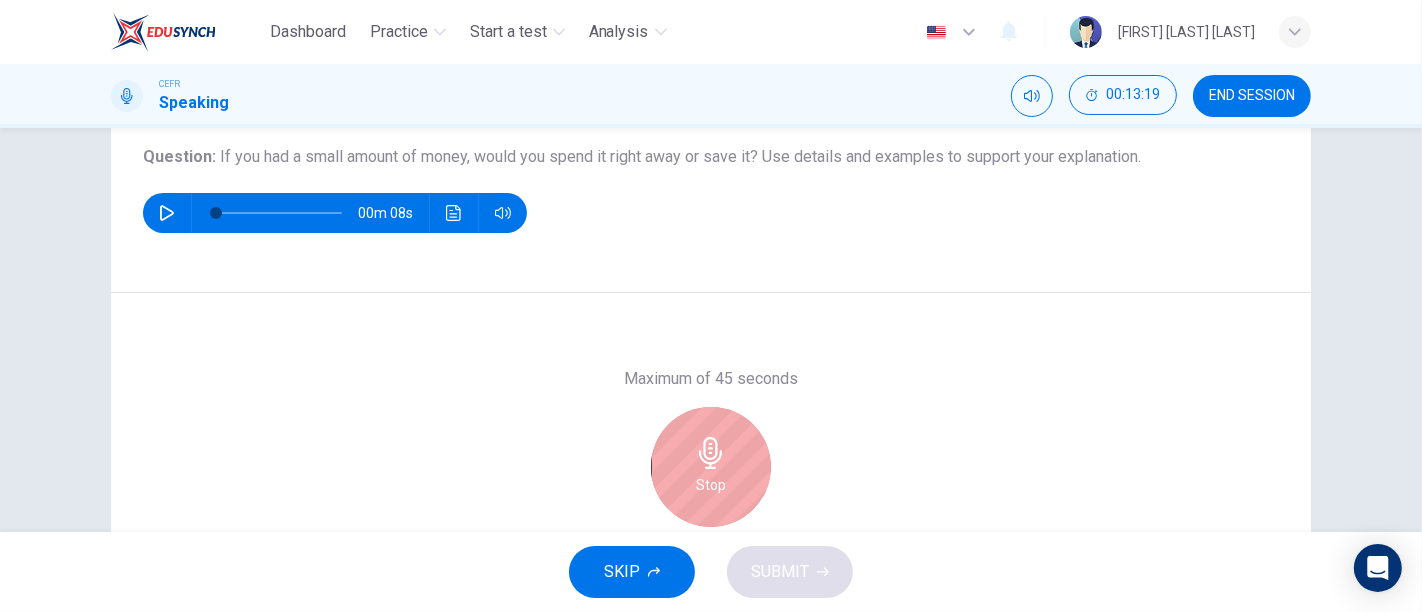 click at bounding box center (711, 453) 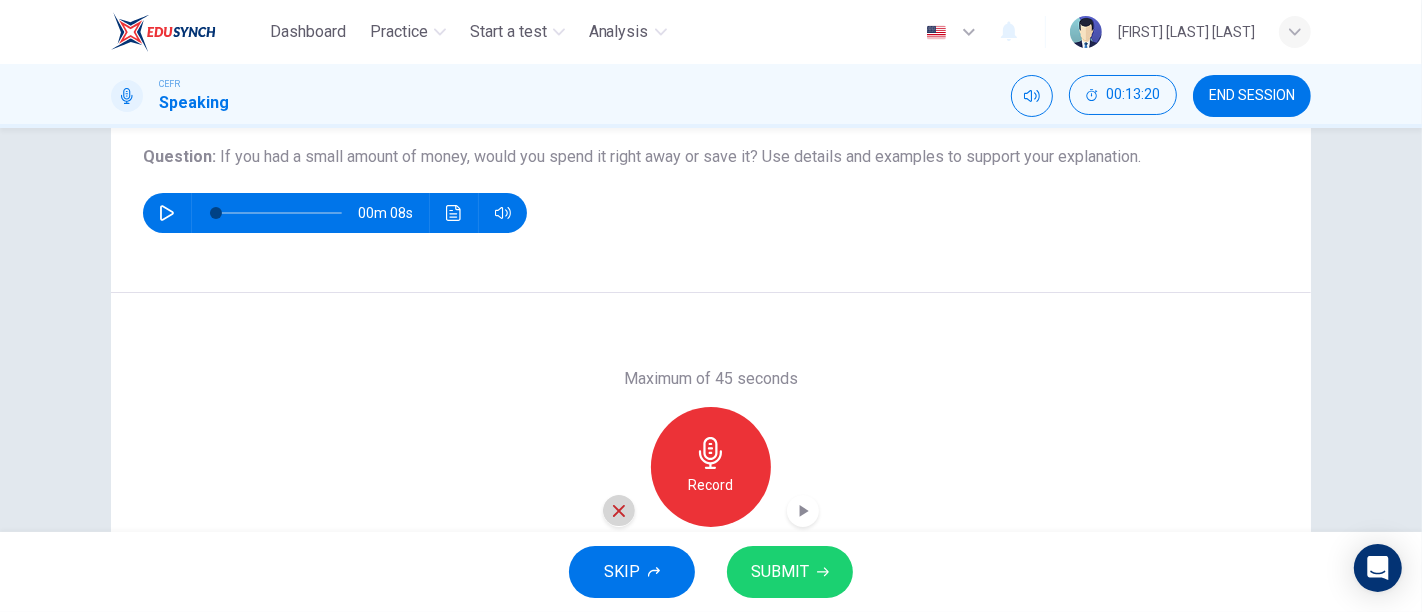 click at bounding box center [619, 511] 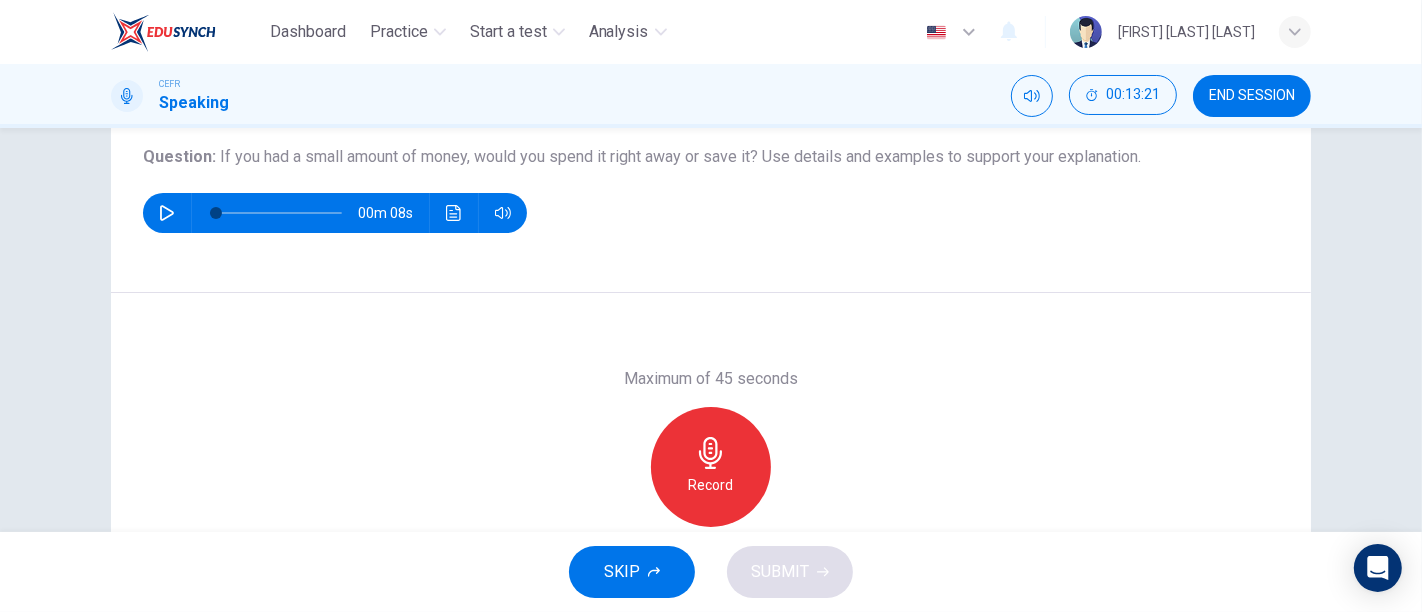 click on "Record" at bounding box center (711, 467) 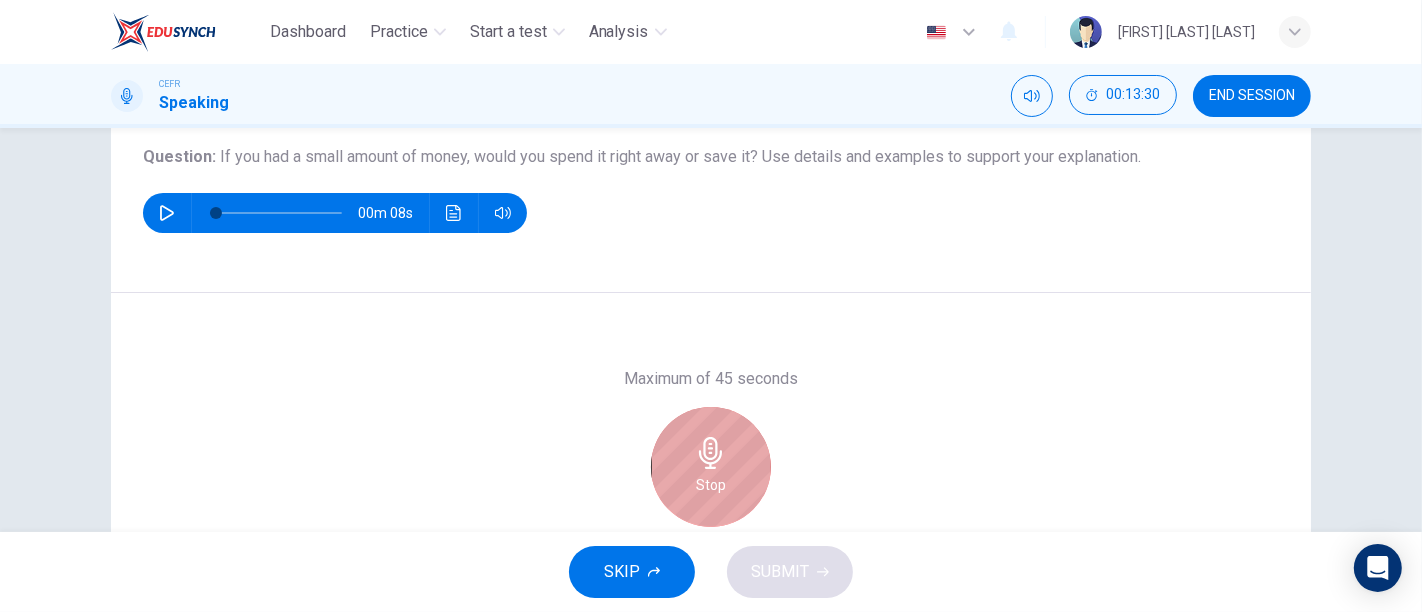 click on "Stop" at bounding box center [711, 467] 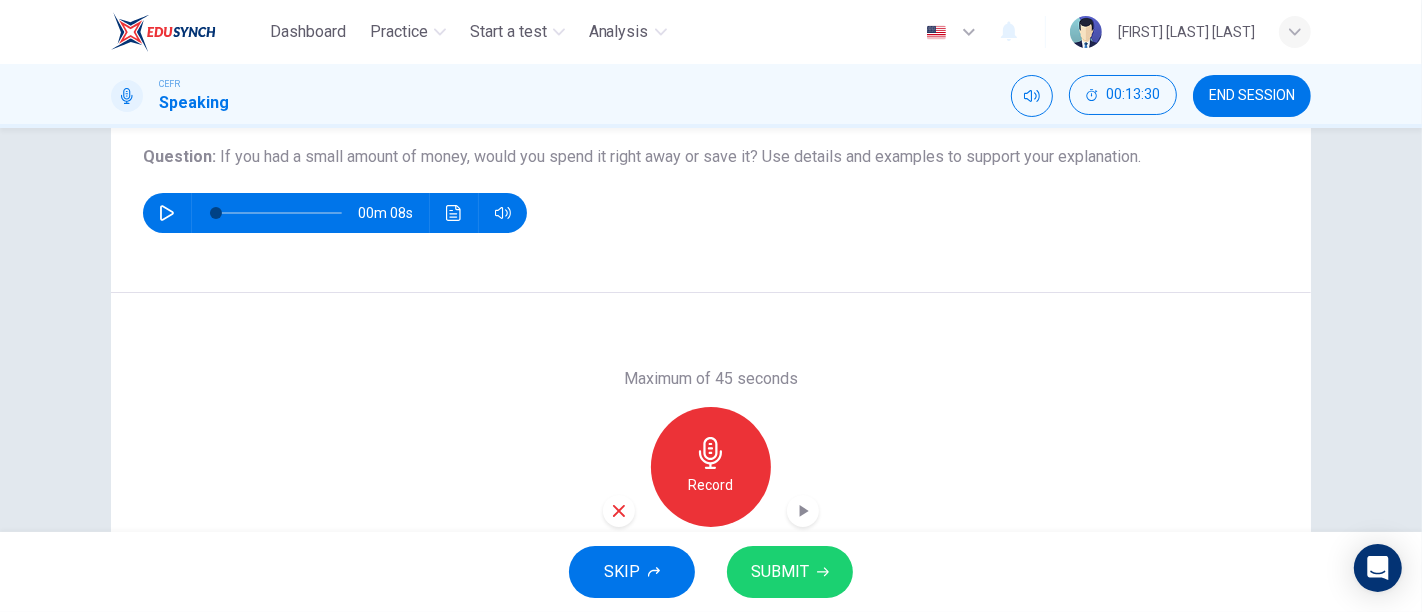 scroll, scrollTop: 361, scrollLeft: 0, axis: vertical 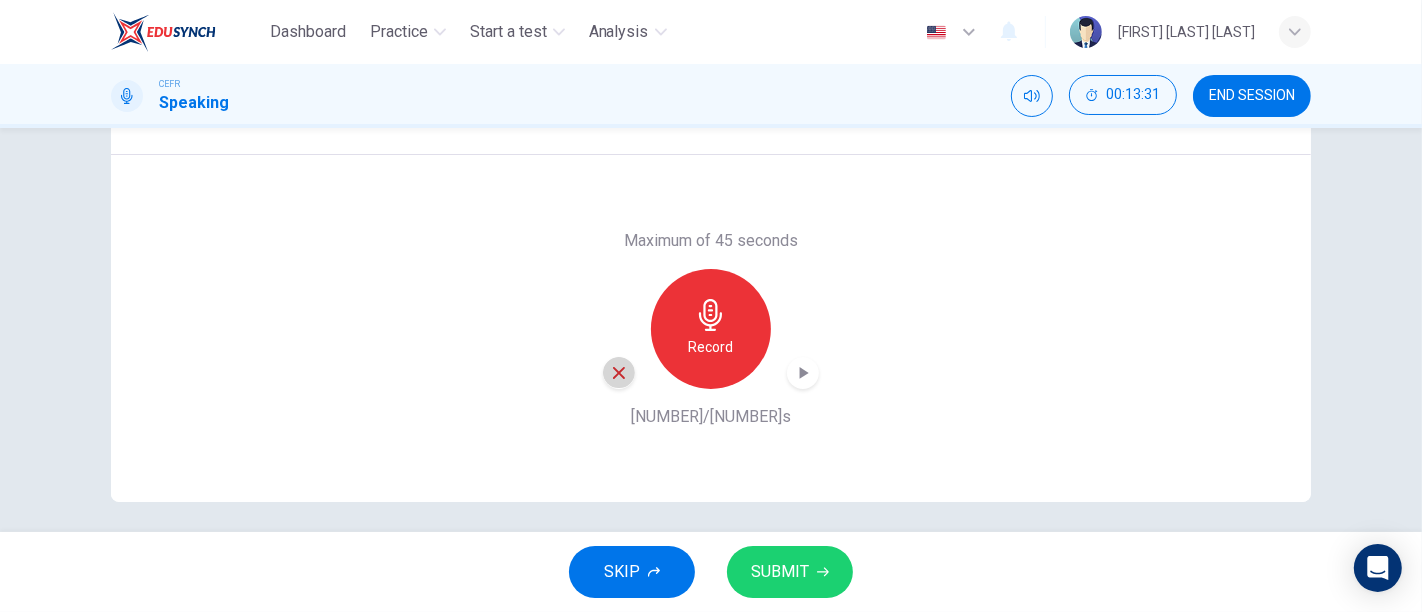 click at bounding box center (619, 373) 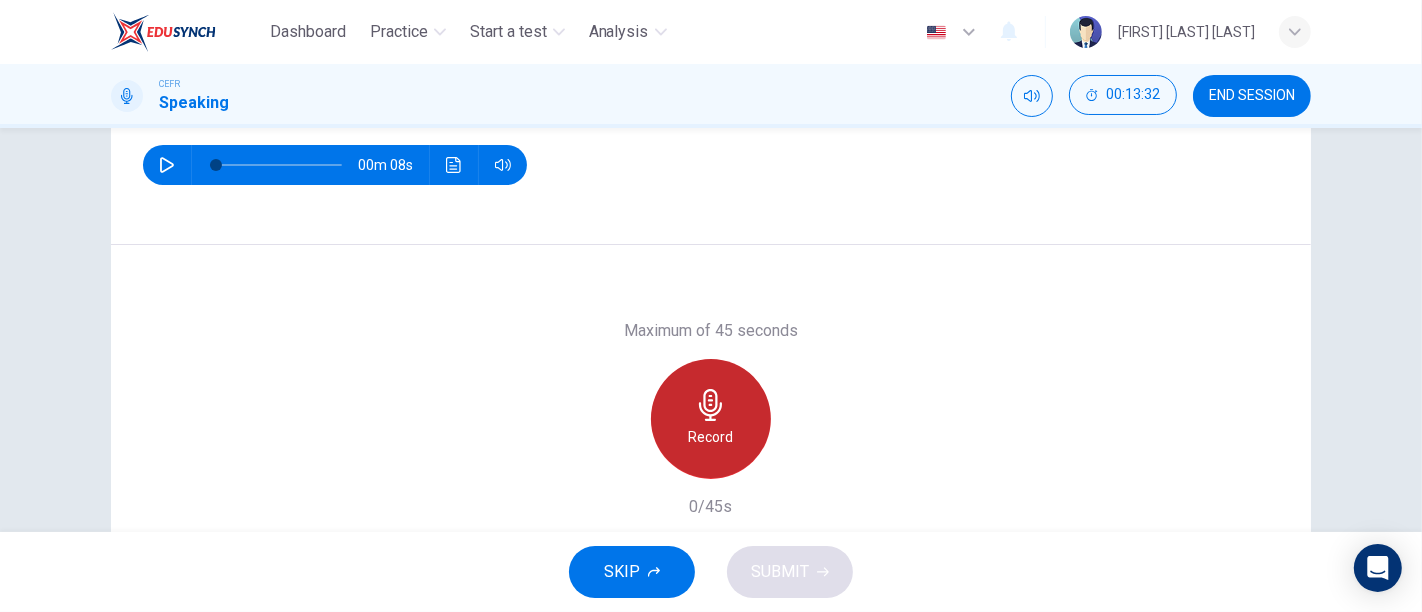 click at bounding box center [711, 405] 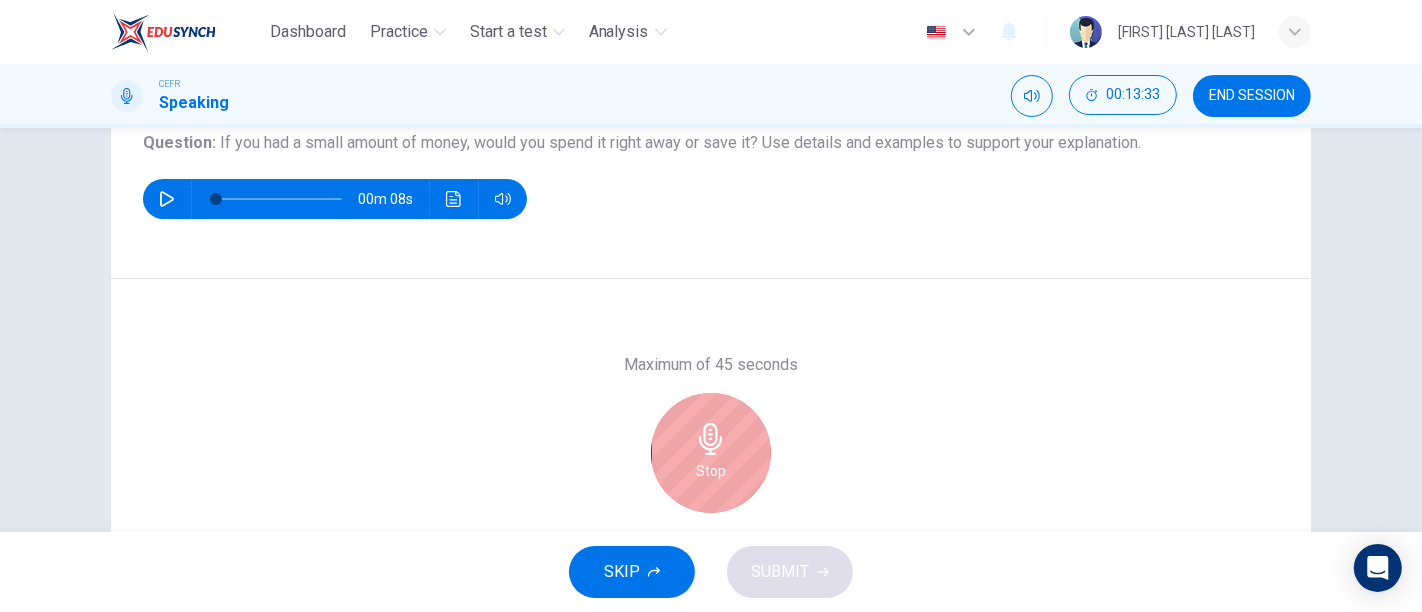 scroll, scrollTop: 235, scrollLeft: 0, axis: vertical 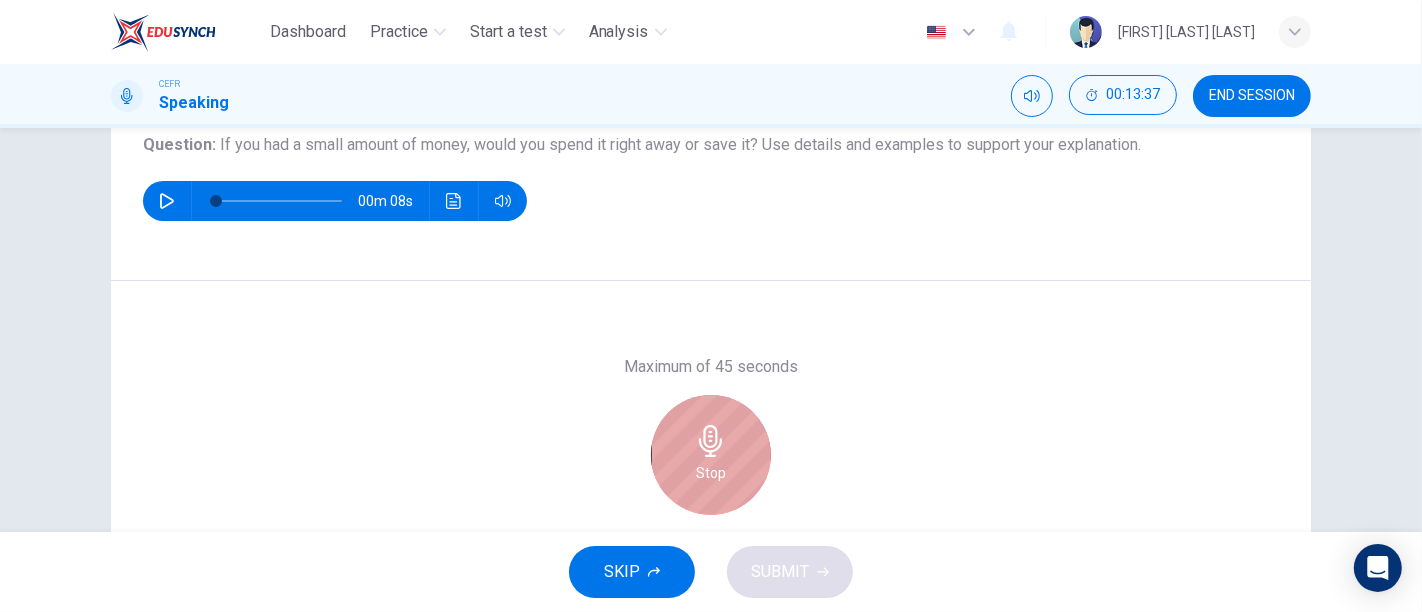 click on "Stop" at bounding box center [711, 455] 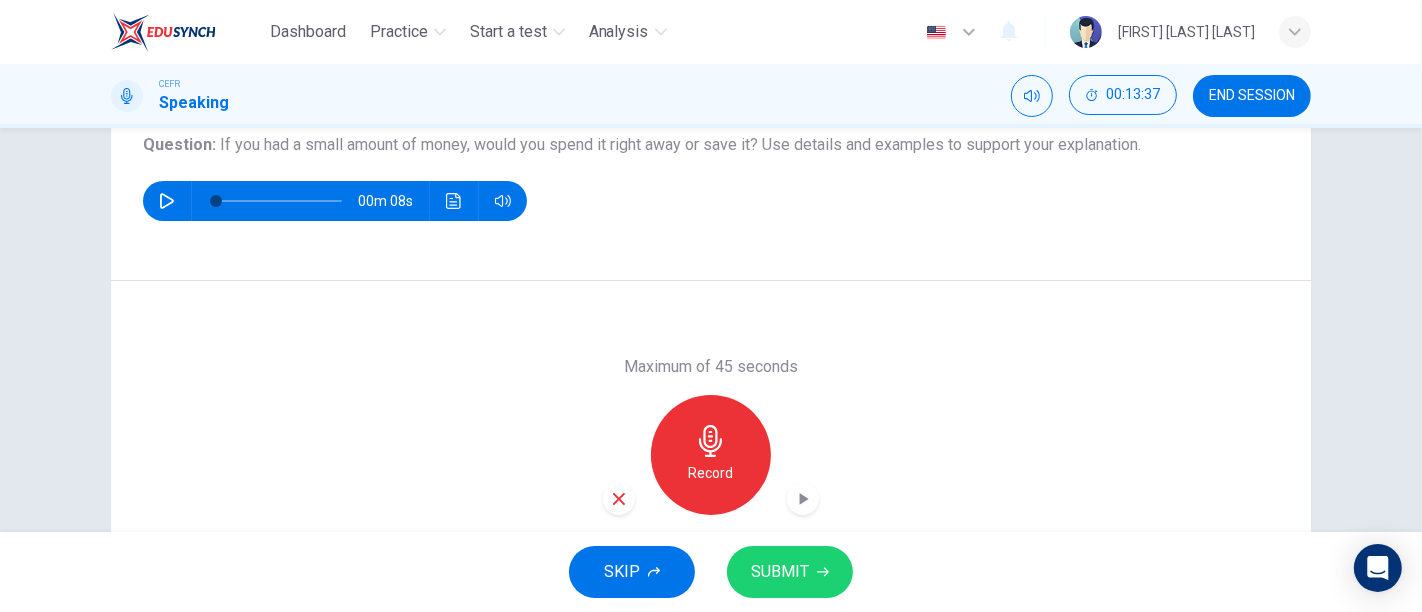 scroll, scrollTop: 277, scrollLeft: 0, axis: vertical 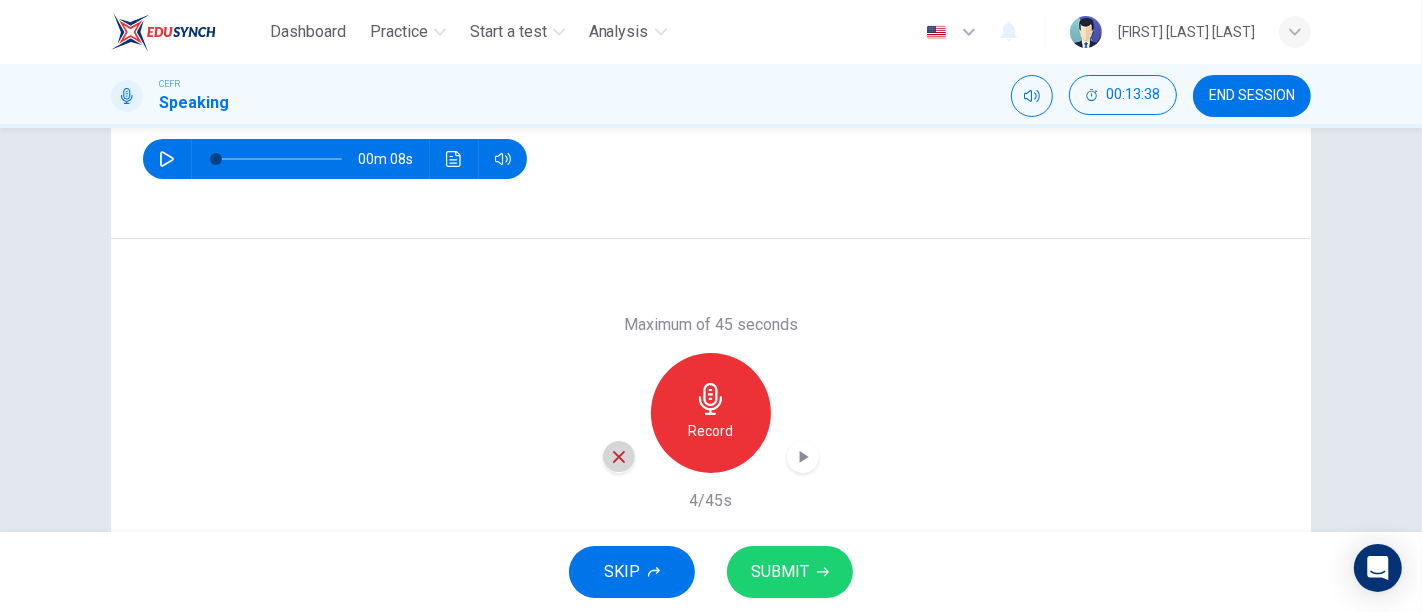 click at bounding box center [619, 457] 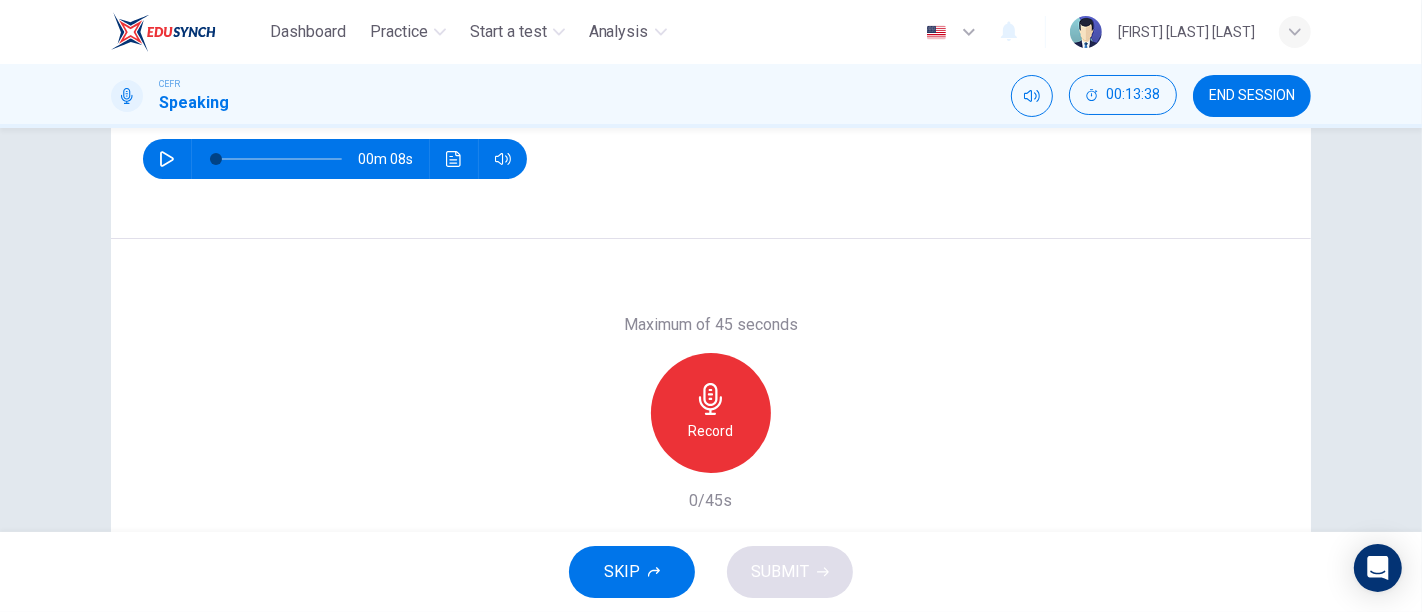 click on "Record" at bounding box center [711, 431] 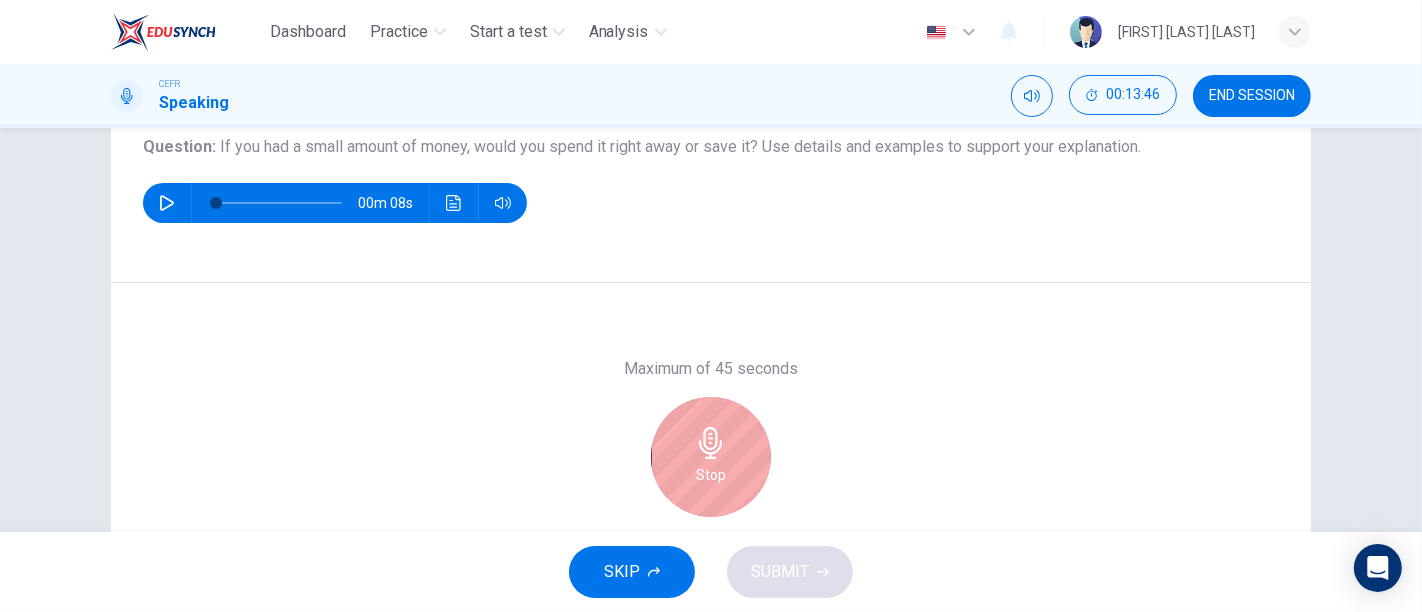 scroll, scrollTop: 275, scrollLeft: 0, axis: vertical 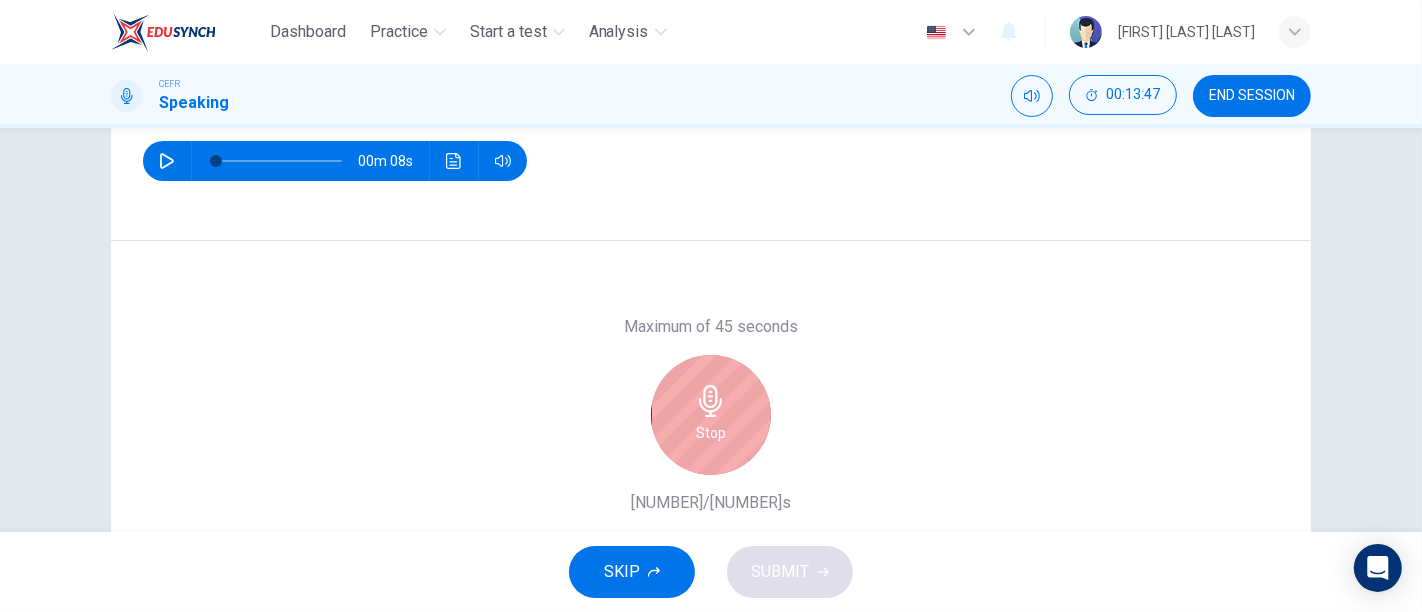 click on "Stop" at bounding box center [711, 415] 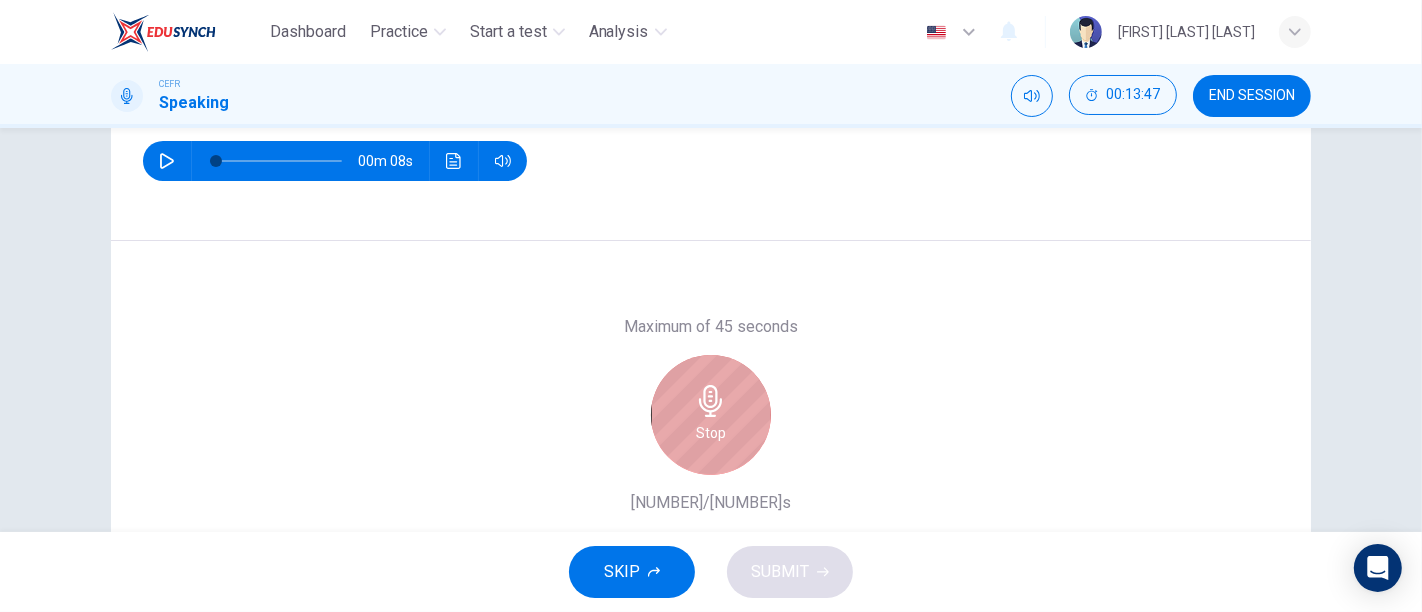 click on "Stop" at bounding box center [711, 415] 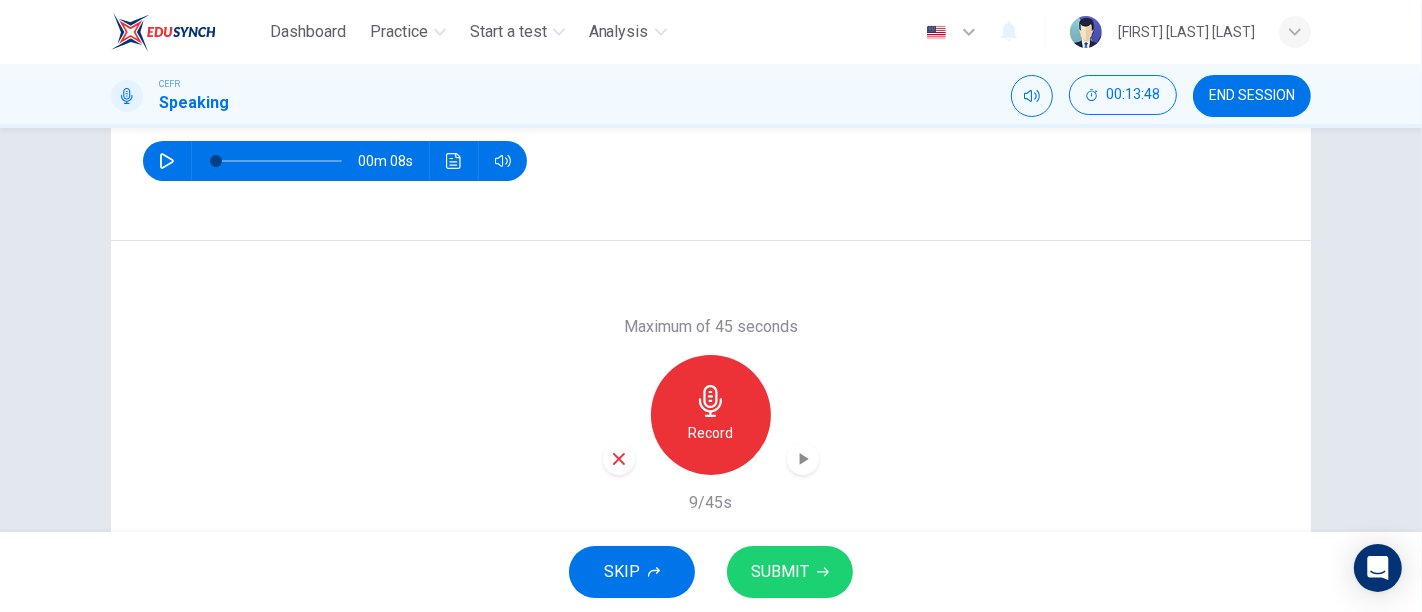 click at bounding box center (619, 459) 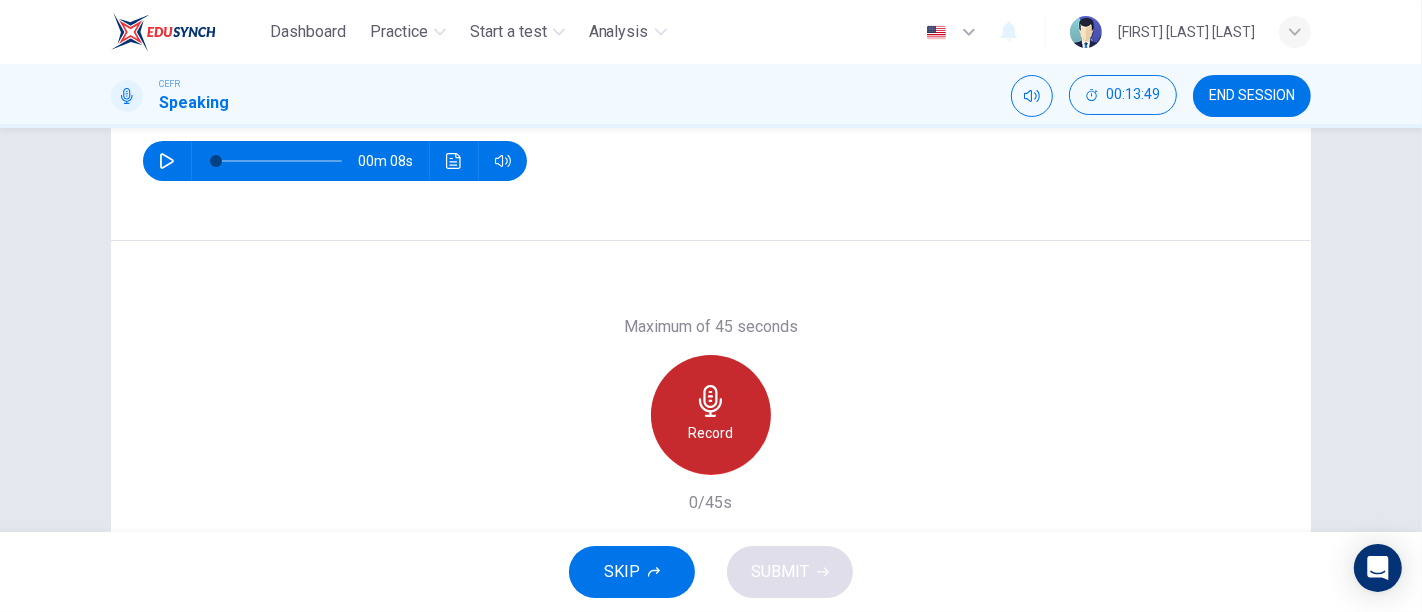 click on "Record" at bounding box center [711, 433] 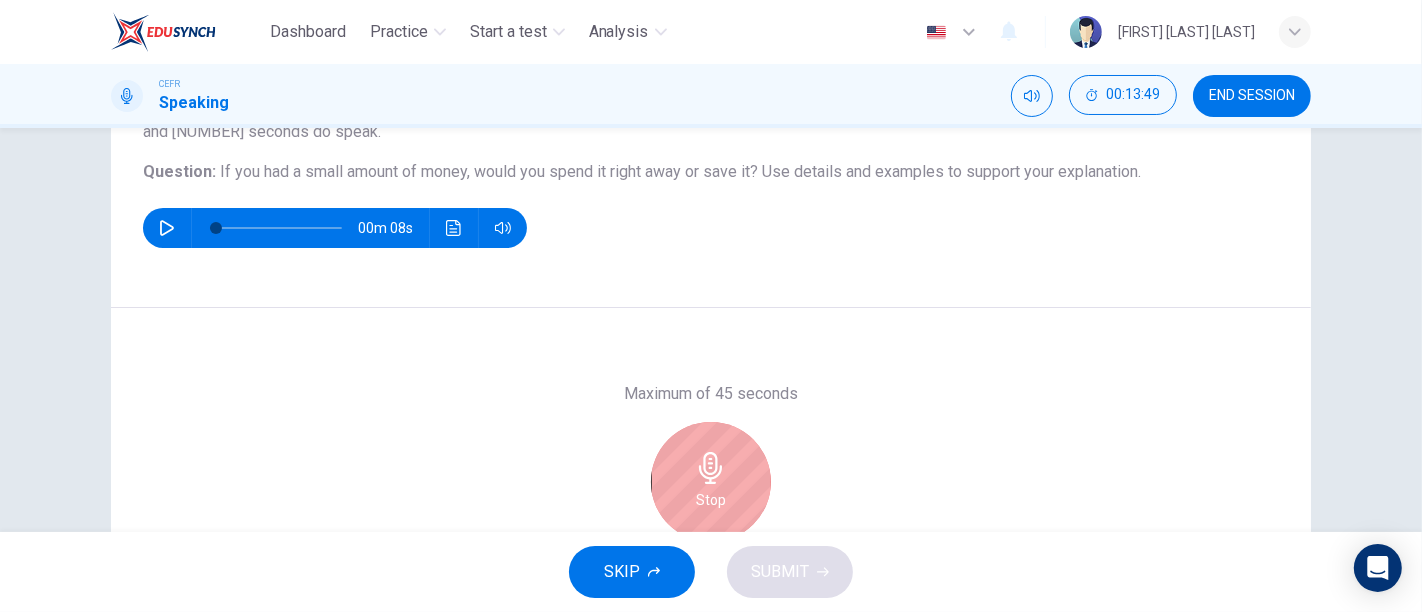 scroll, scrollTop: 205, scrollLeft: 0, axis: vertical 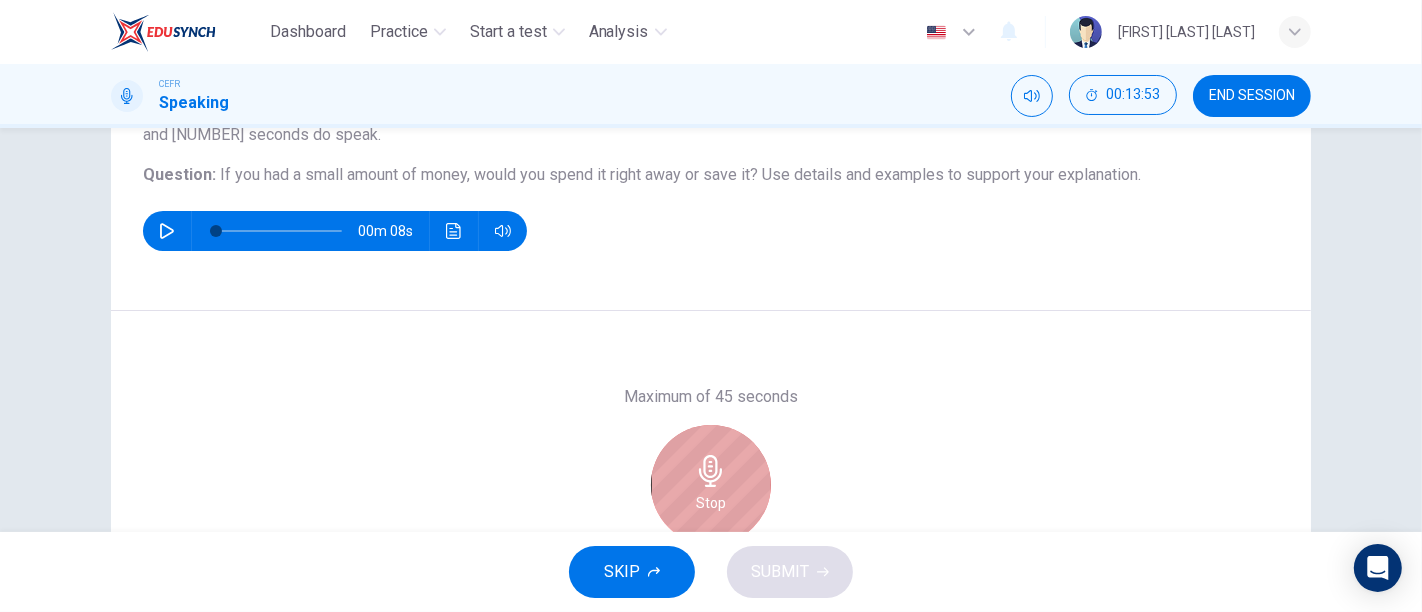 click on "Stop" at bounding box center [711, 485] 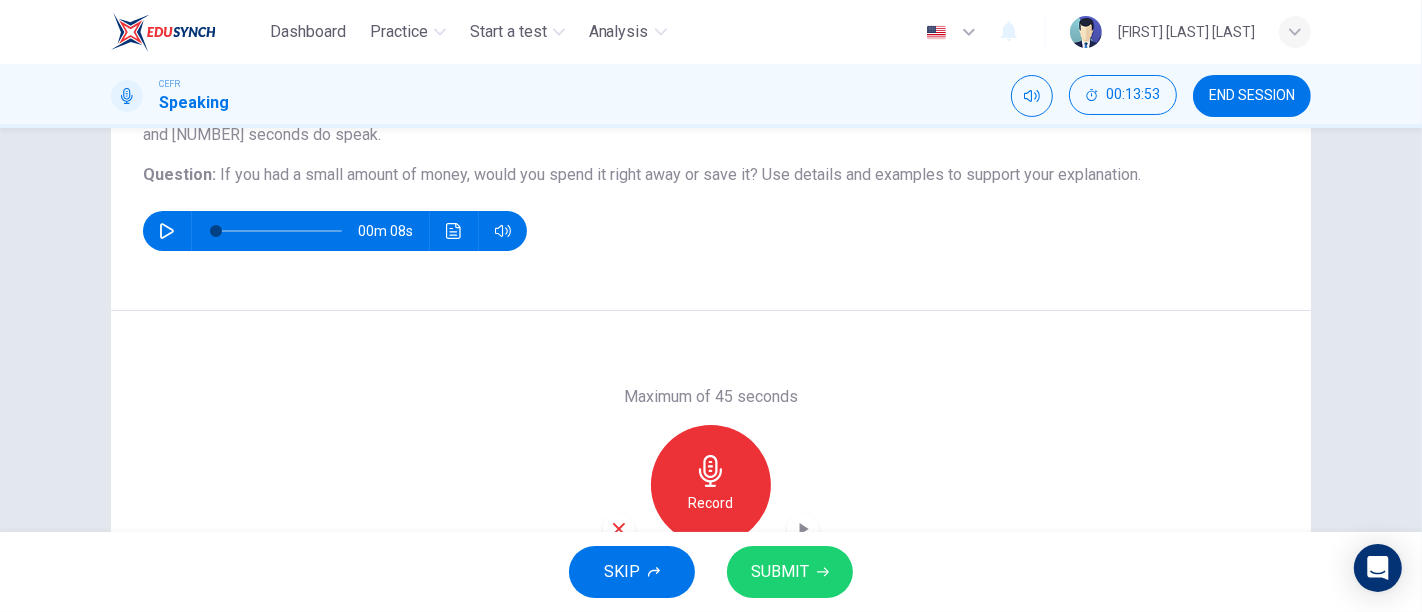 scroll, scrollTop: 284, scrollLeft: 0, axis: vertical 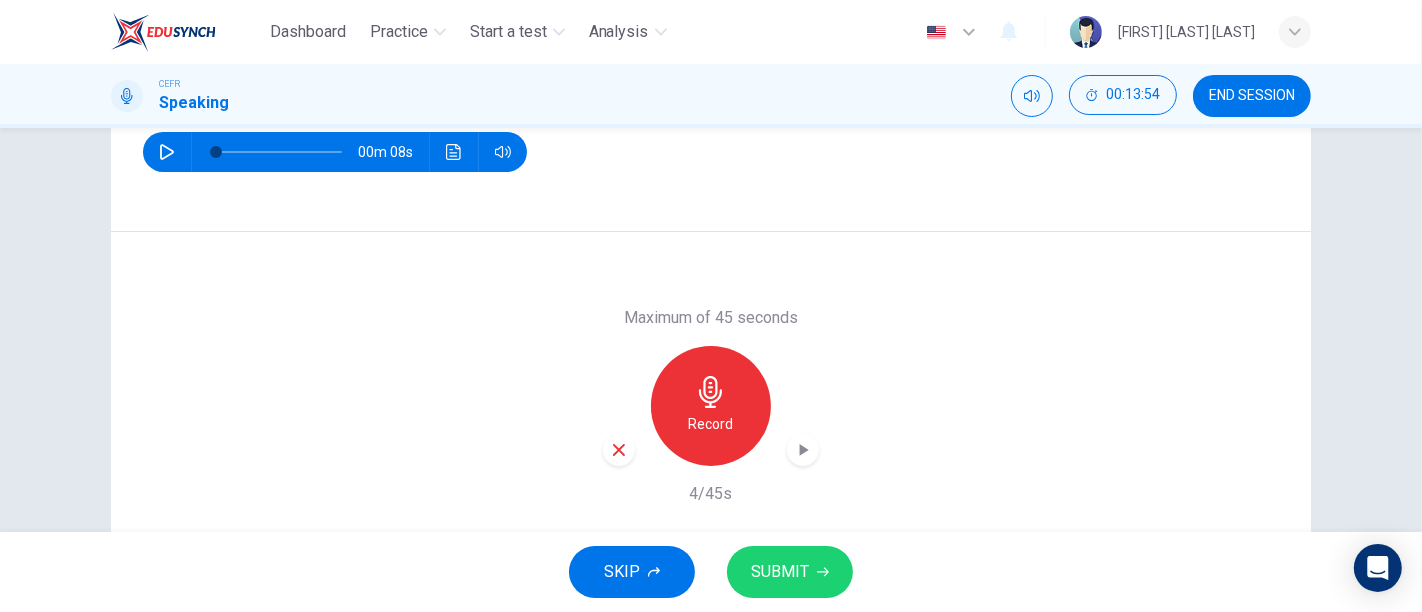 click on "Record" at bounding box center [711, 406] 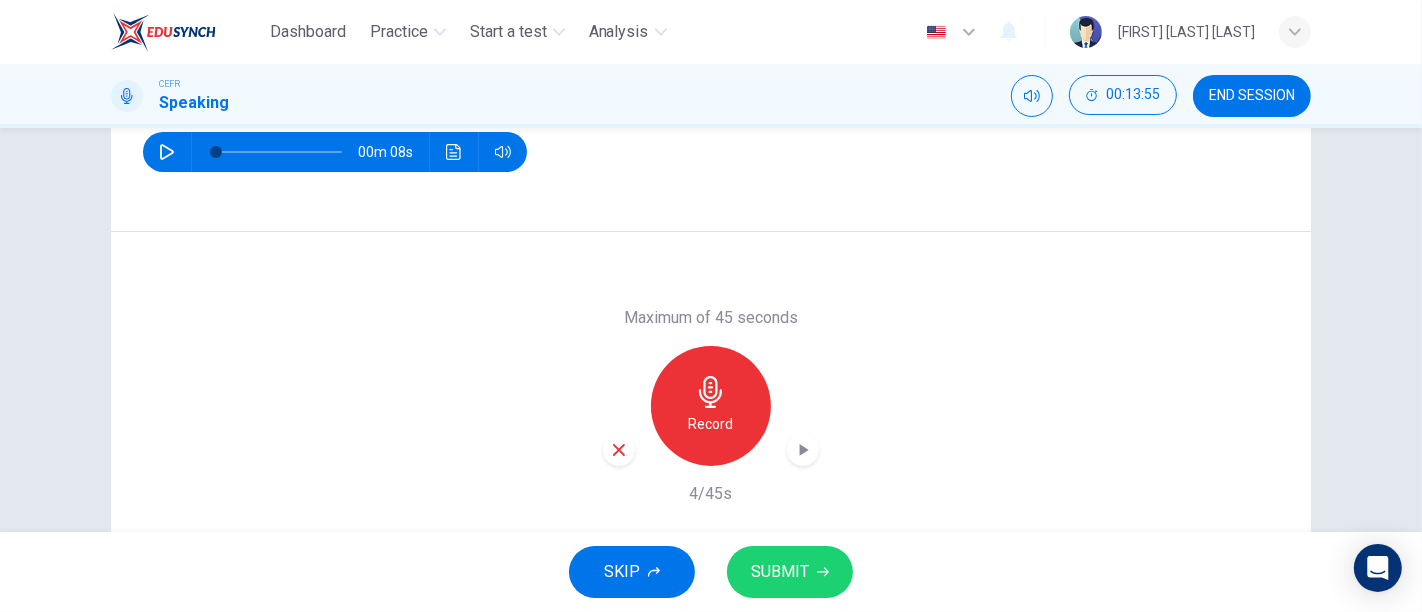 click at bounding box center (619, 450) 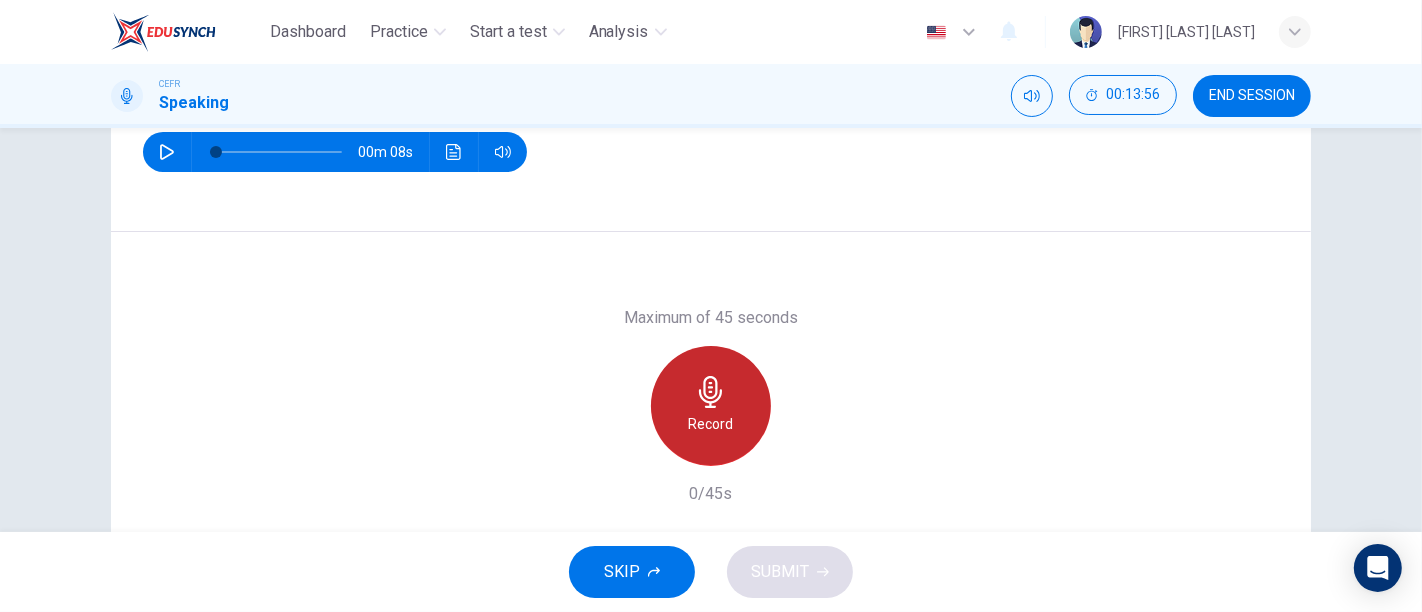 click on "Record" at bounding box center [711, 424] 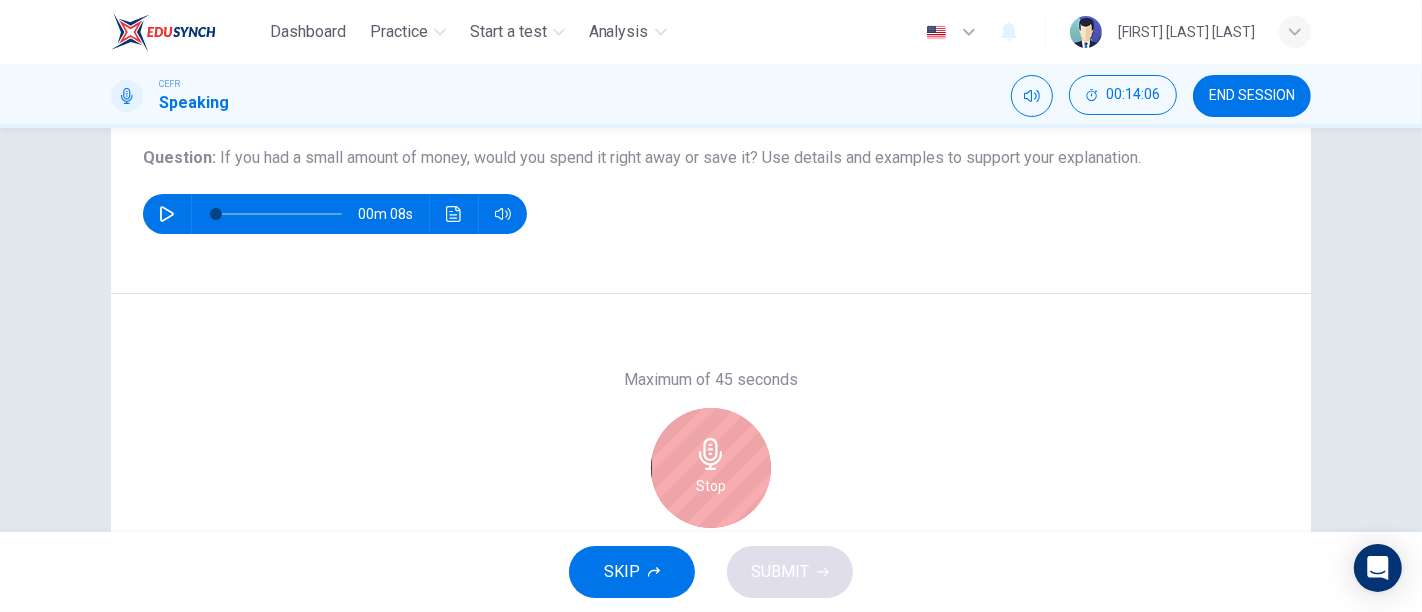 scroll, scrollTop: 223, scrollLeft: 0, axis: vertical 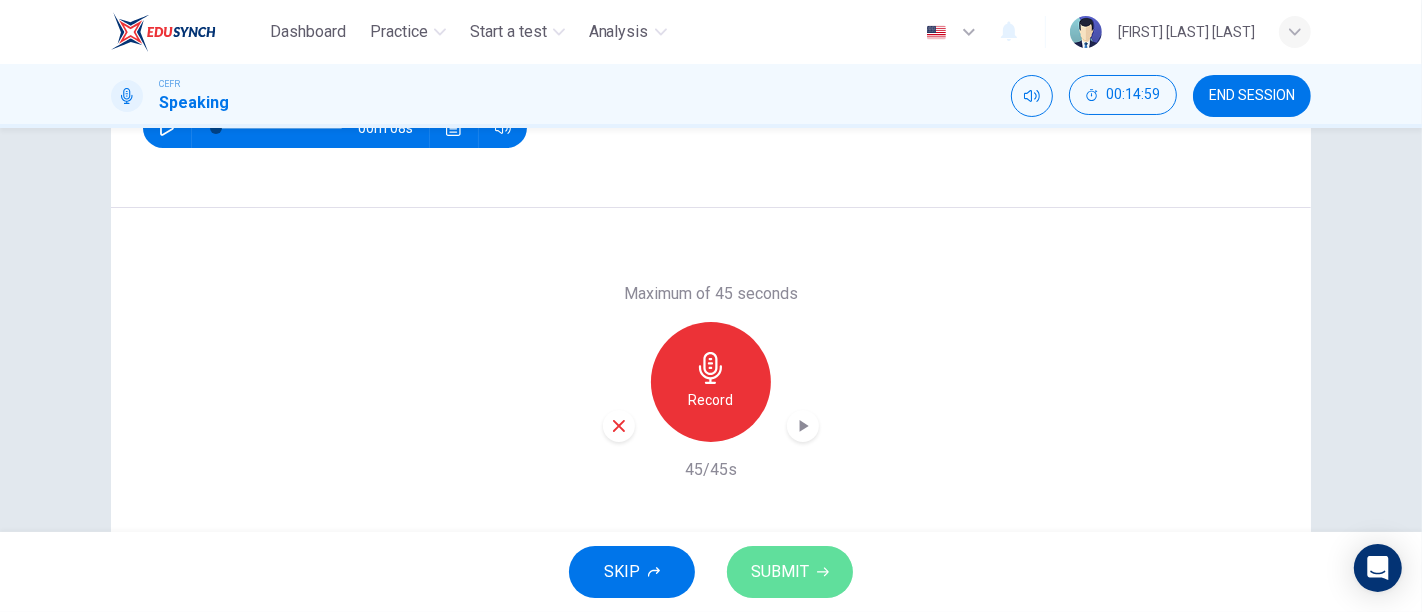 click on "SUBMIT" at bounding box center [780, 572] 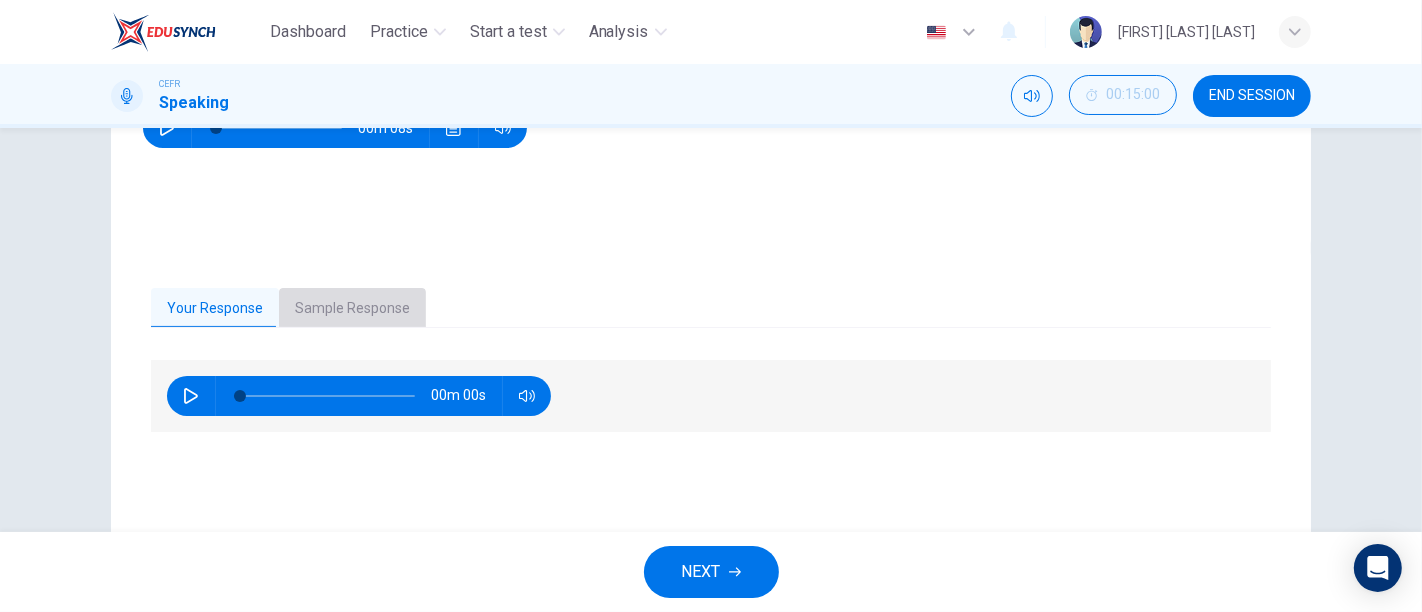 click on "Sample Response" at bounding box center (352, 309) 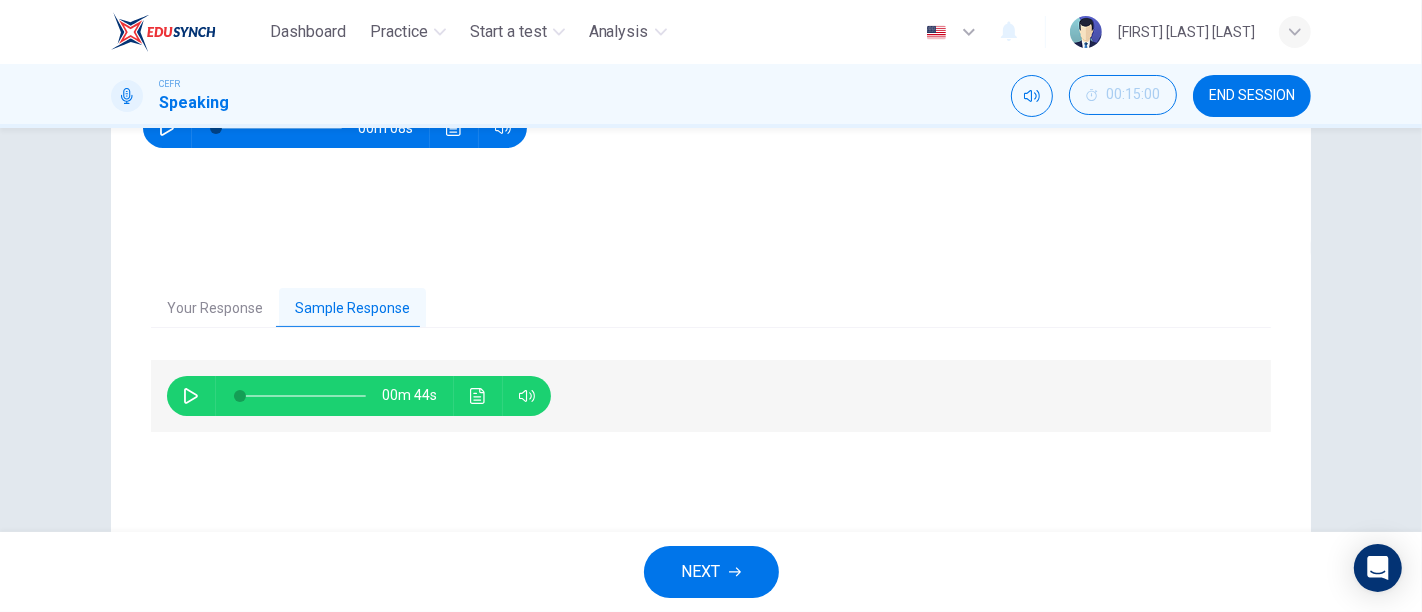 scroll, scrollTop: 370, scrollLeft: 0, axis: vertical 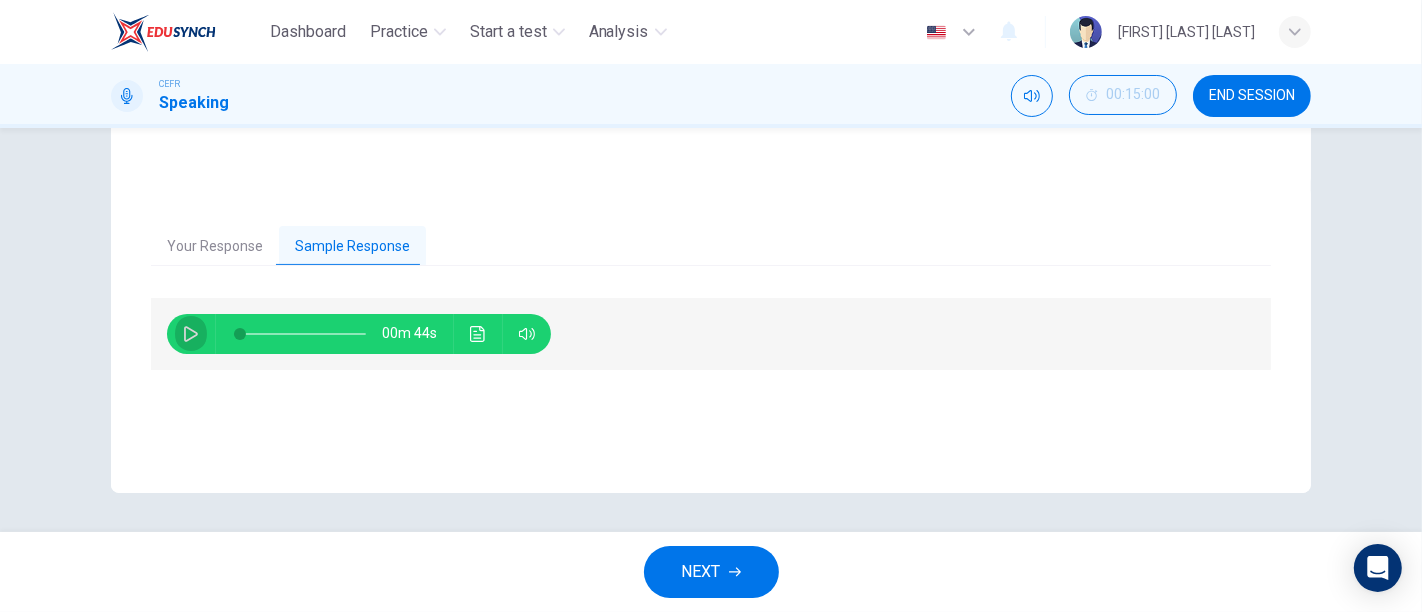 click at bounding box center [191, 334] 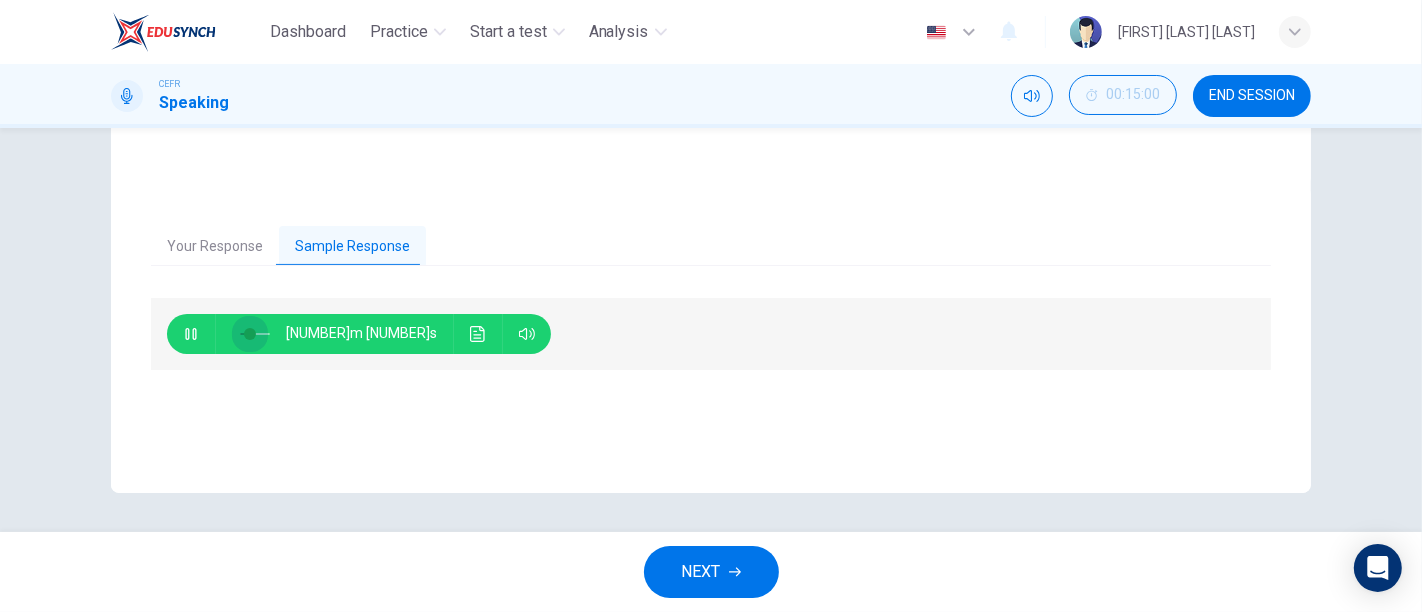 click at bounding box center (255, 334) 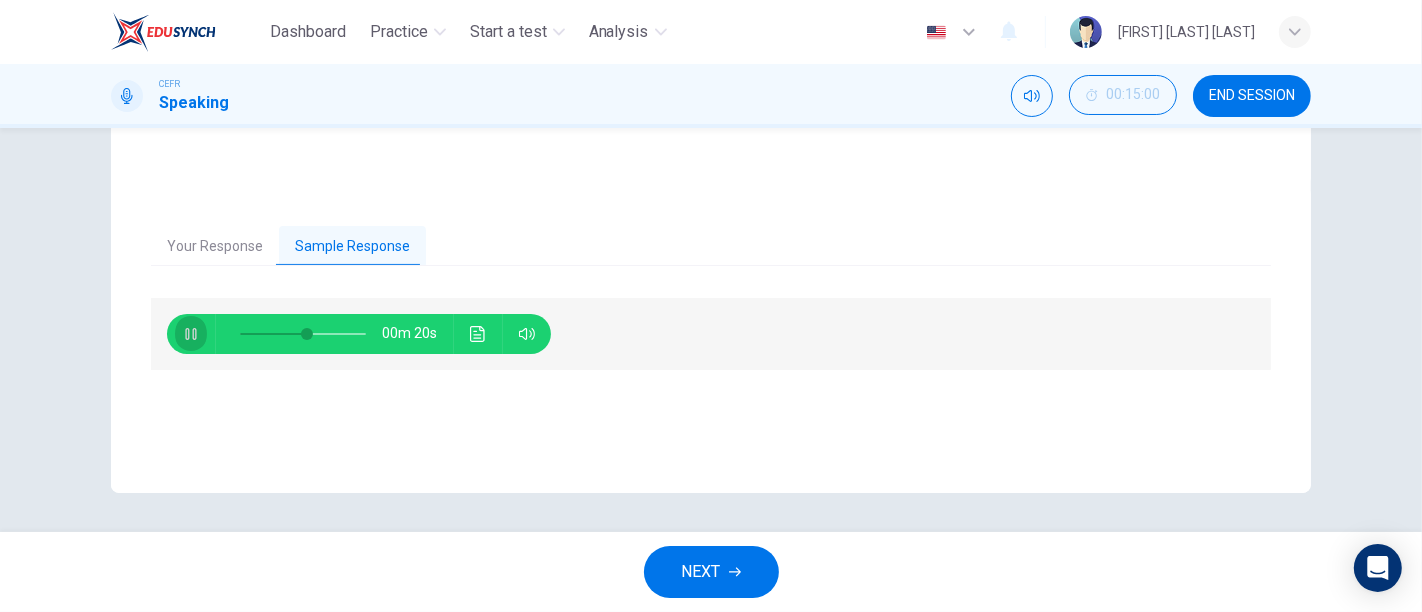 click at bounding box center (190, 334) 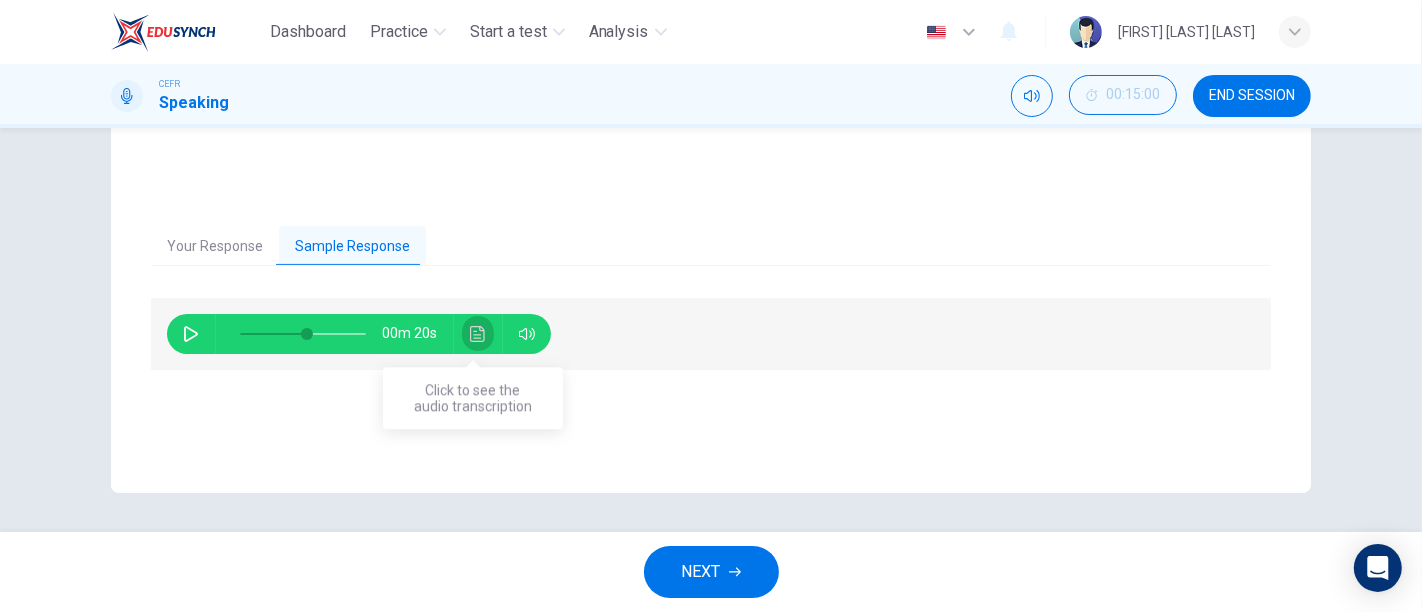 click at bounding box center [477, 334] 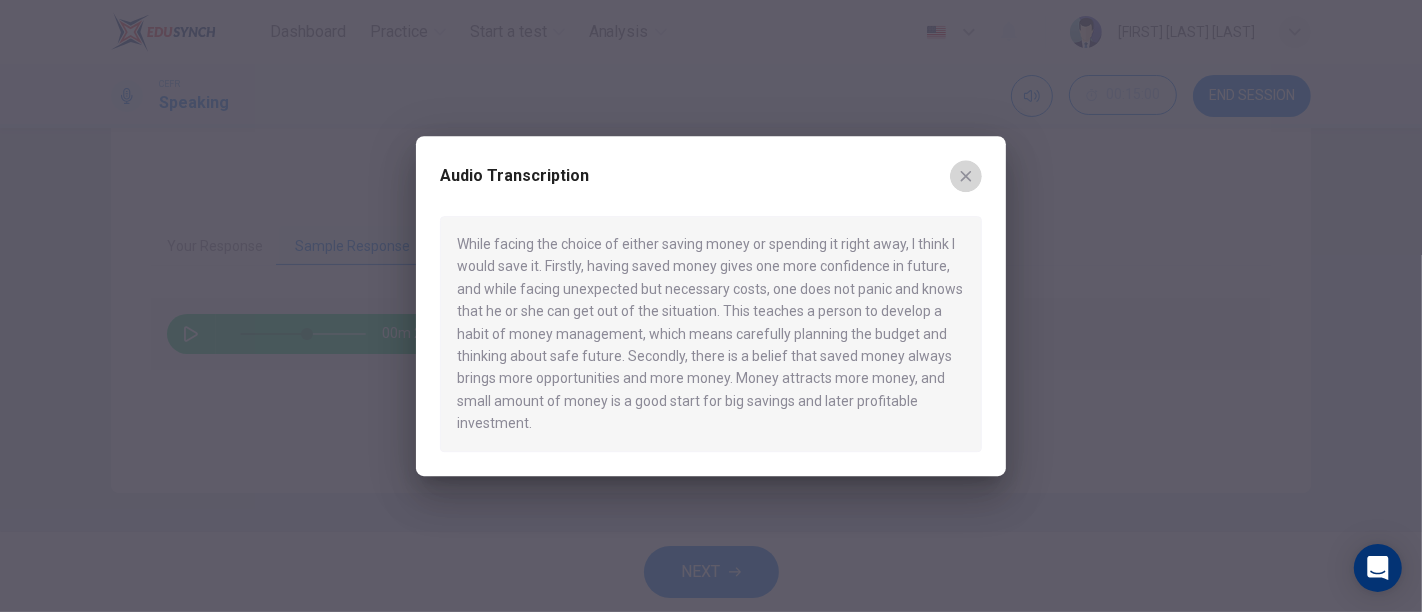 click at bounding box center (966, 176) 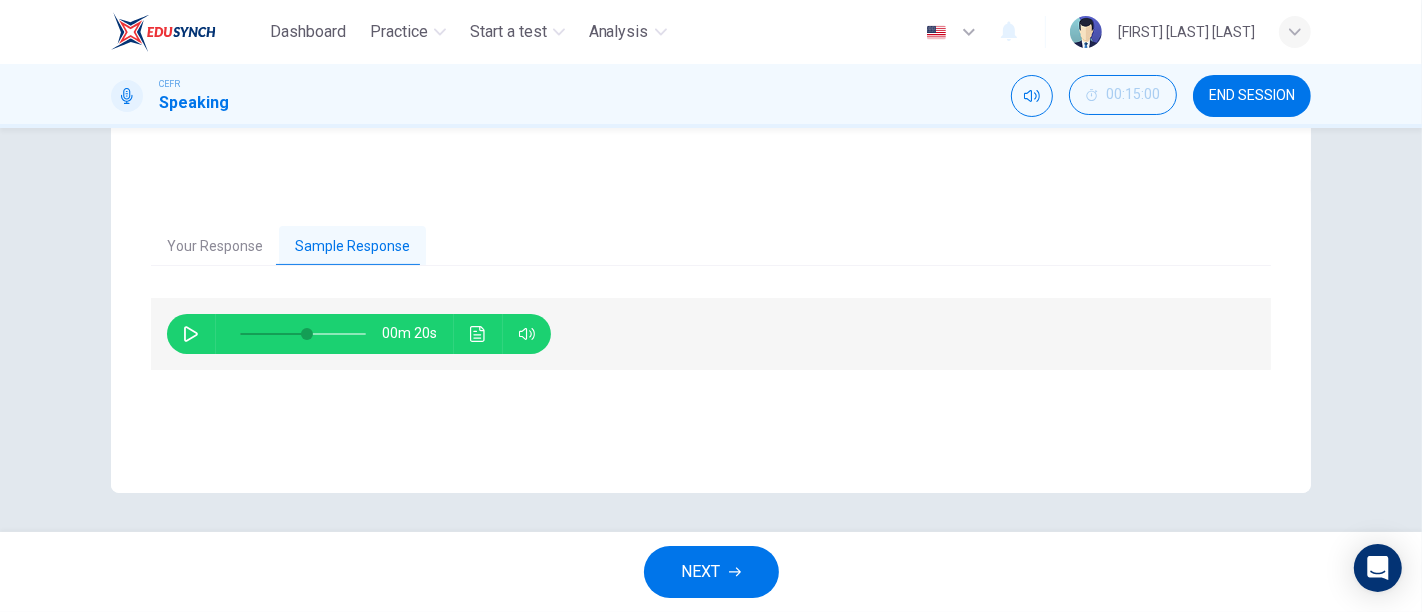 scroll, scrollTop: 160, scrollLeft: 0, axis: vertical 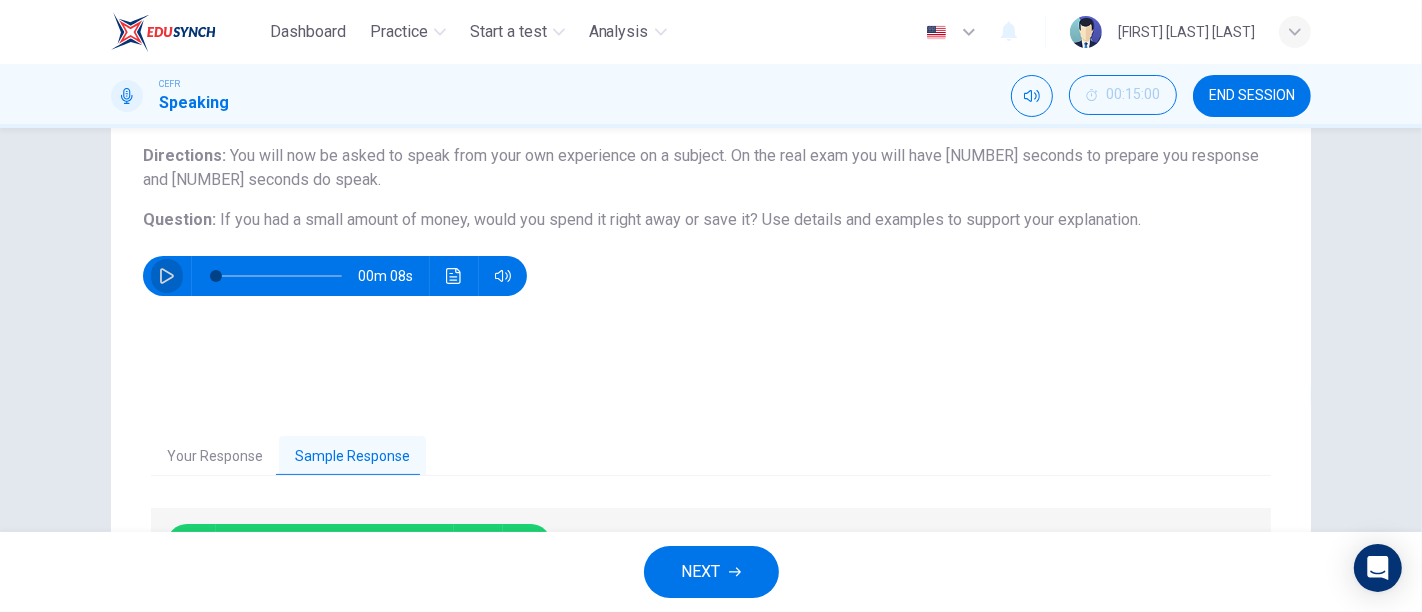 click at bounding box center (167, 276) 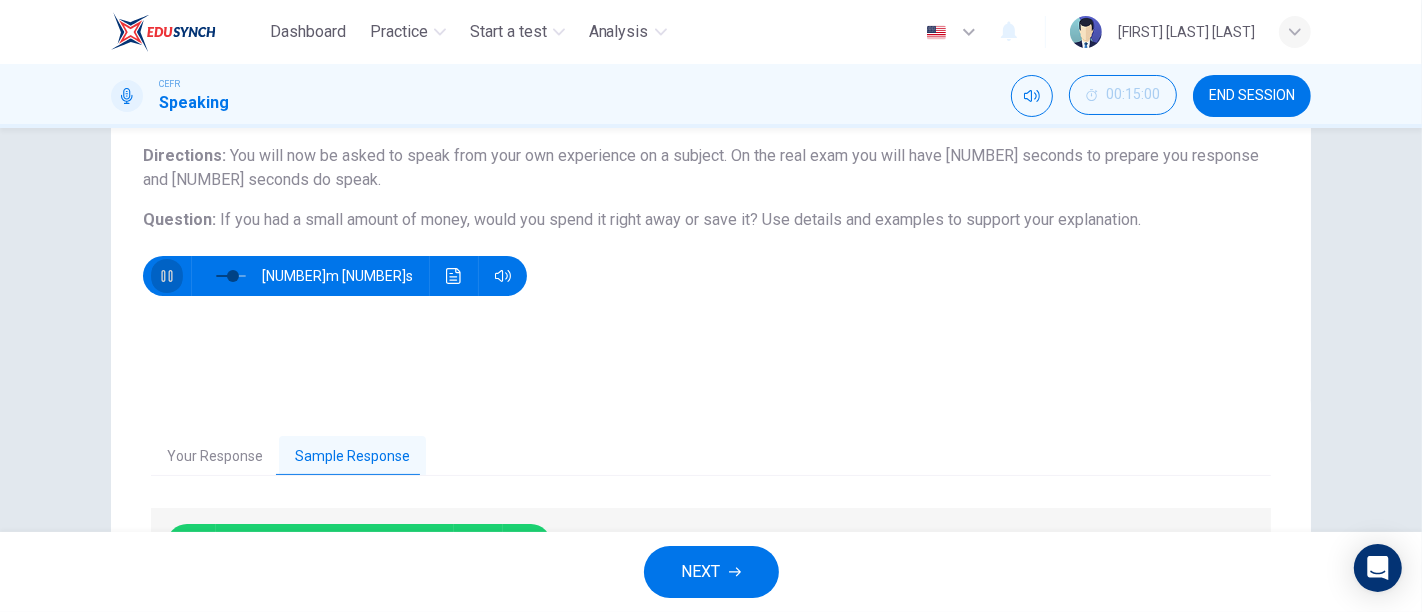 click at bounding box center [167, 276] 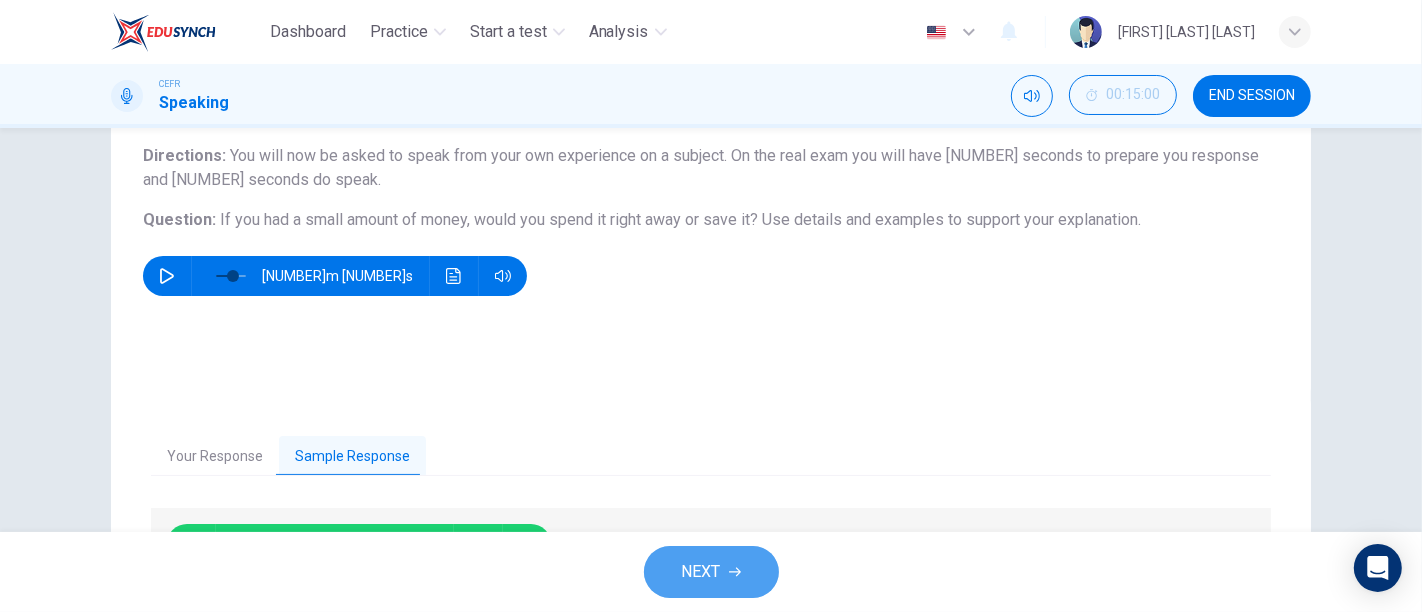 click on "NEXT" at bounding box center [711, 572] 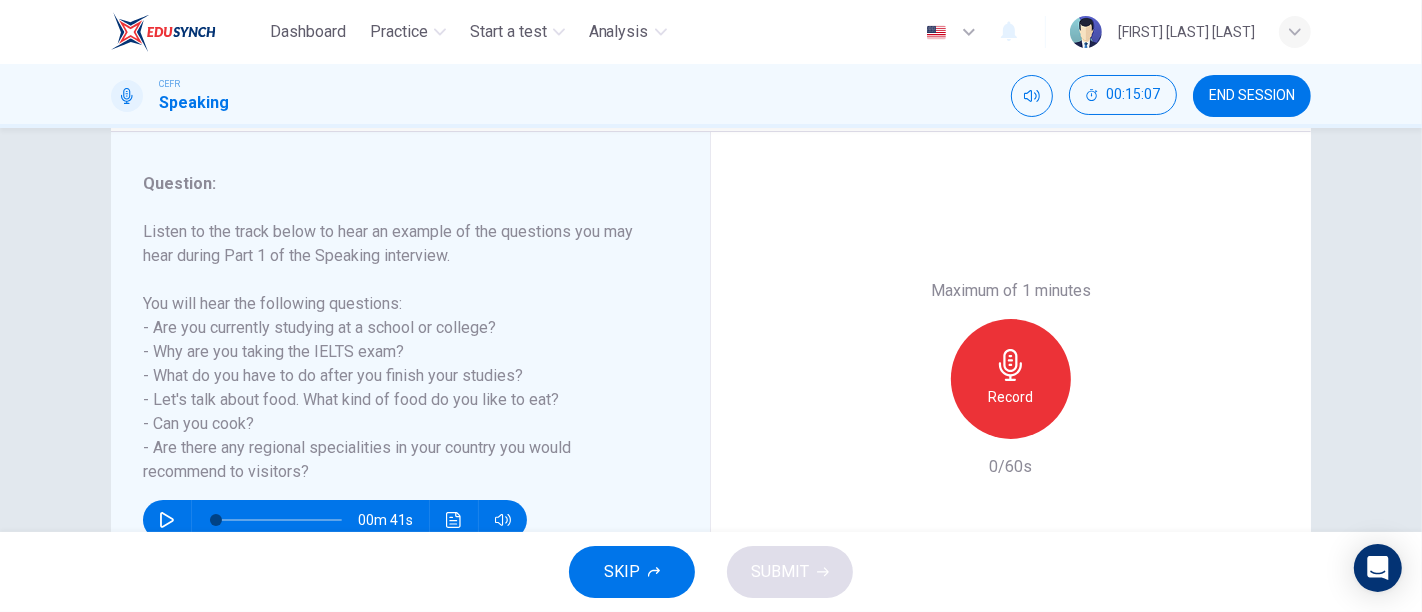 scroll, scrollTop: 368, scrollLeft: 0, axis: vertical 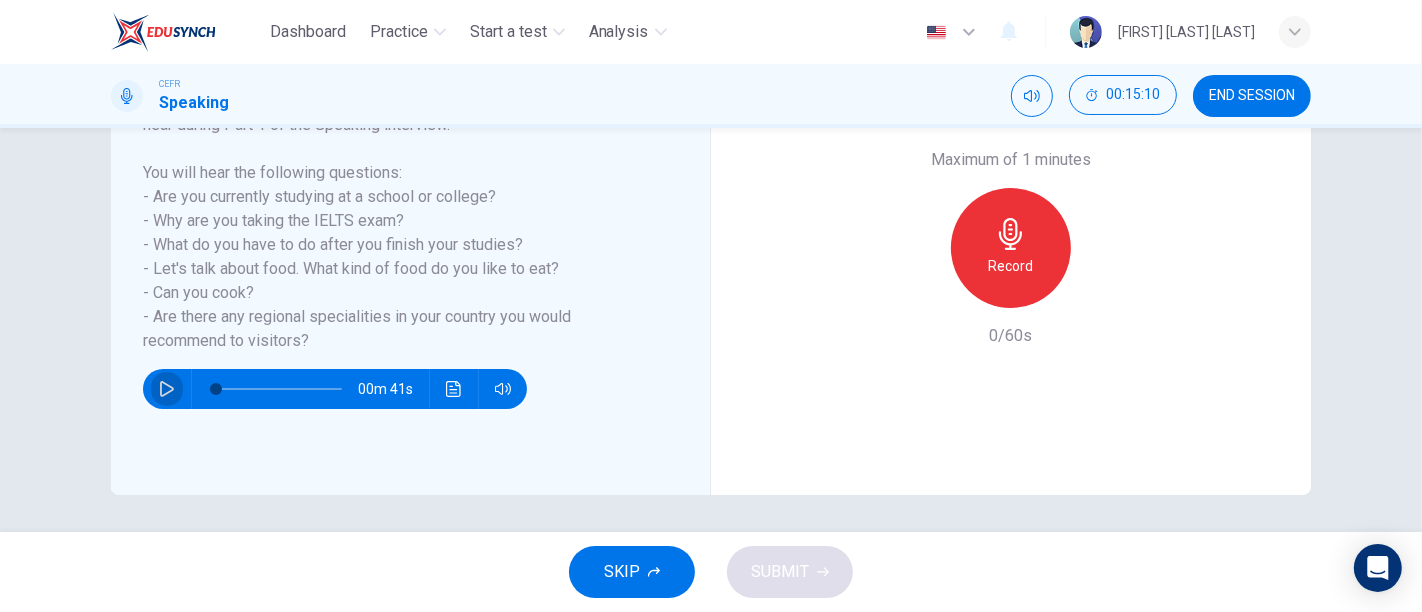 click at bounding box center [167, 389] 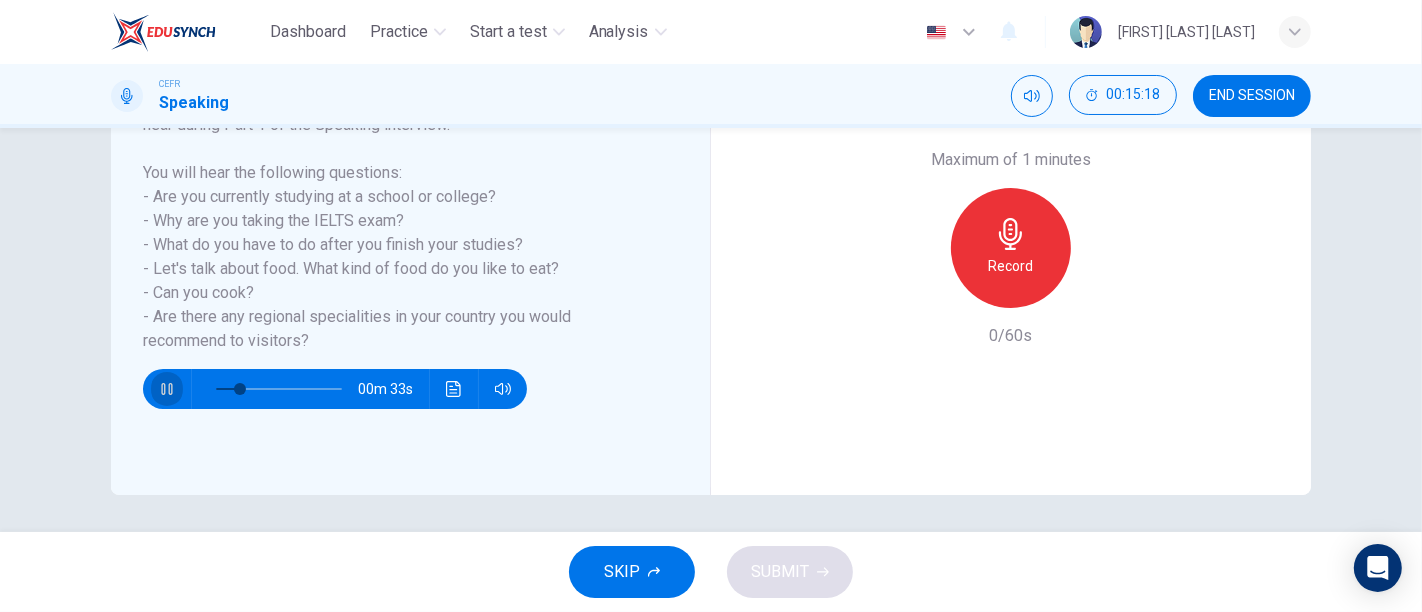 click at bounding box center (167, 389) 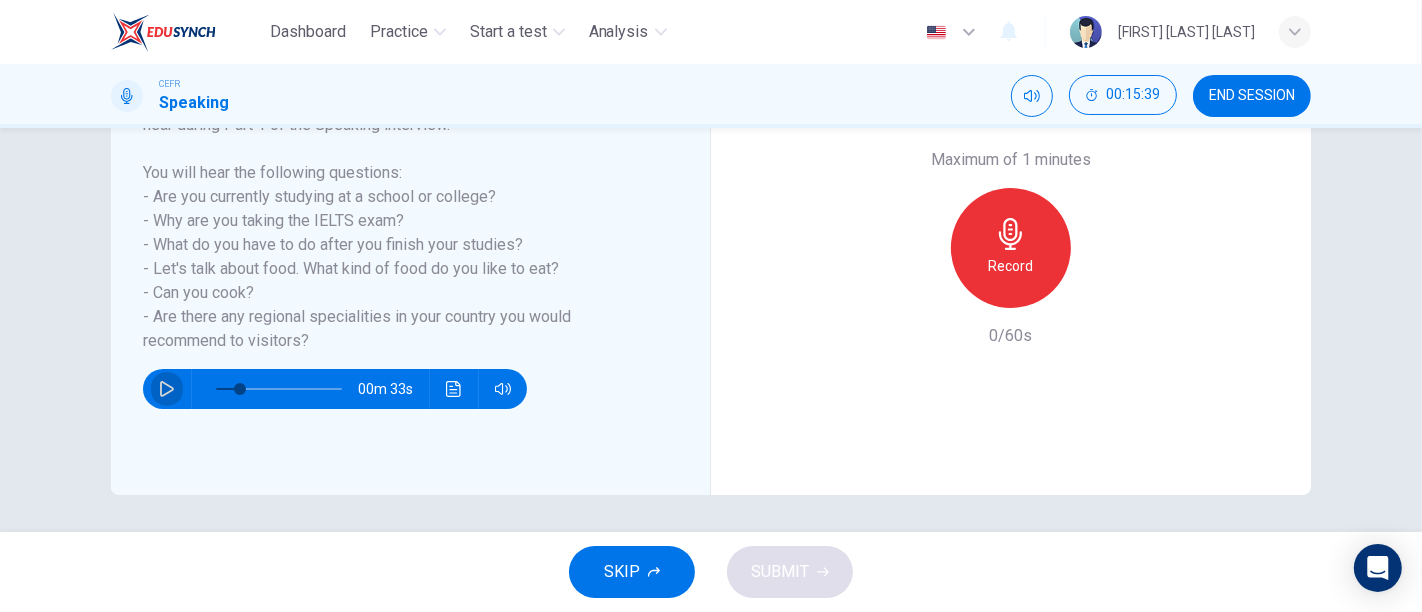 click at bounding box center (167, 389) 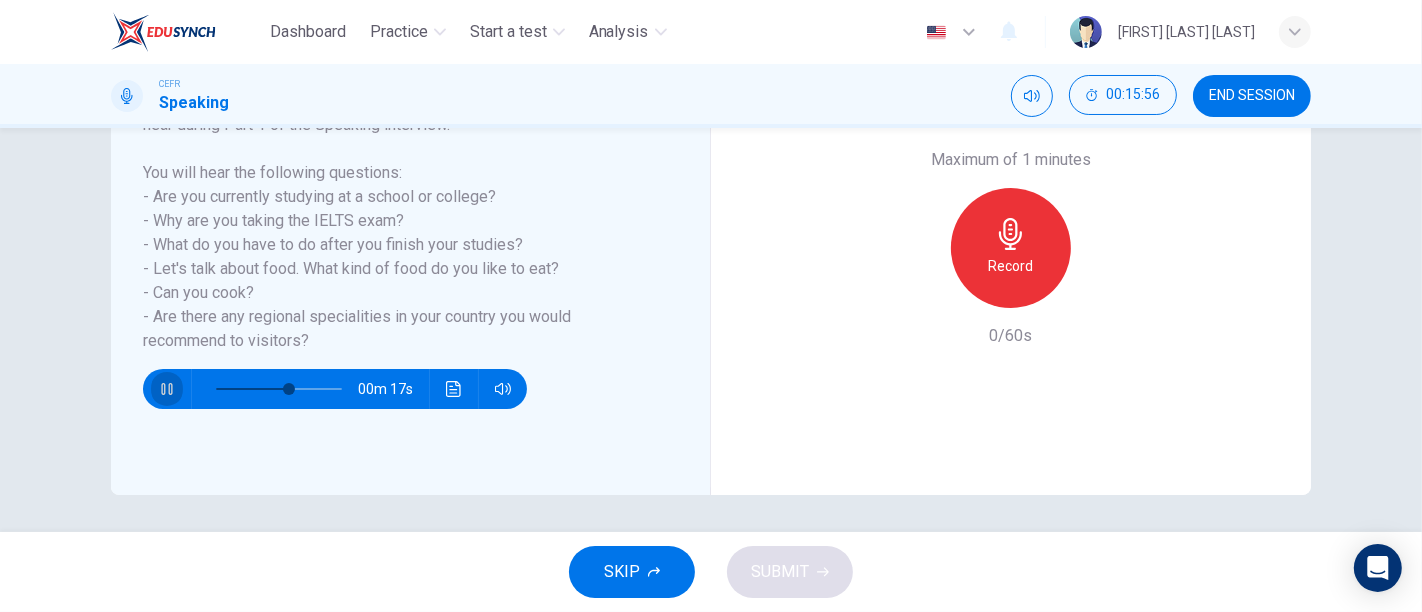 click at bounding box center (167, 389) 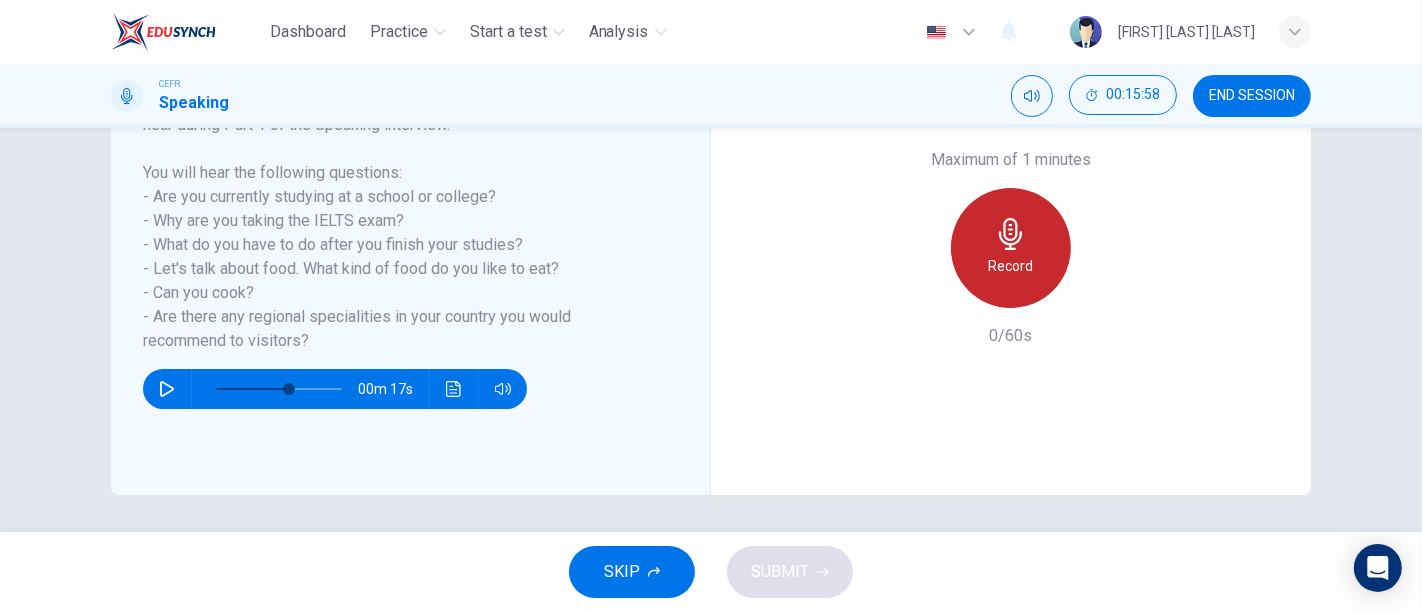 click on "Record" at bounding box center [1011, 248] 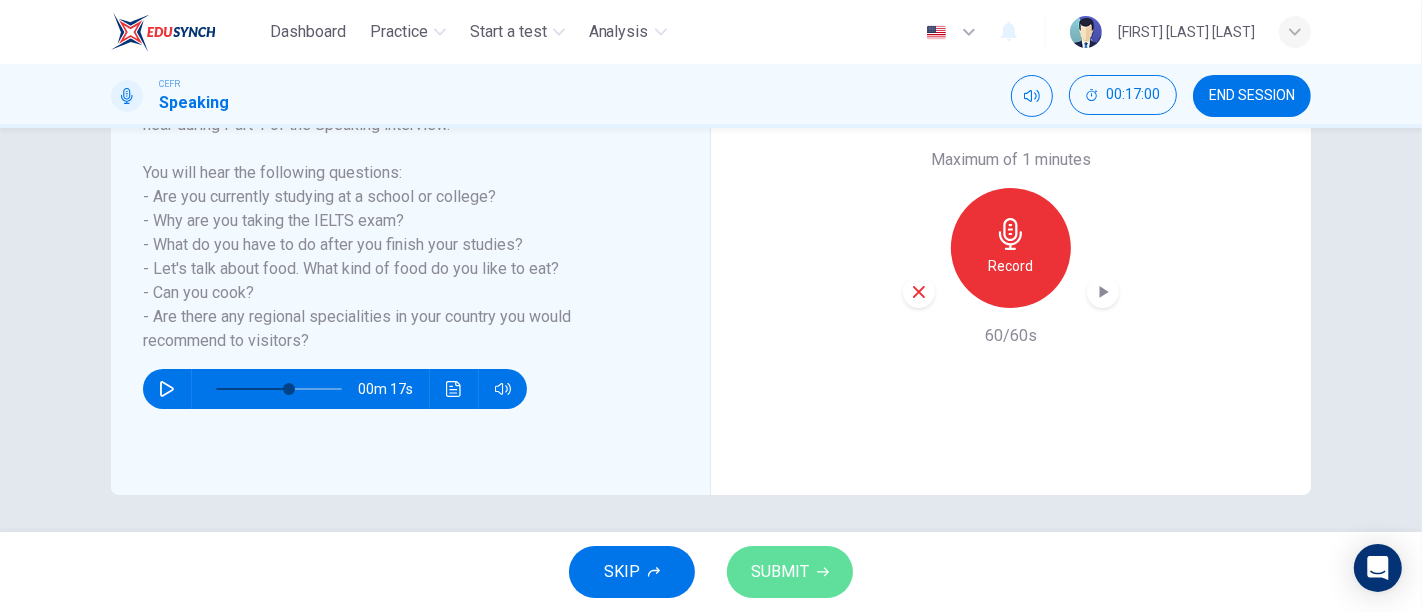 click on "SUBMIT" at bounding box center (790, 572) 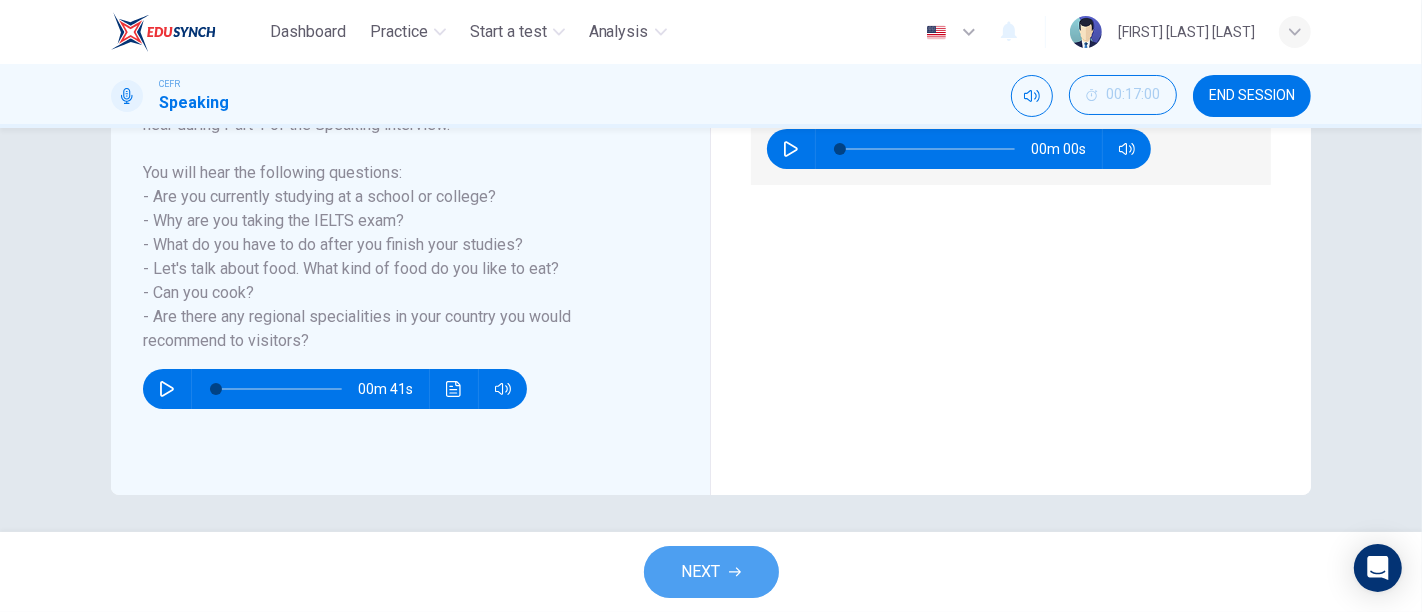 click on "NEXT" at bounding box center (701, 572) 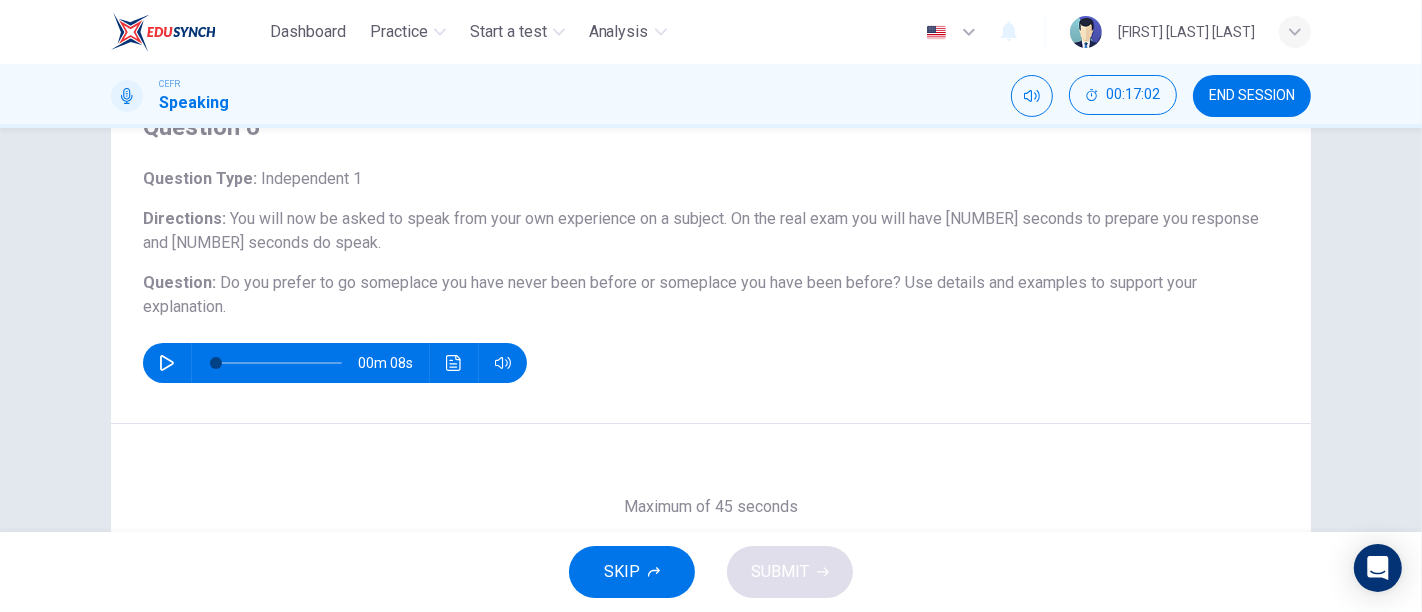 scroll, scrollTop: 104, scrollLeft: 0, axis: vertical 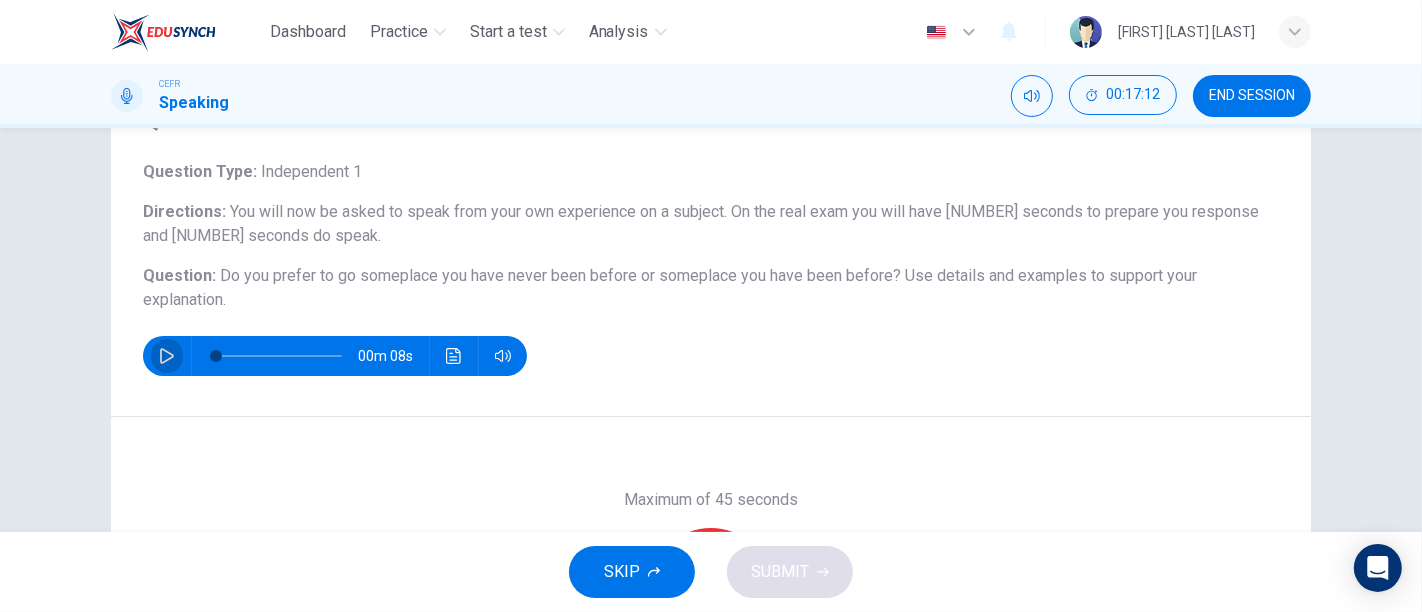 click at bounding box center (167, 356) 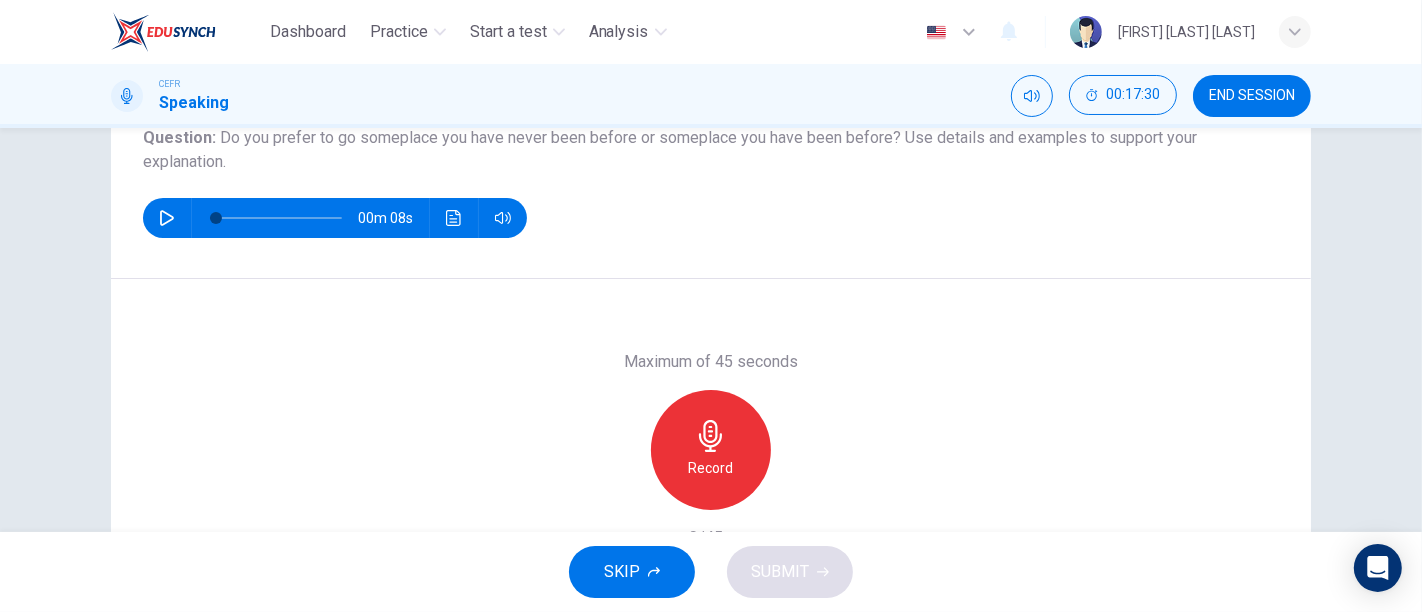 scroll, scrollTop: 300, scrollLeft: 0, axis: vertical 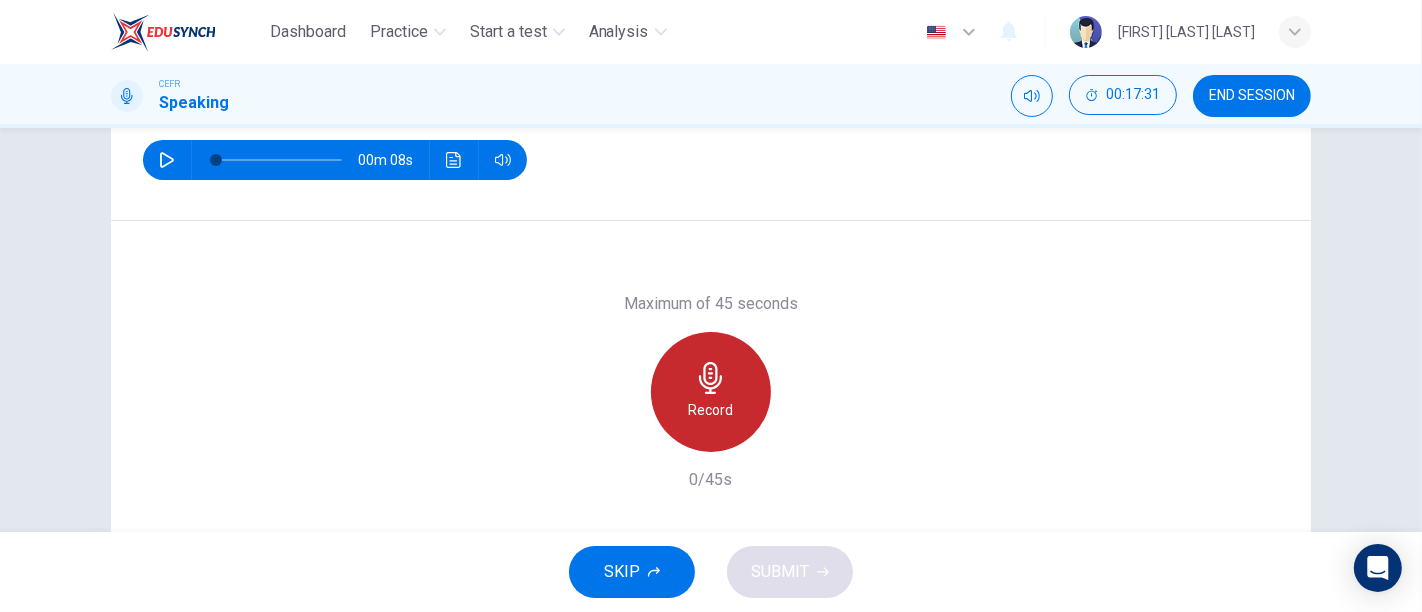 click at bounding box center [711, 378] 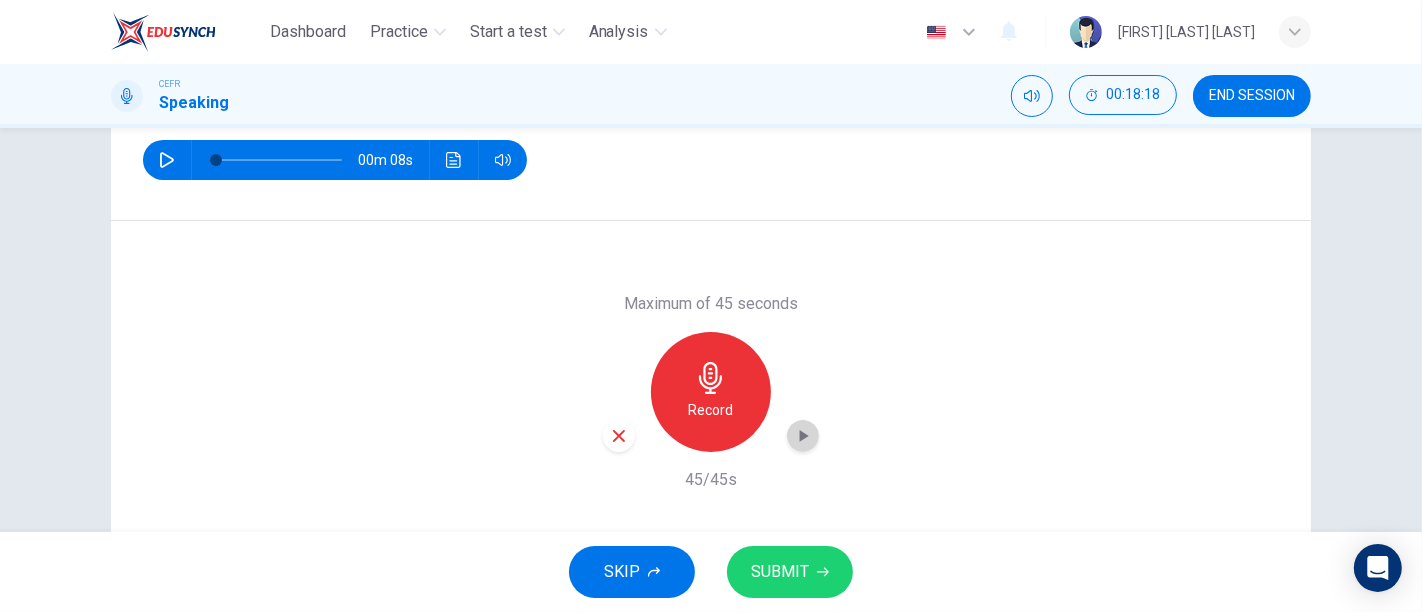 click at bounding box center (803, 436) 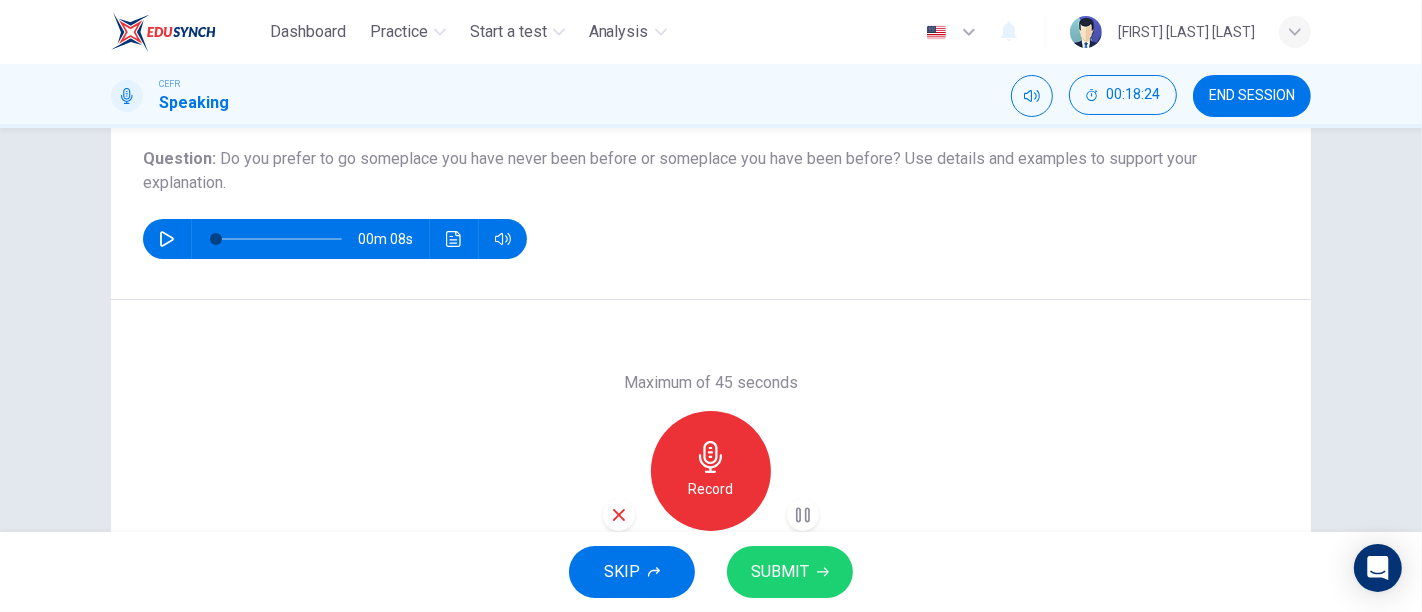 scroll, scrollTop: 219, scrollLeft: 0, axis: vertical 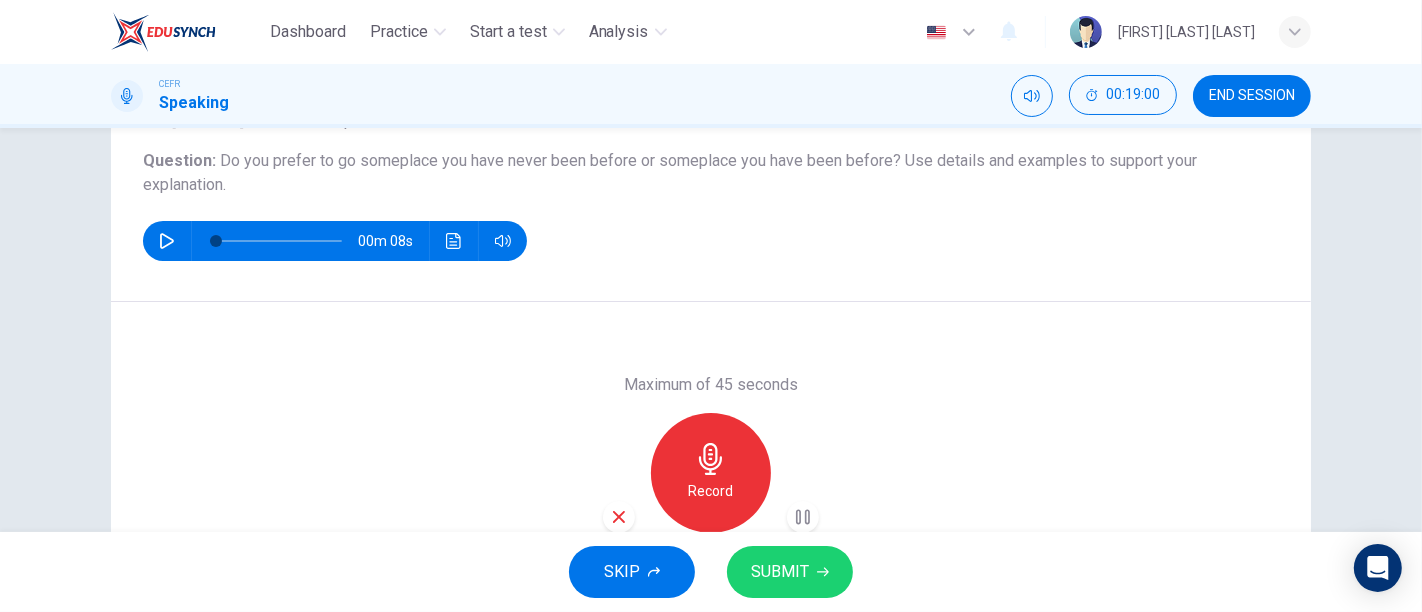 click on "SUBMIT" at bounding box center [780, 572] 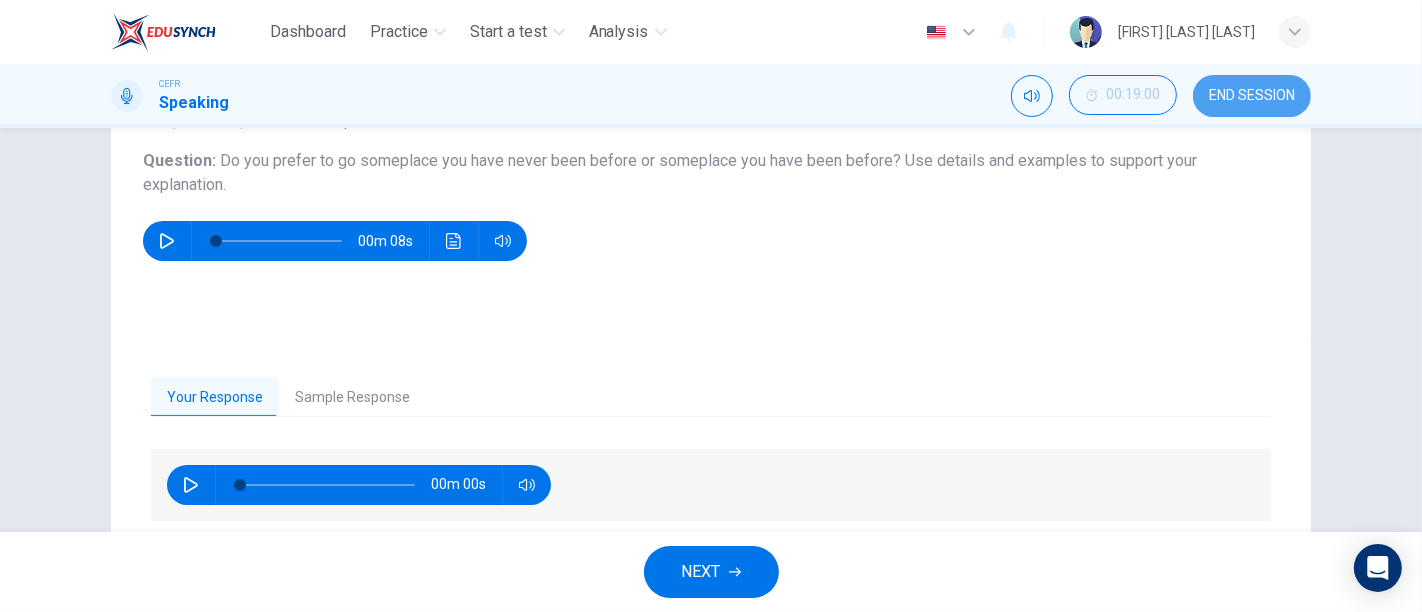 click on "END SESSION" at bounding box center (1252, 96) 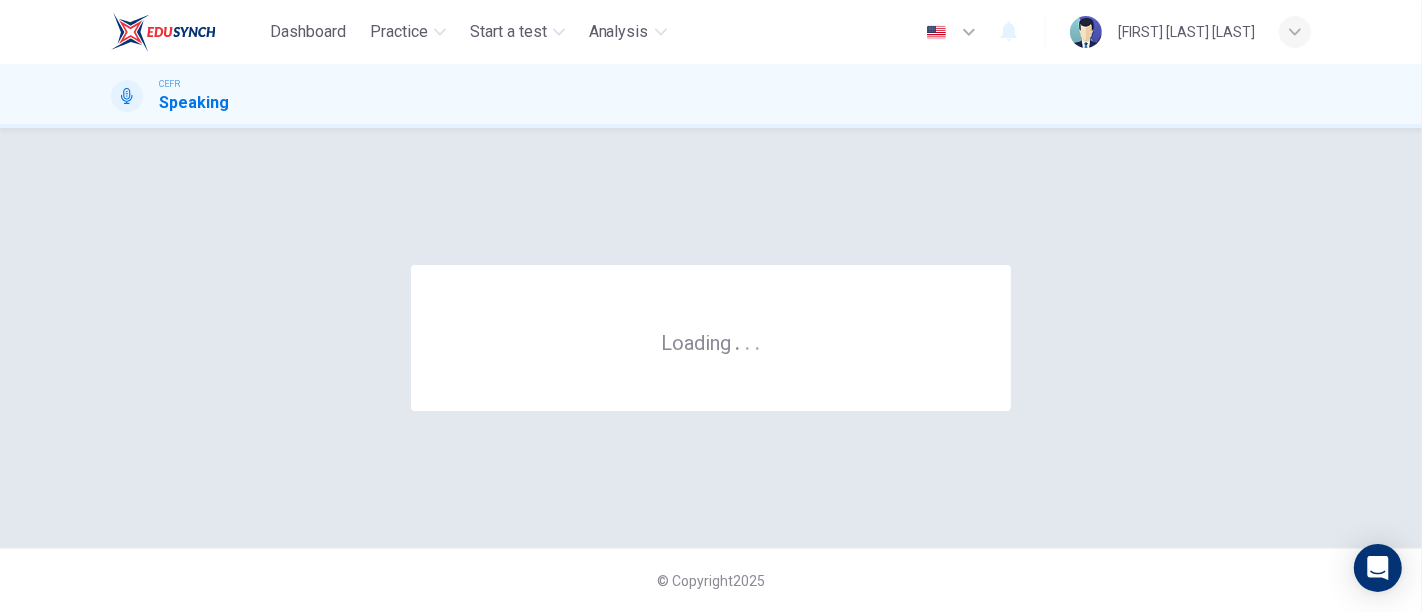 scroll, scrollTop: 0, scrollLeft: 0, axis: both 